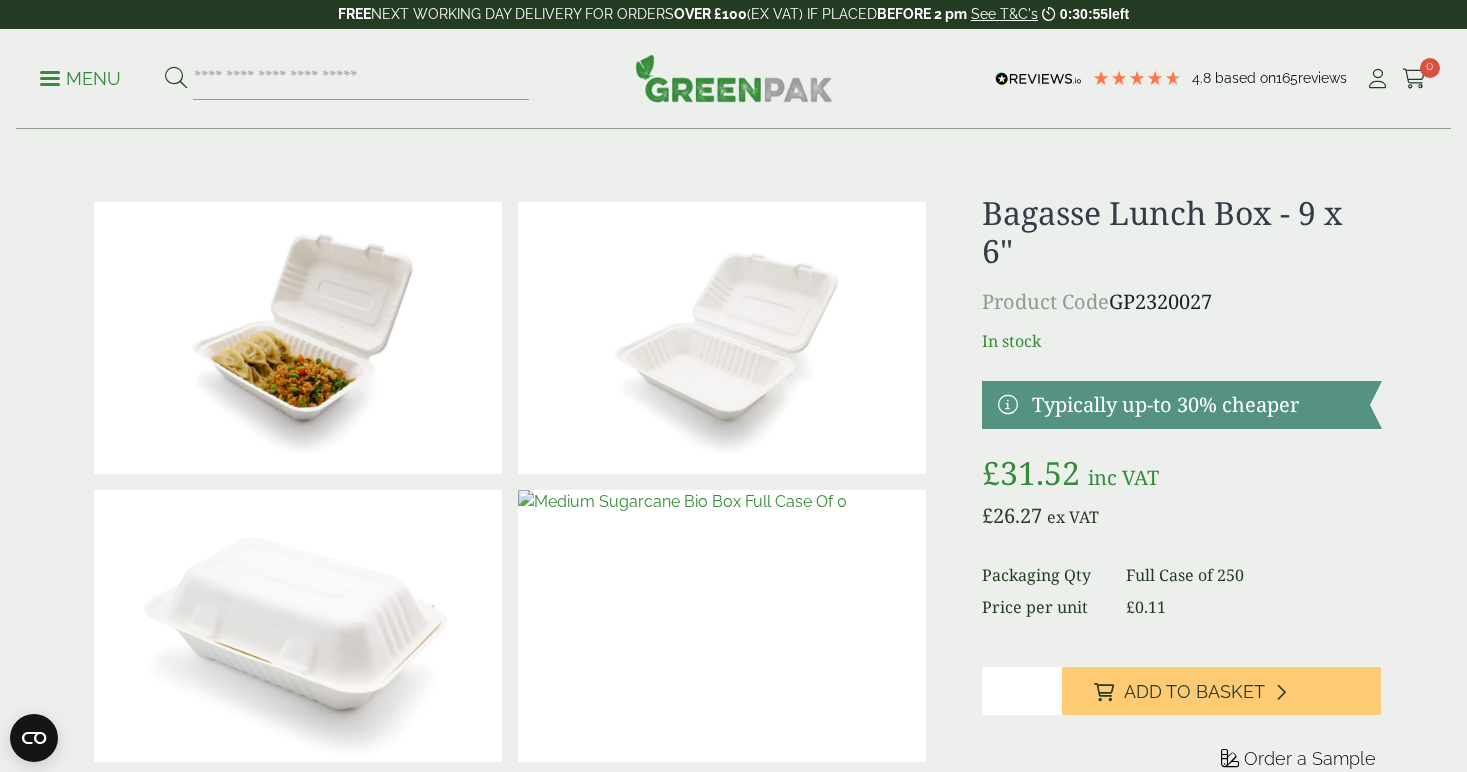 scroll, scrollTop: 0, scrollLeft: 0, axis: both 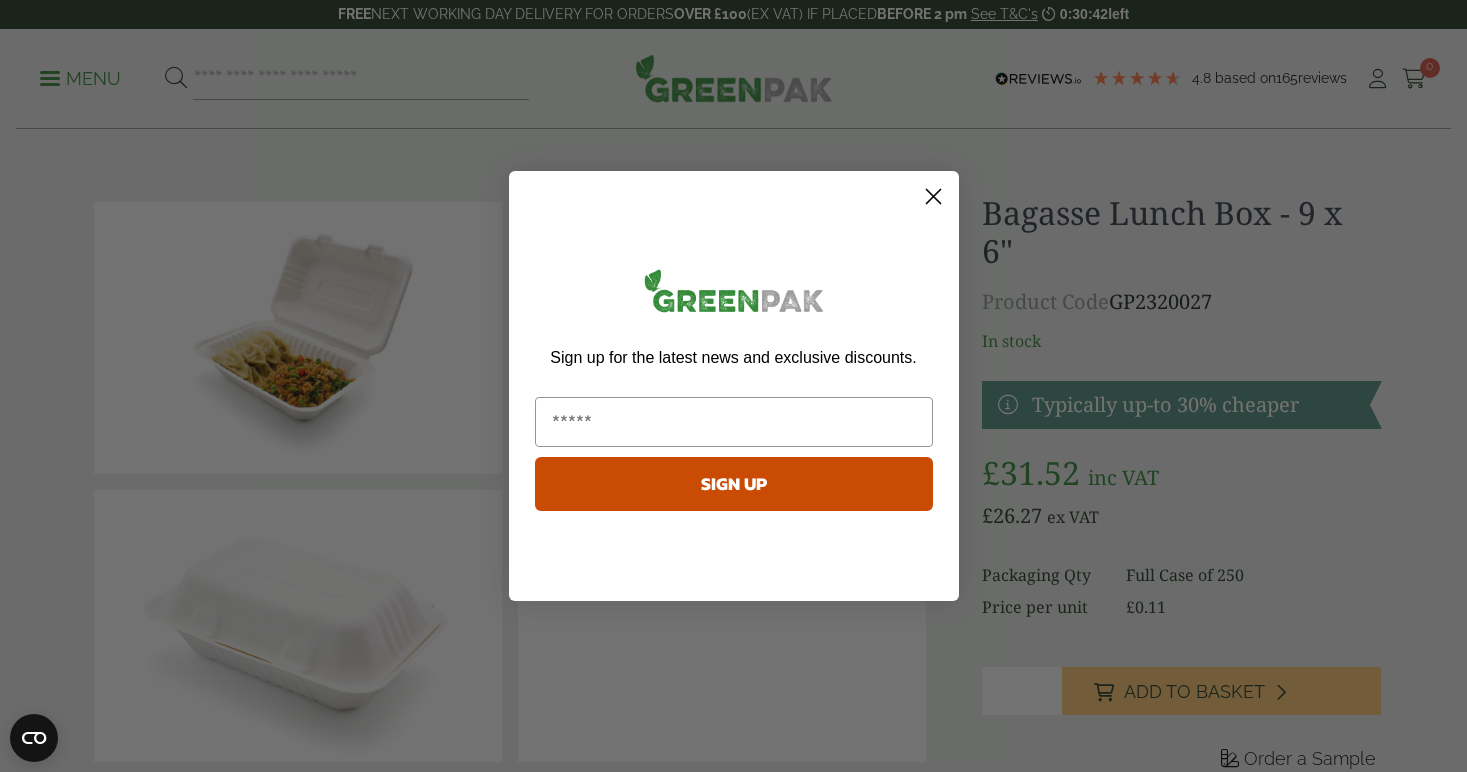 click 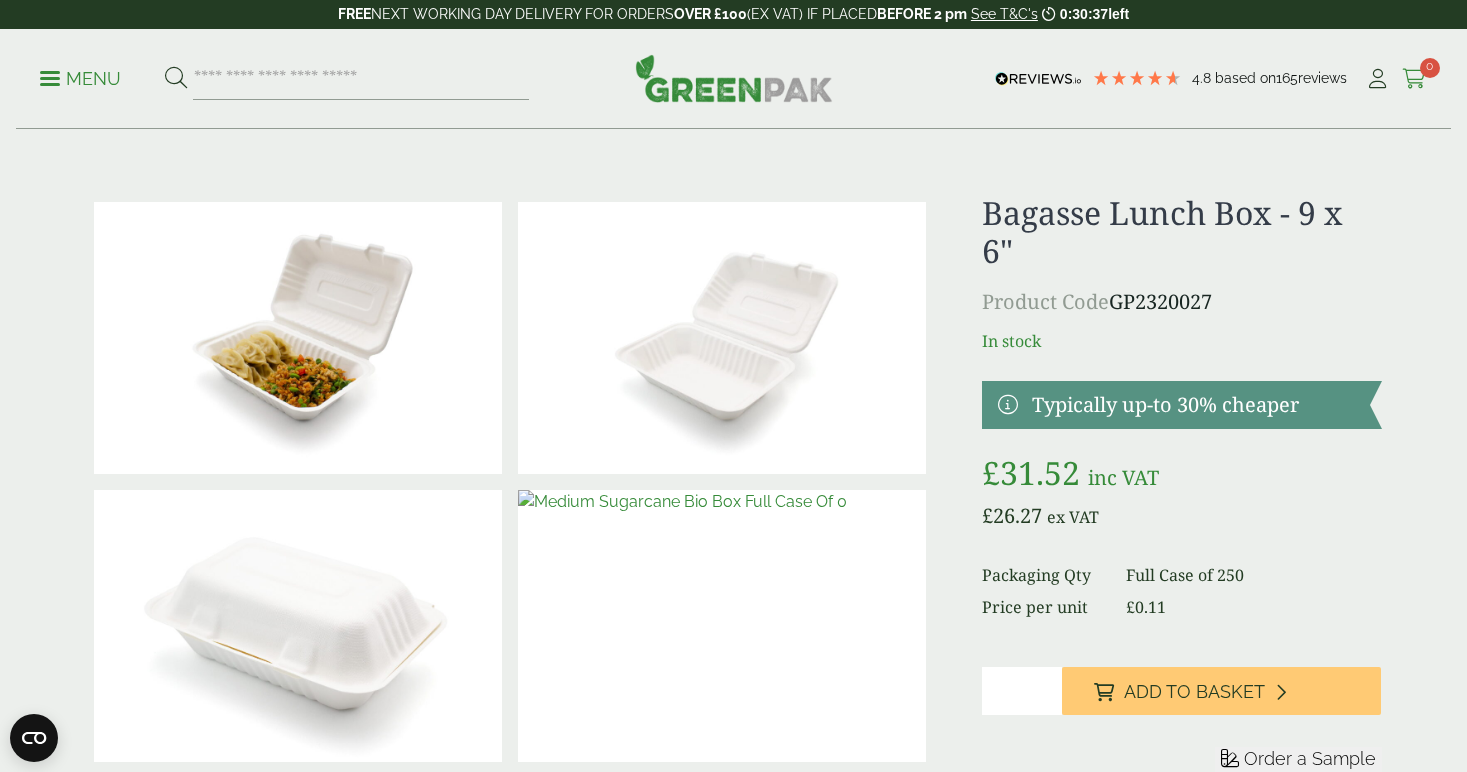 click at bounding box center [1414, 79] 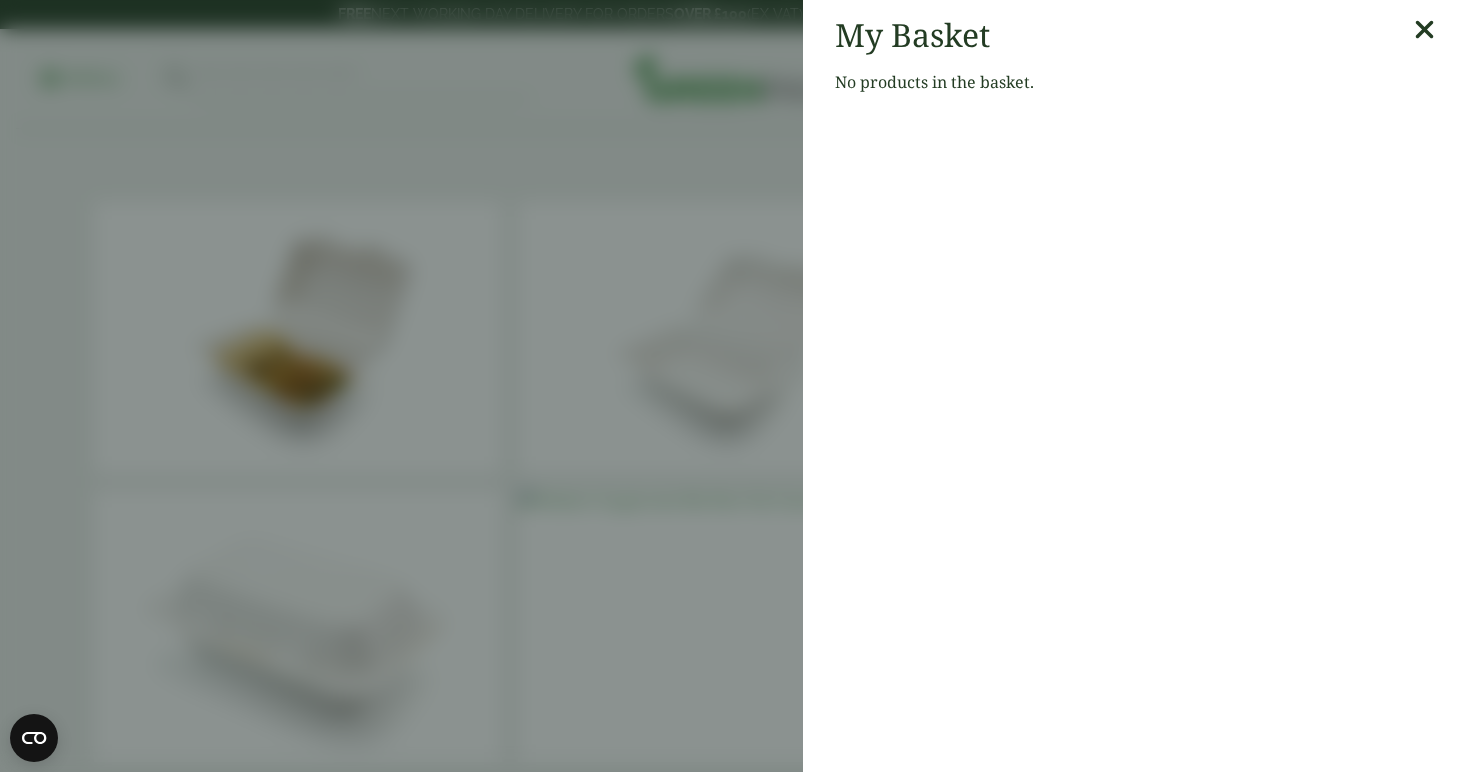 click at bounding box center (1424, 30) 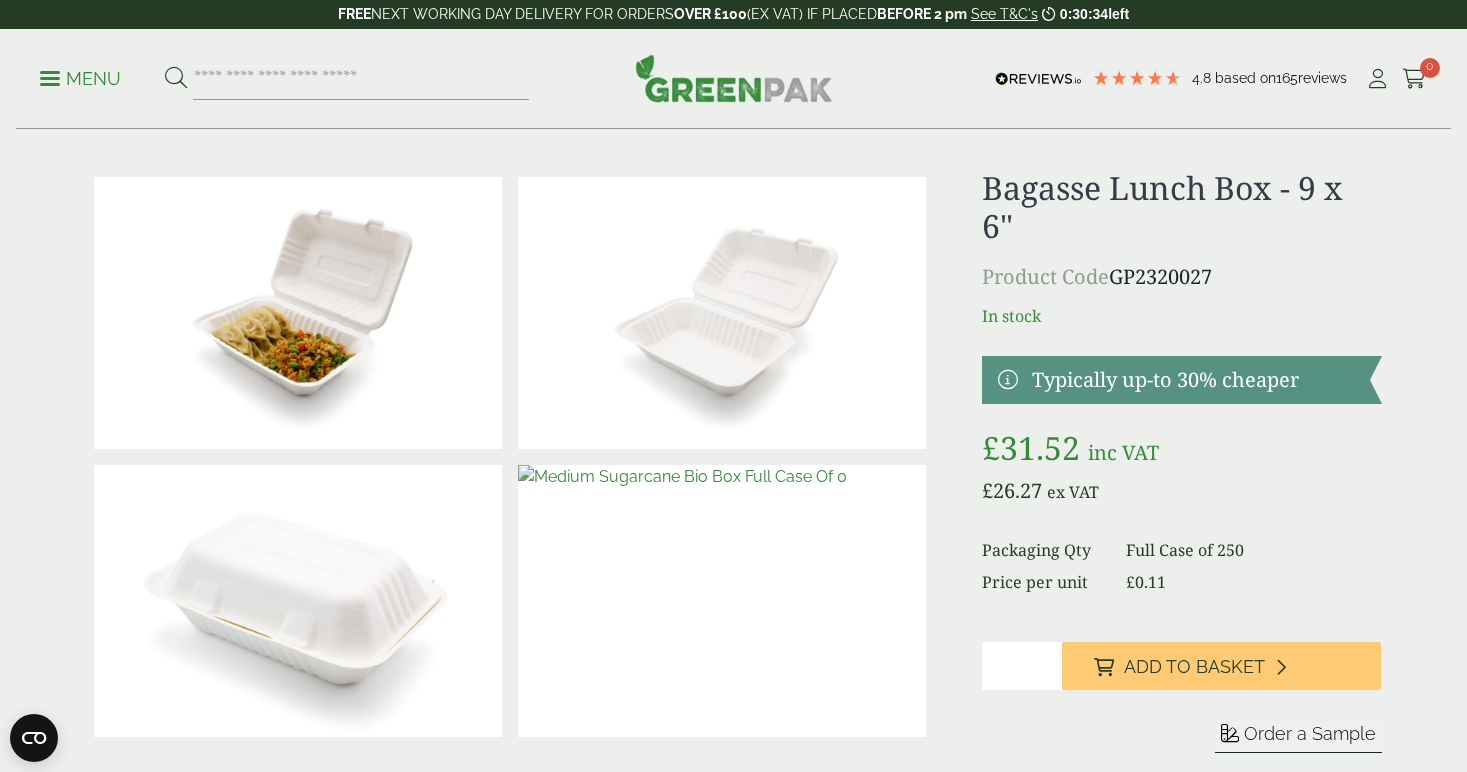 scroll, scrollTop: 27, scrollLeft: 0, axis: vertical 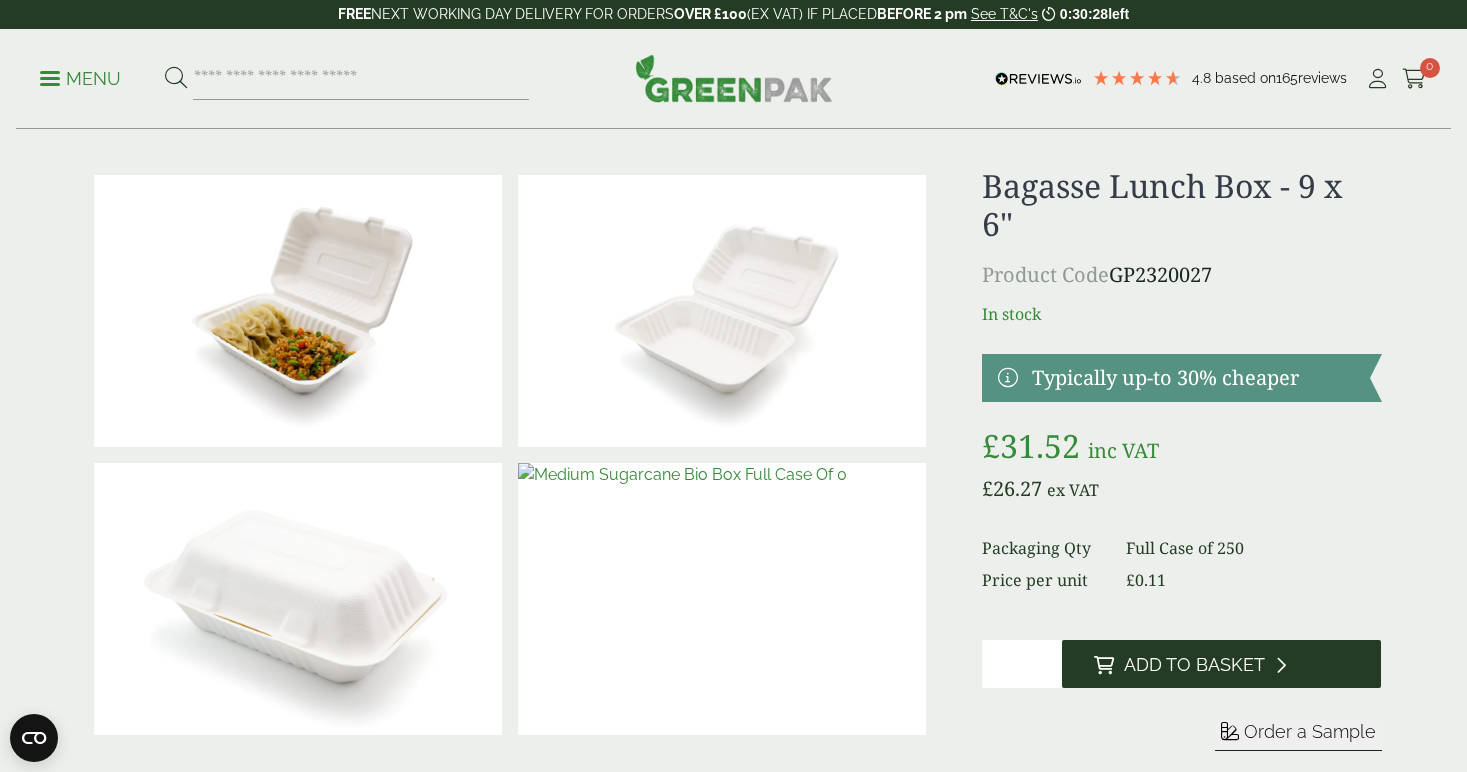 click on "Add to Basket" at bounding box center (1221, 664) 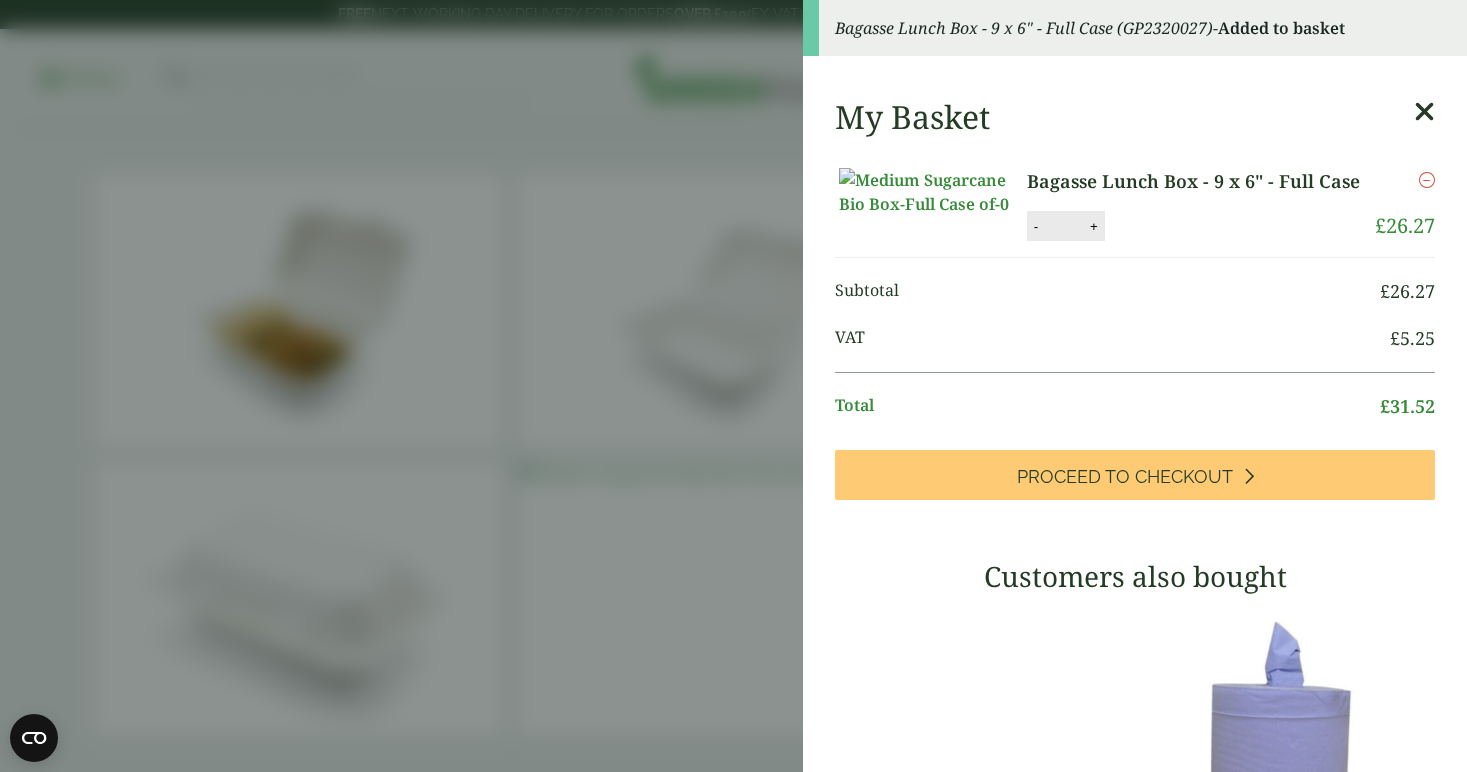 click on "Bagasse Lunch Box - 9 x 6" - Full Case (GP2320027)  -  Added to basket
My Basket
Bagasse Lunch Box - 9 x 6" - Full Case
Bagasse Lunch Box - 9 x 6" - Full Case quantity
- * +
Update
Remove
£ 26.27" at bounding box center [733, 386] 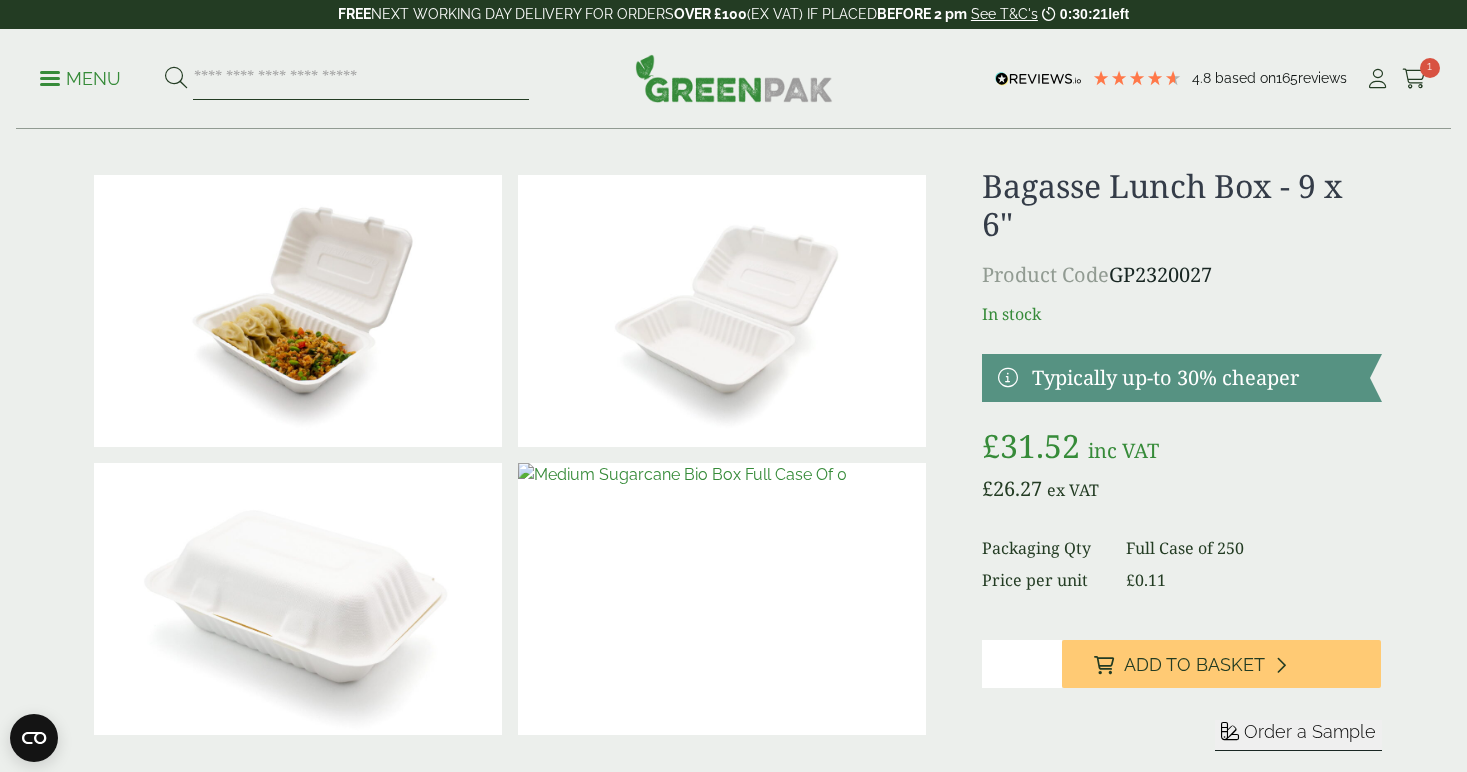 click at bounding box center (361, 79) 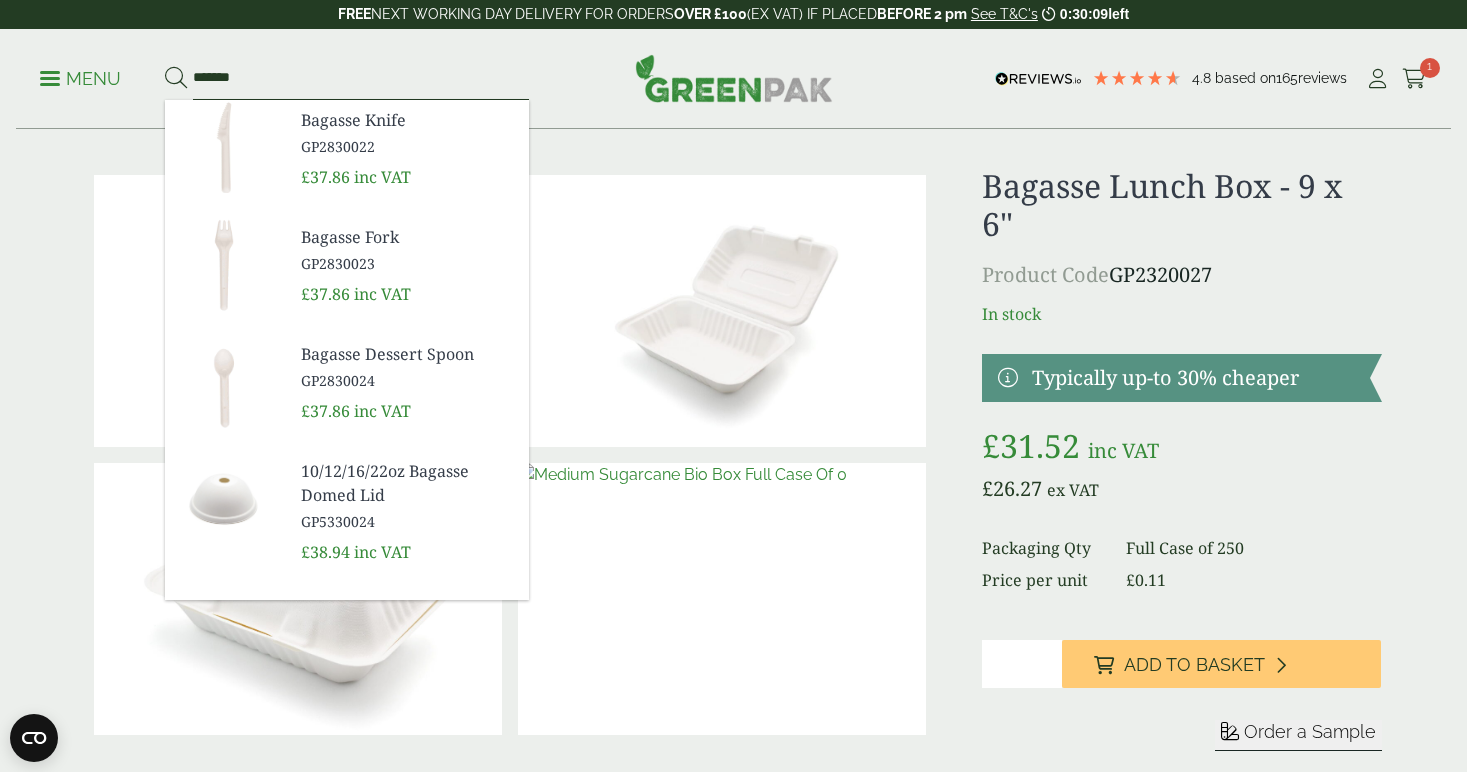 type on "*******" 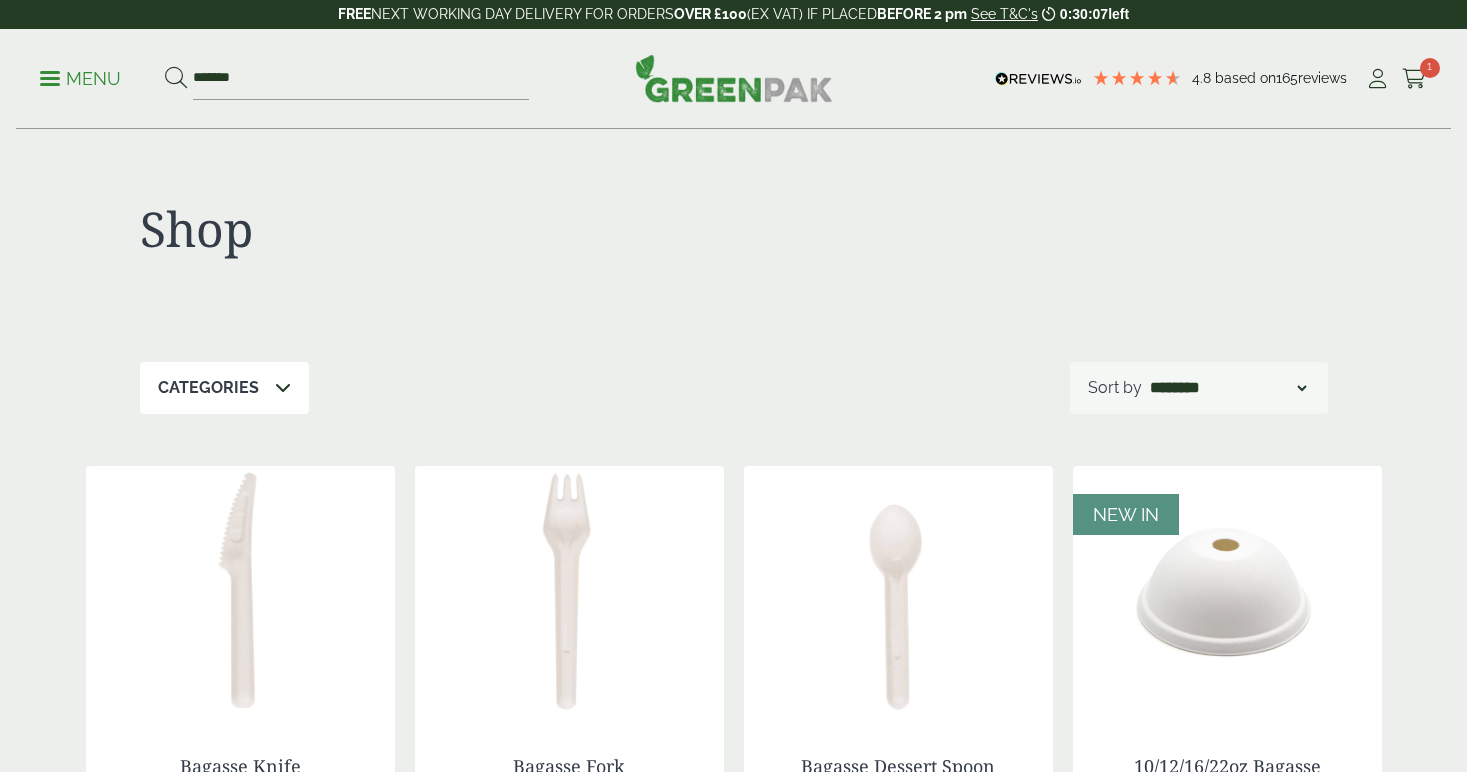 scroll, scrollTop: 0, scrollLeft: 0, axis: both 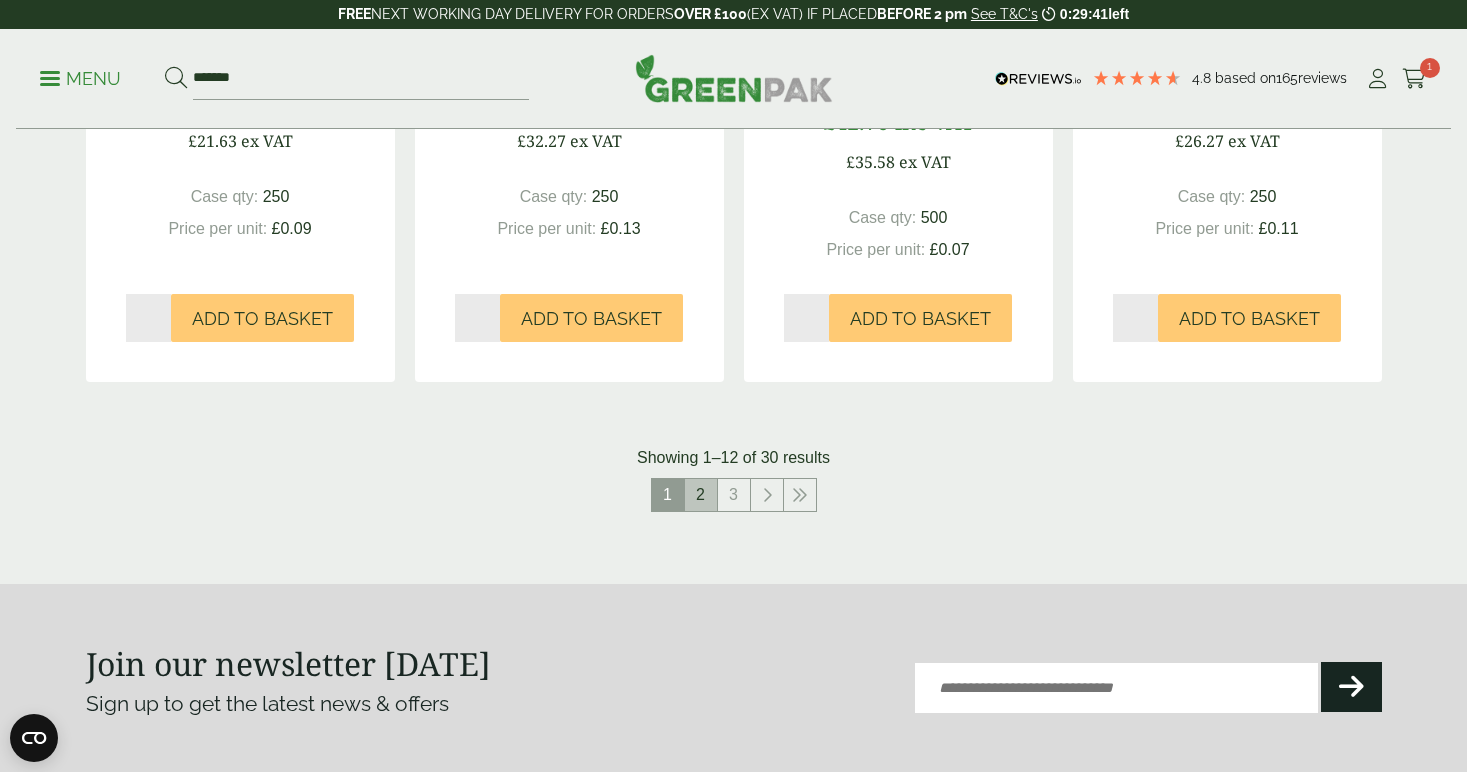 click on "2" at bounding box center [701, 495] 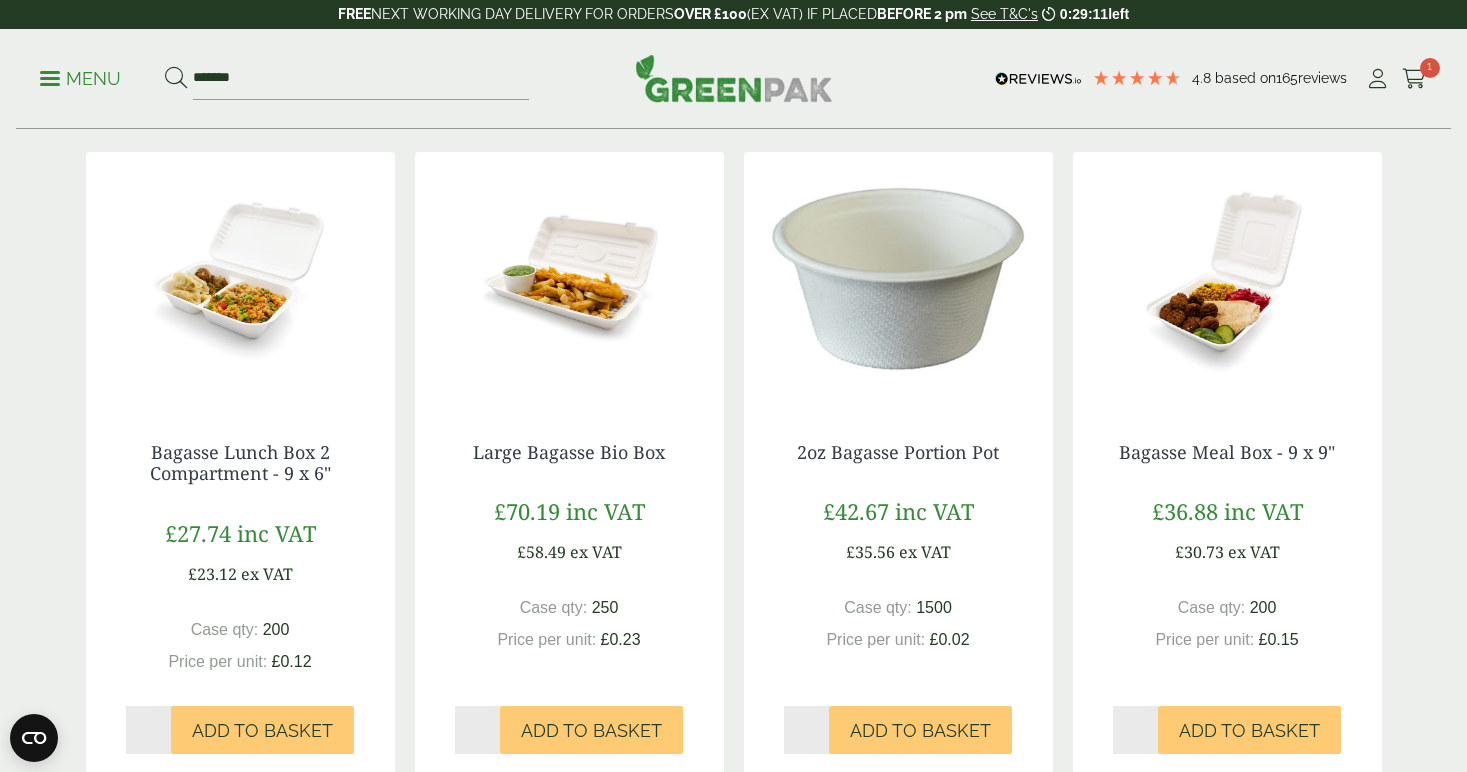 scroll, scrollTop: 316, scrollLeft: 0, axis: vertical 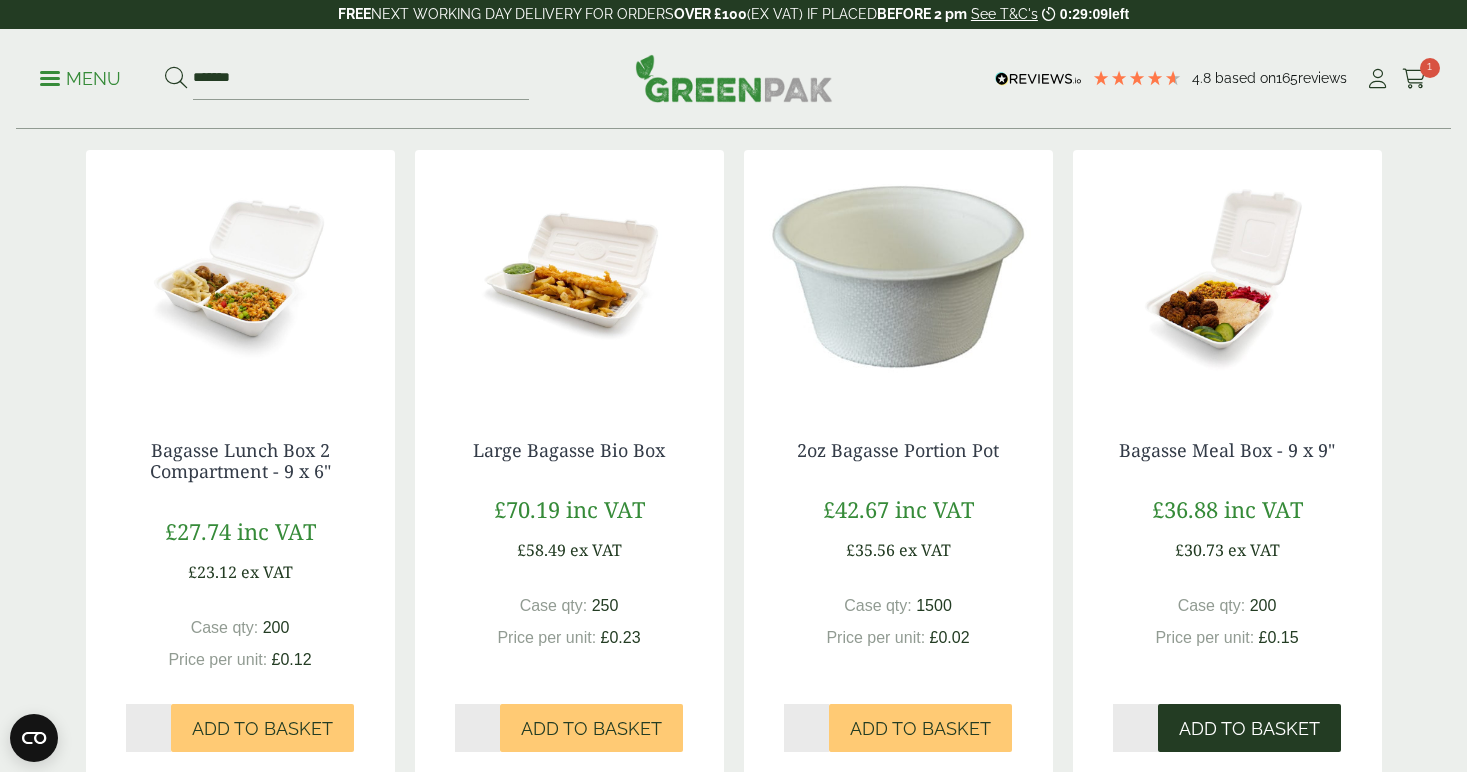 click on "Add to Basket" at bounding box center [1249, 729] 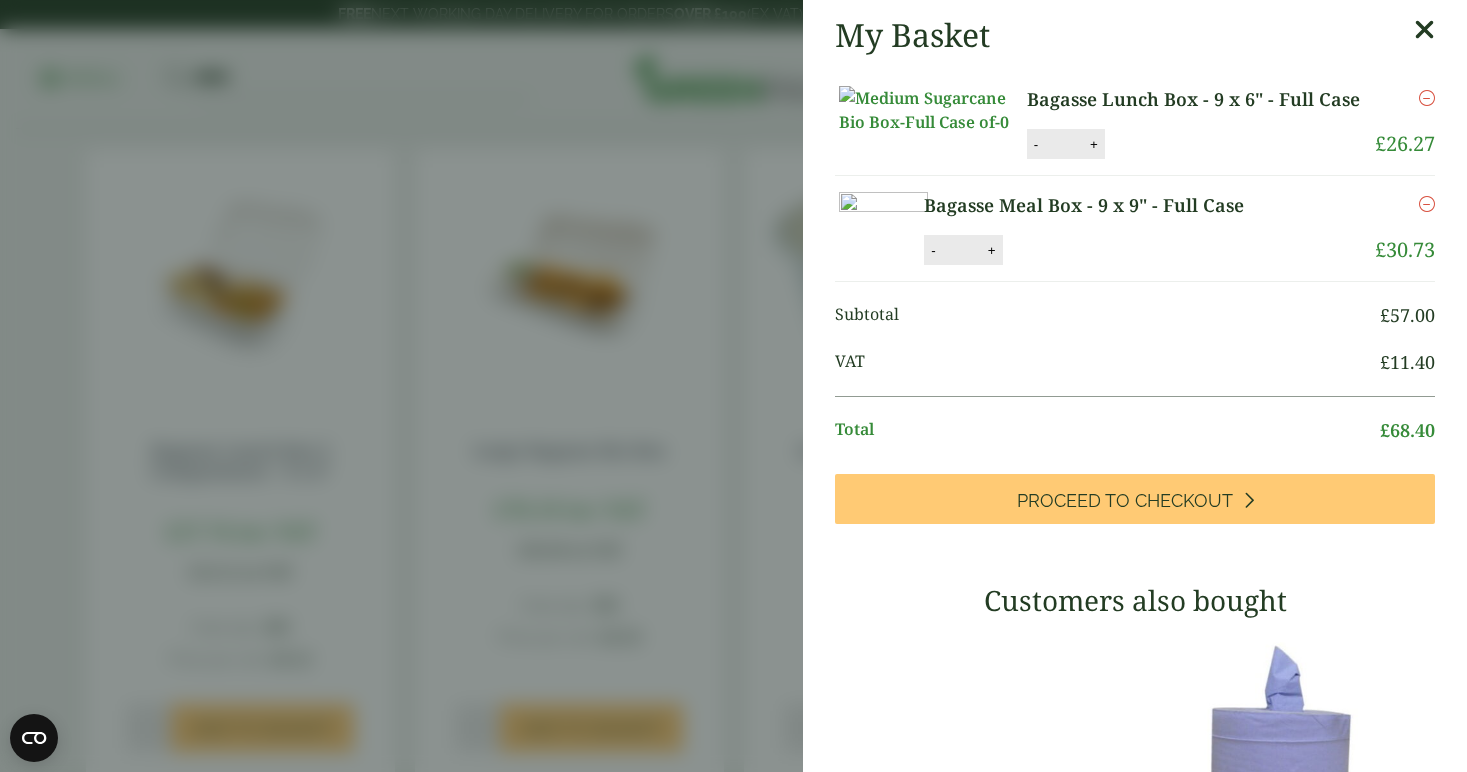 click on "My Basket
Bagasse Lunch Box - 9 x 6" - Full Case
Bagasse Lunch Box - 9 x 6" - Full Case quantity
- * +
Update
Remove
£ 26.27
- *" at bounding box center [733, 386] 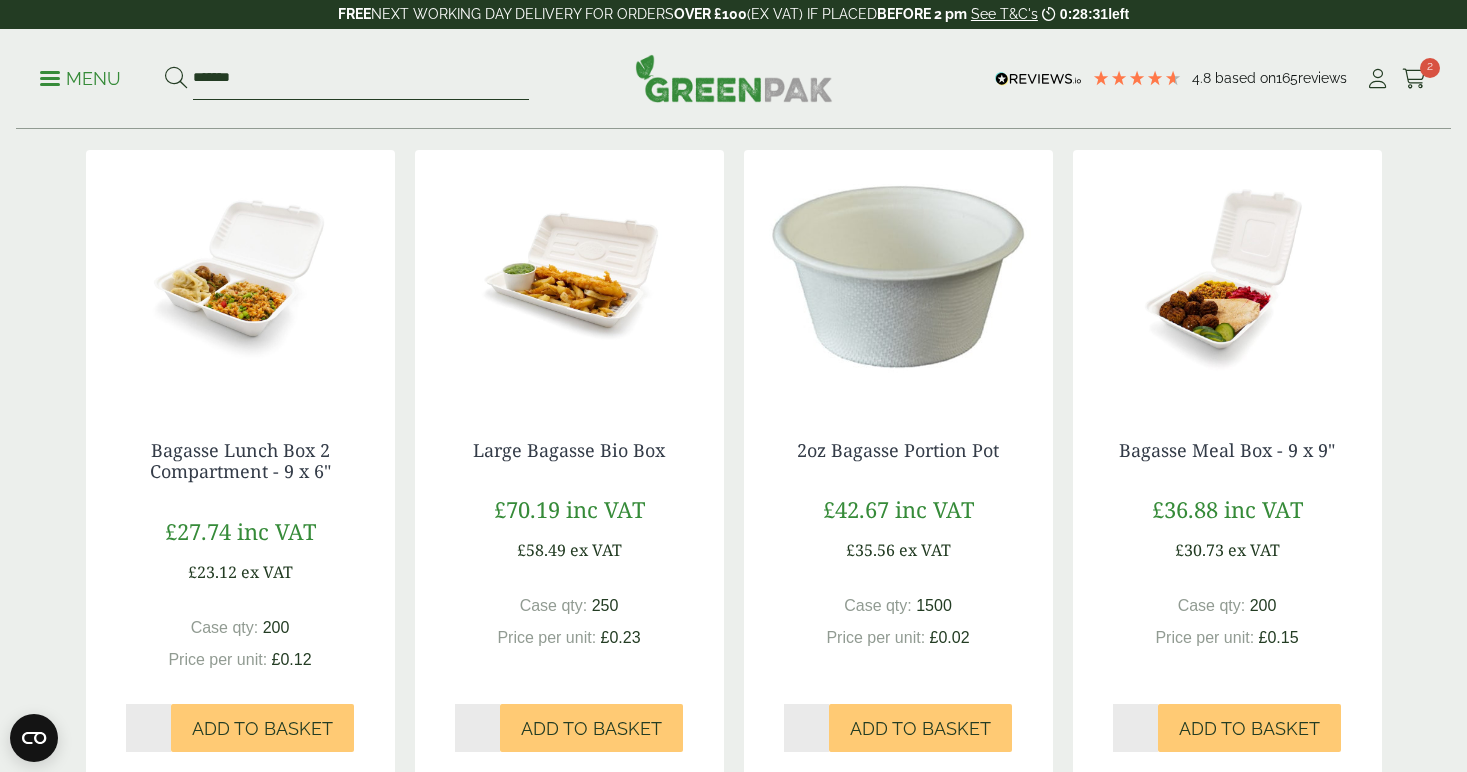 click on "*******" at bounding box center (361, 79) 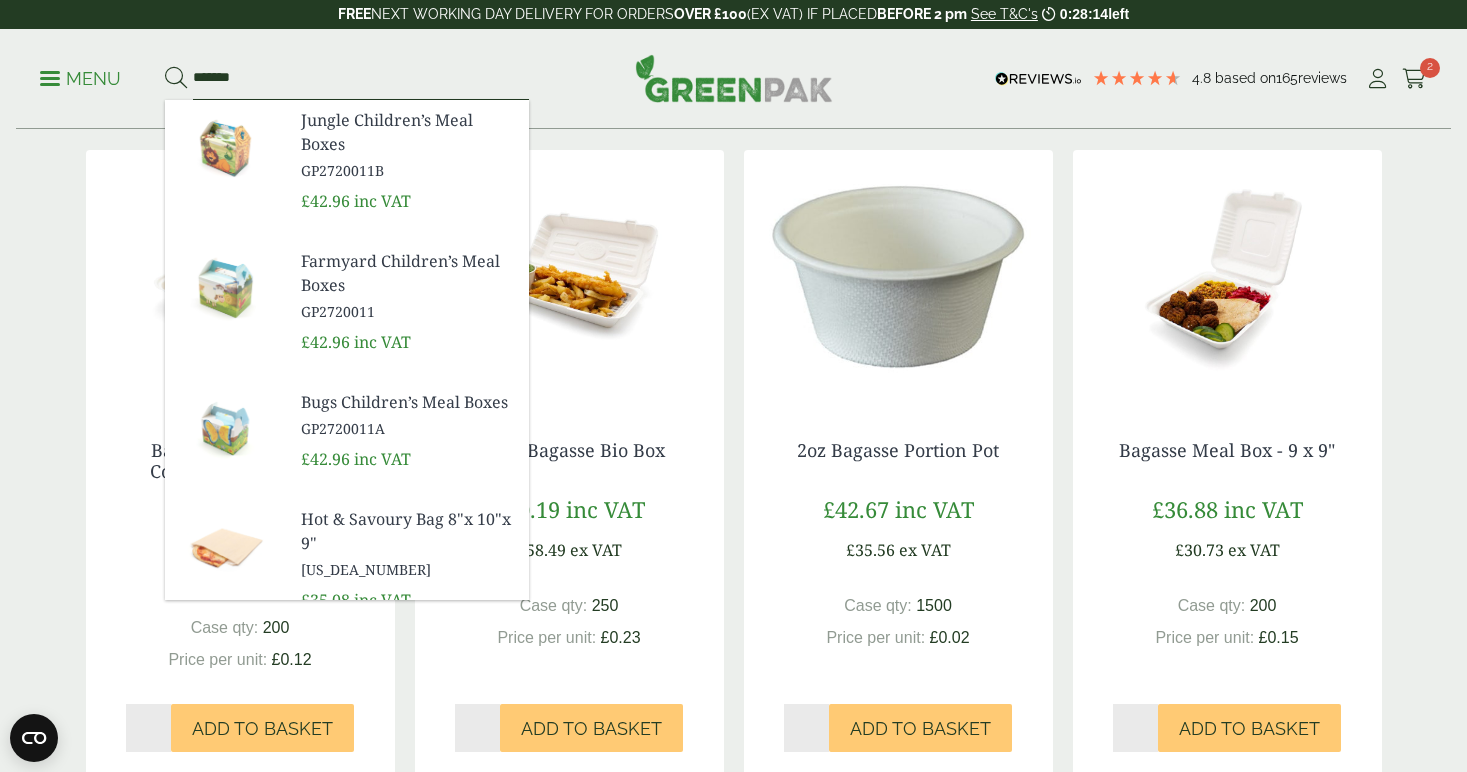 type on "*******" 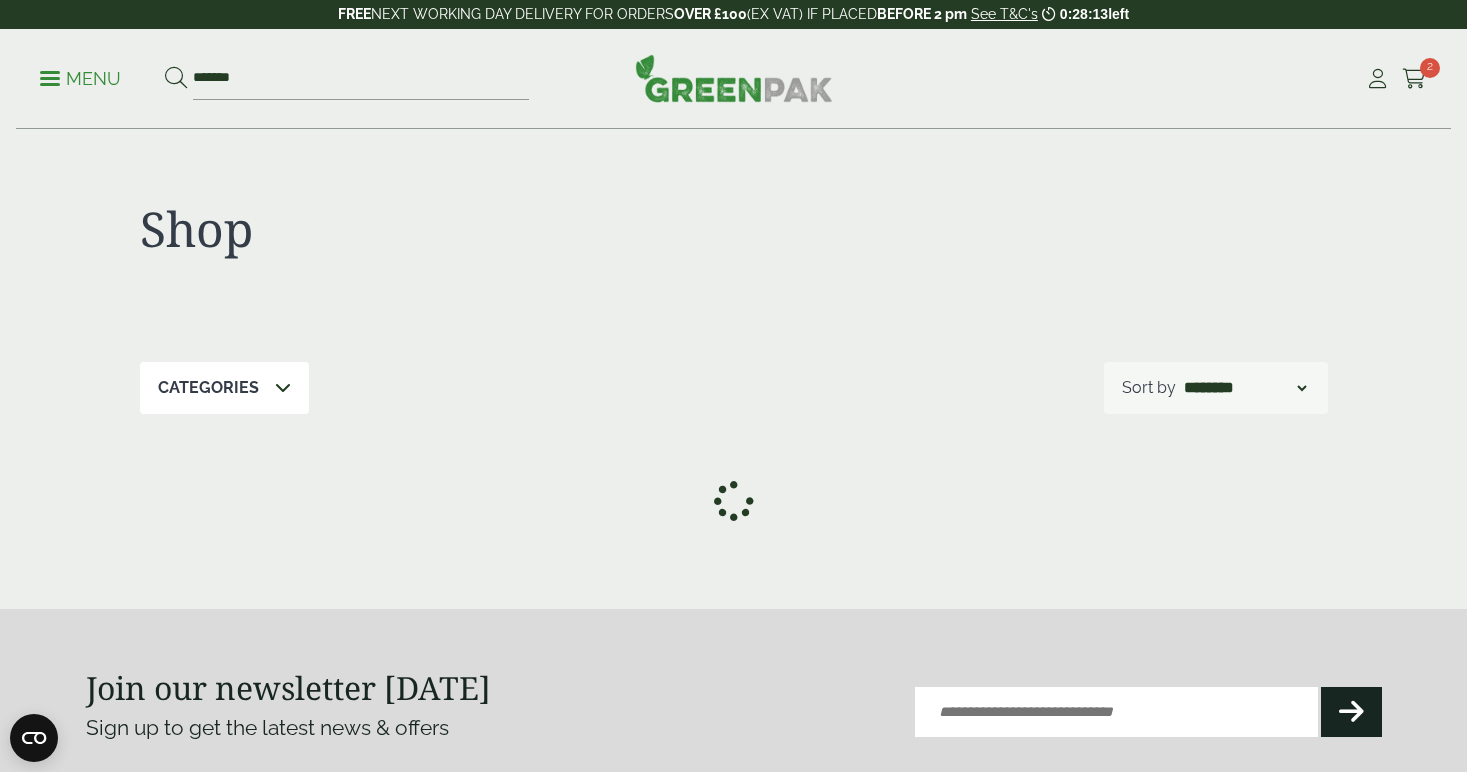 scroll, scrollTop: 0, scrollLeft: 0, axis: both 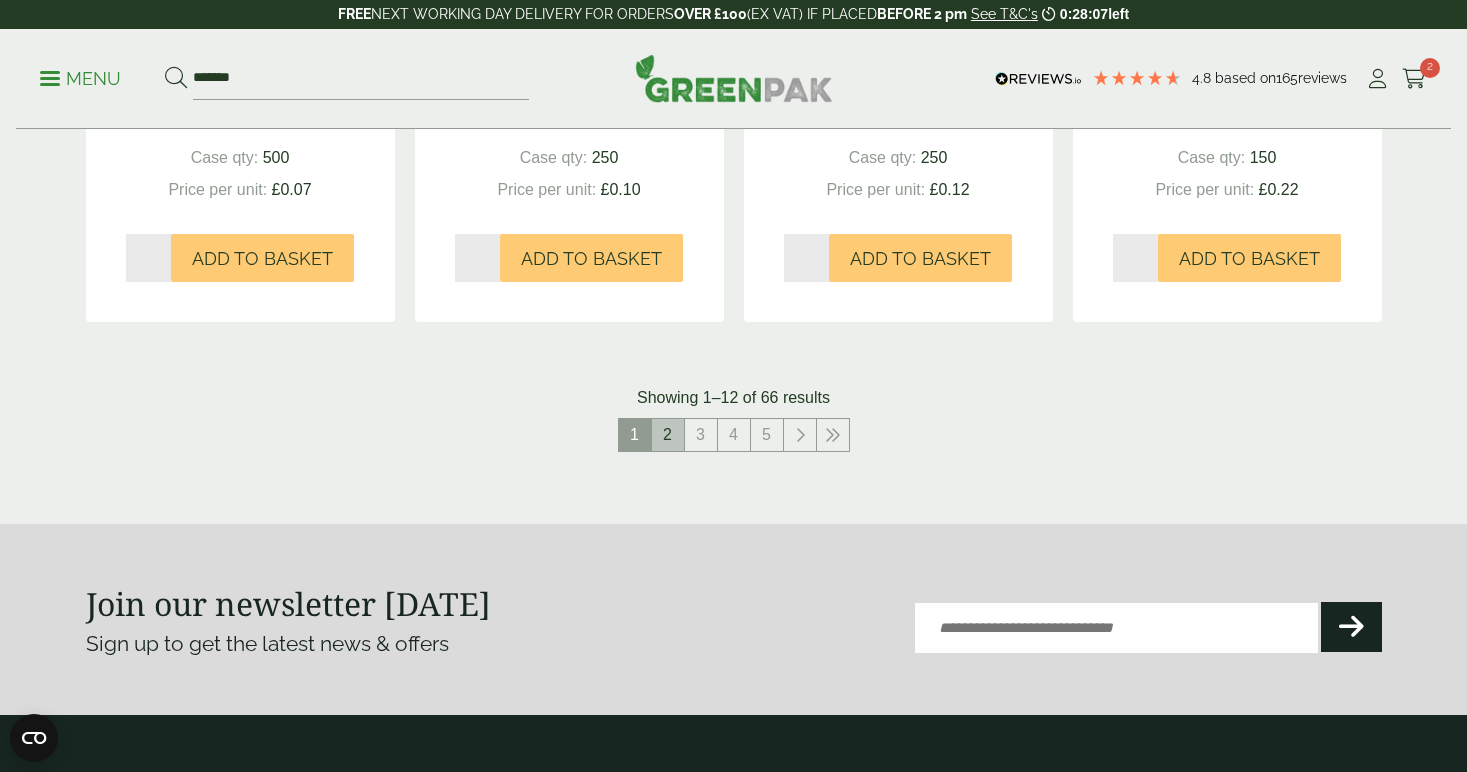click on "2" at bounding box center [668, 435] 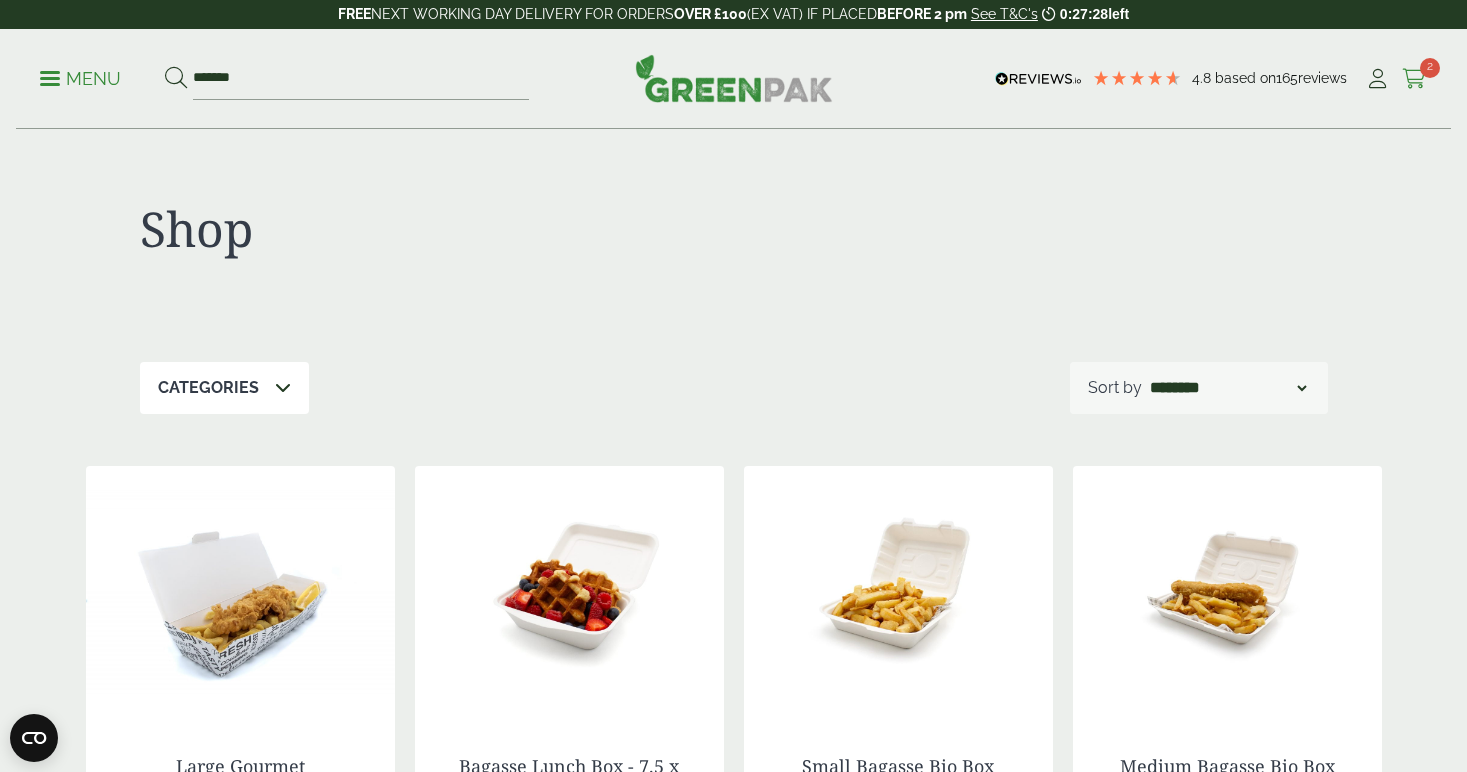 scroll, scrollTop: 0, scrollLeft: 0, axis: both 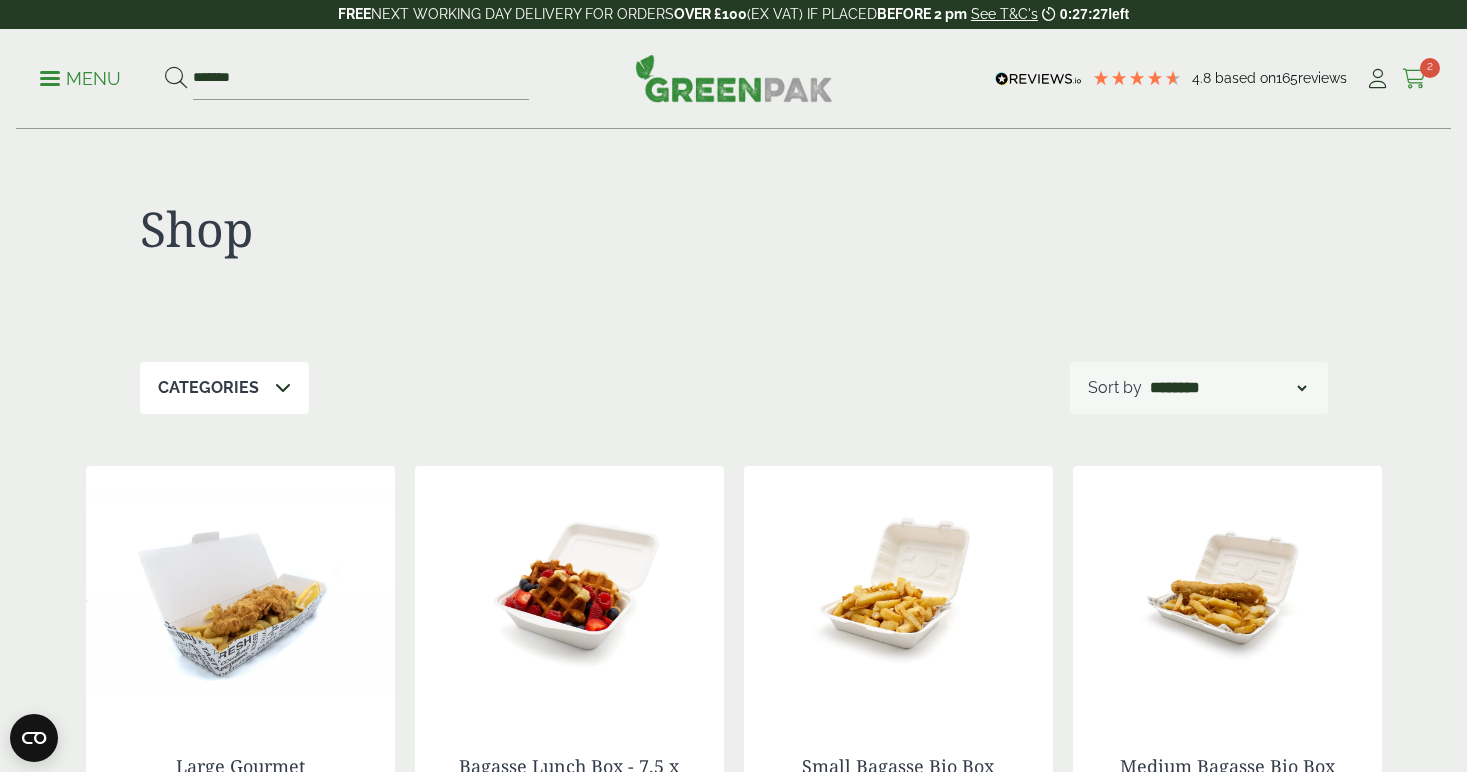 click at bounding box center (1414, 79) 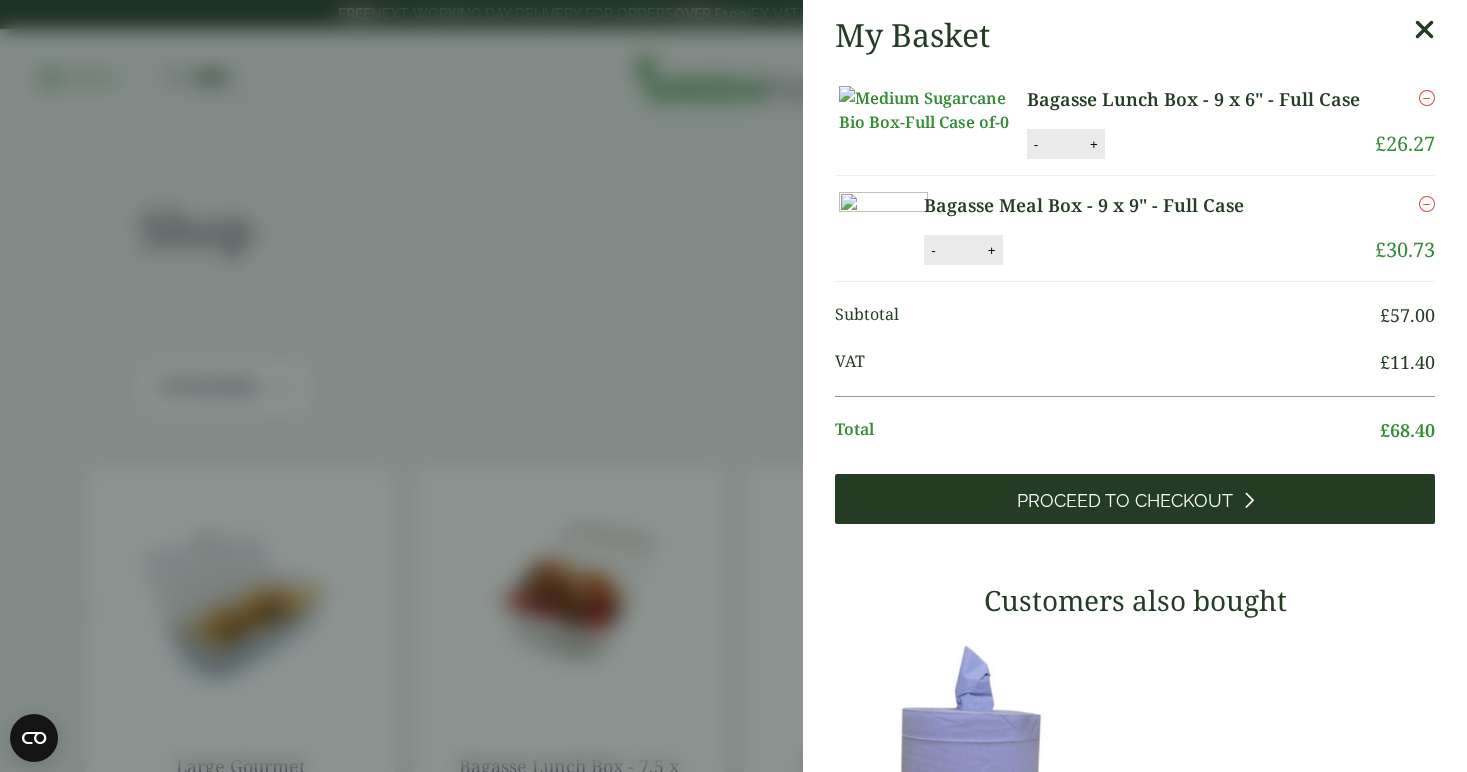 click on "Proceed to Checkout" at bounding box center [1125, 501] 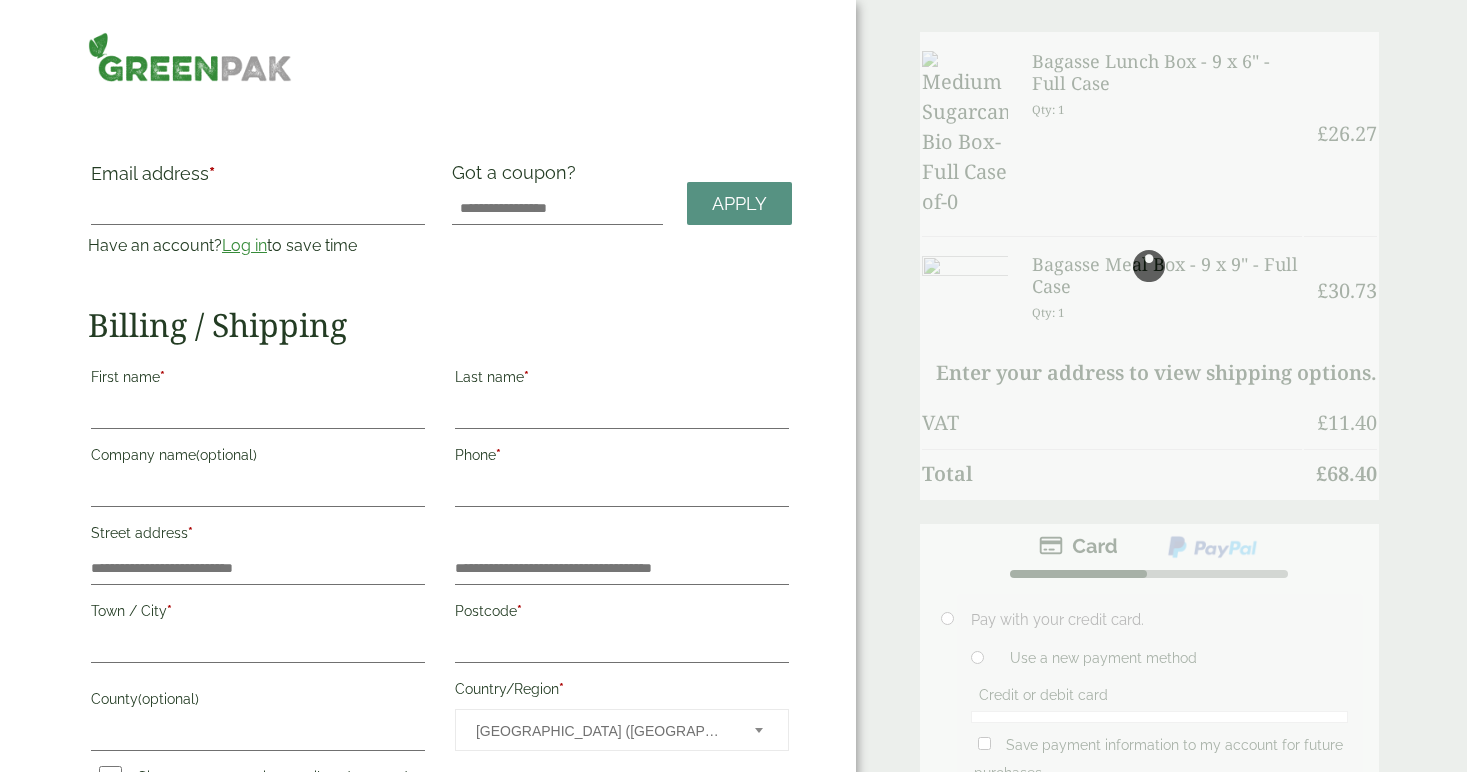 scroll, scrollTop: 0, scrollLeft: 0, axis: both 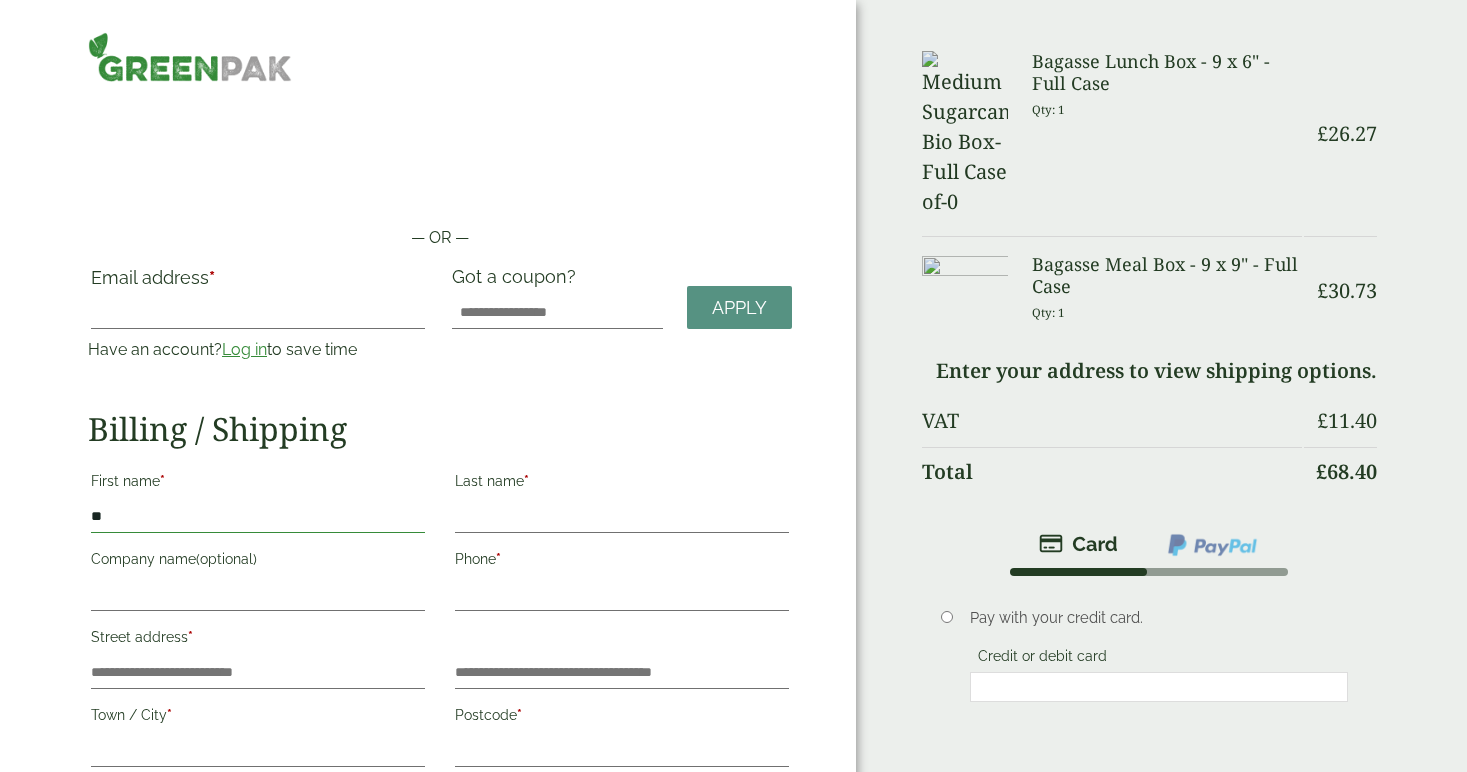 type on "*" 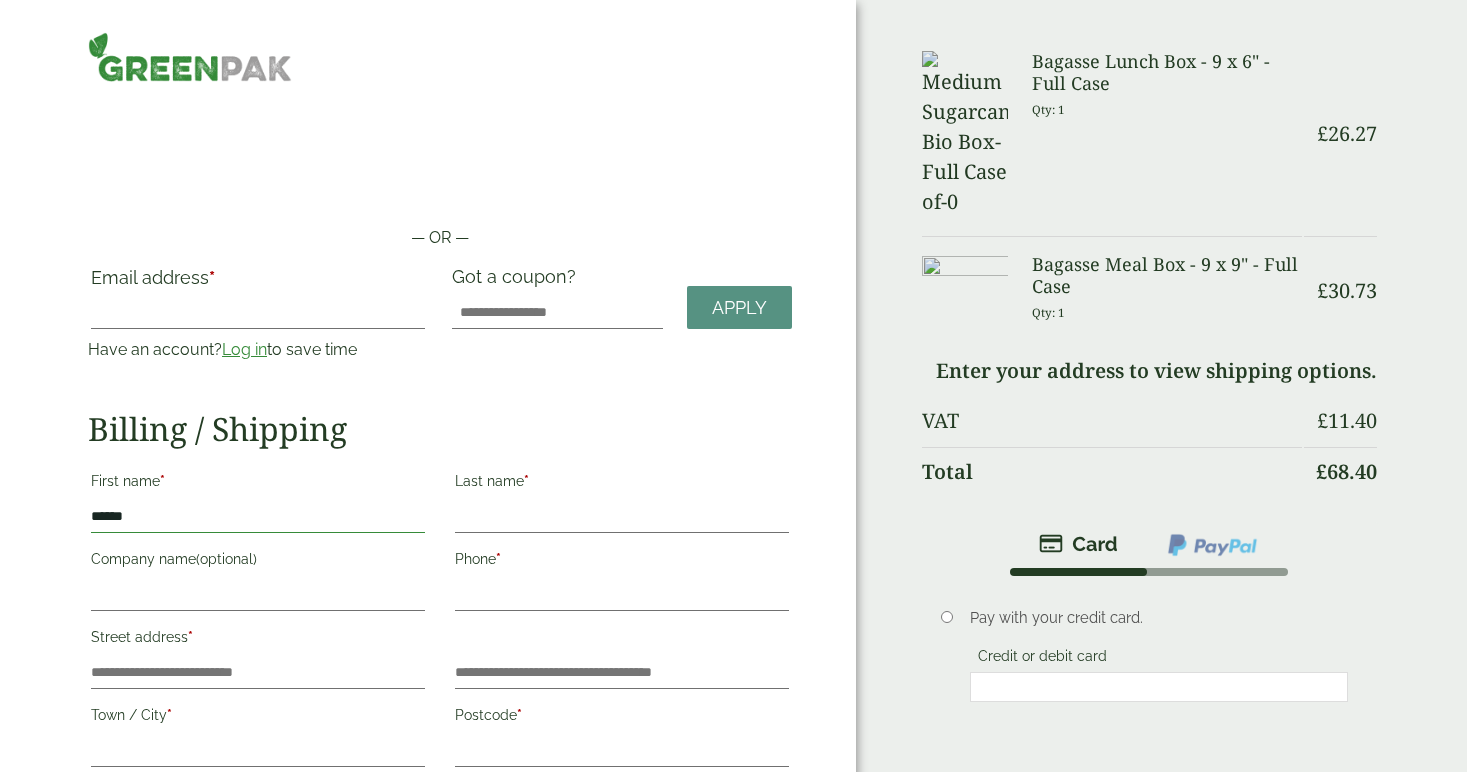 type on "*****" 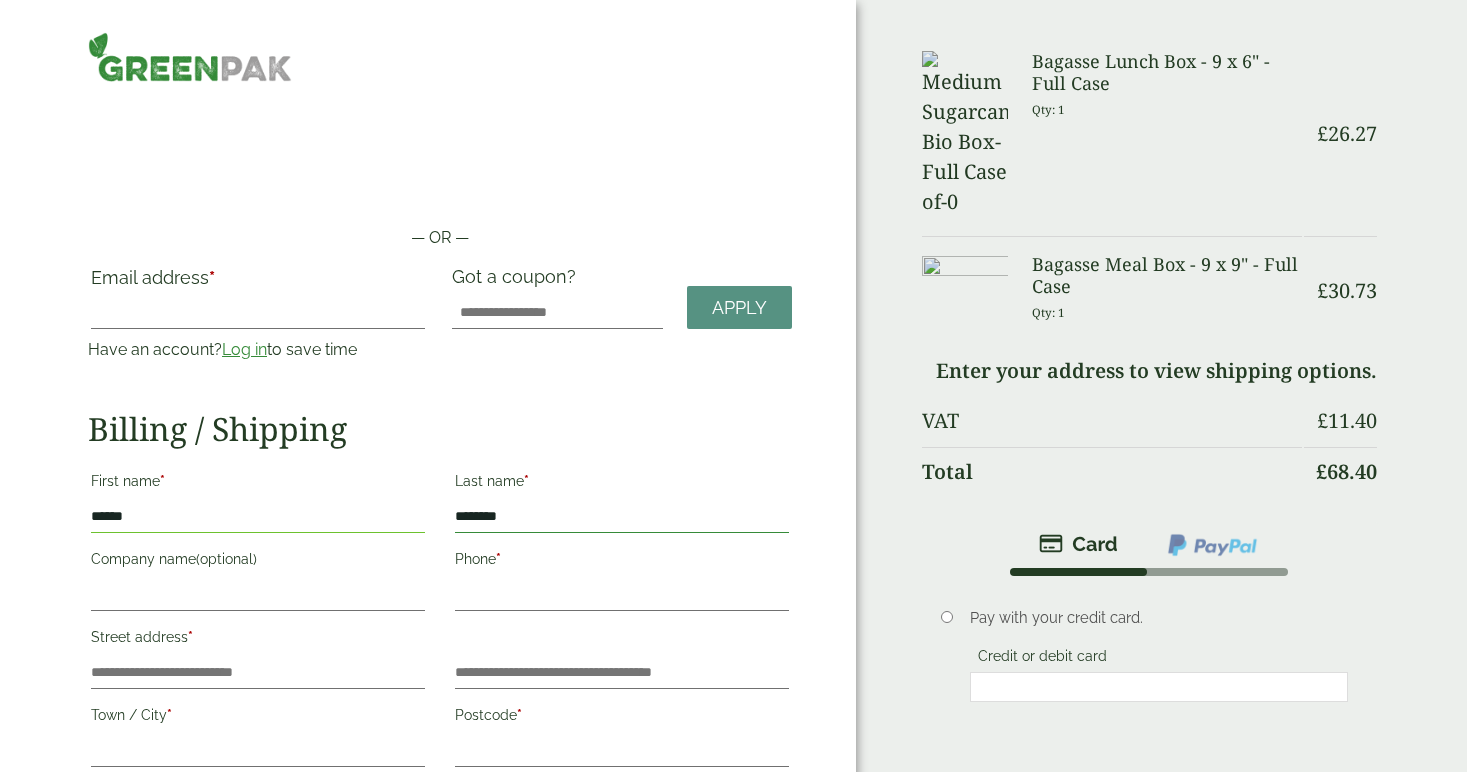 type on "*******" 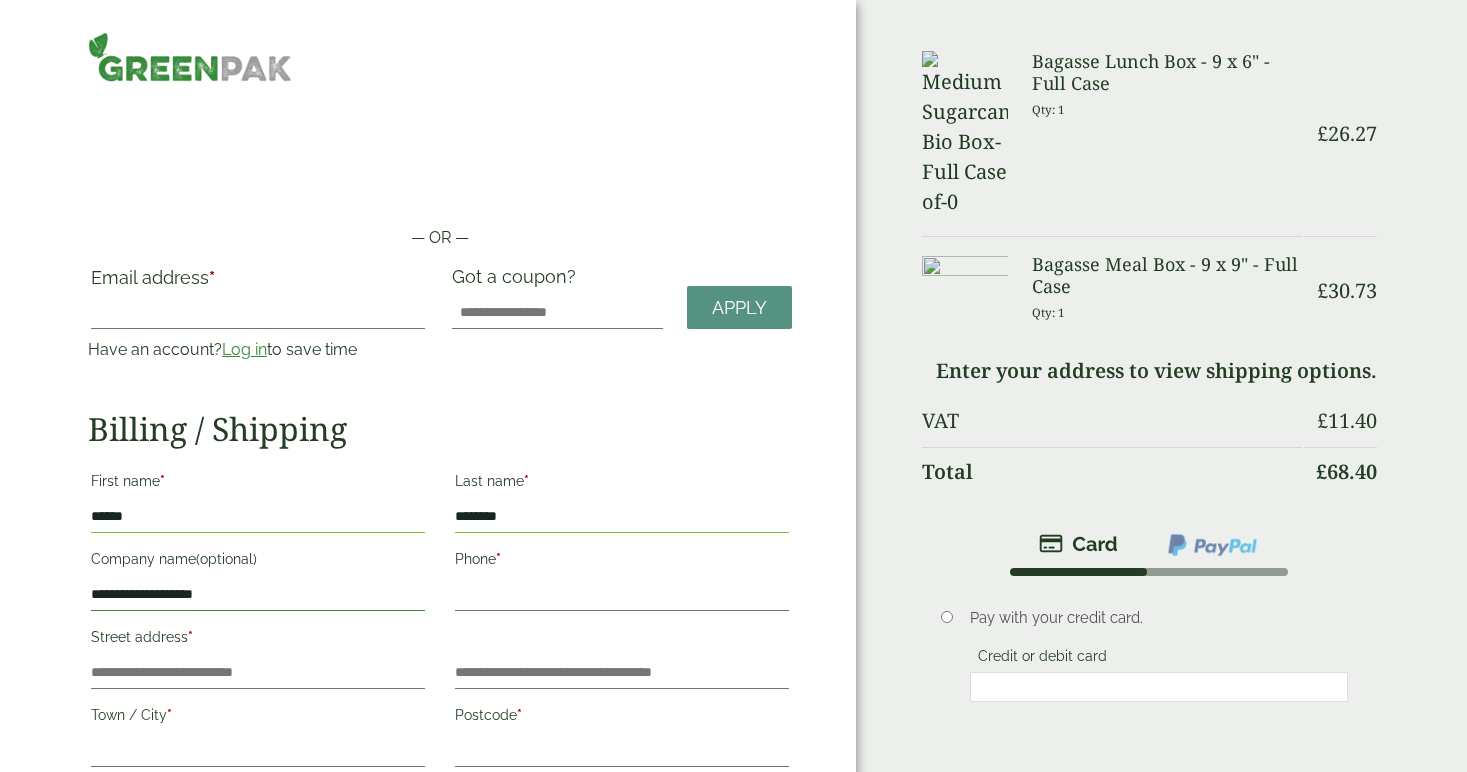 type on "**********" 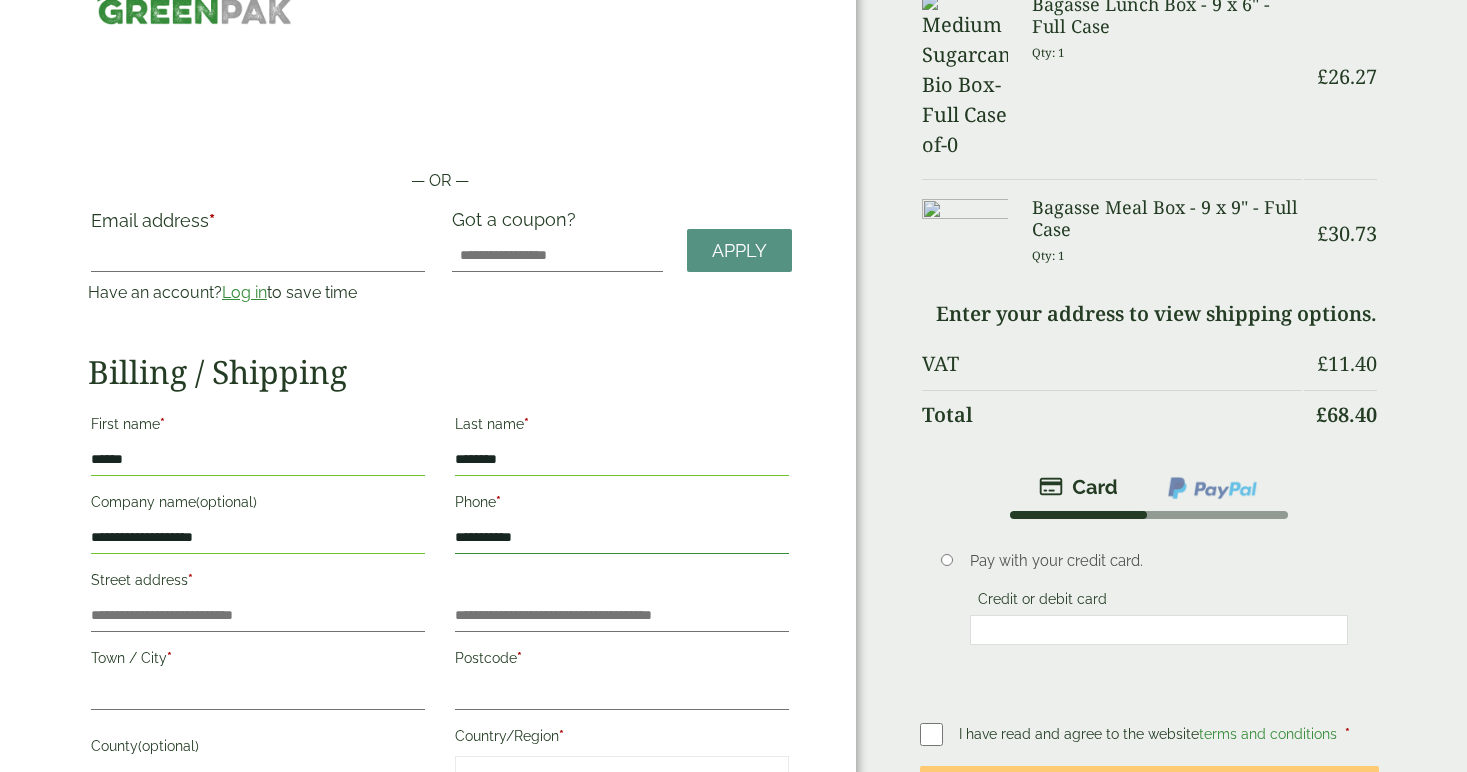 scroll, scrollTop: 60, scrollLeft: 0, axis: vertical 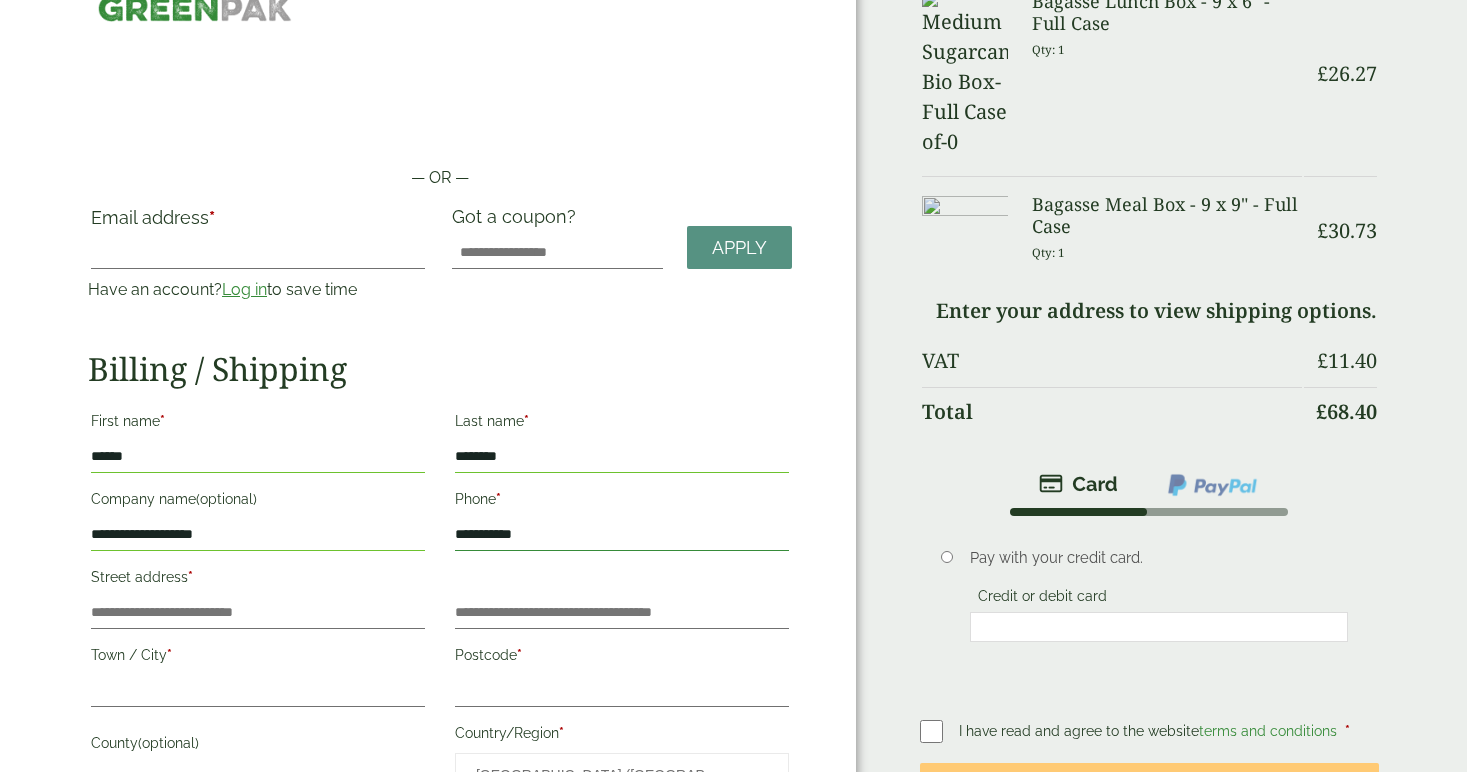 type on "**********" 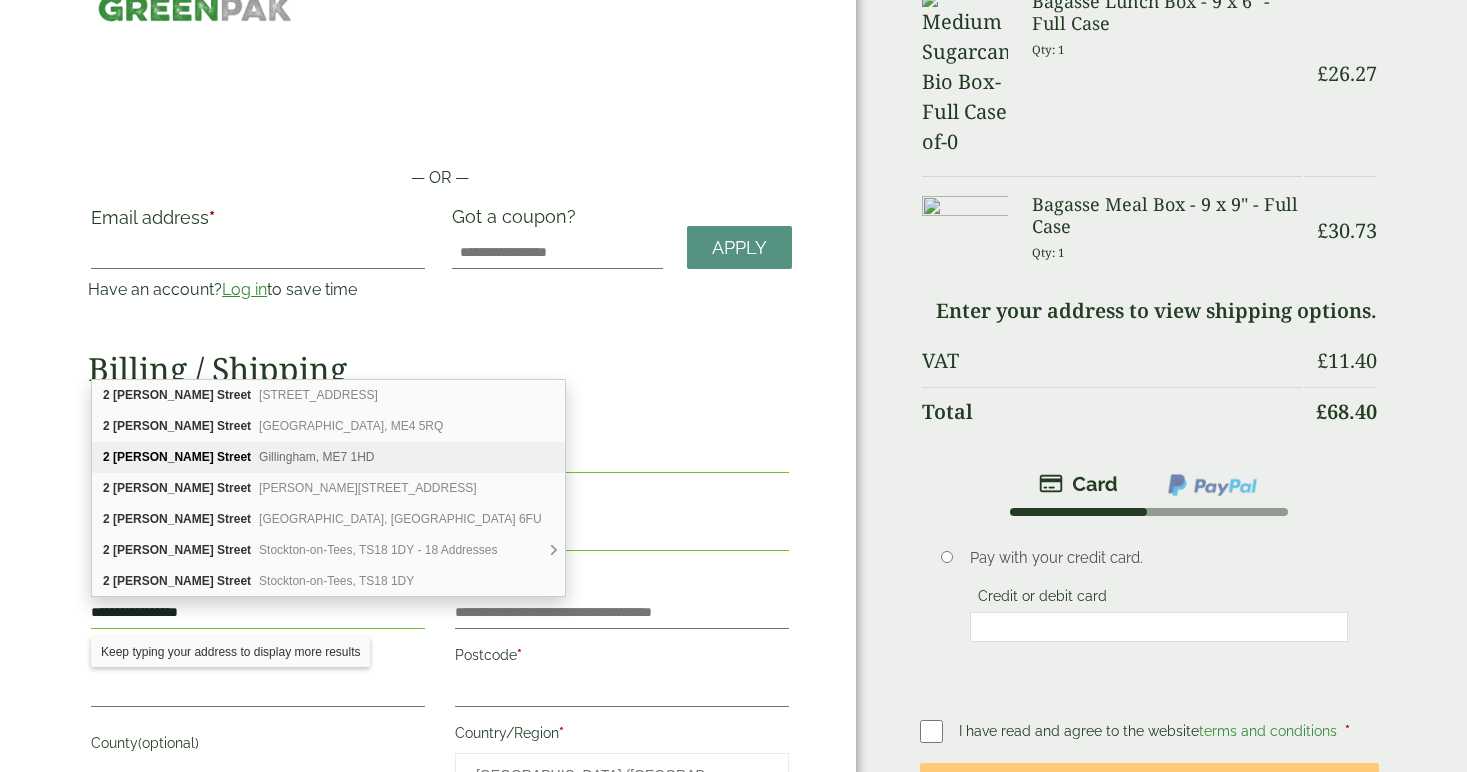 click on "Gillingham, ME7 1HD" at bounding box center (316, 457) 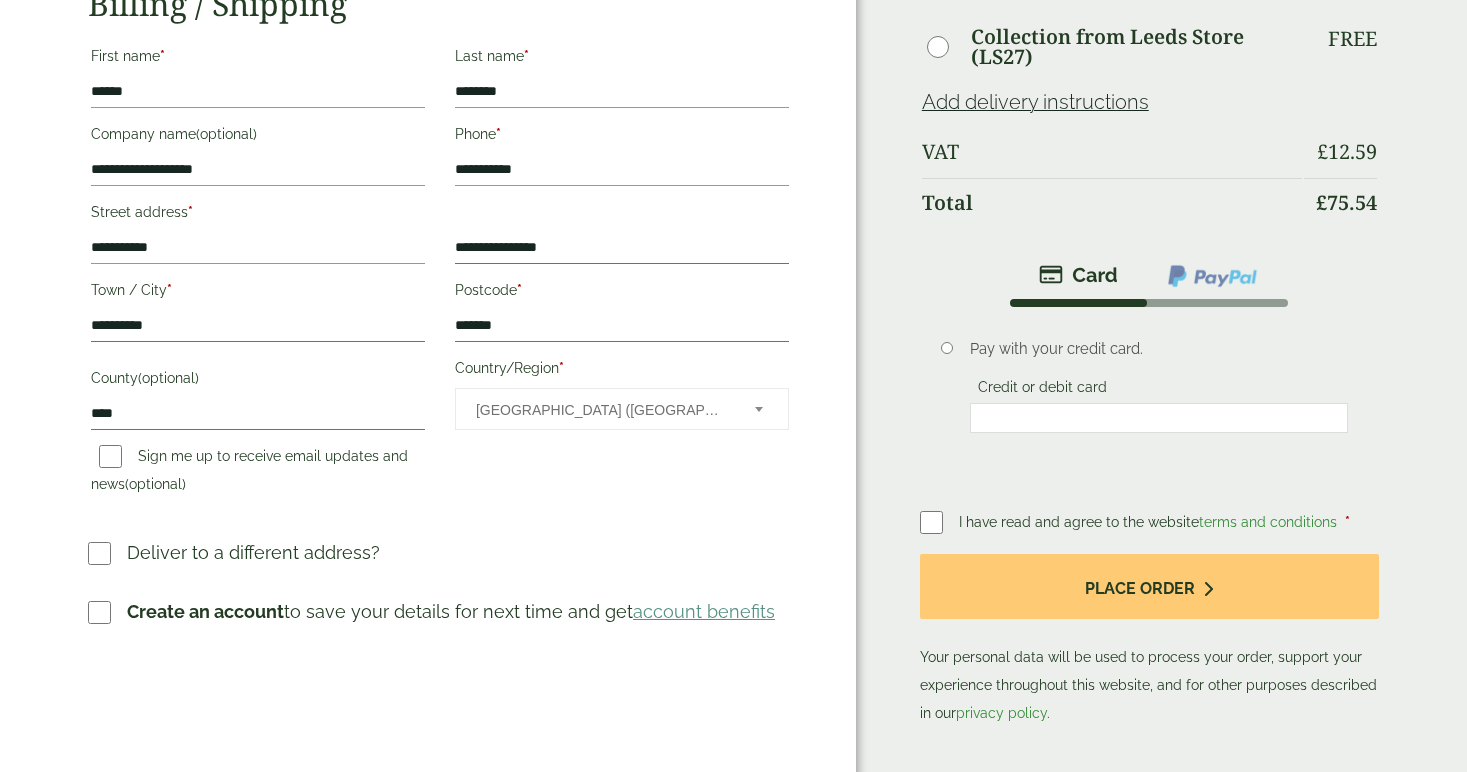 scroll, scrollTop: 426, scrollLeft: 0, axis: vertical 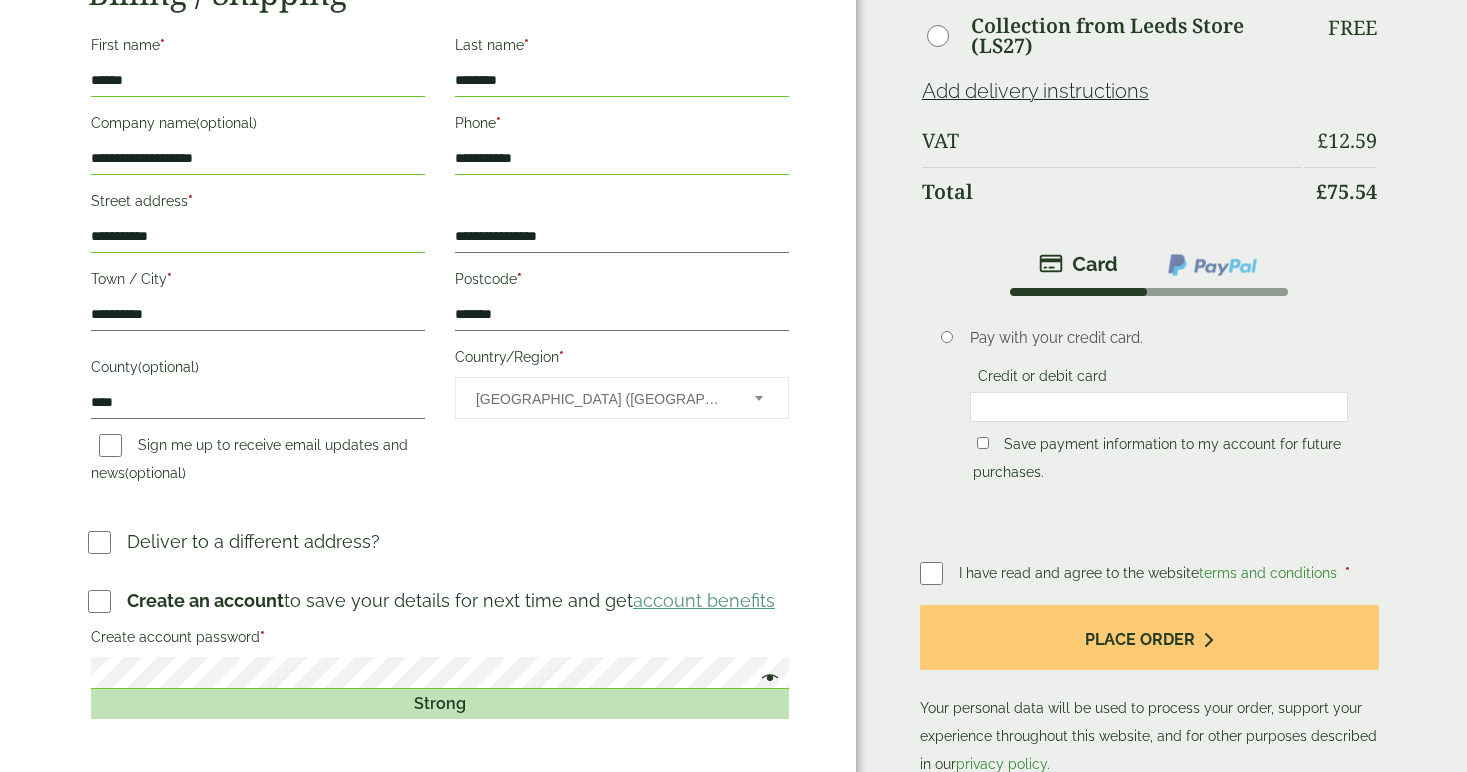 click on "Create account password  *" at bounding box center (440, 640) 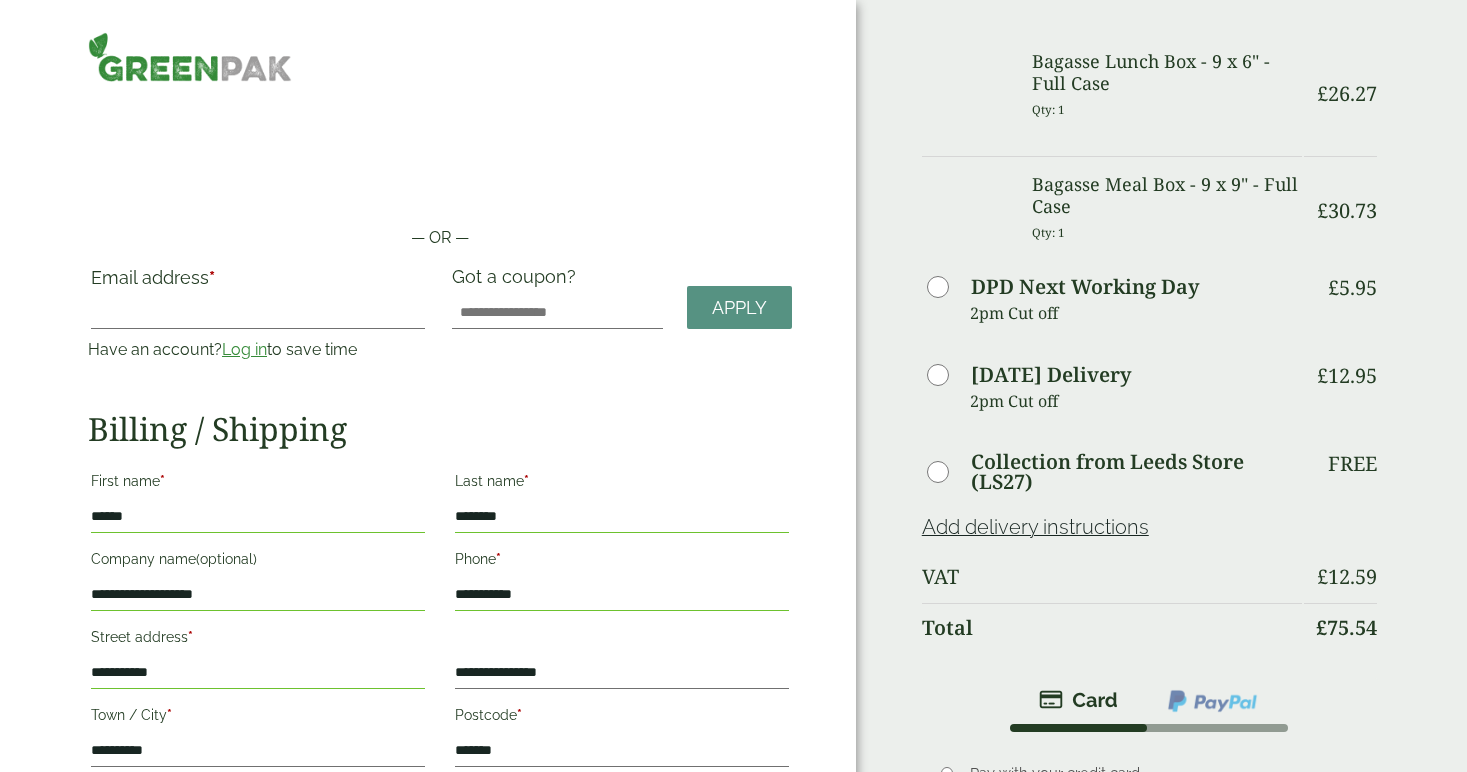 scroll, scrollTop: 0, scrollLeft: 0, axis: both 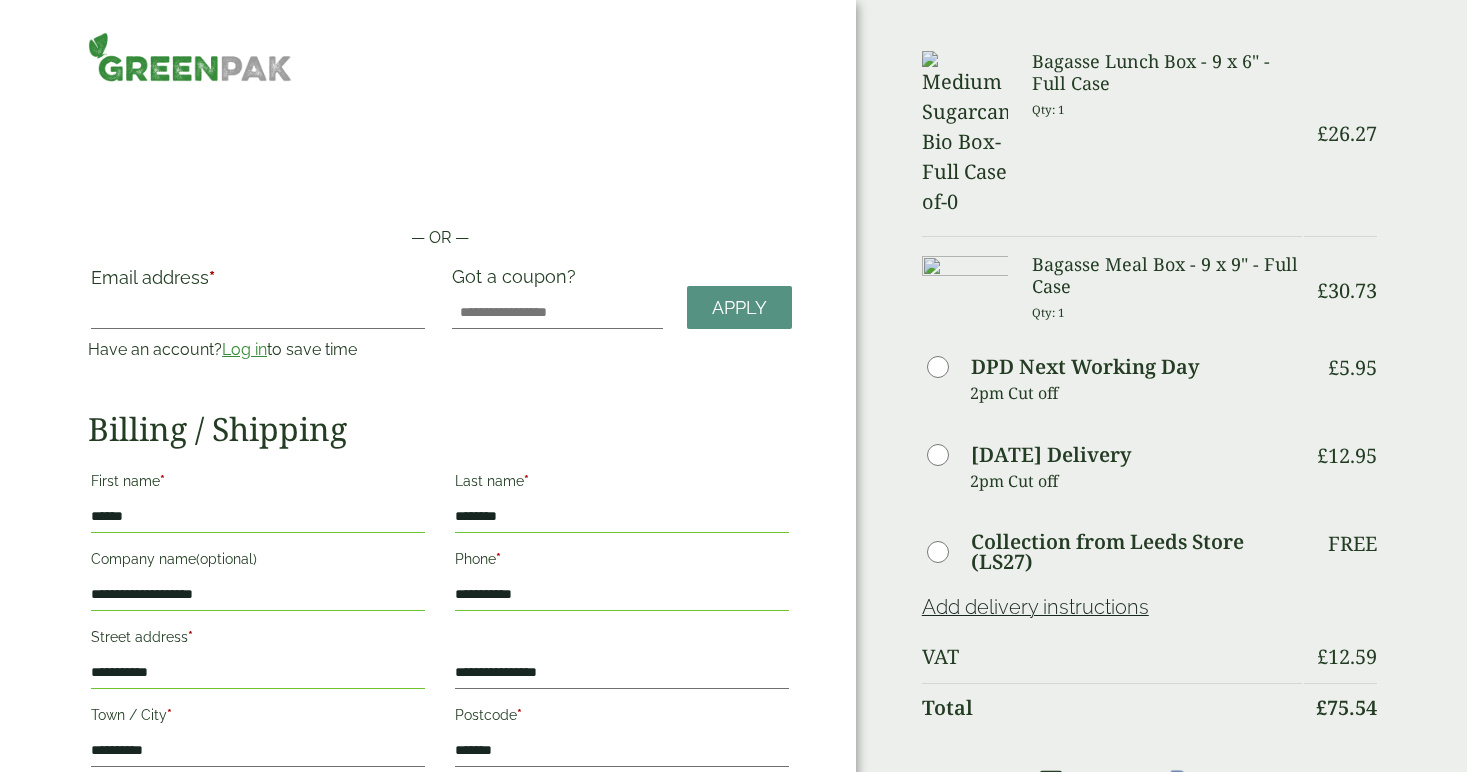 click at bounding box center (965, 134) 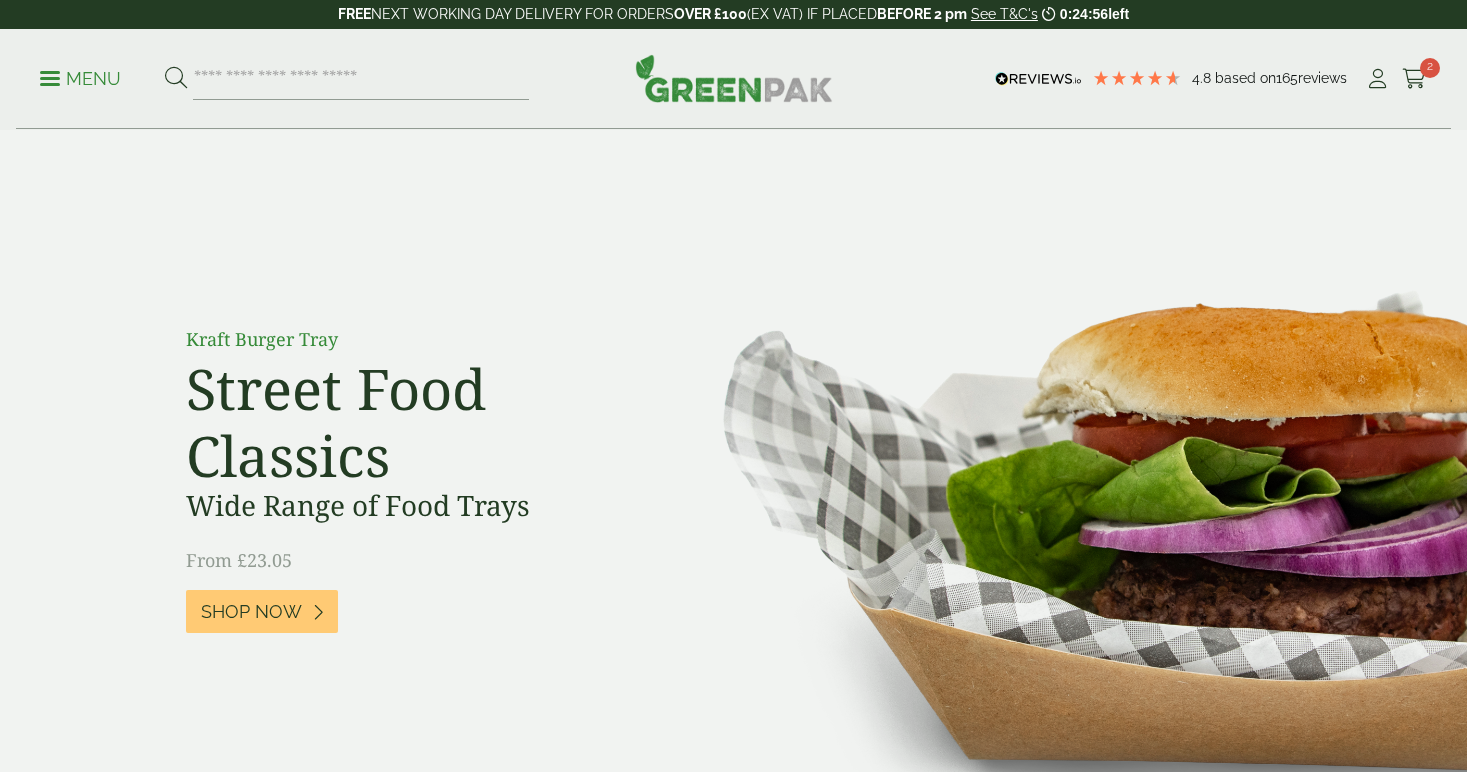 scroll, scrollTop: 0, scrollLeft: 0, axis: both 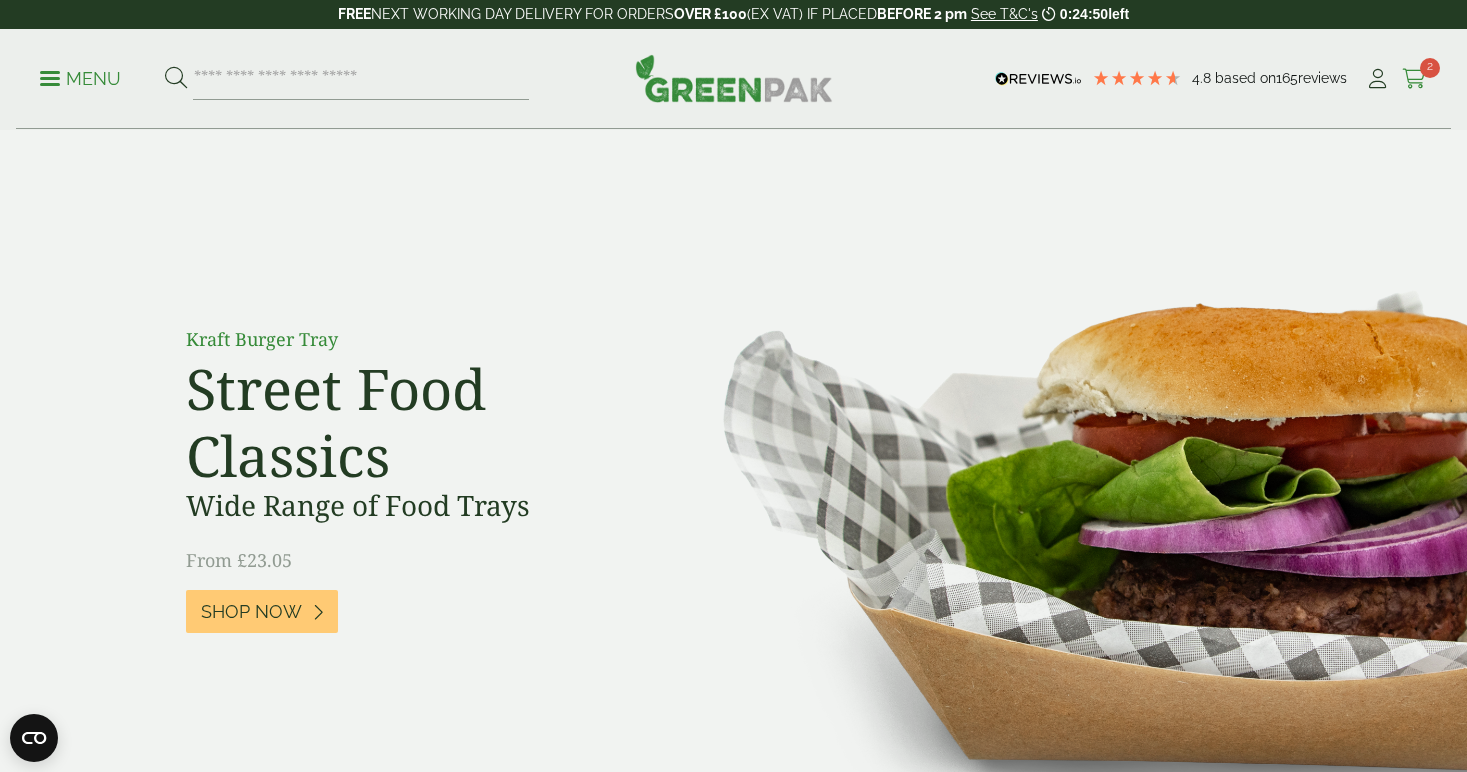 click on "2" at bounding box center [1430, 68] 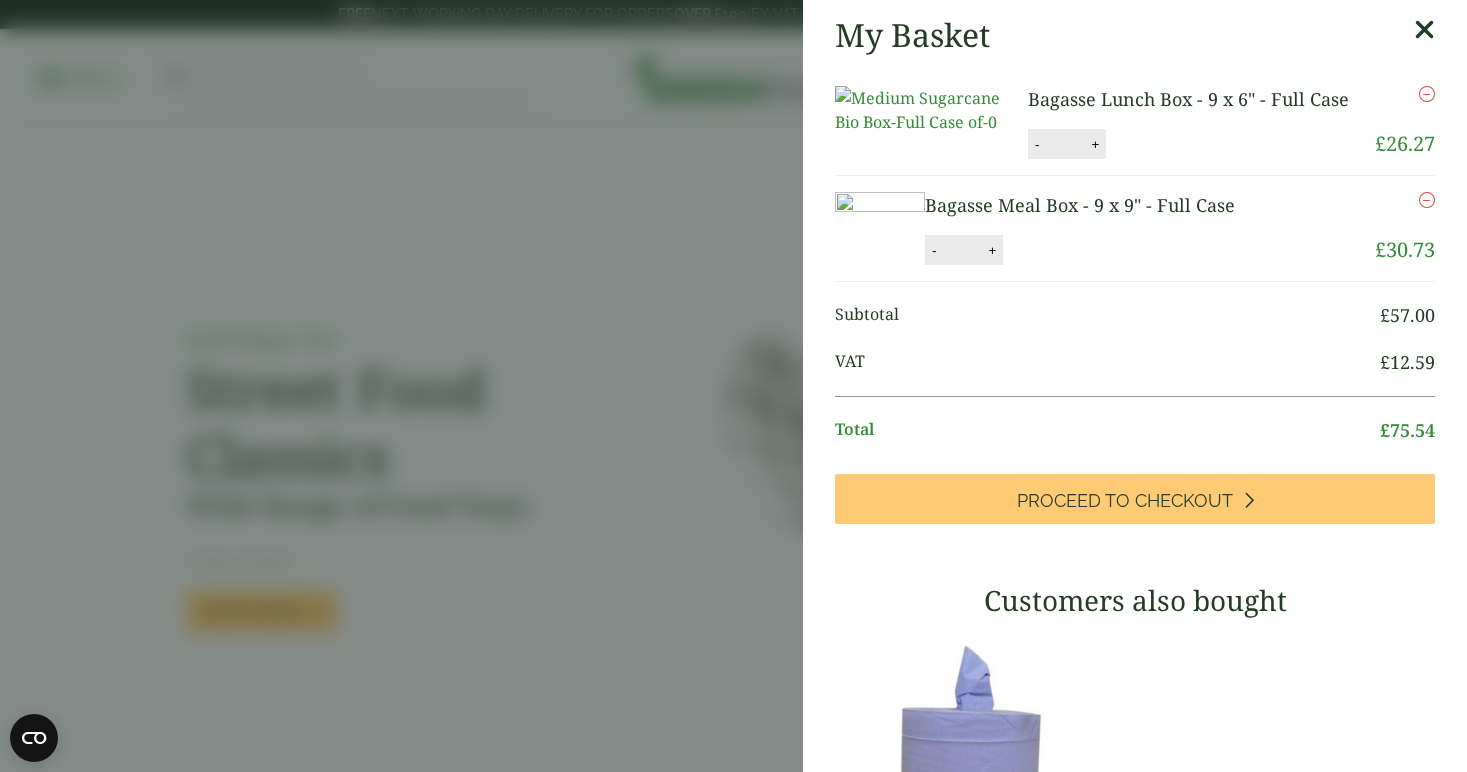 click on "+" at bounding box center (992, 250) 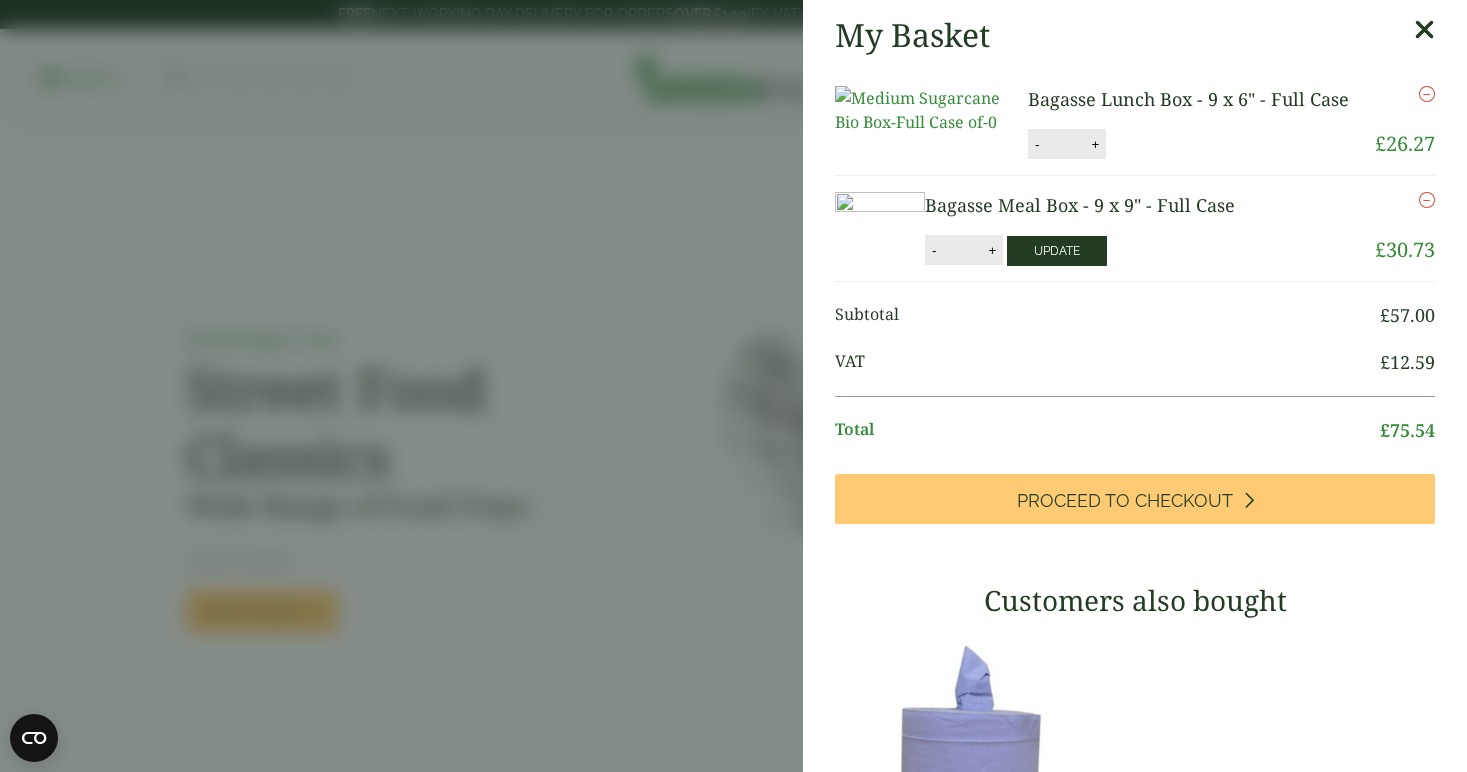 click on "Update" at bounding box center [1057, 251] 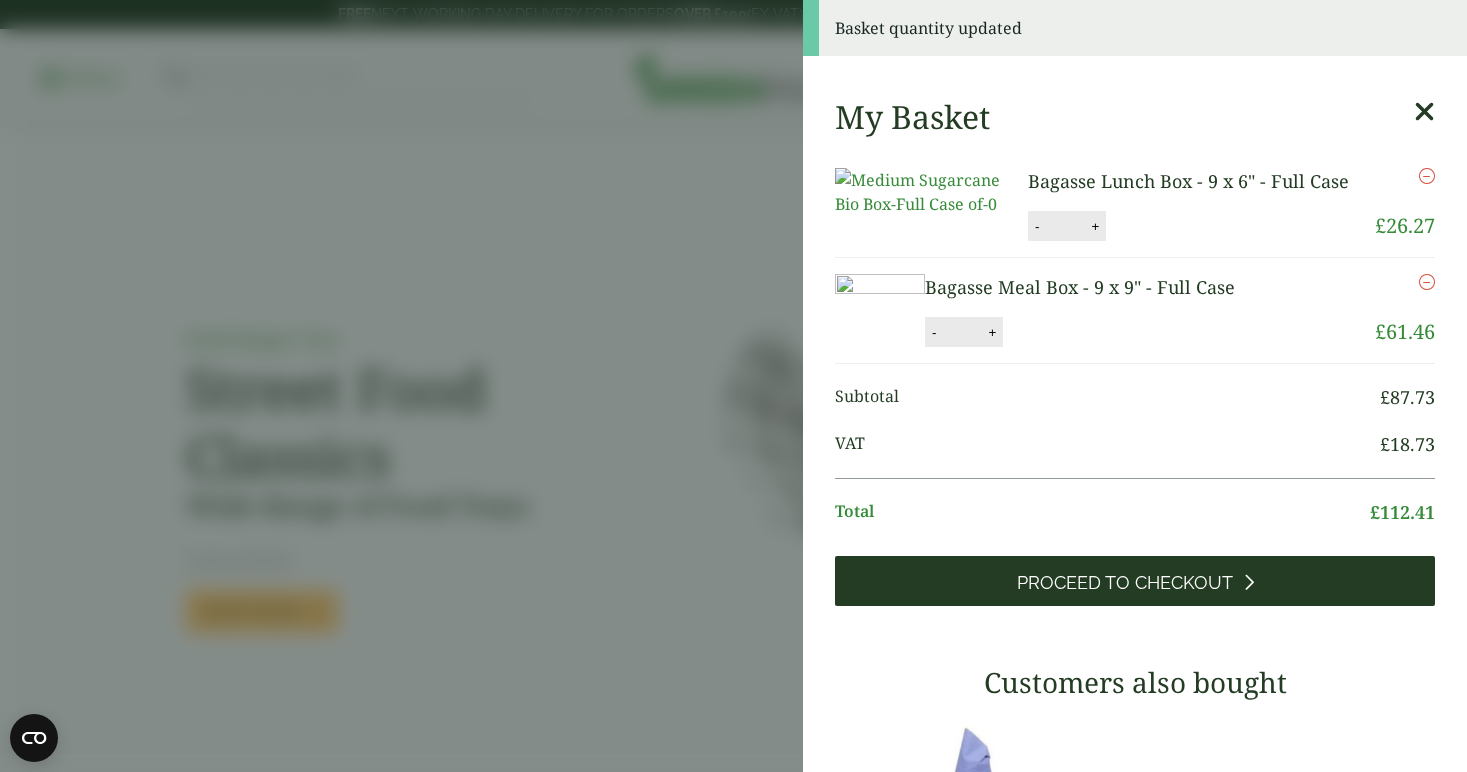 click on "Proceed to Checkout" at bounding box center (1125, 583) 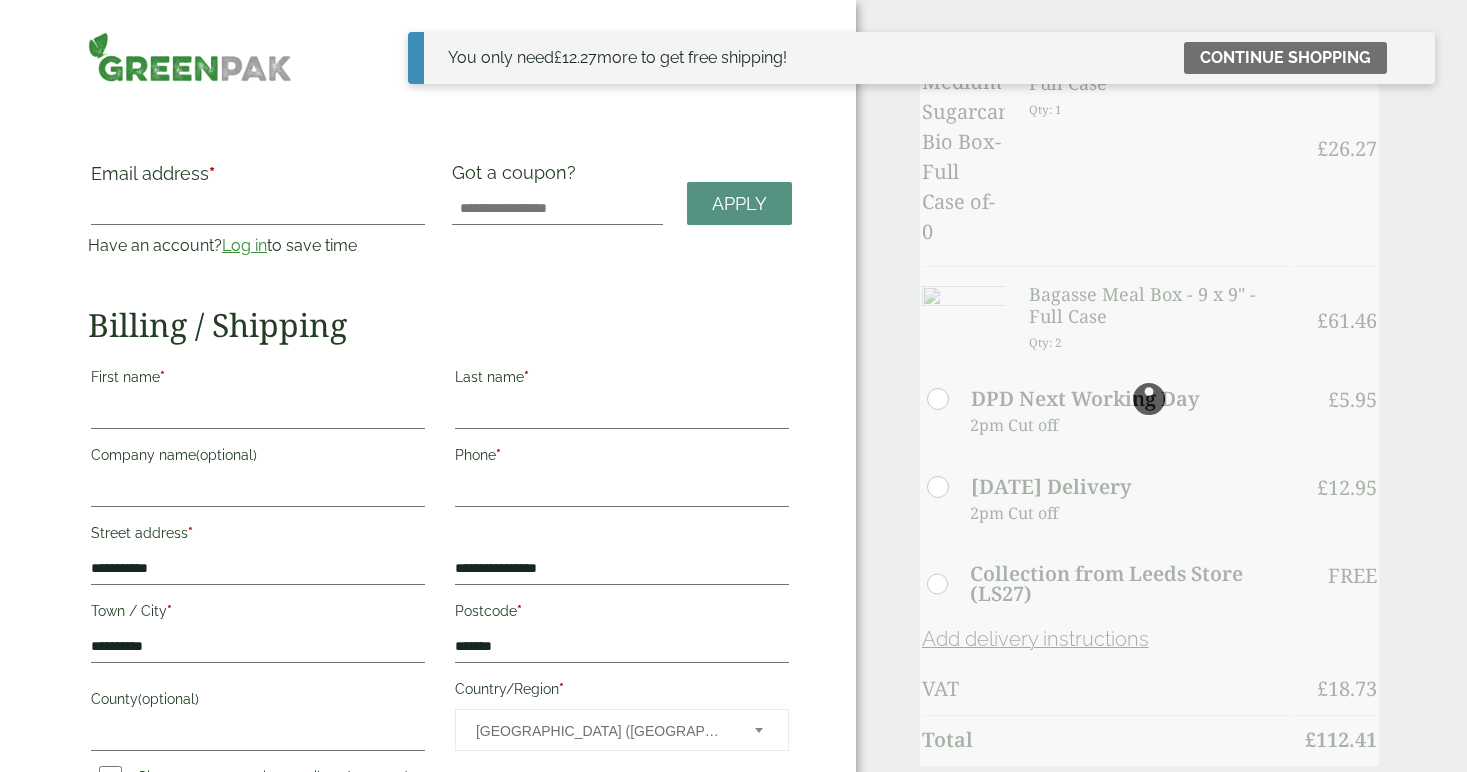 scroll, scrollTop: 0, scrollLeft: 0, axis: both 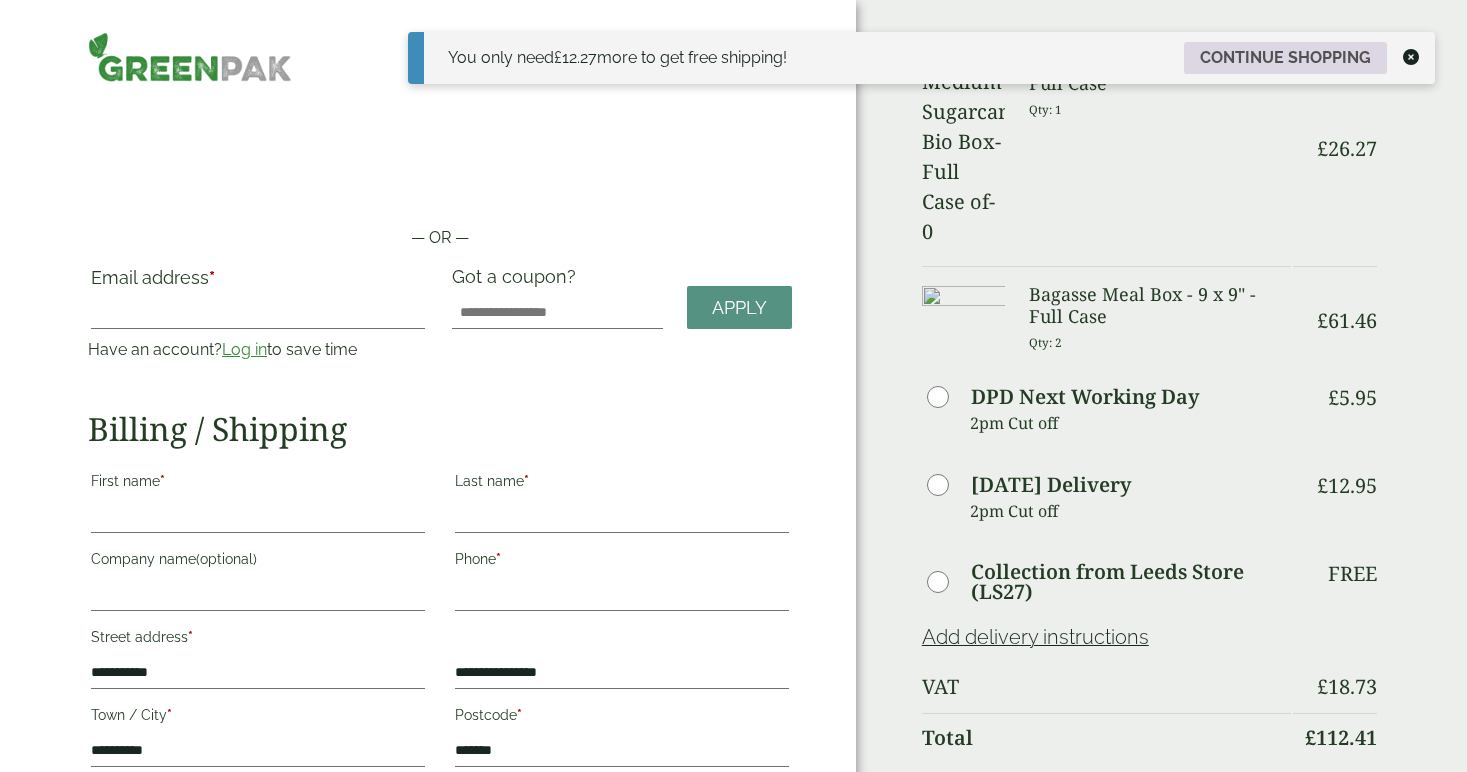click on "Continue shopping" at bounding box center (1285, 58) 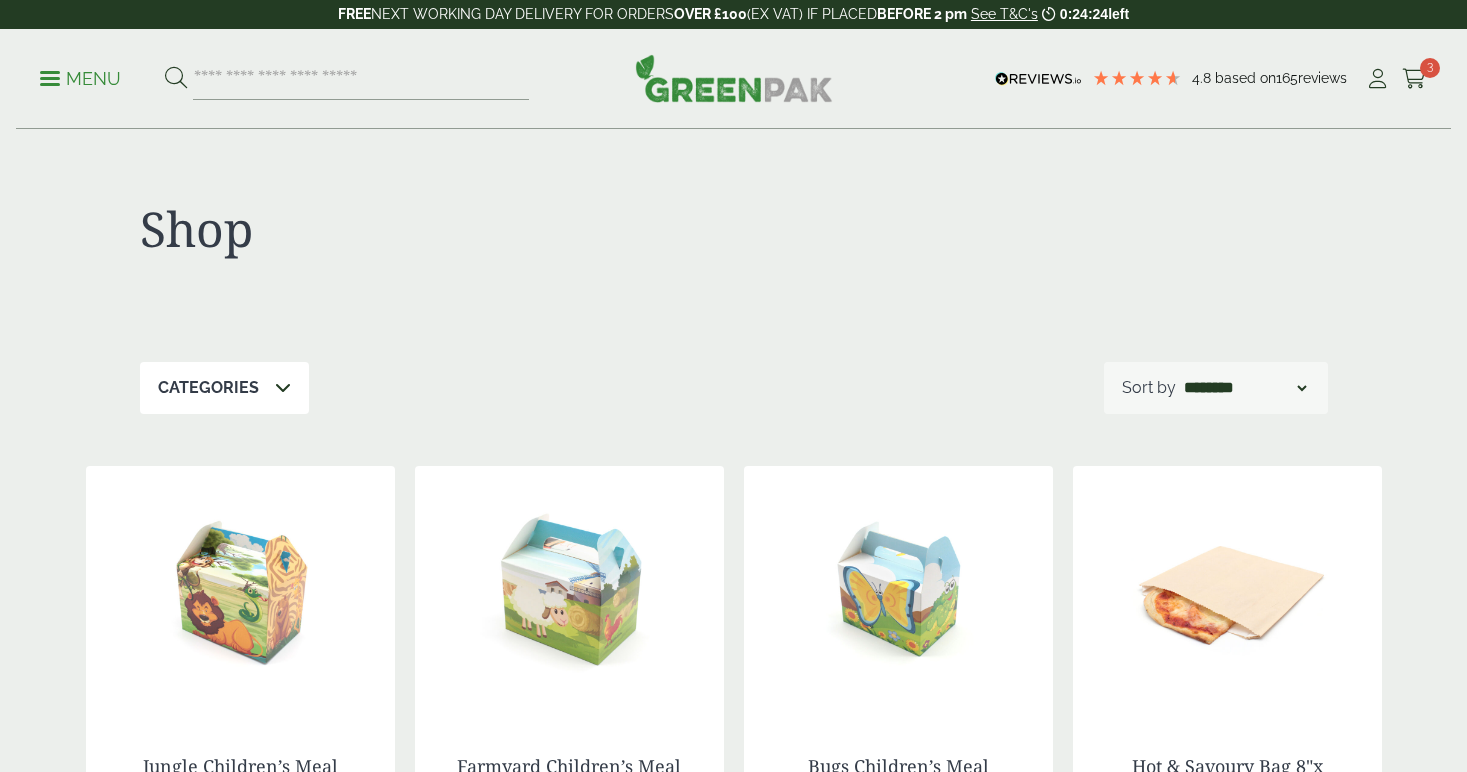 scroll, scrollTop: 0, scrollLeft: 0, axis: both 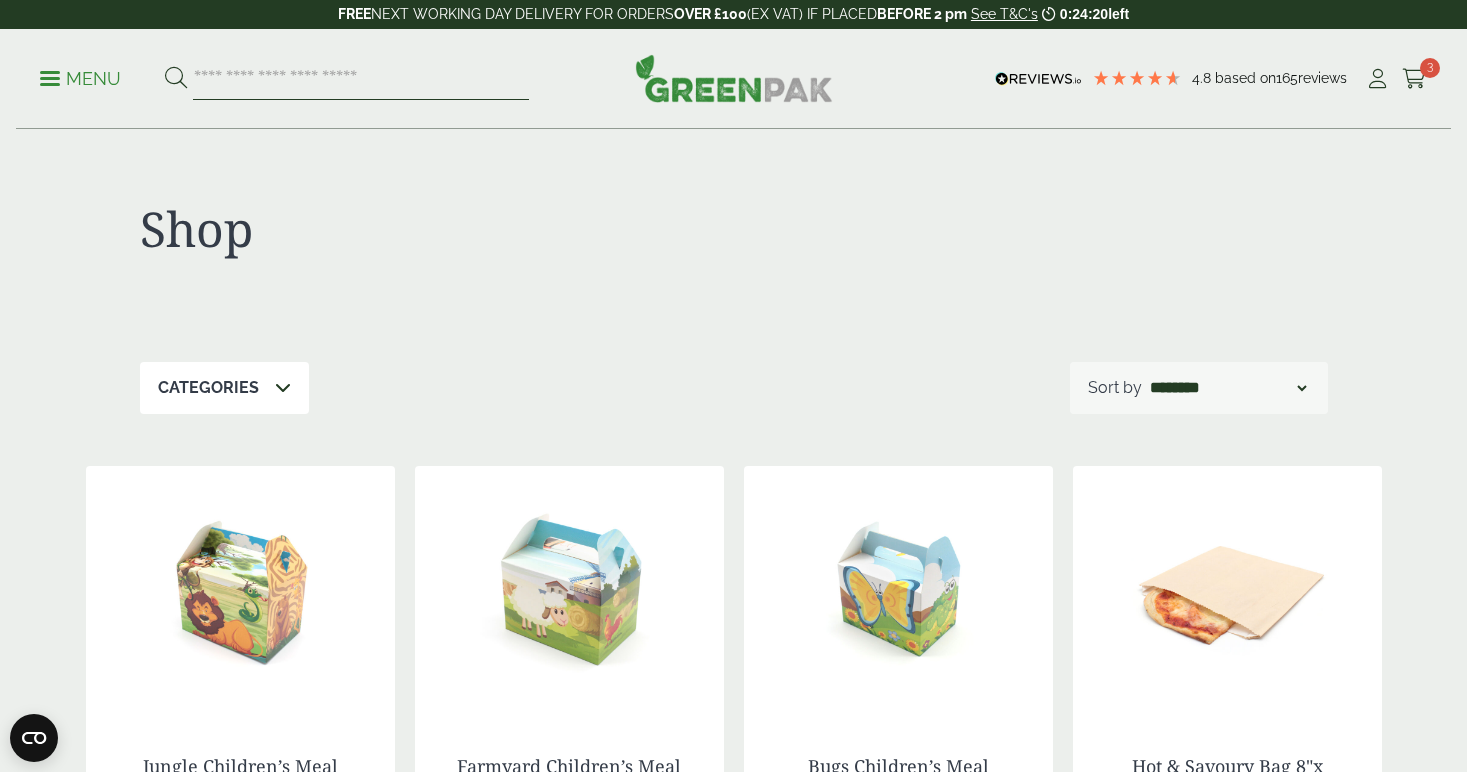 click at bounding box center (361, 79) 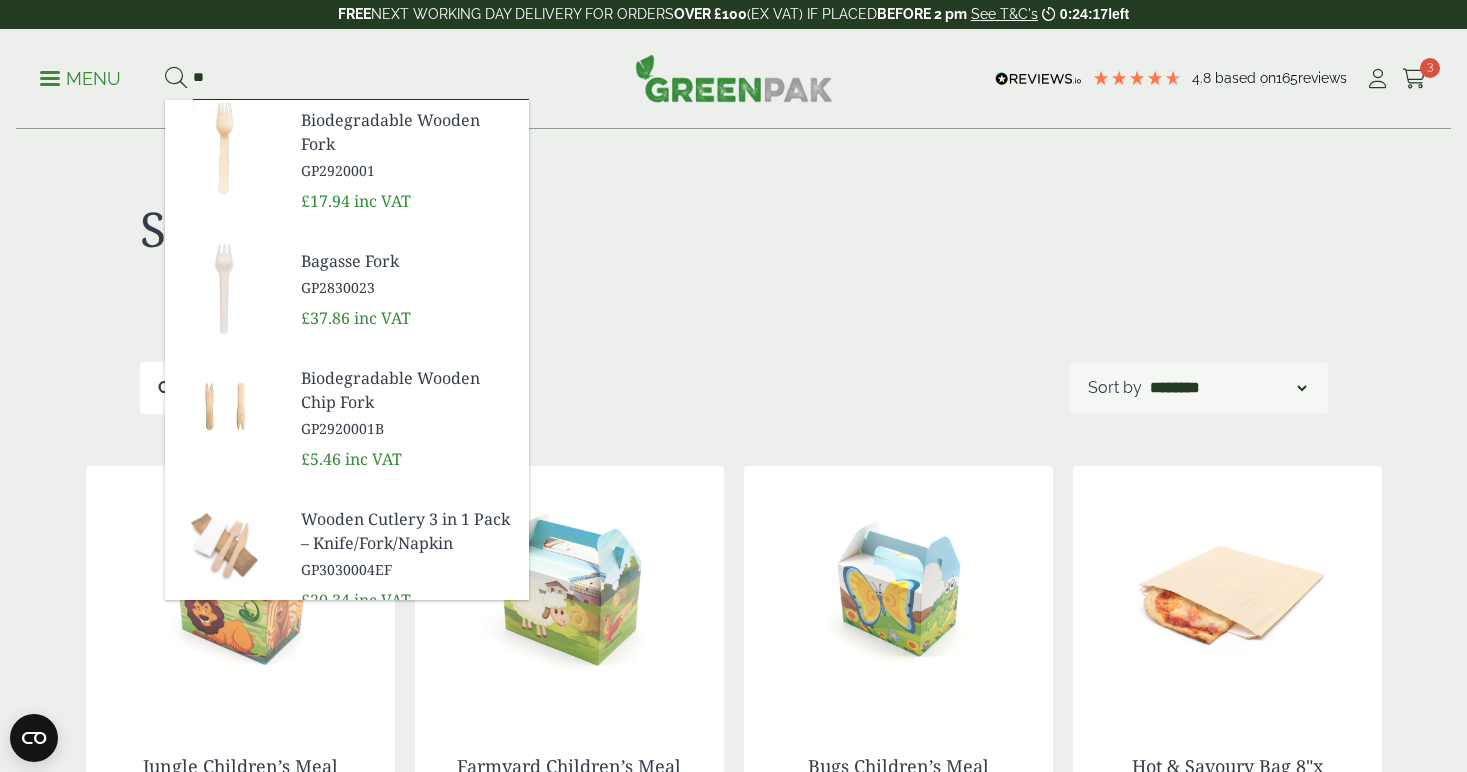 type on "*" 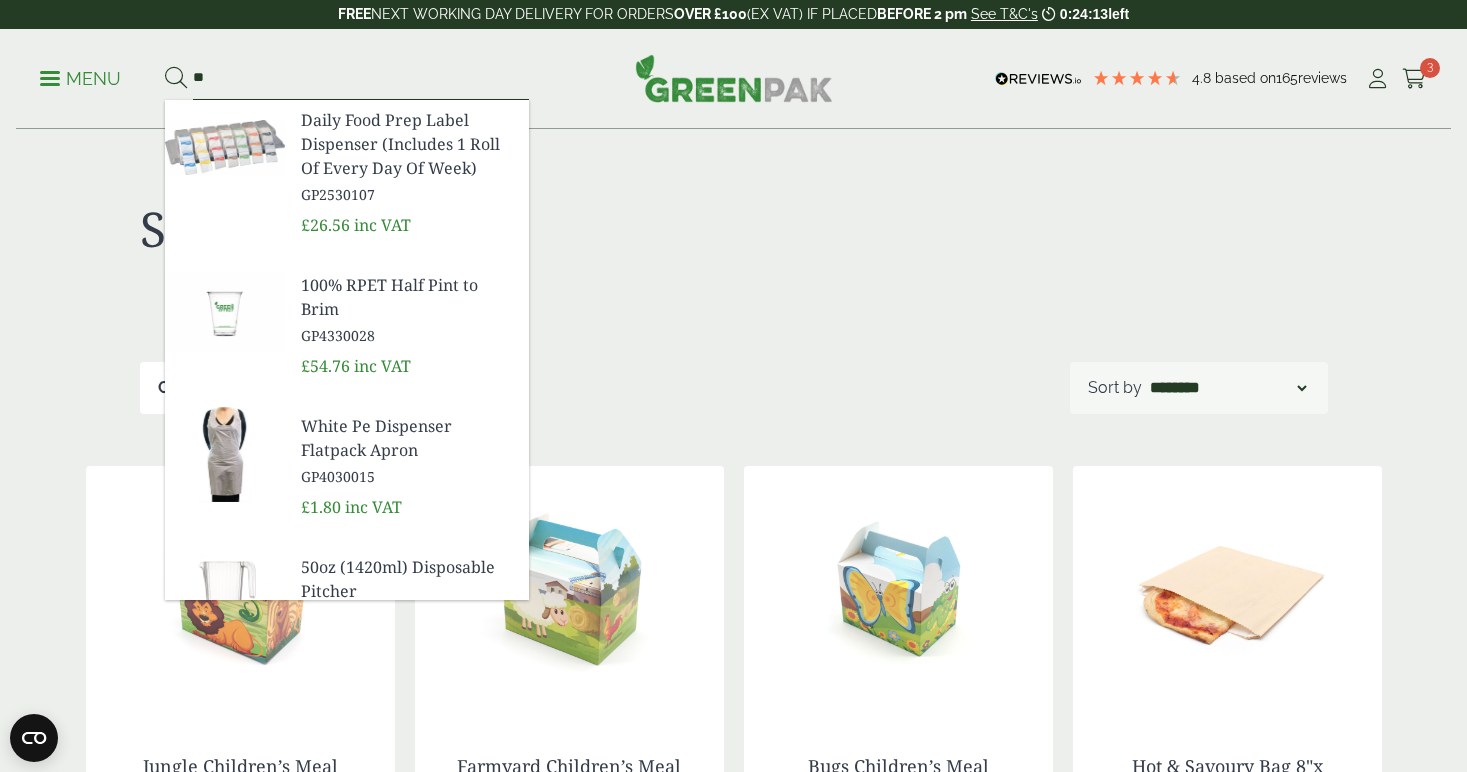 type on "*" 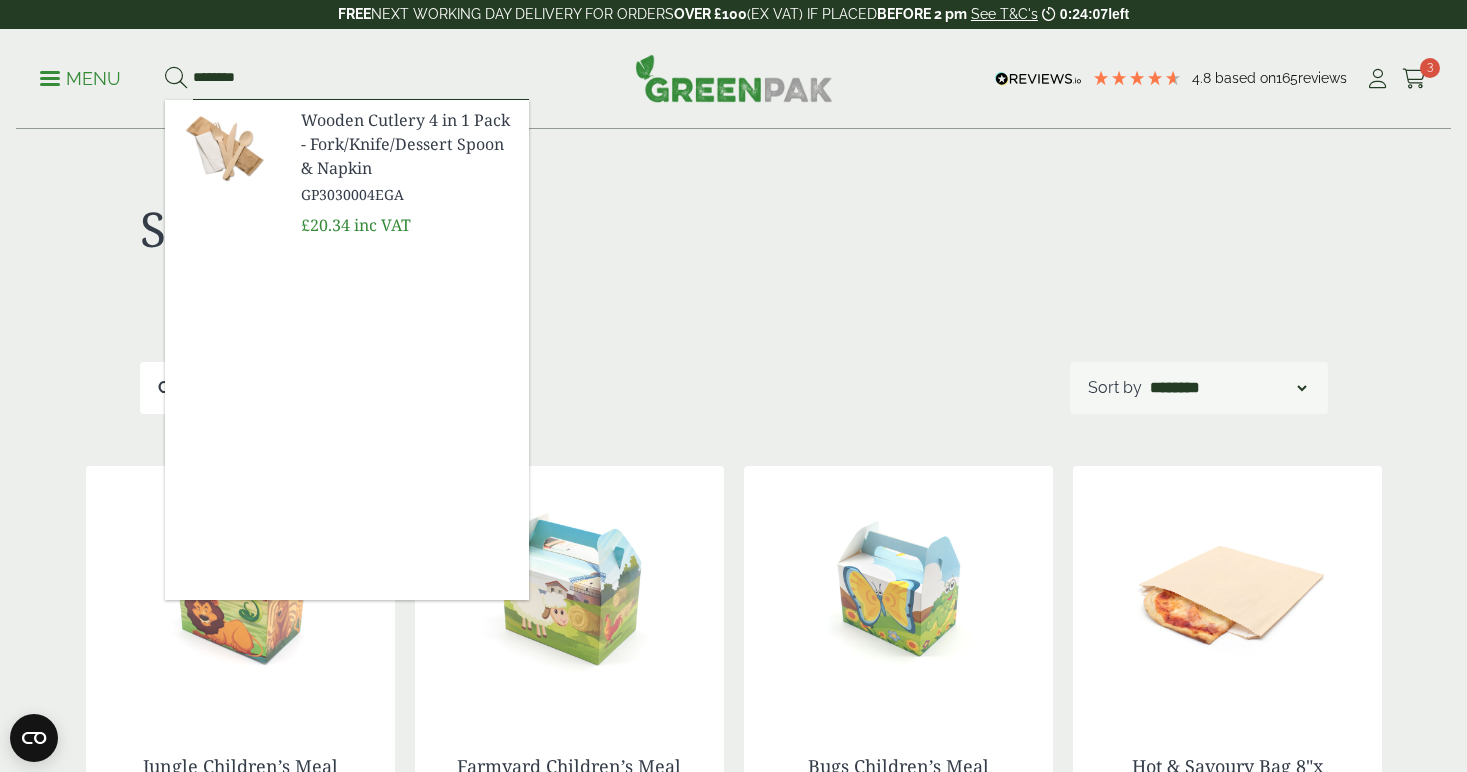 type on "********" 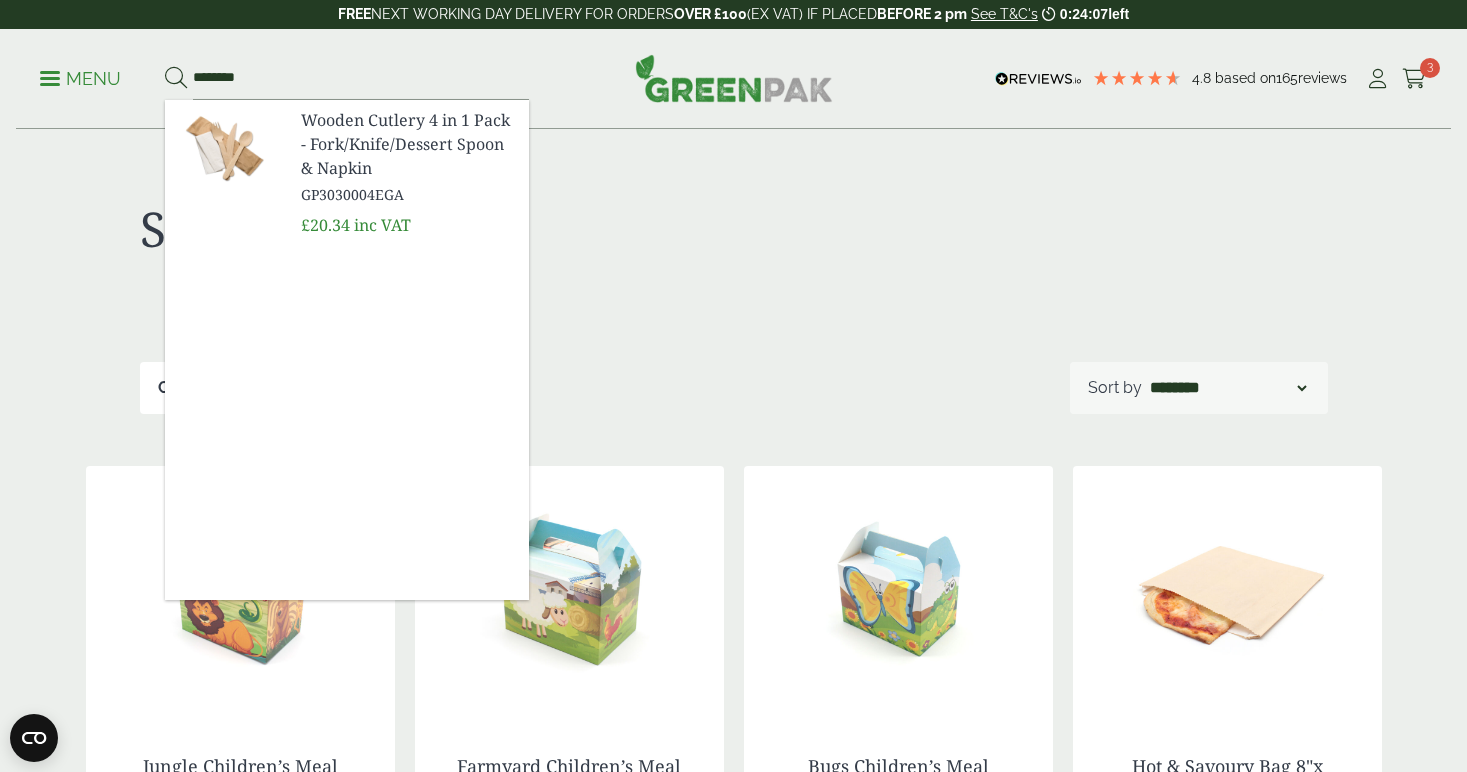 click on "Wooden Cutlery 4 in 1 Pack - Fork/Knife/Dessert Spoon & Napkin" at bounding box center [407, 144] 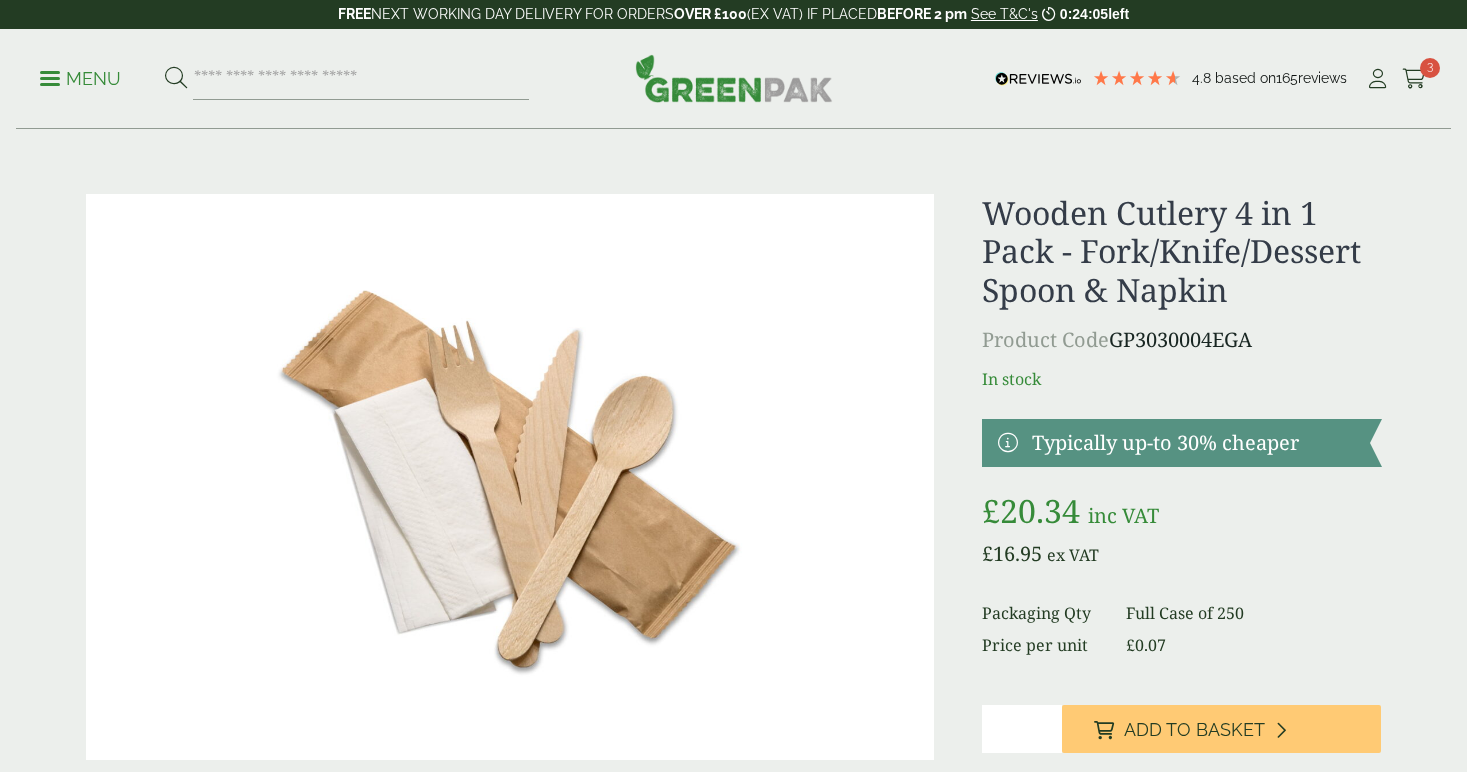 scroll, scrollTop: 0, scrollLeft: 0, axis: both 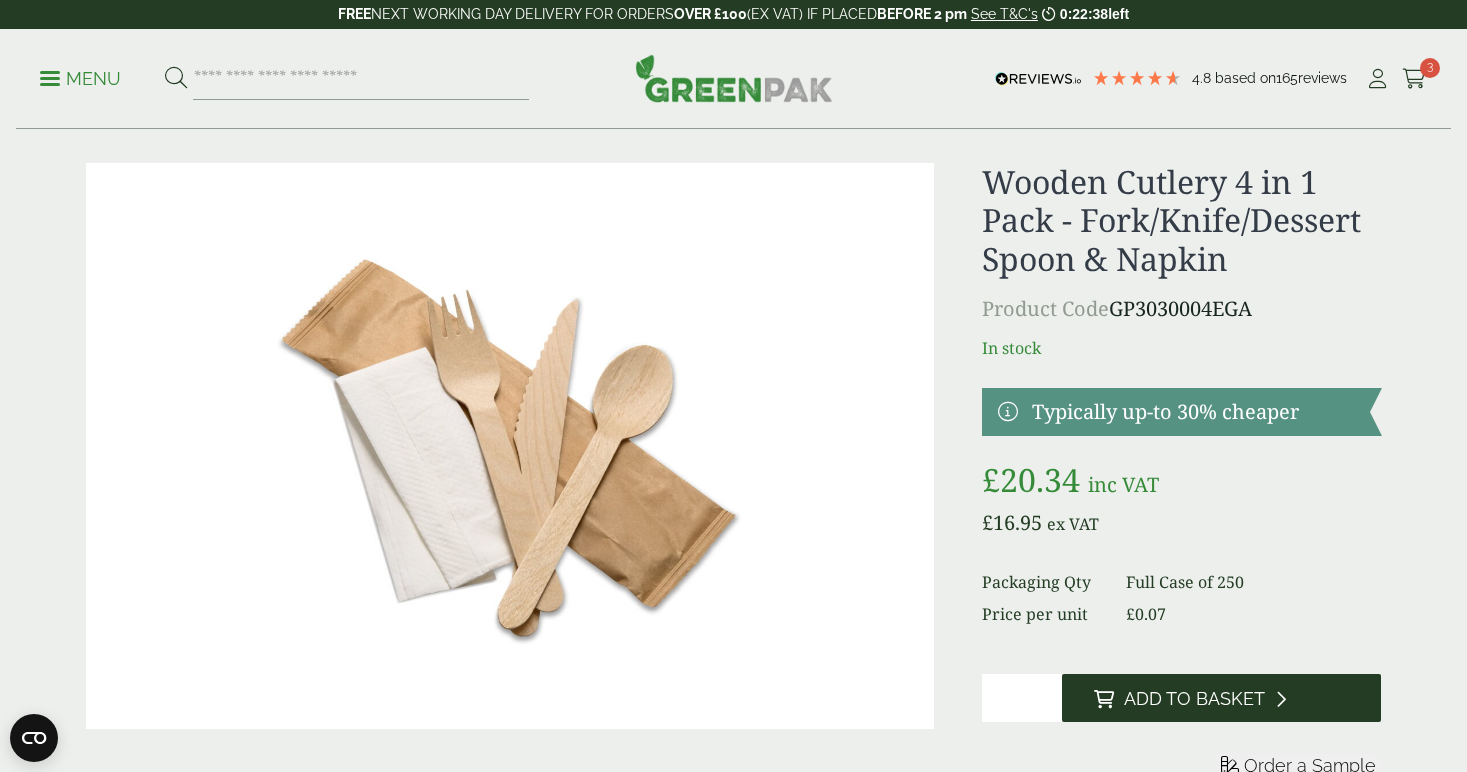 click on "Add to Basket" at bounding box center [1194, 699] 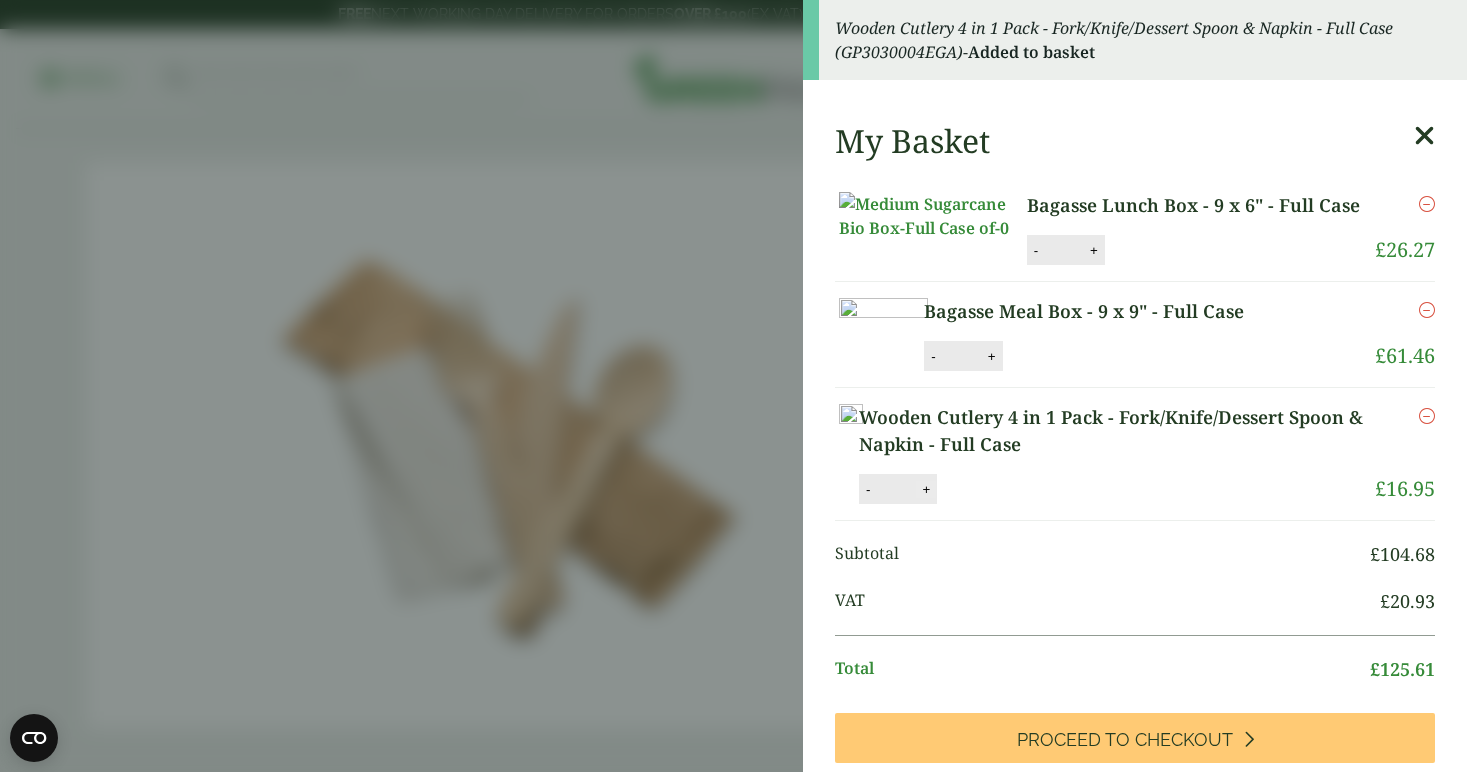 click on "+" at bounding box center (926, 489) 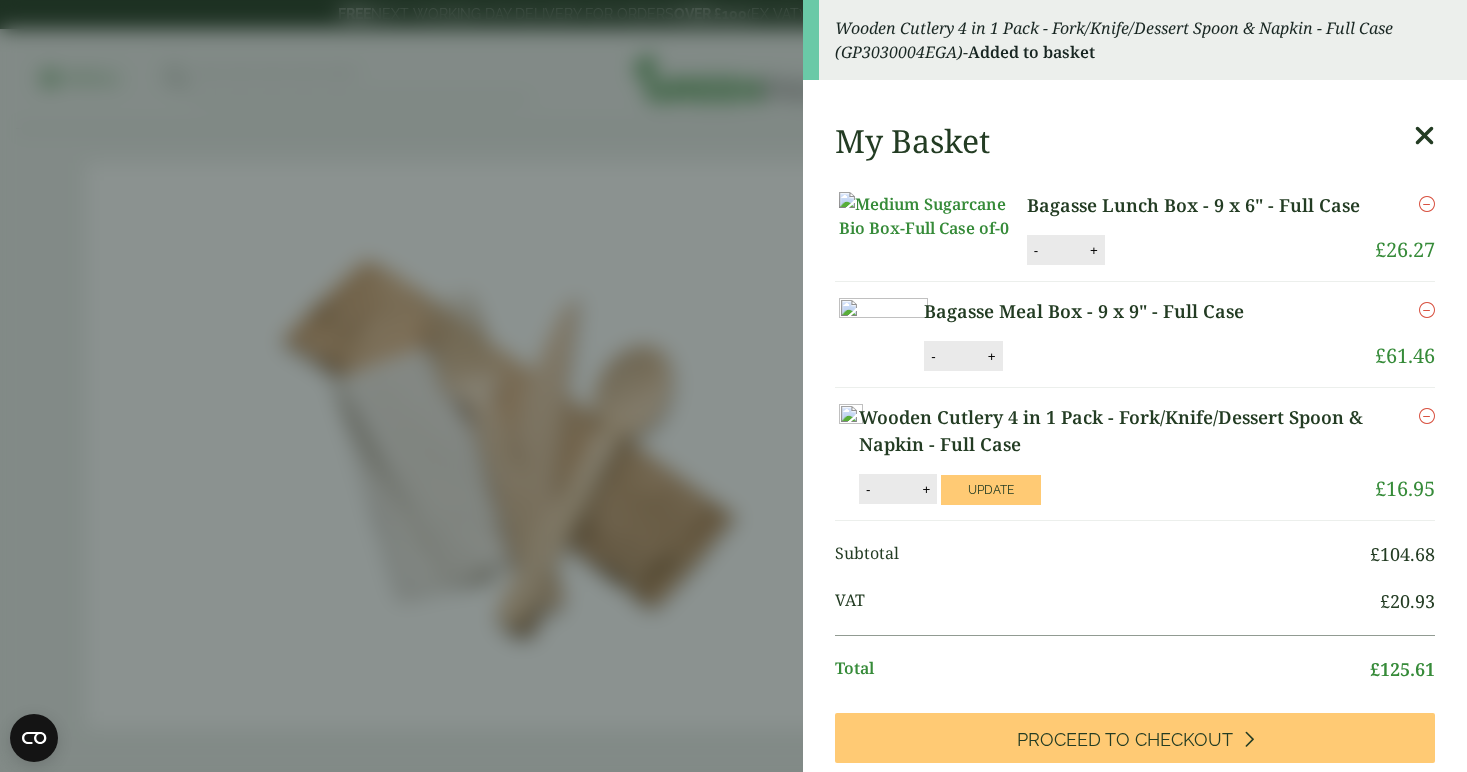 click on "Wooden Cutlery 4 in 1 Pack - Fork/Knife/Dessert Spoon & Napkin - Full Case (GP3030004EGA)  -  Added to basket
My Basket
Bagasse Lunch Box - 9 x 6" - Full Case
Bagasse Lunch Box - 9 x 6" - Full Case quantity
- * +
Update
Remove £ - *" at bounding box center [733, 386] 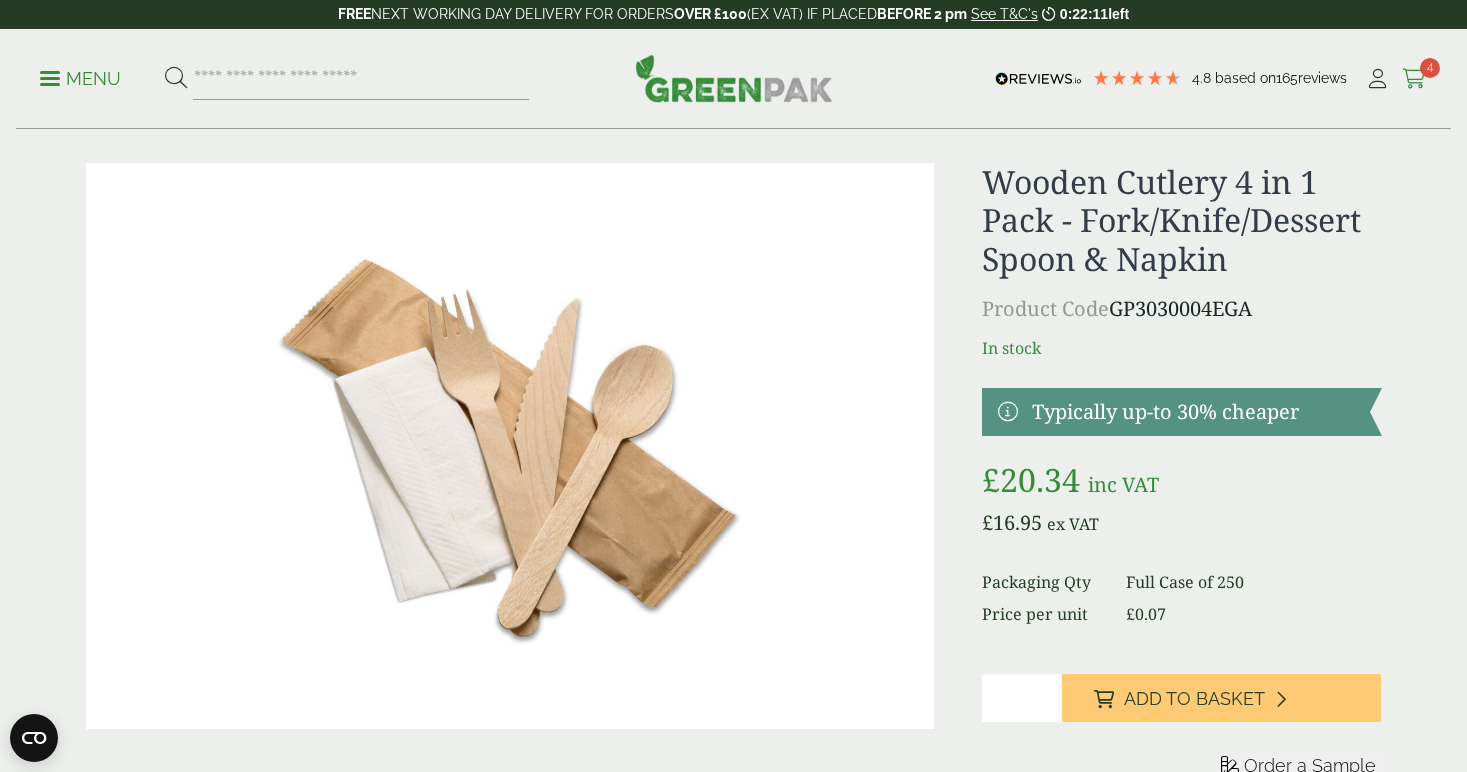 click at bounding box center (1414, 79) 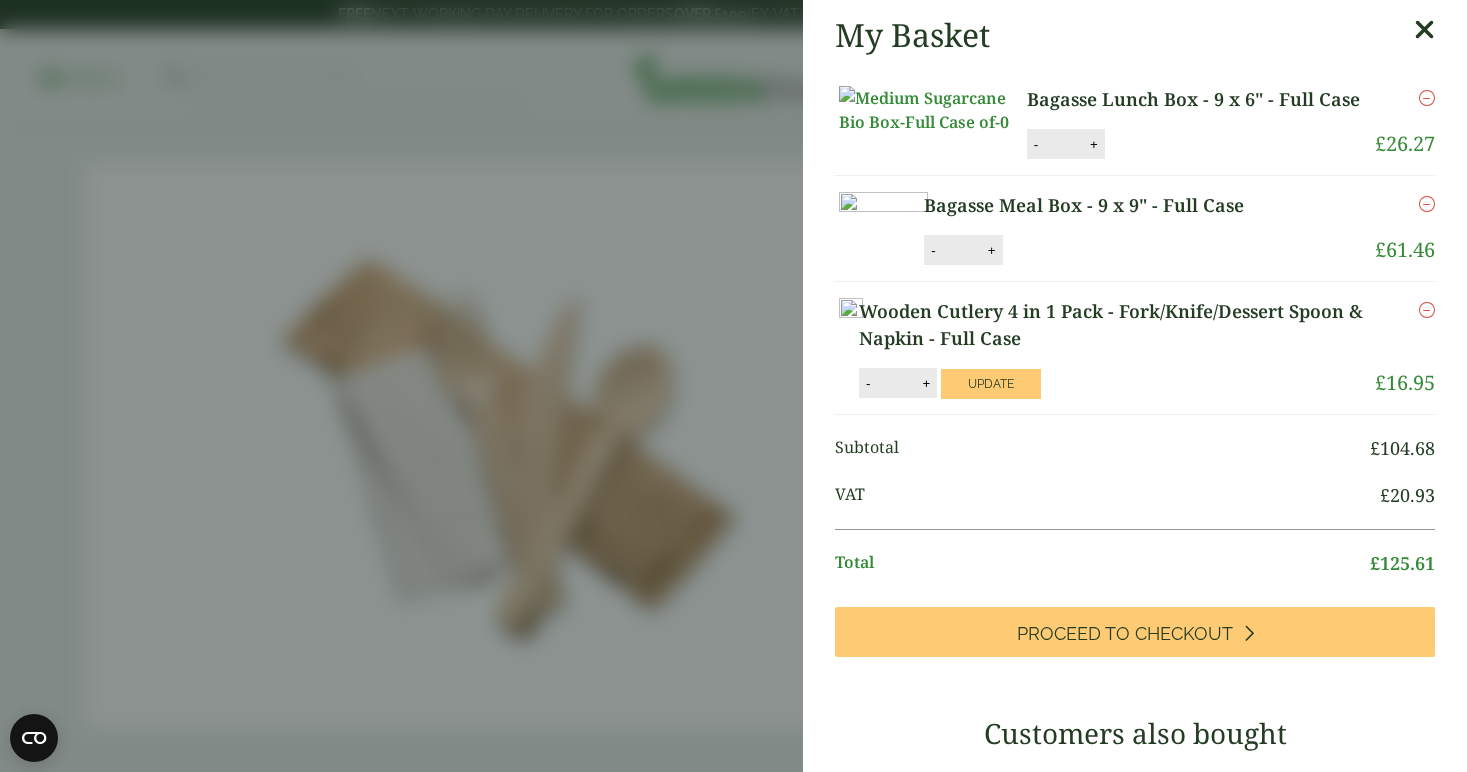 scroll, scrollTop: 0, scrollLeft: 0, axis: both 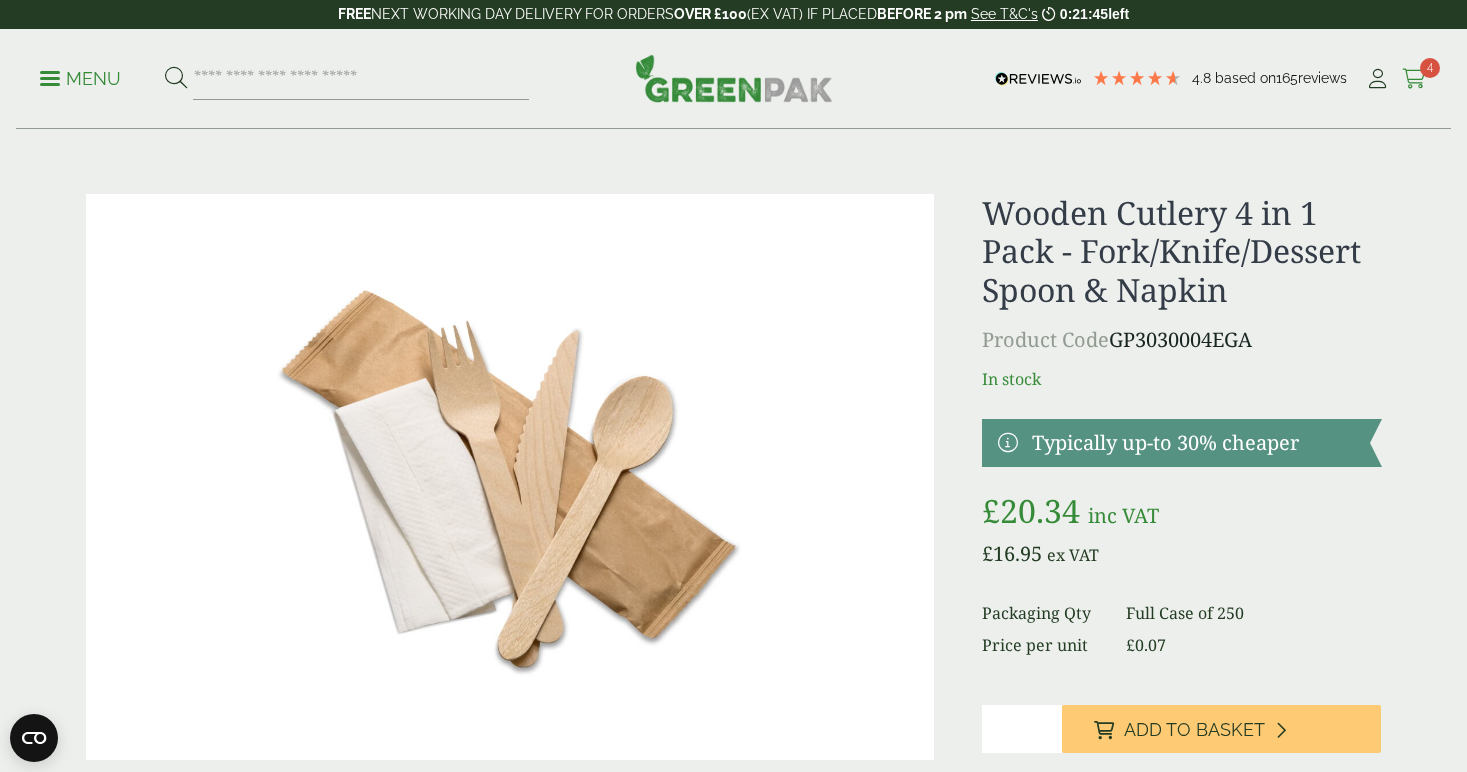 click on "4" at bounding box center (1430, 68) 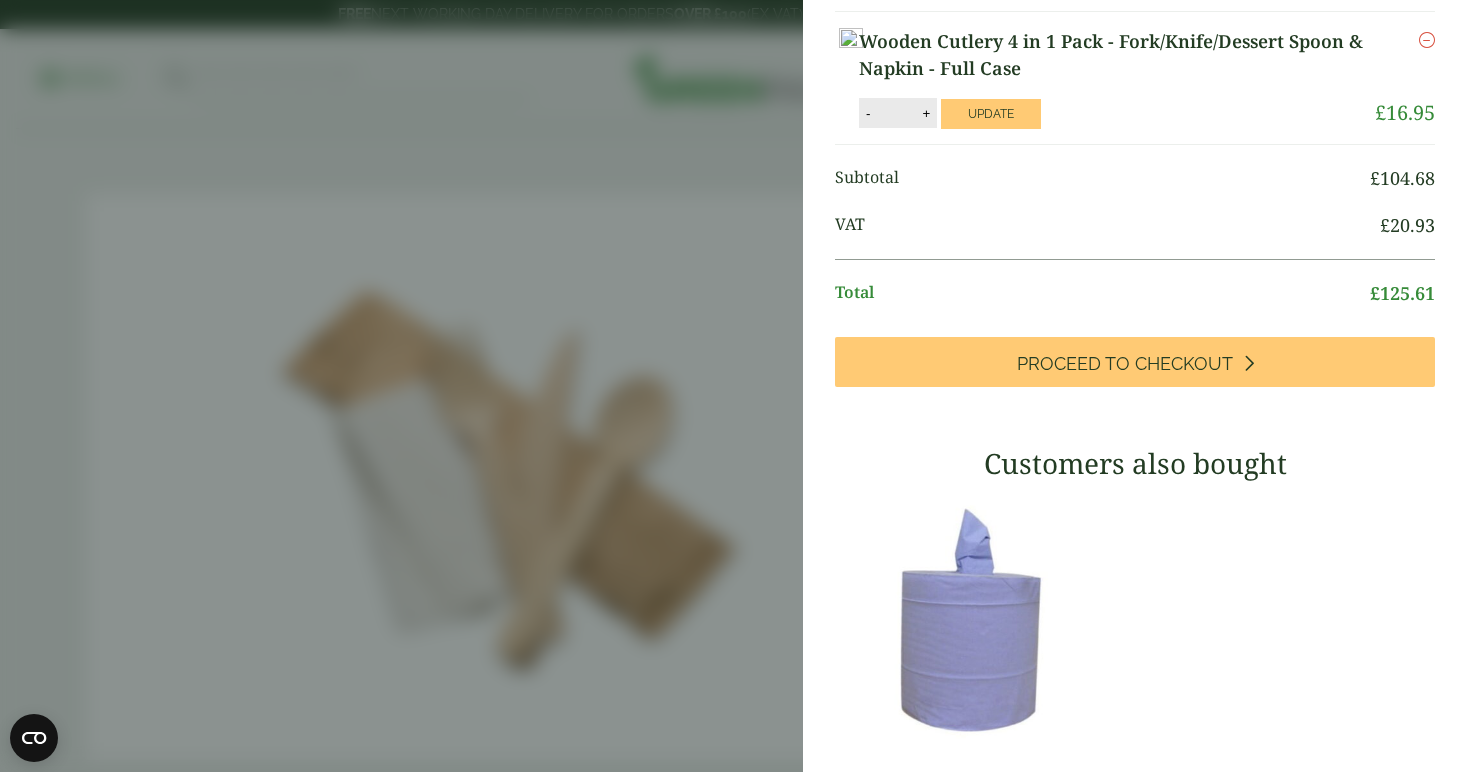scroll, scrollTop: 279, scrollLeft: 0, axis: vertical 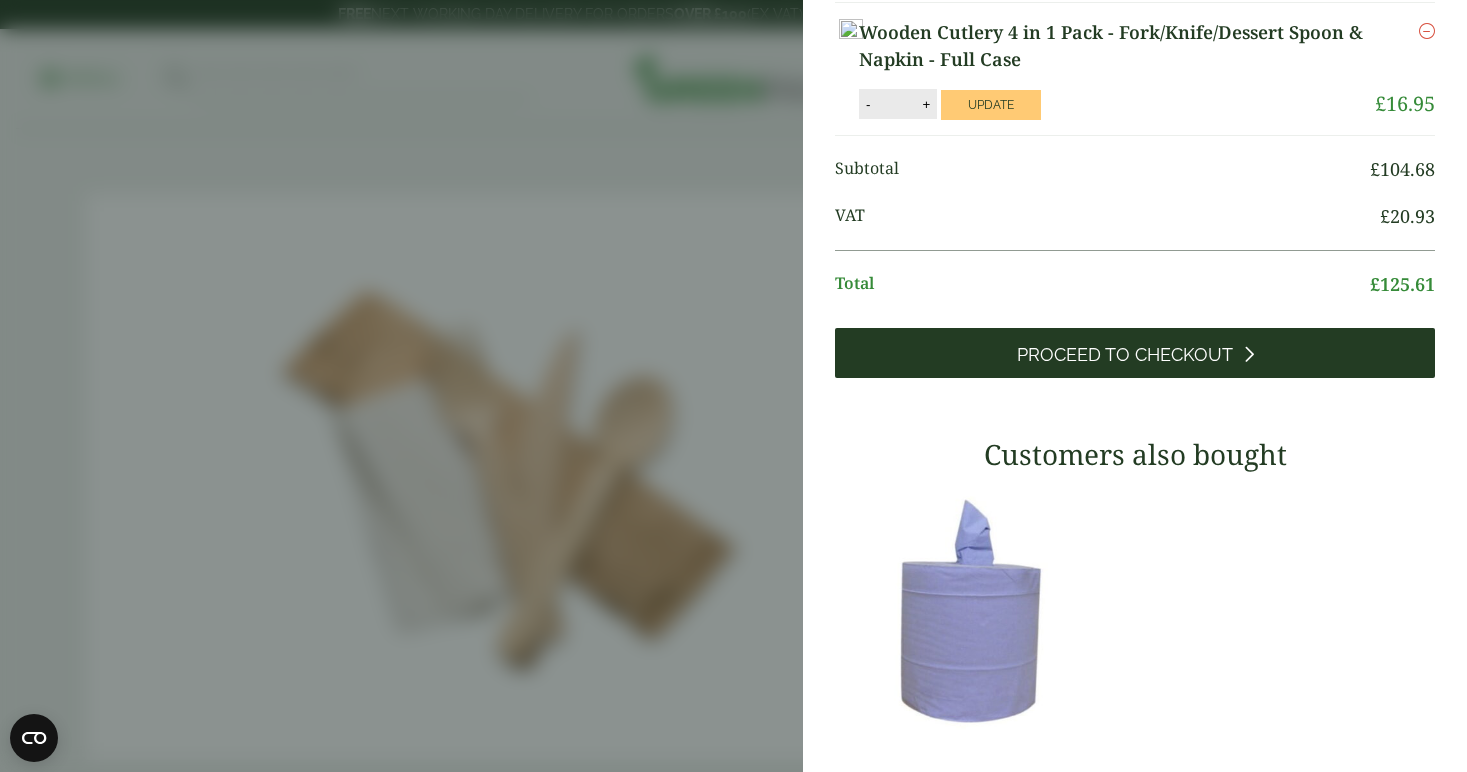 click on "Proceed to Checkout" at bounding box center (1125, 355) 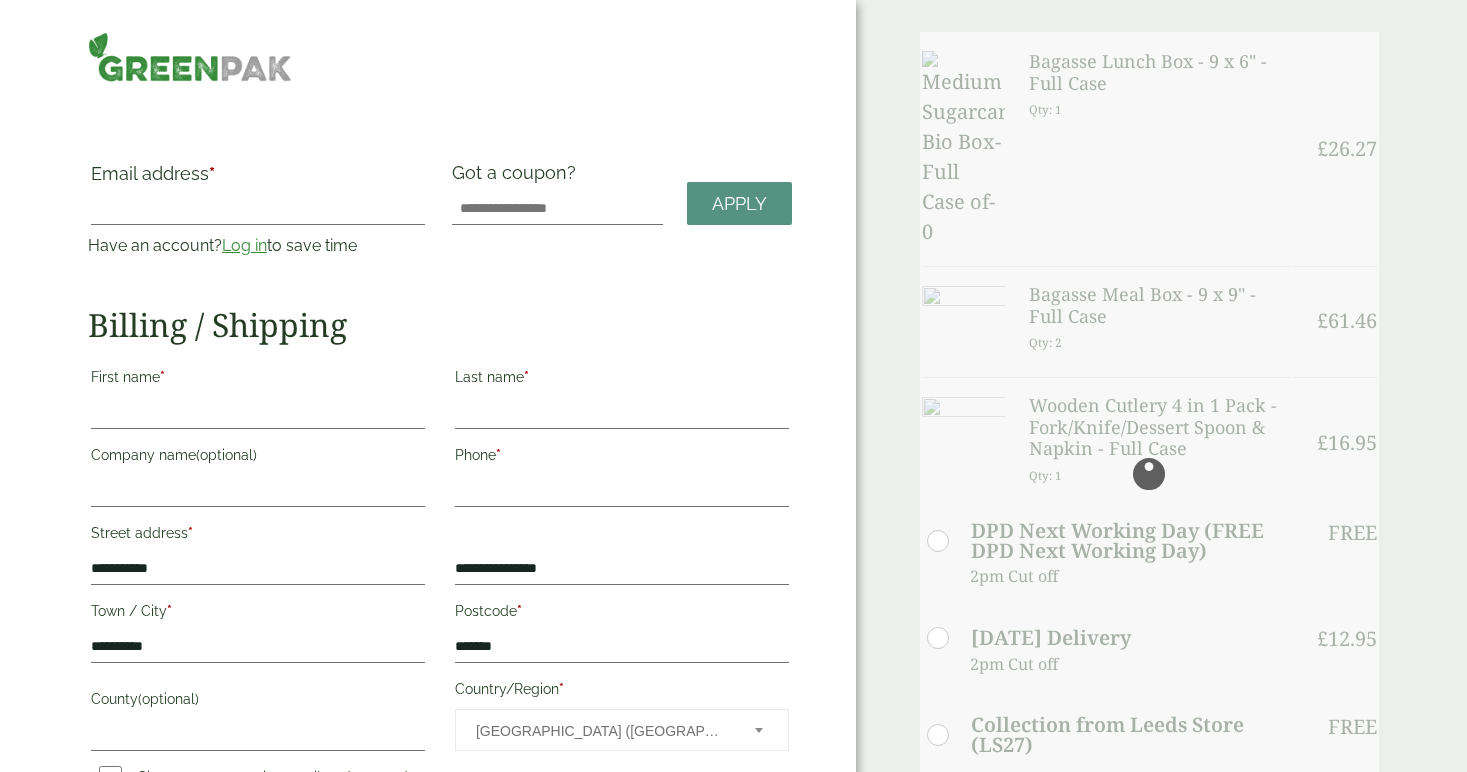 scroll, scrollTop: 0, scrollLeft: 0, axis: both 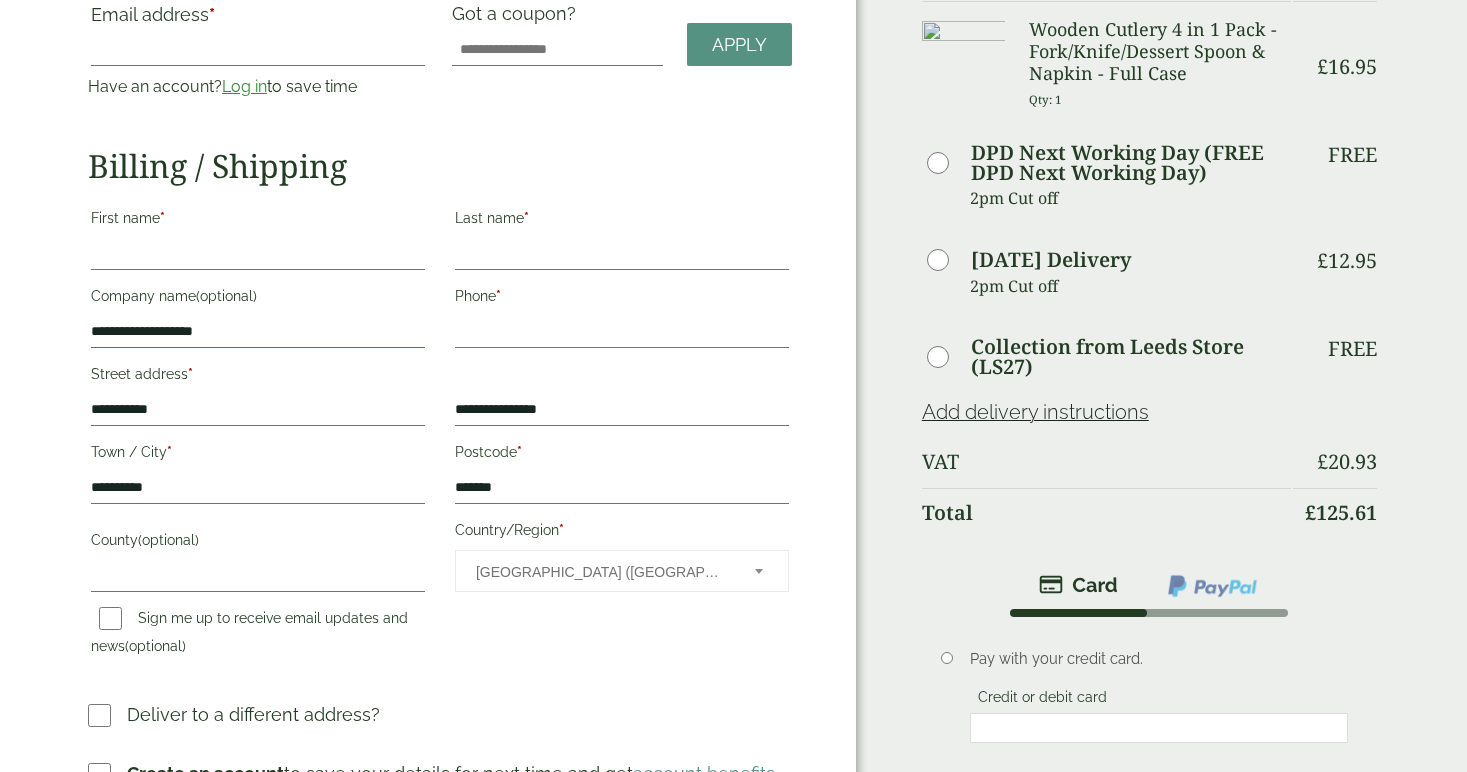 type on "**********" 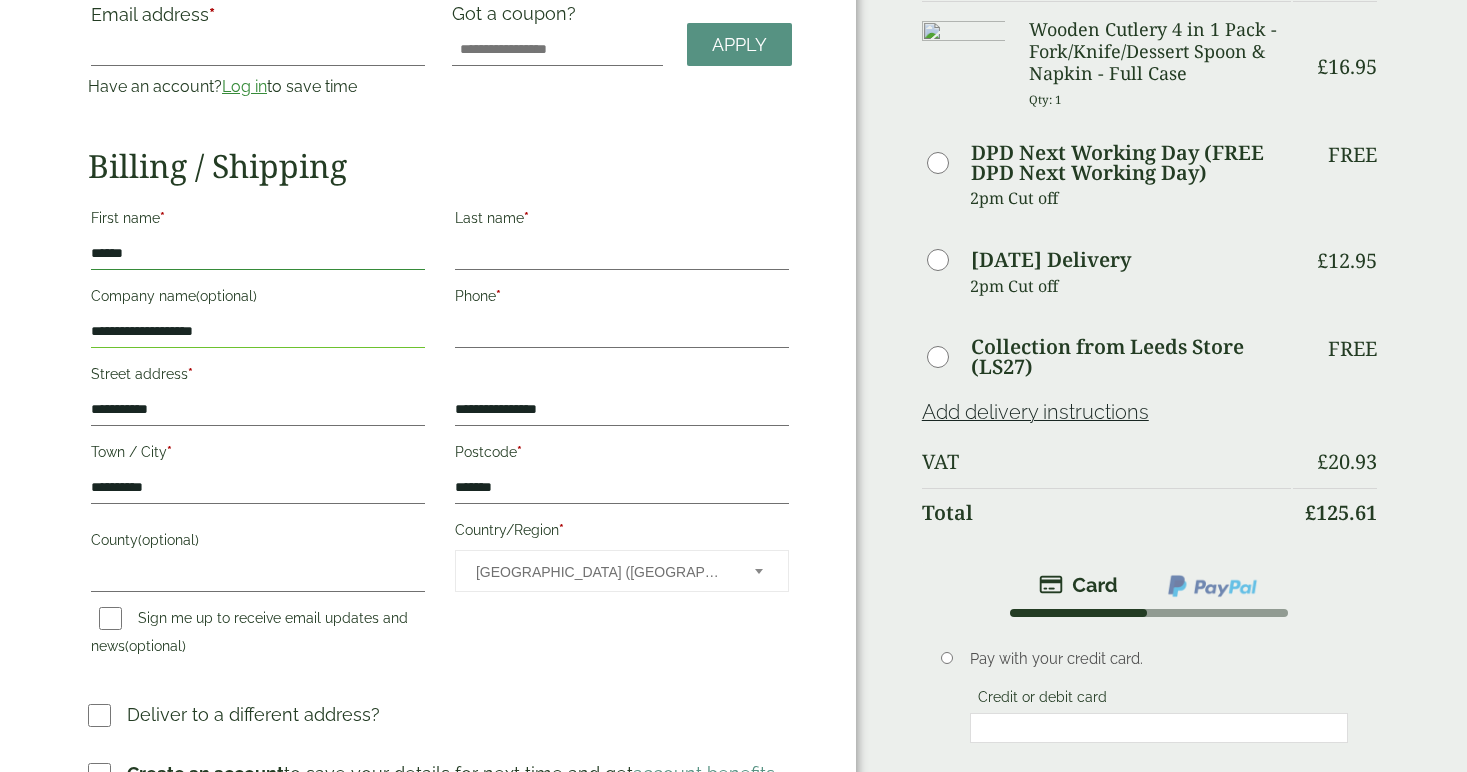 type on "*****" 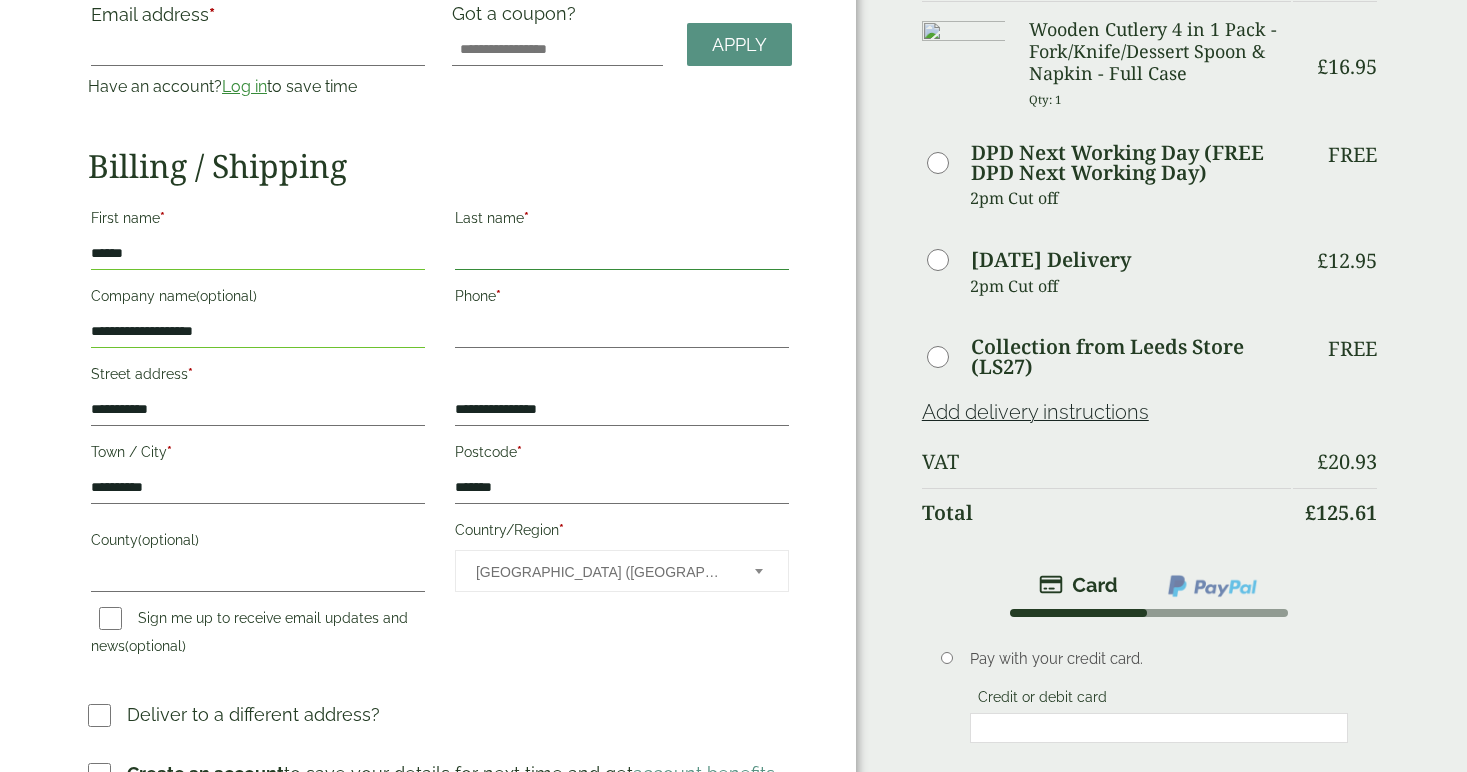 type on "*" 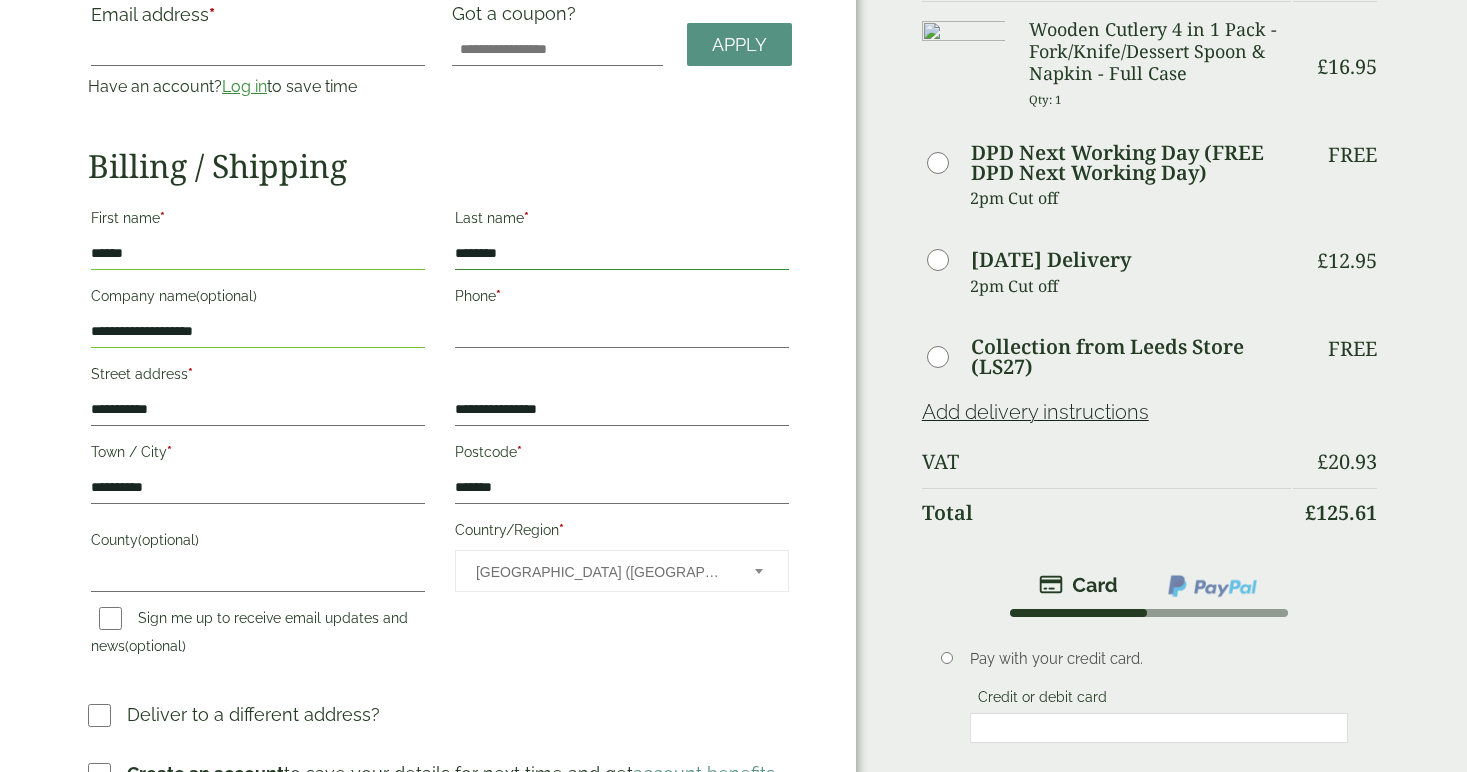 type on "*******" 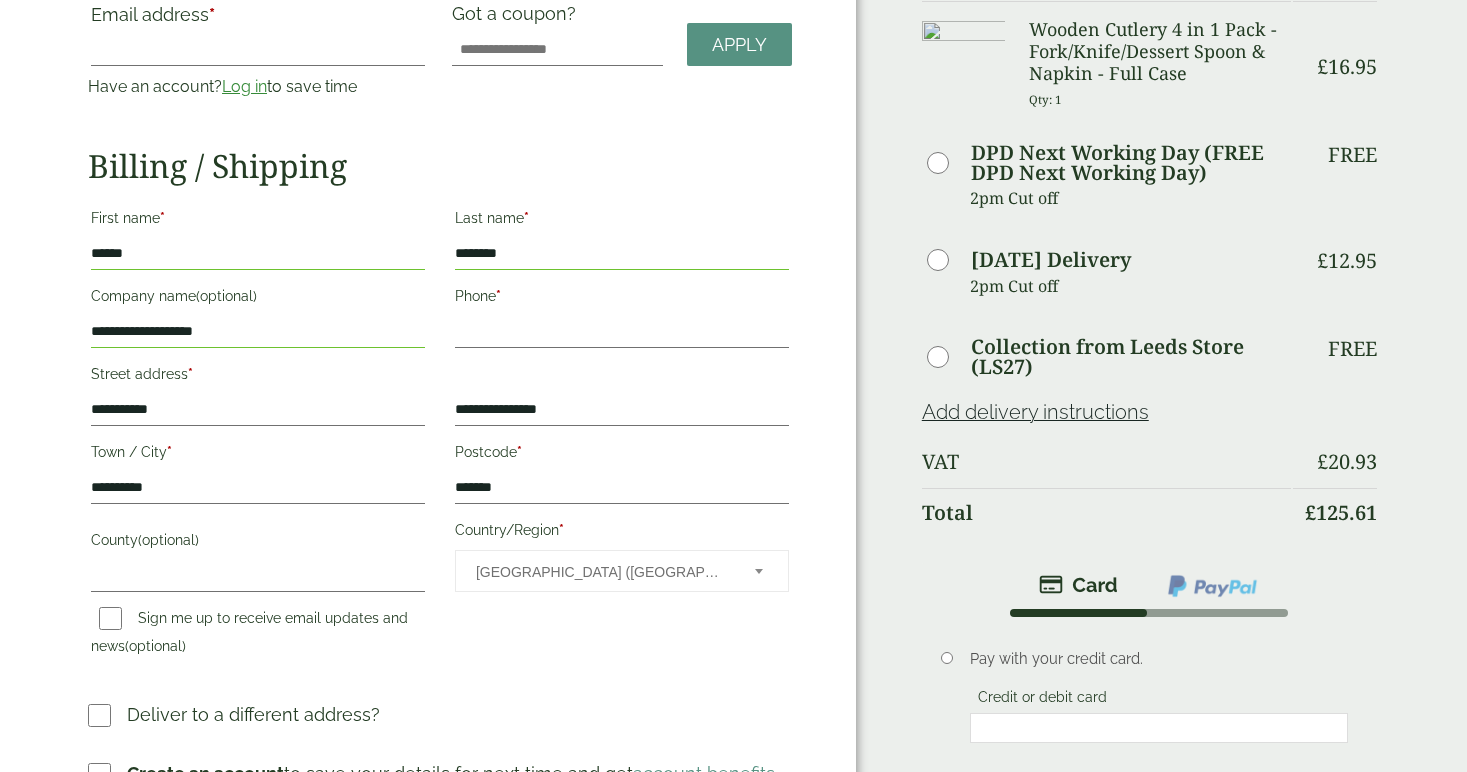 click on "Billing / Shipping" at bounding box center [440, 166] 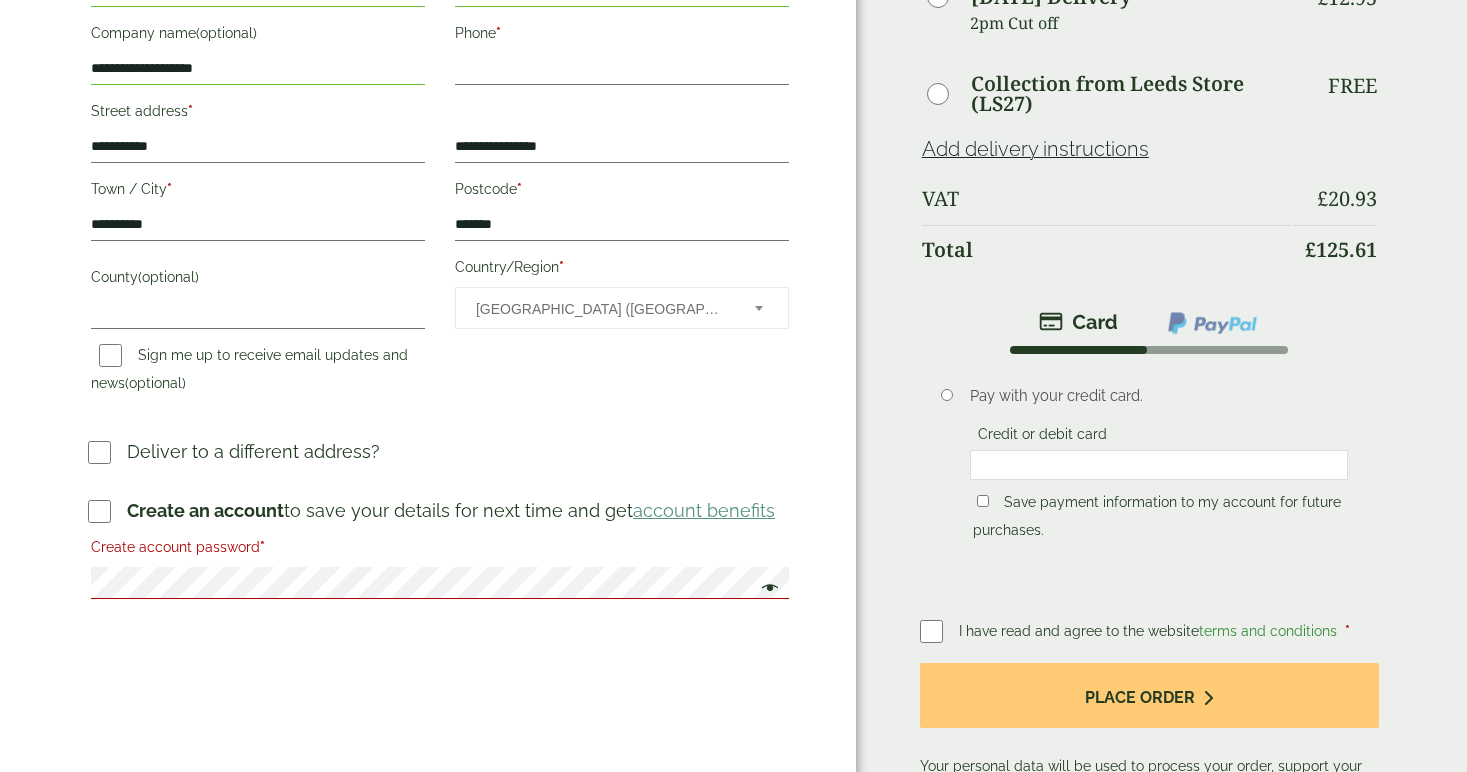 scroll, scrollTop: 528, scrollLeft: 0, axis: vertical 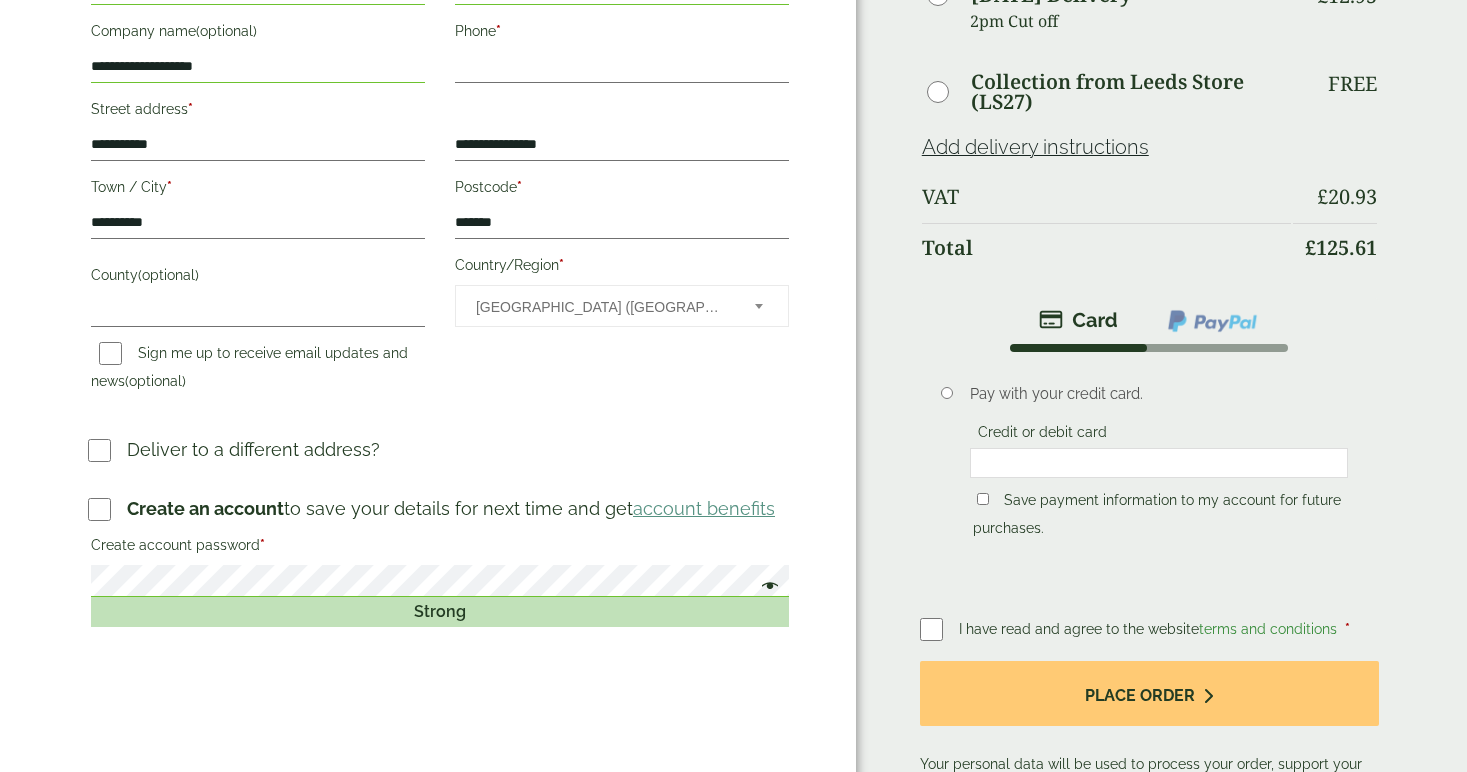 click on "— OR —
Email address  *
Have an account?  Log in  to save time
Username or email address  * Password  *
Apply" at bounding box center (428, 193) 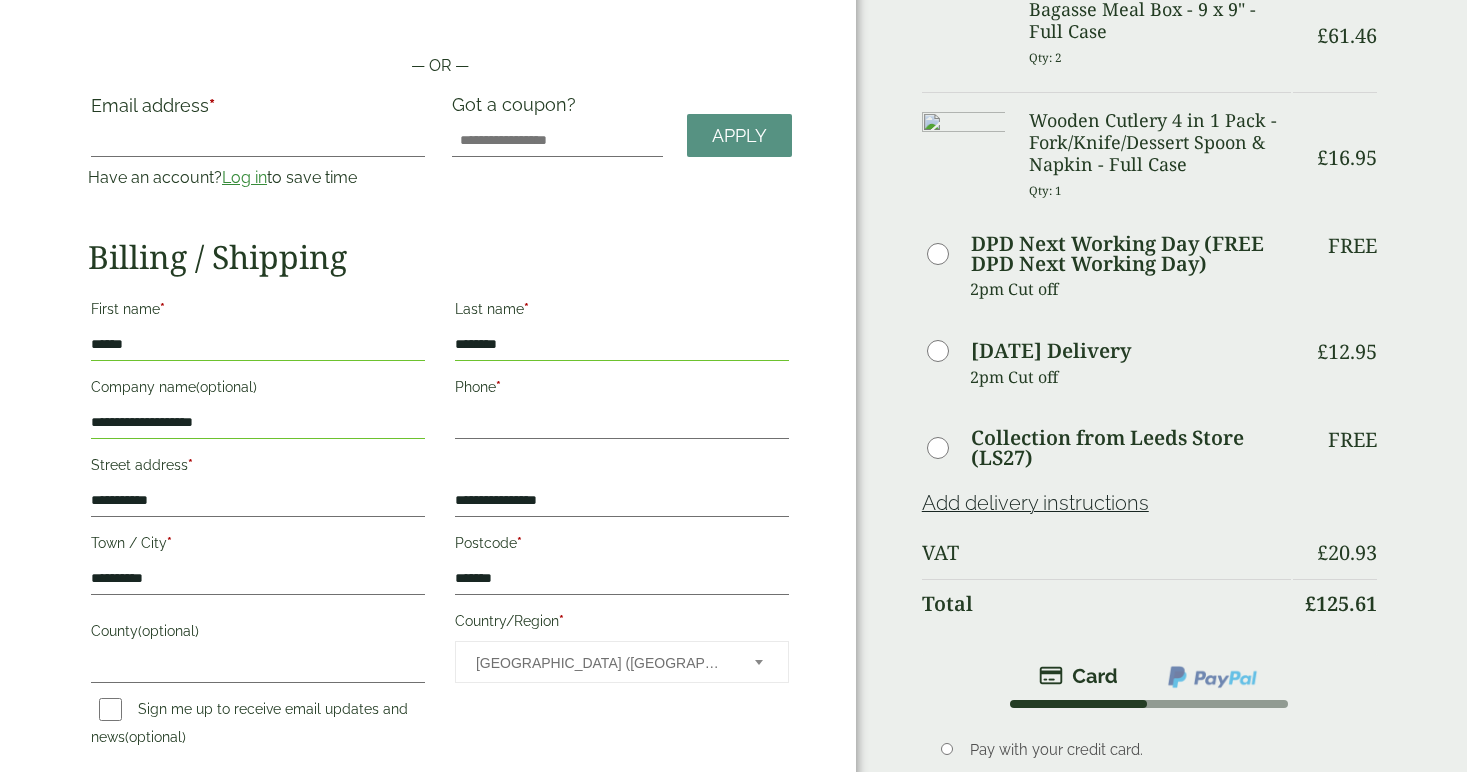 scroll, scrollTop: 171, scrollLeft: 0, axis: vertical 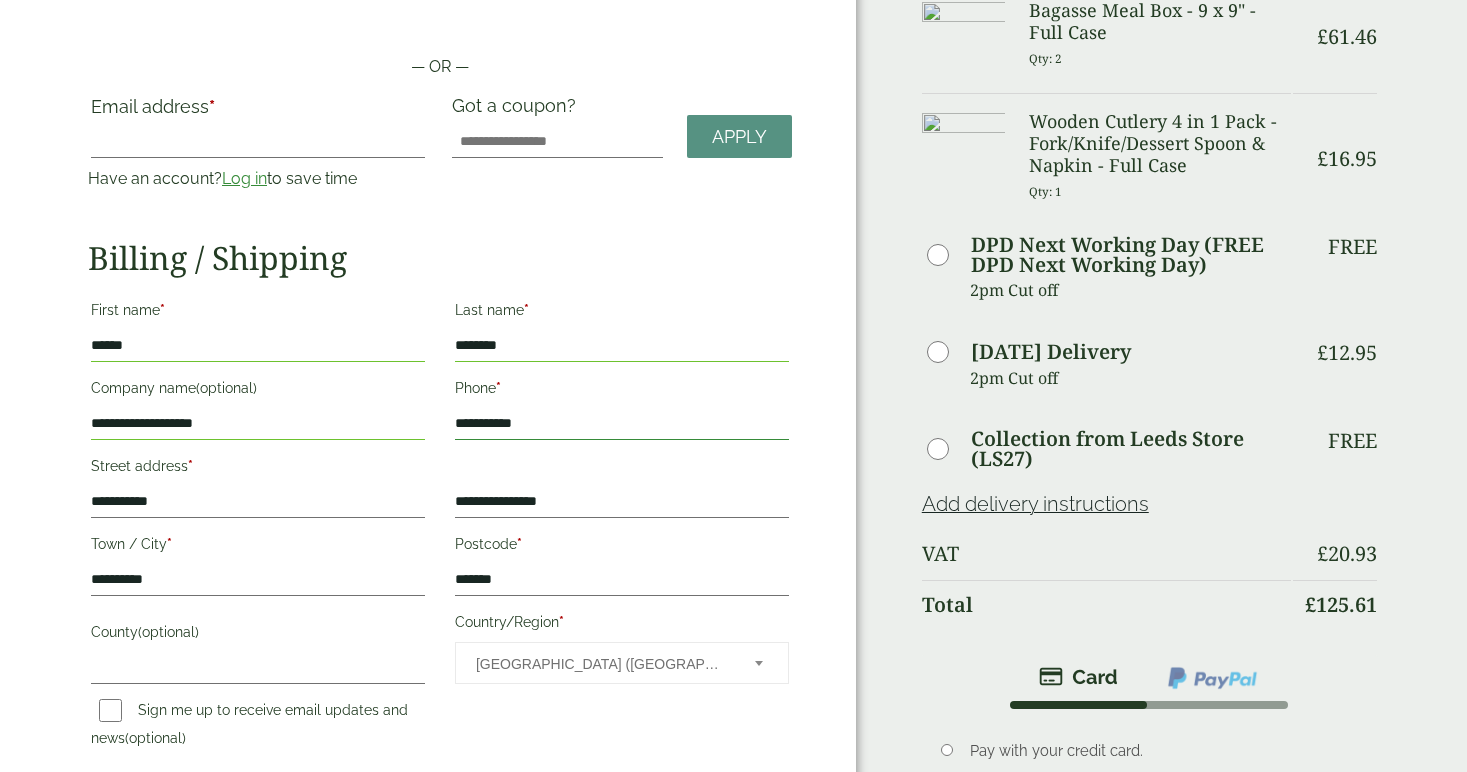 type on "**********" 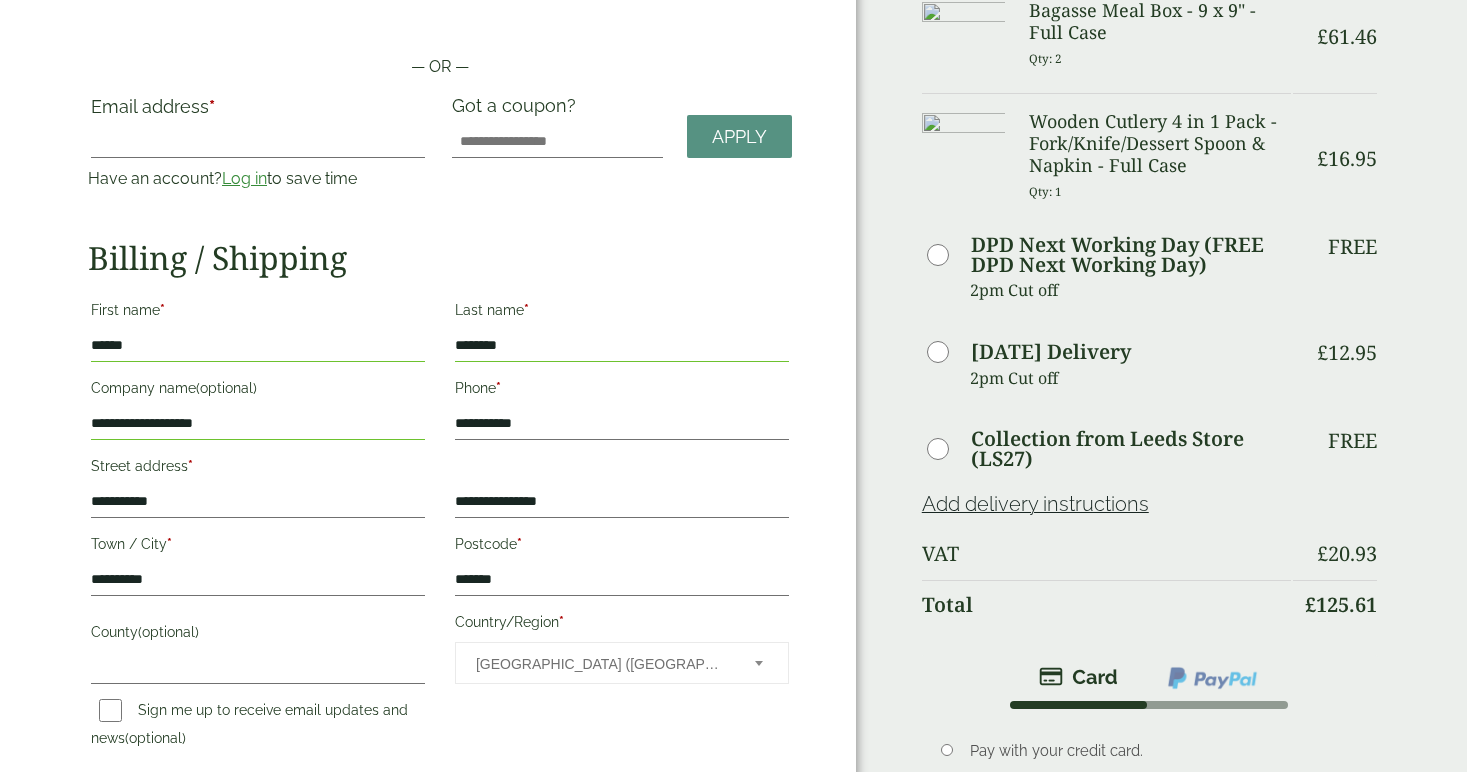 click on "Billing / Shipping" at bounding box center (440, 258) 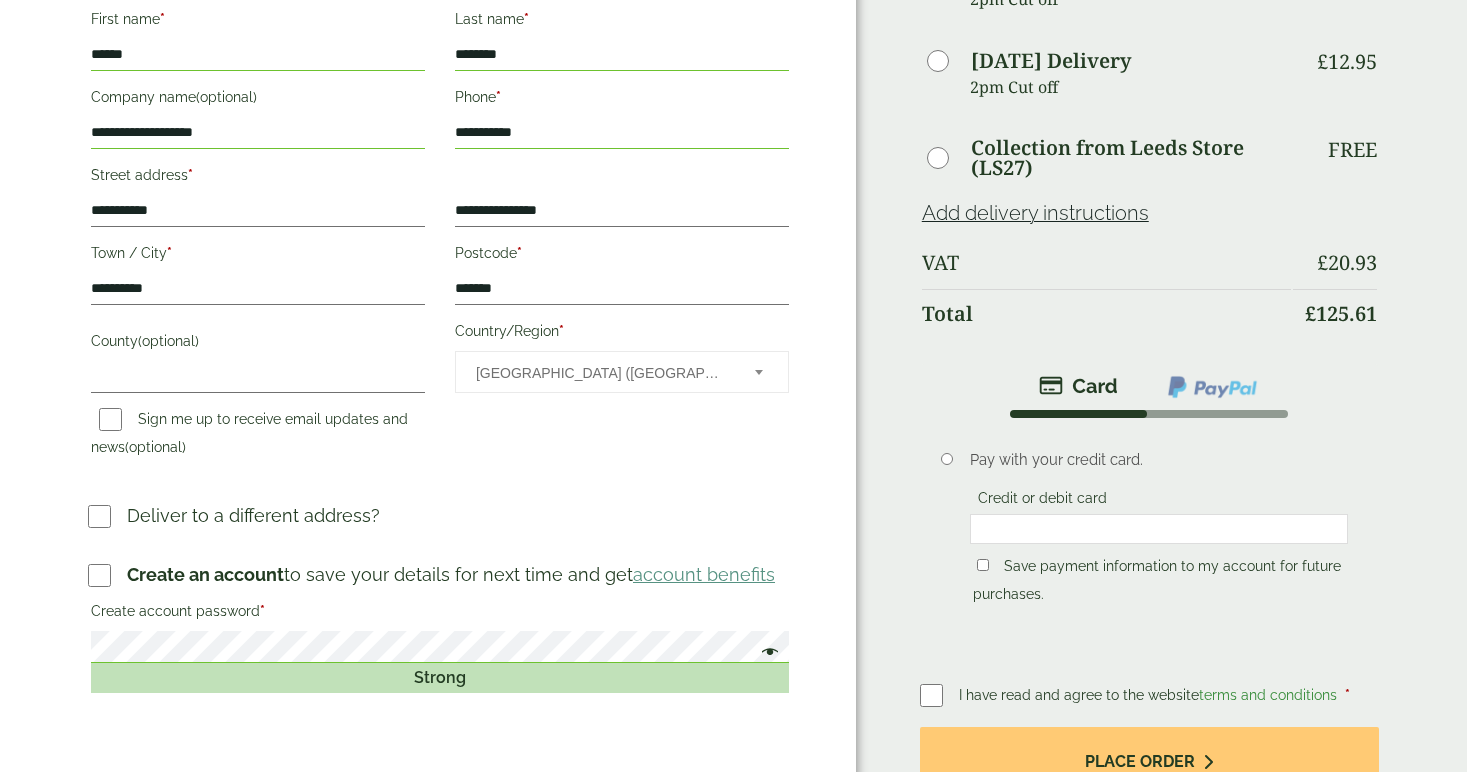 scroll, scrollTop: 513, scrollLeft: 0, axis: vertical 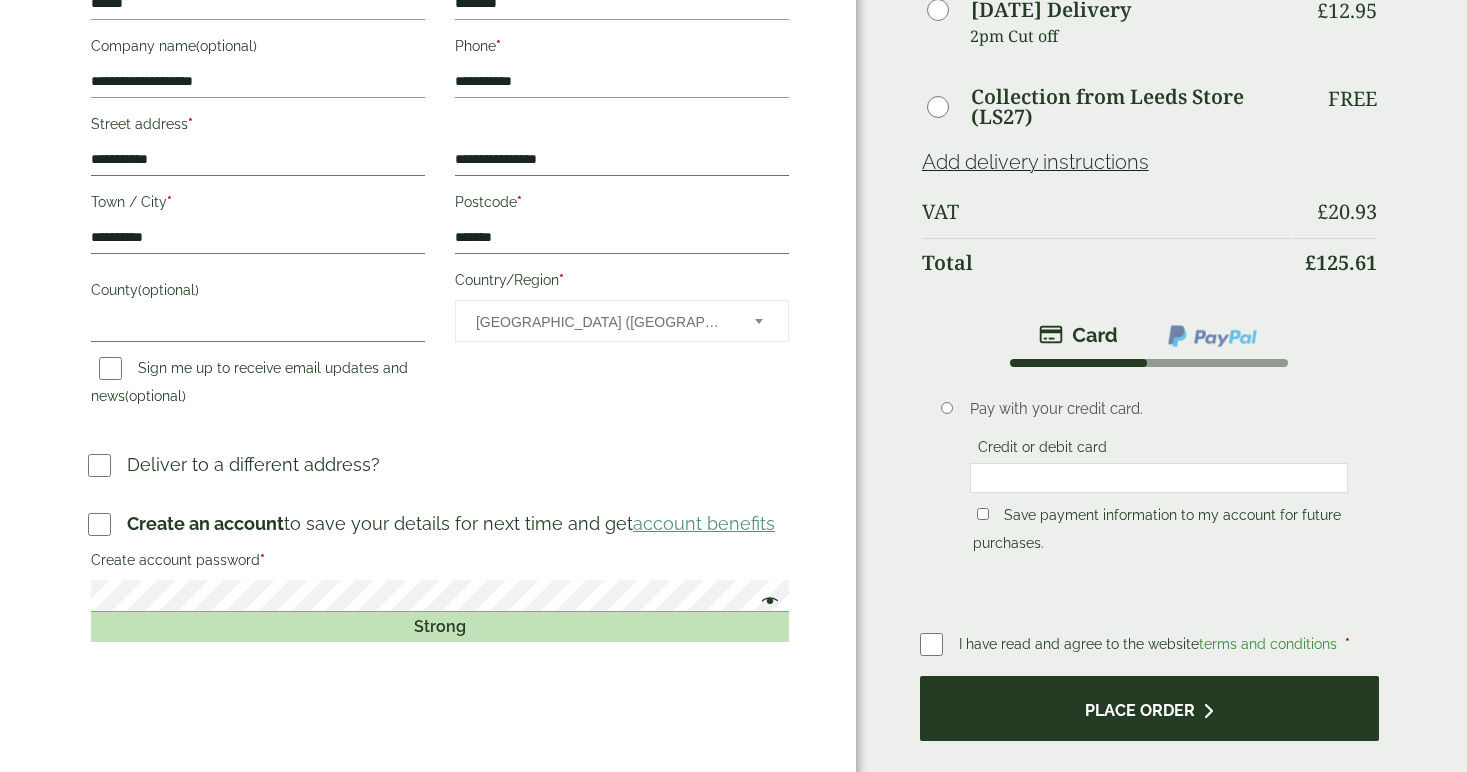 click on "Place order" at bounding box center (1149, 708) 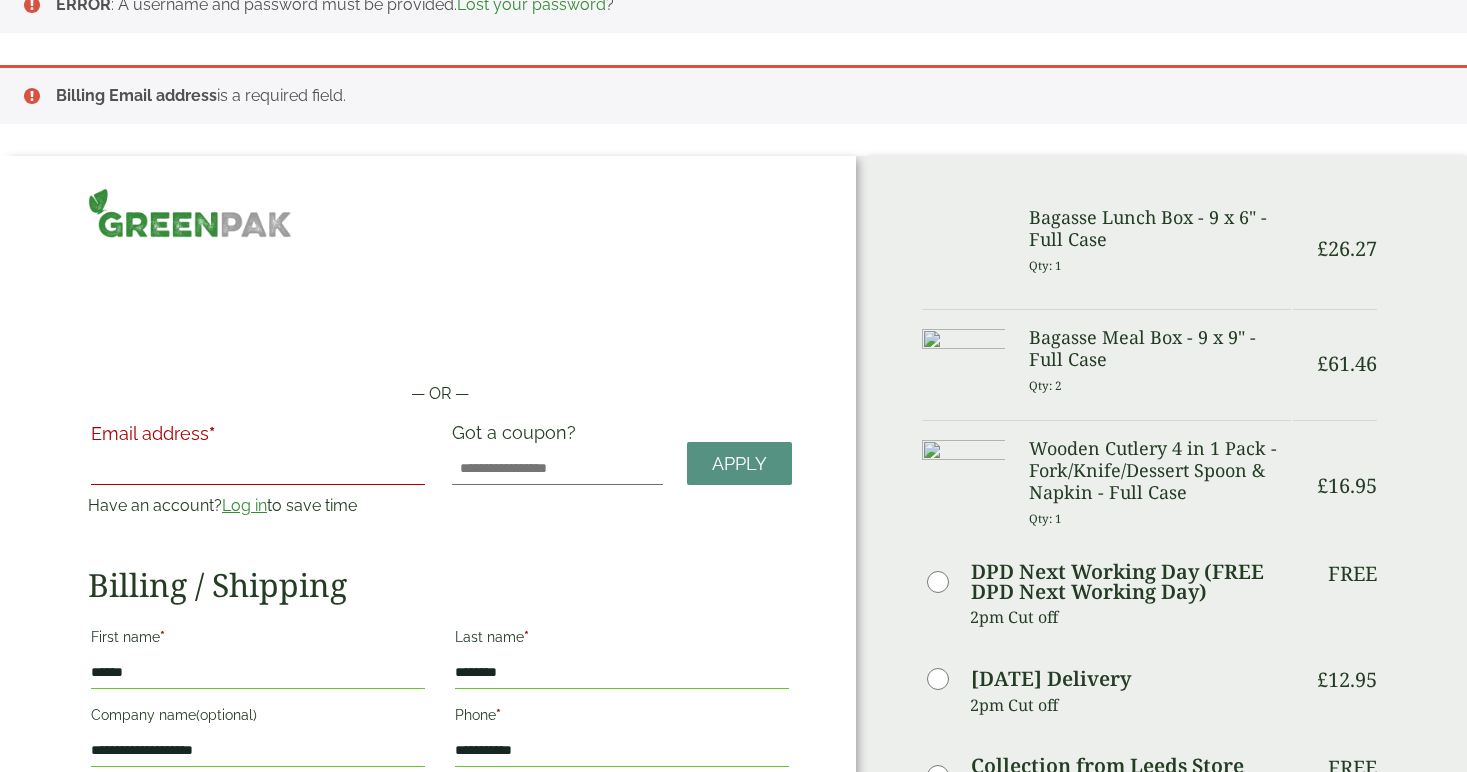 scroll, scrollTop: 36, scrollLeft: 0, axis: vertical 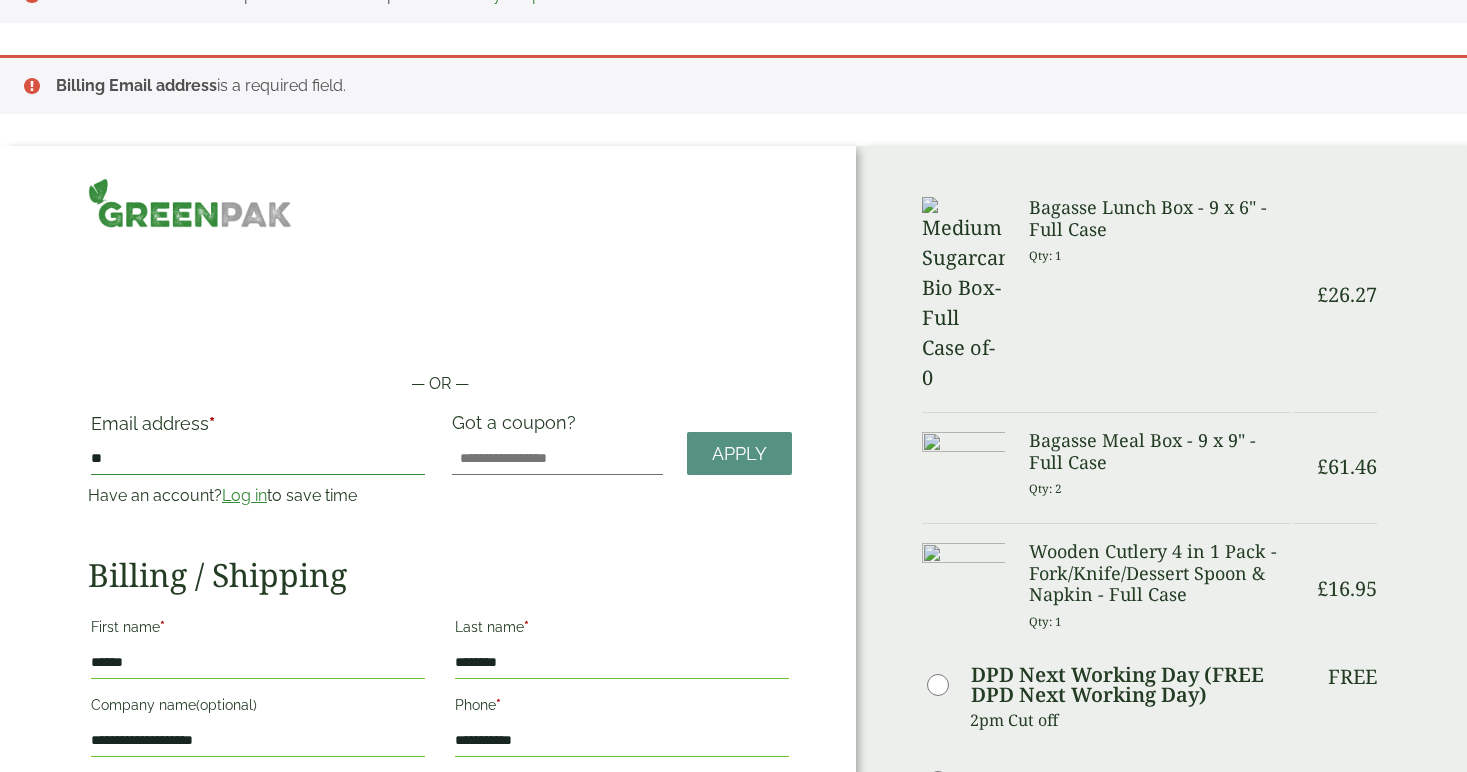 type on "*" 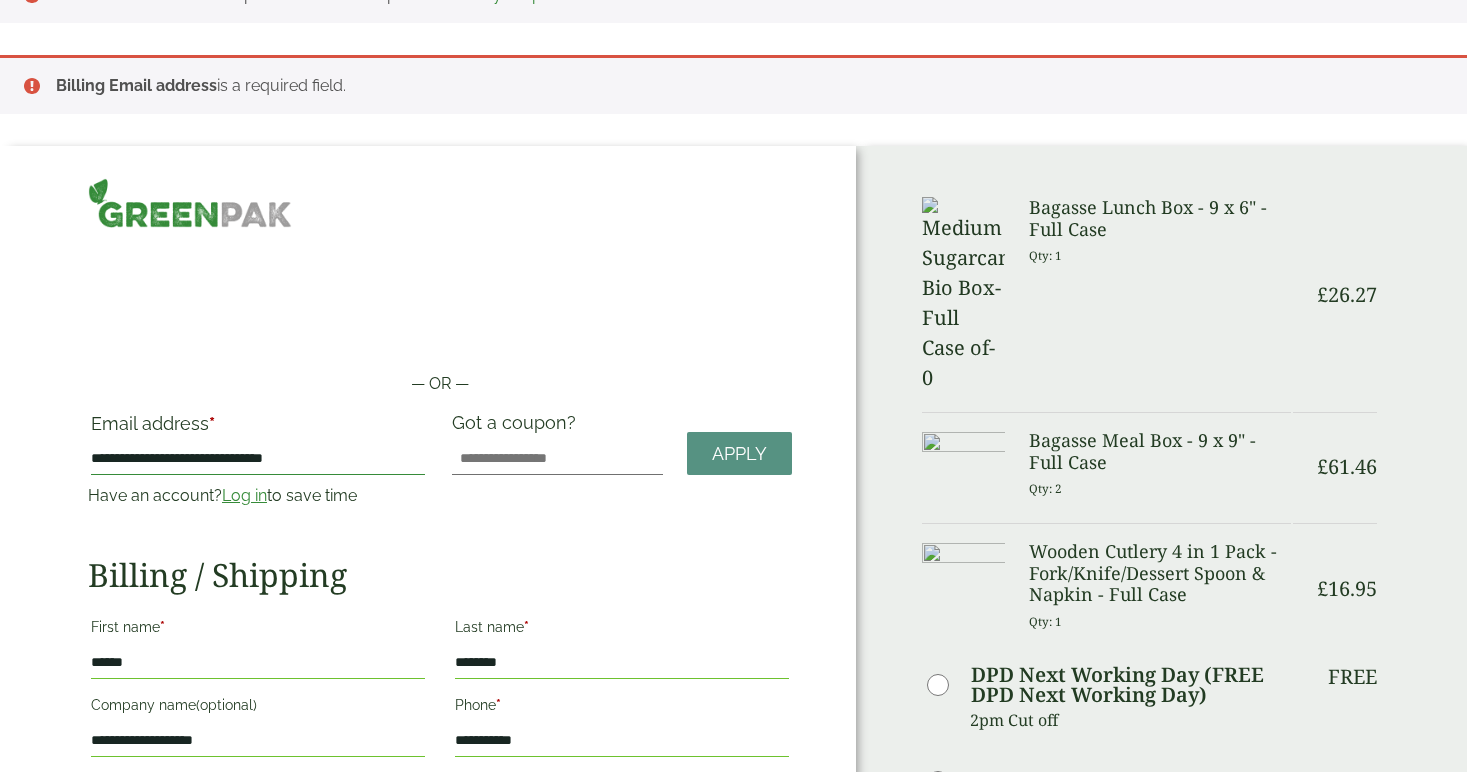 type on "**********" 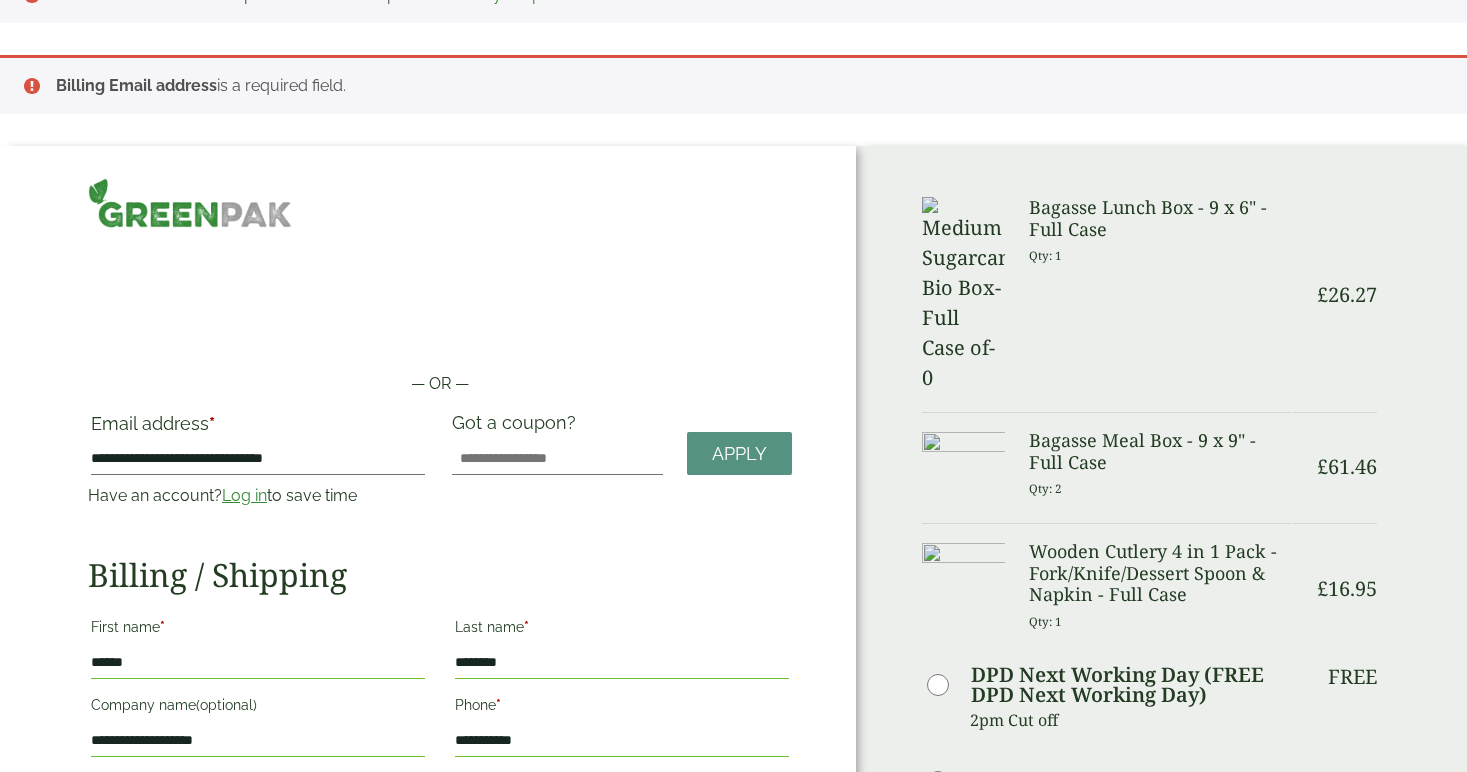 click on "**********" at bounding box center (258, 468) 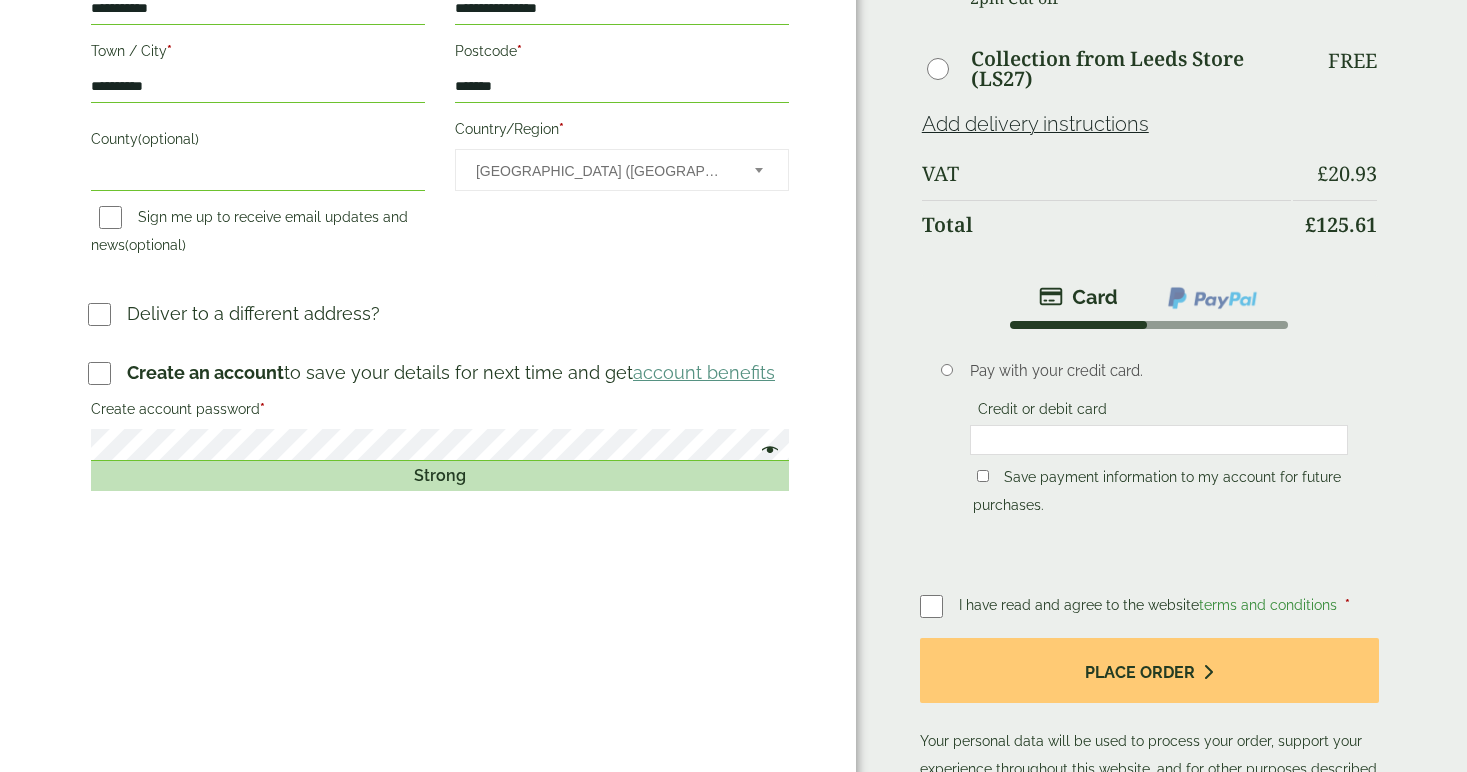 scroll, scrollTop: 855, scrollLeft: 0, axis: vertical 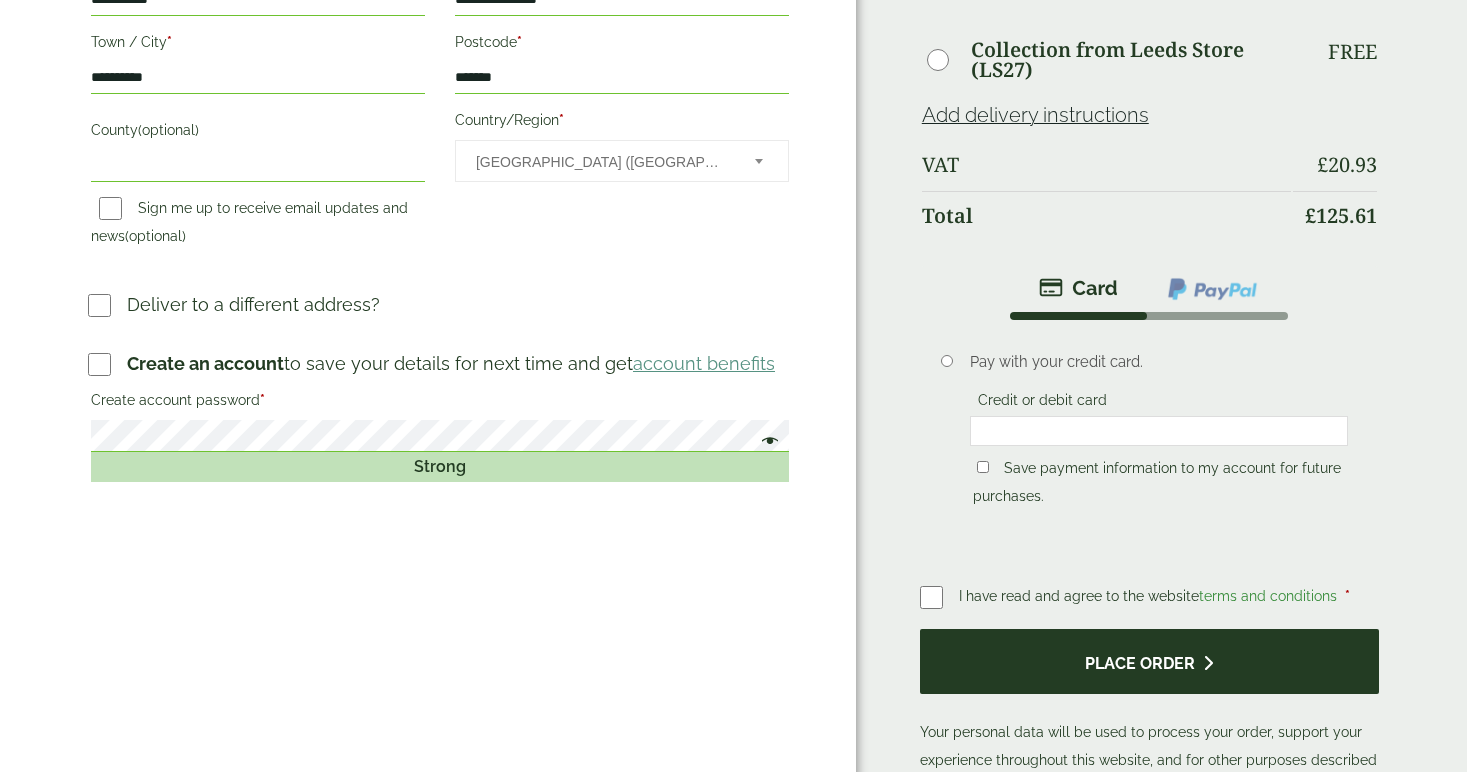 click on "Place order" at bounding box center [1149, 661] 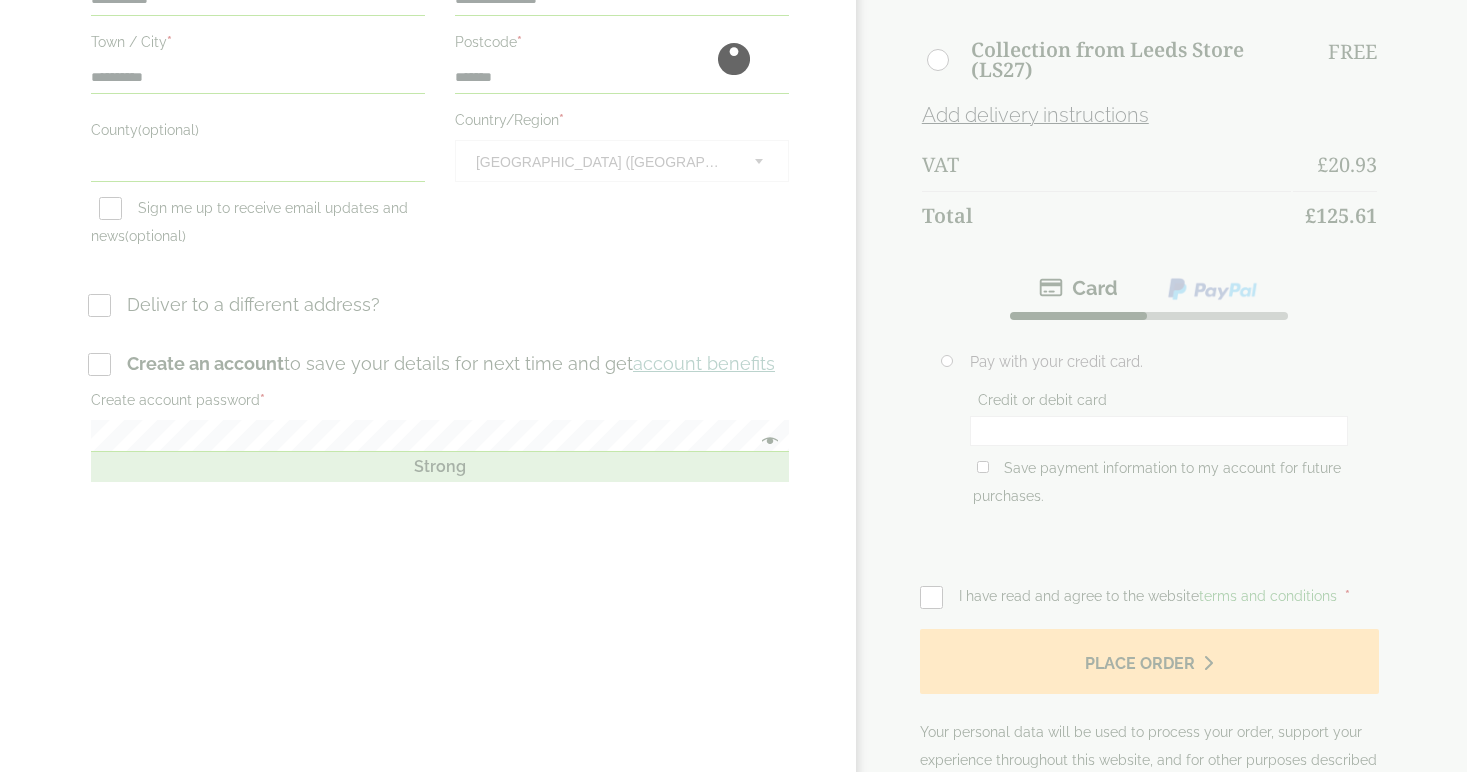 scroll, scrollTop: 0, scrollLeft: 0, axis: both 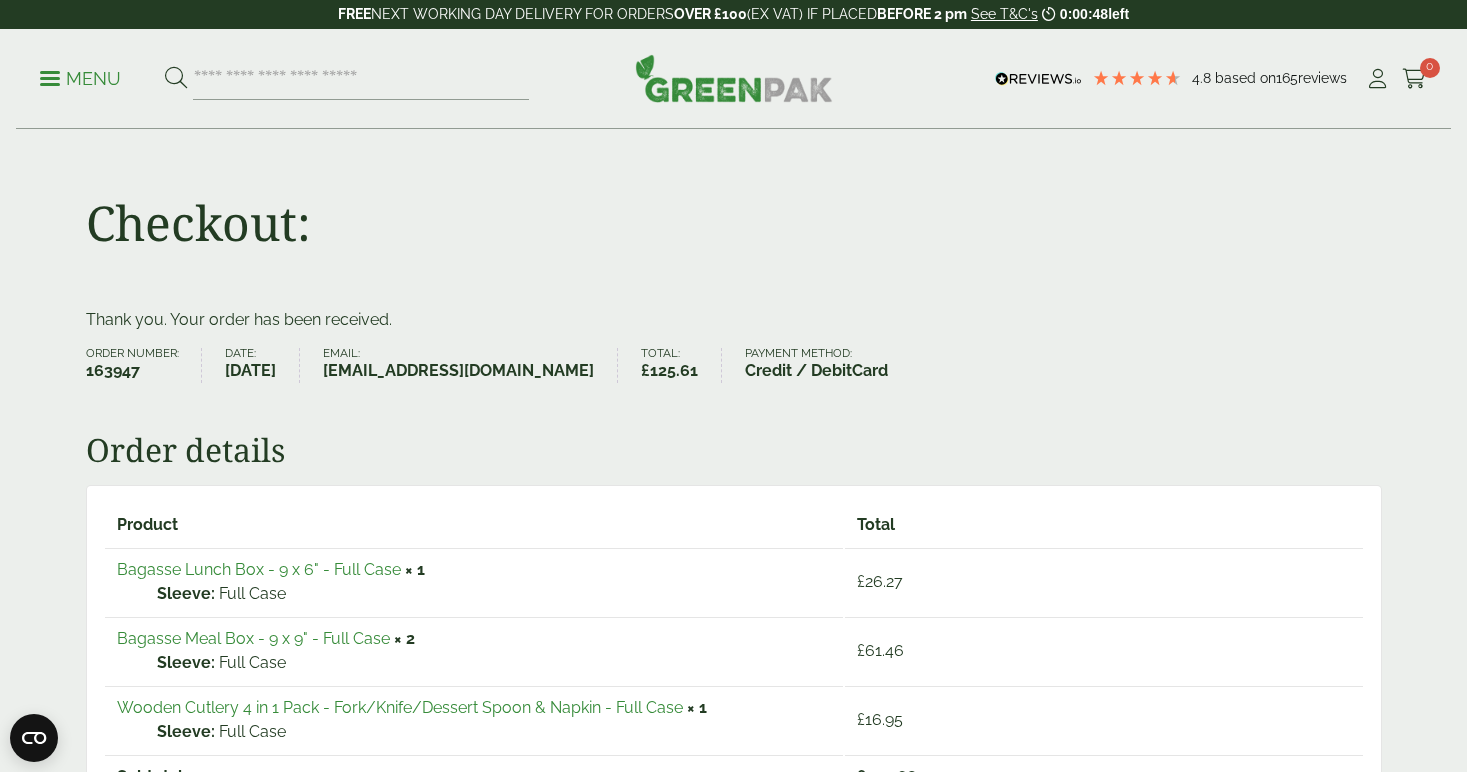 click on "Menu
4.8   Based on  165  reviews My Account" at bounding box center [733, 79] 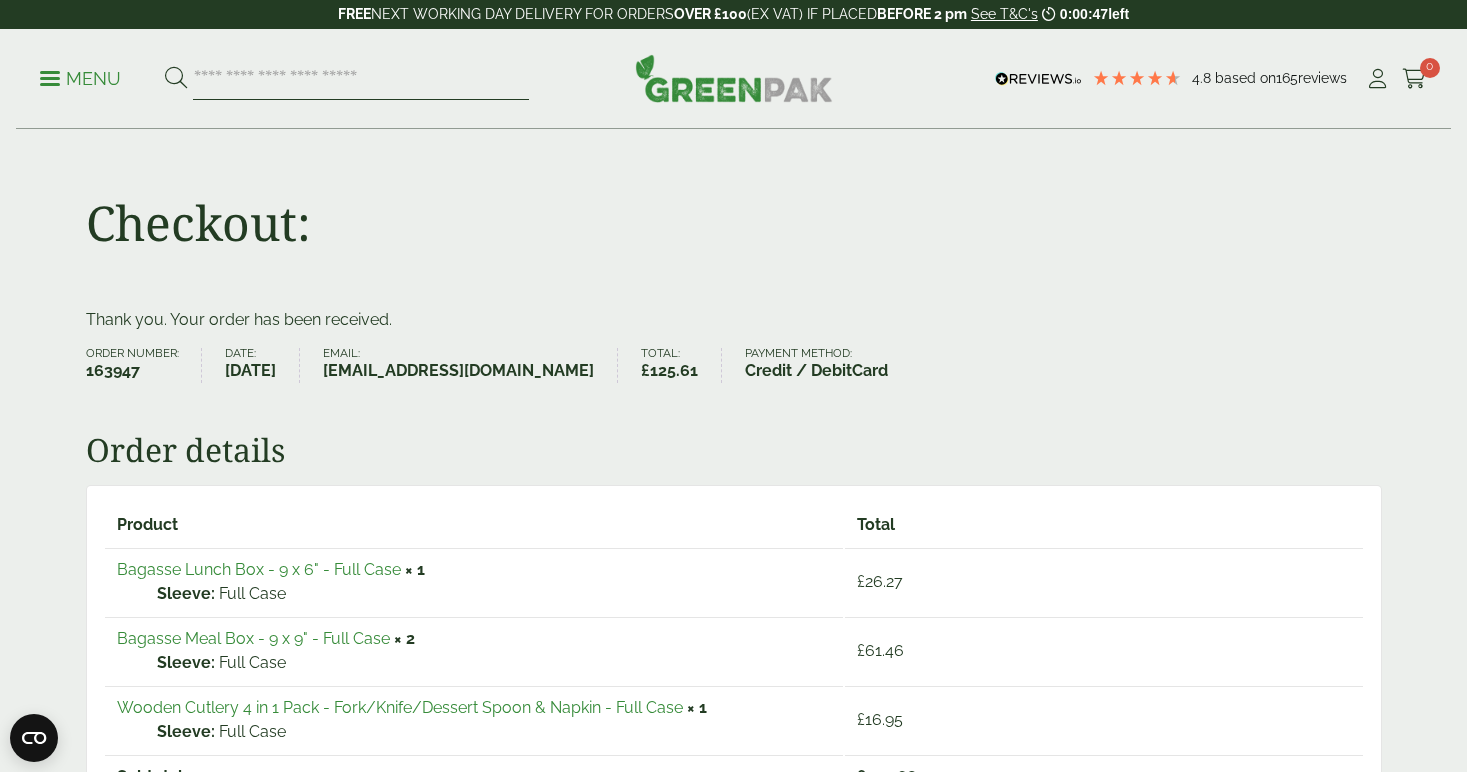 click at bounding box center [361, 79] 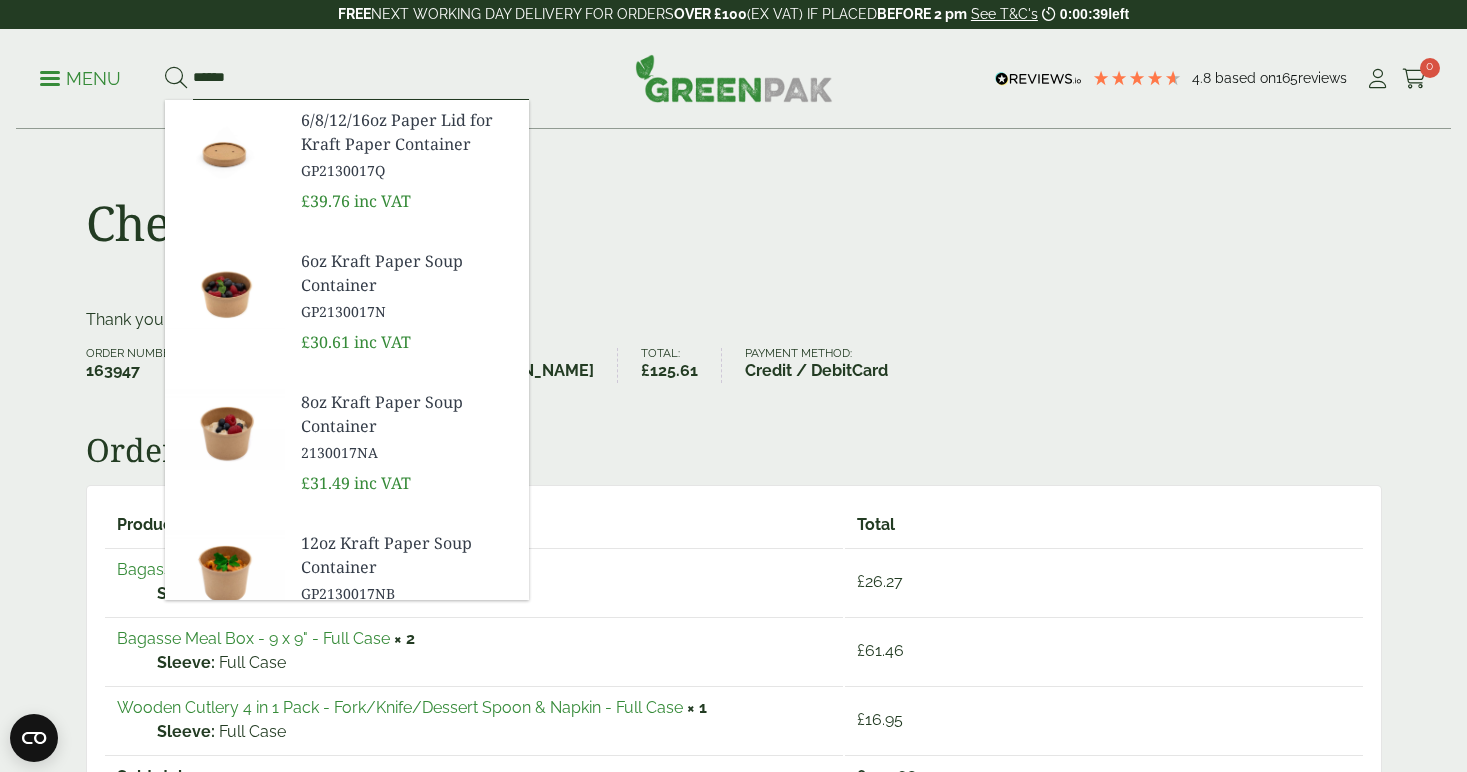 type on "******" 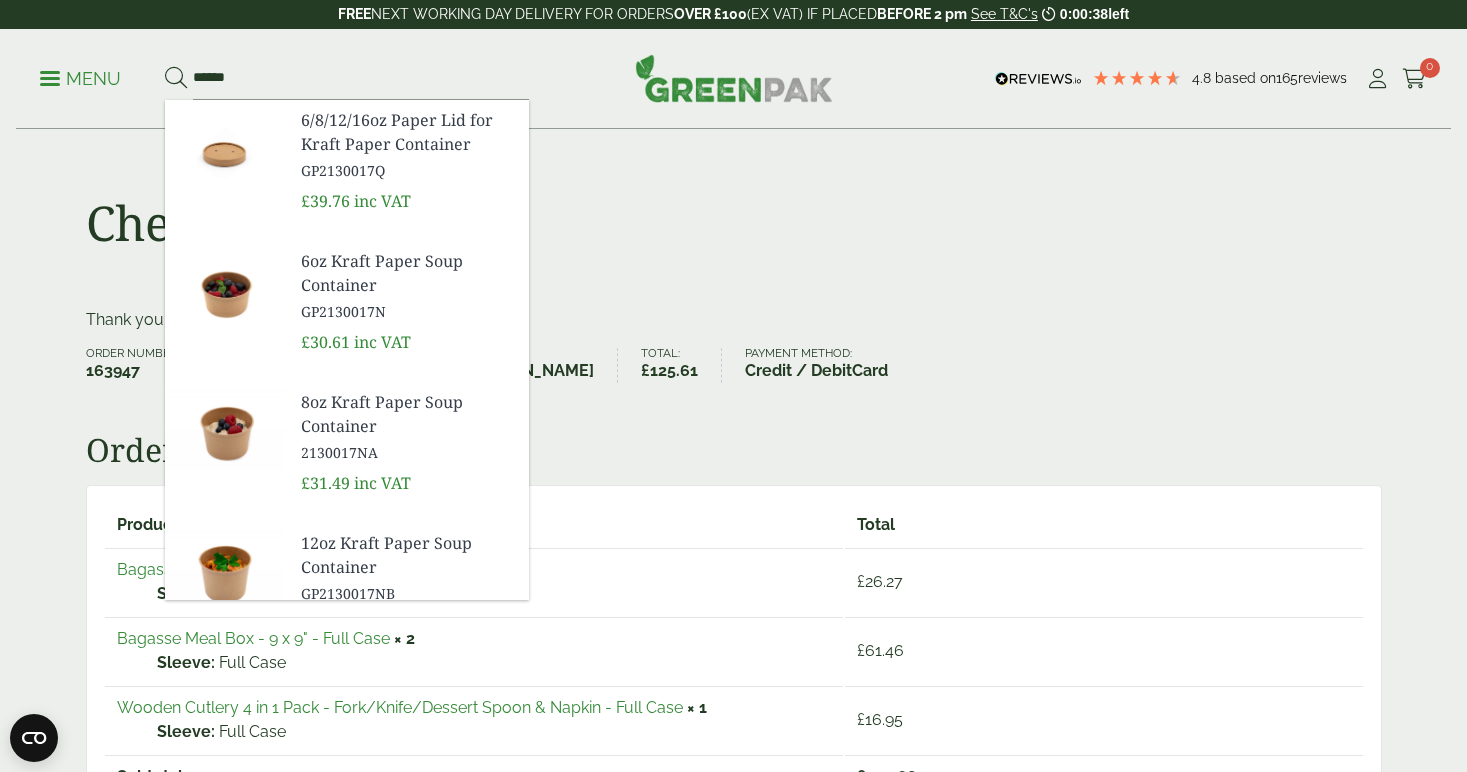 click on "6/8/12/16oz Paper Lid for Kraft Paper Container" at bounding box center [407, 132] 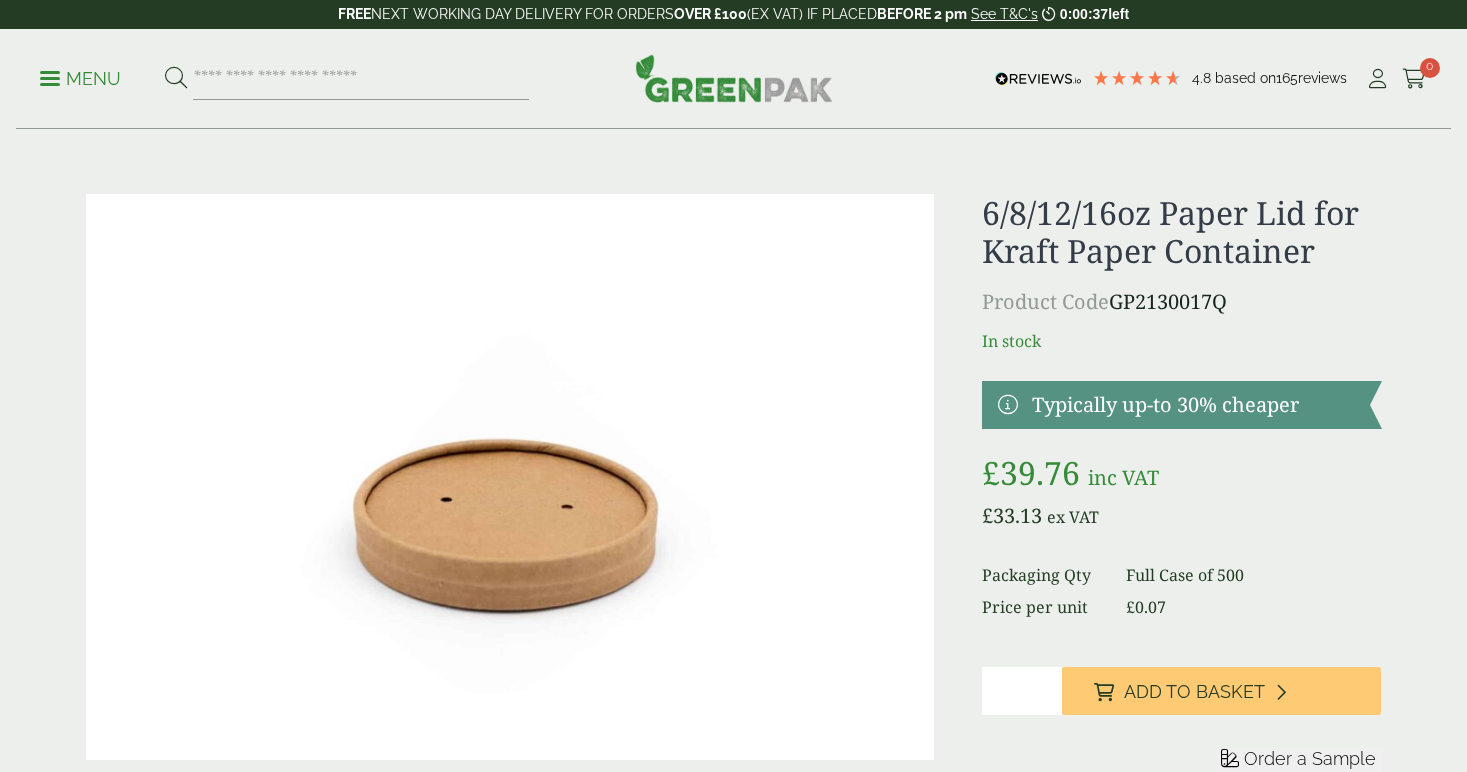 scroll, scrollTop: 0, scrollLeft: 0, axis: both 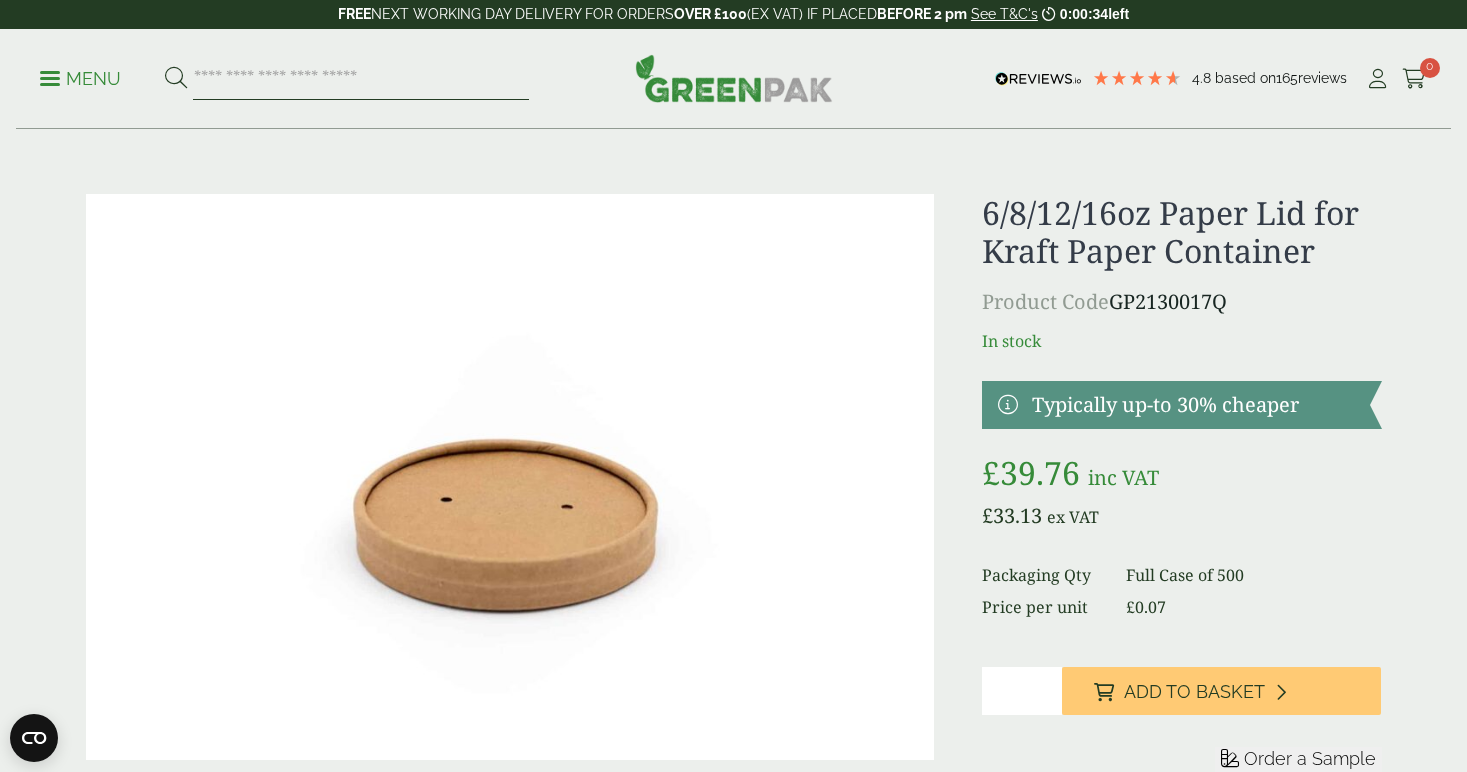 click at bounding box center (361, 79) 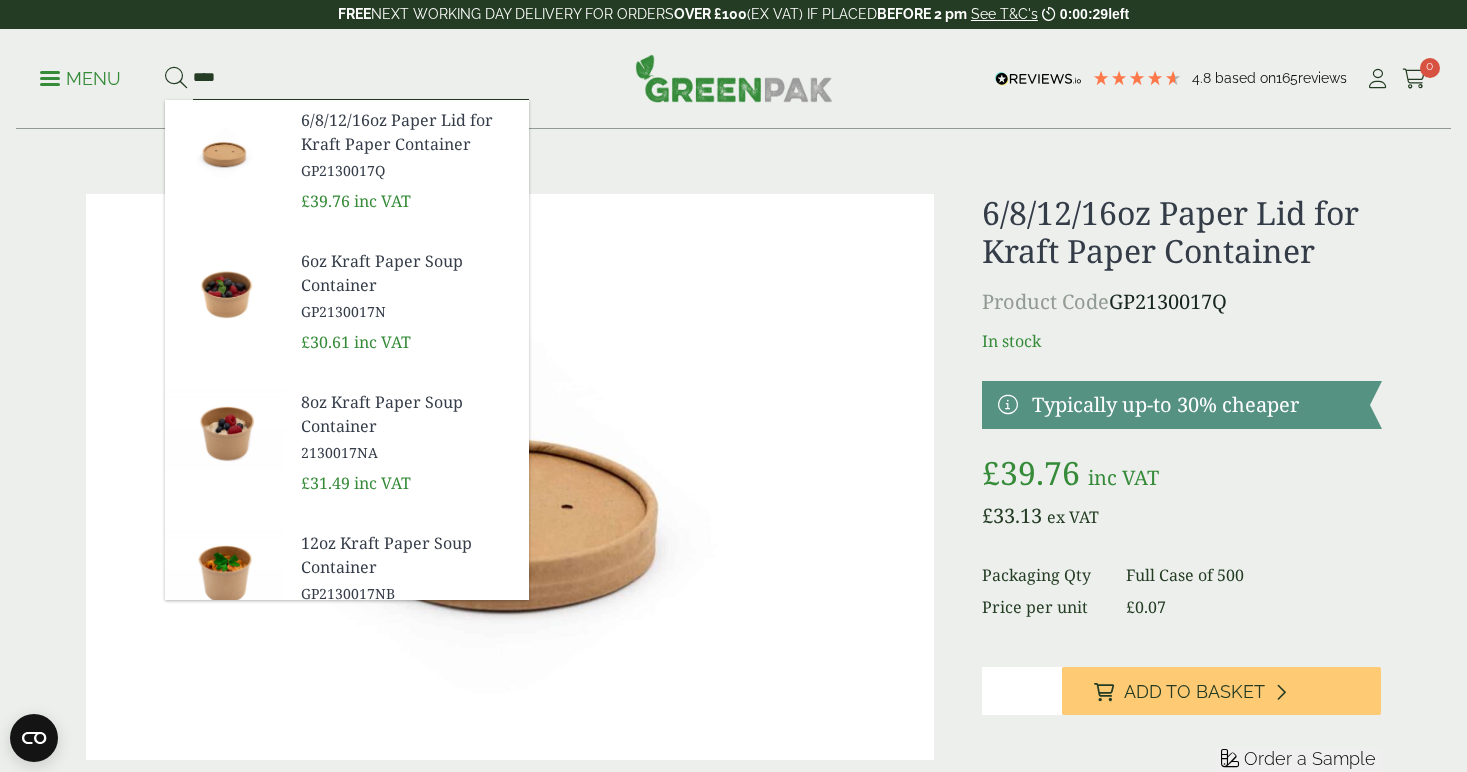 type on "****" 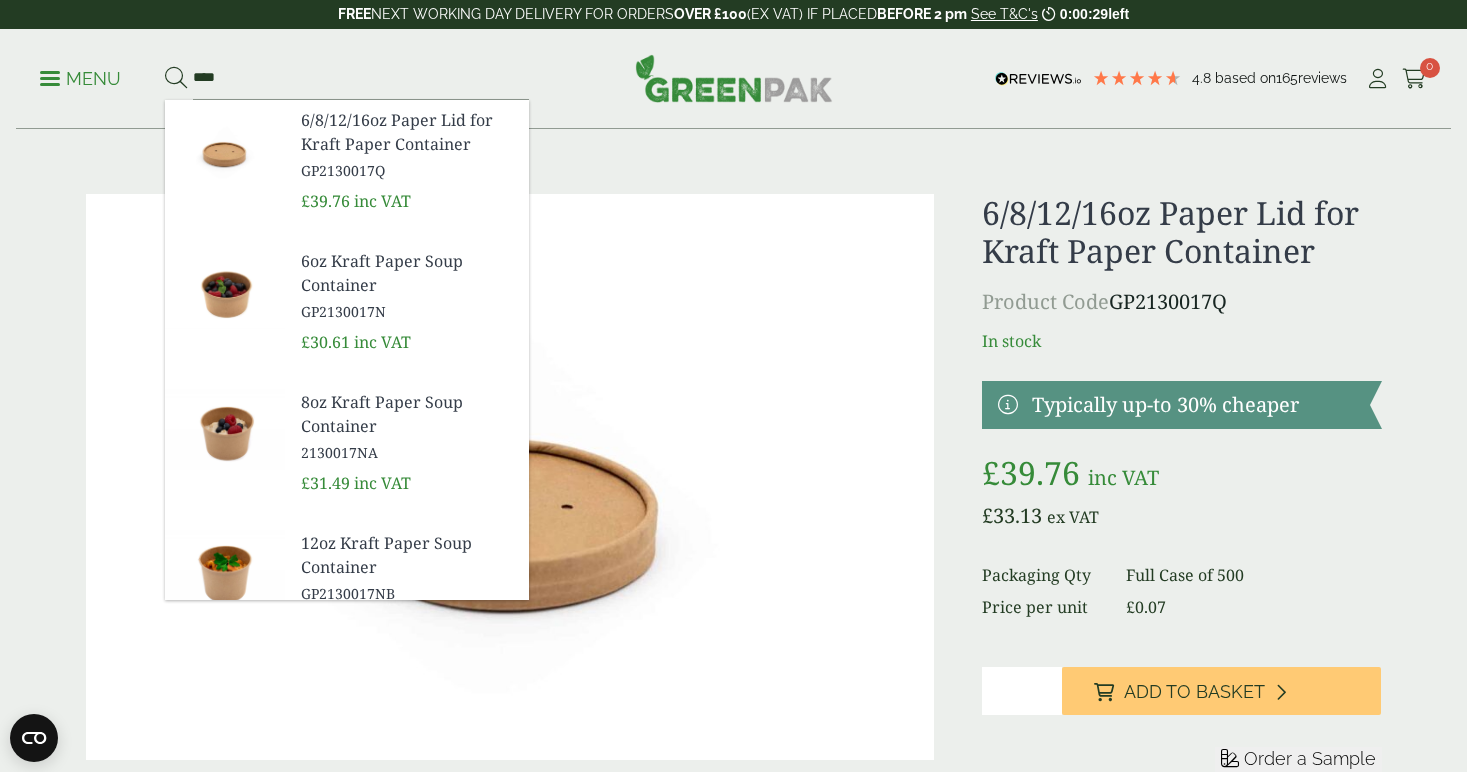 click on "12oz Kraft Paper Soup Container" at bounding box center (407, 555) 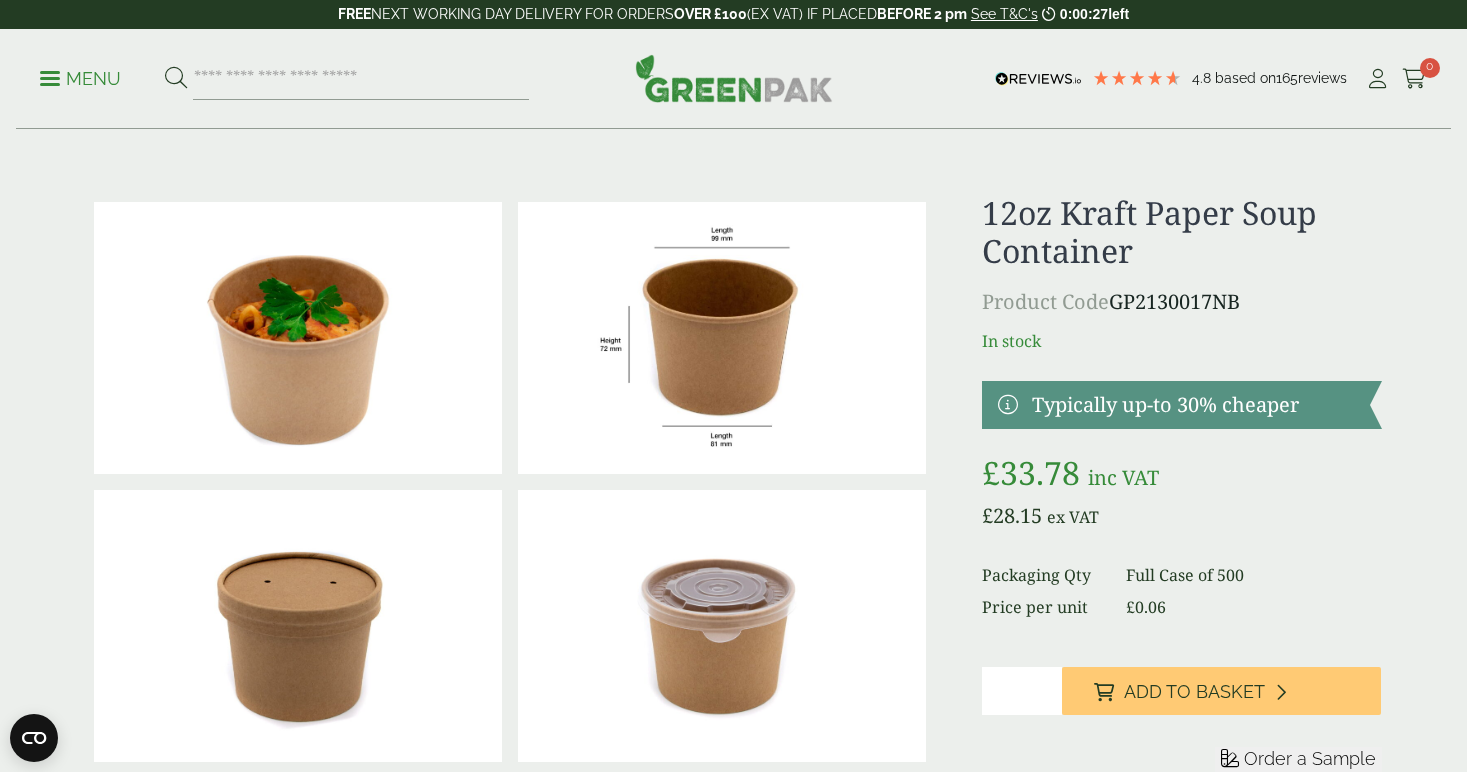 scroll, scrollTop: 0, scrollLeft: 0, axis: both 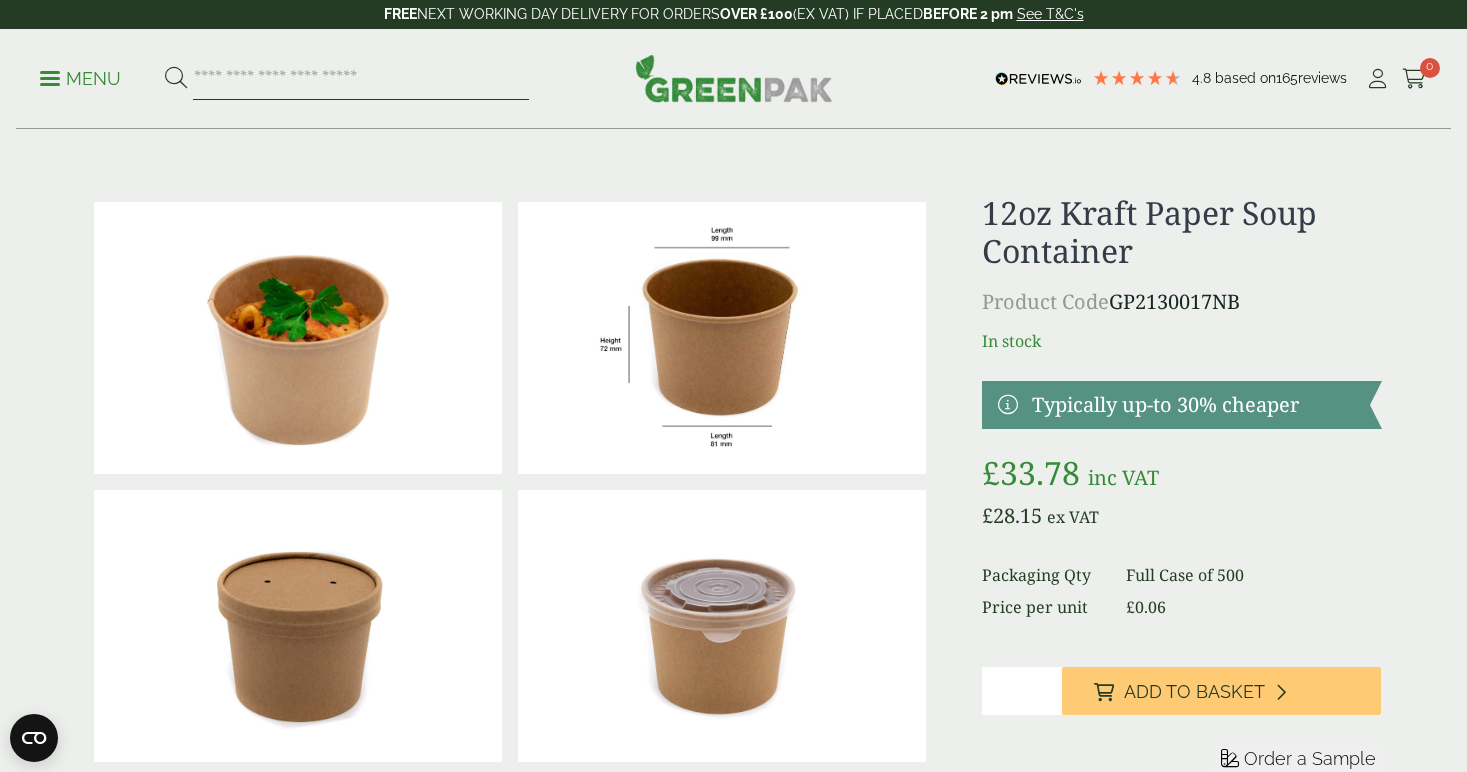 click at bounding box center [361, 79] 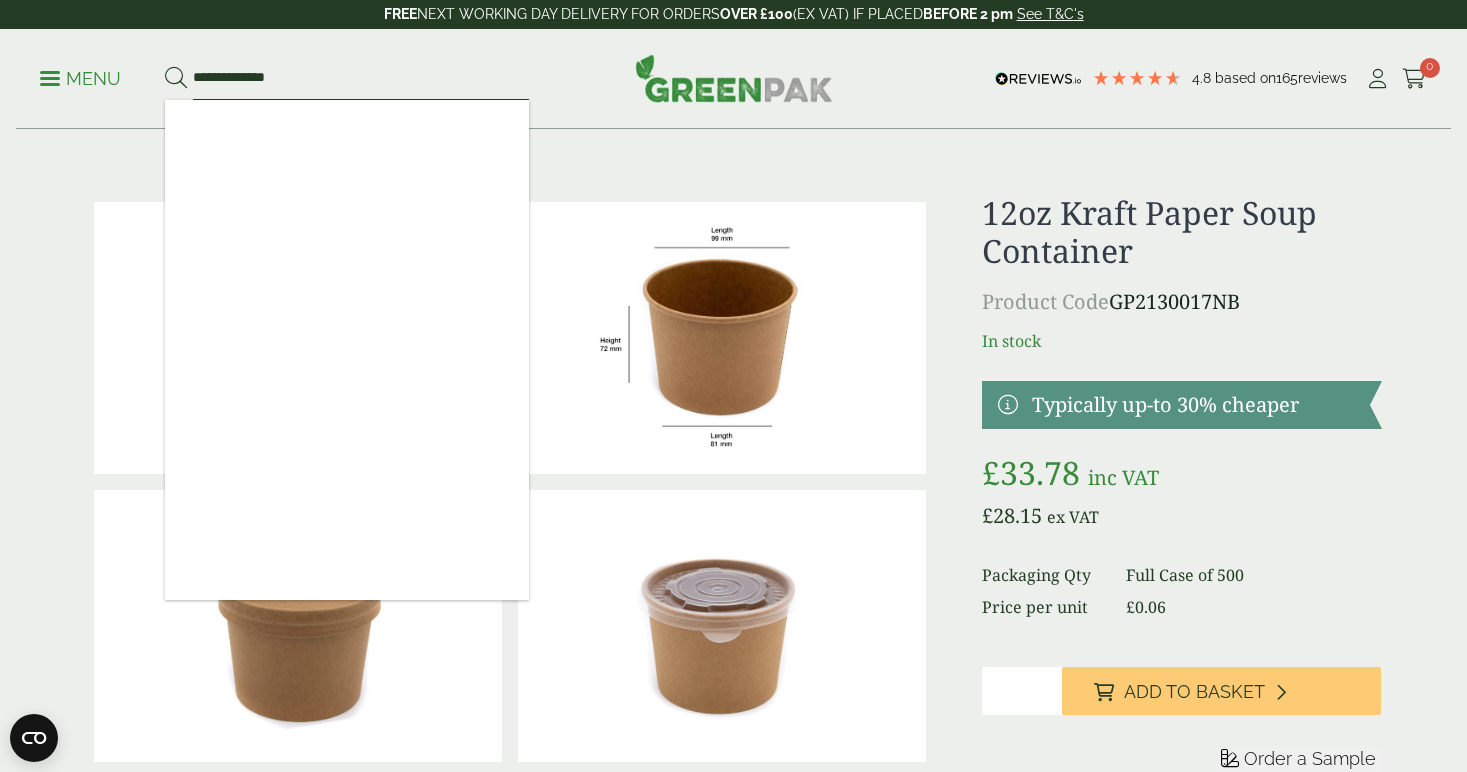 type on "**********" 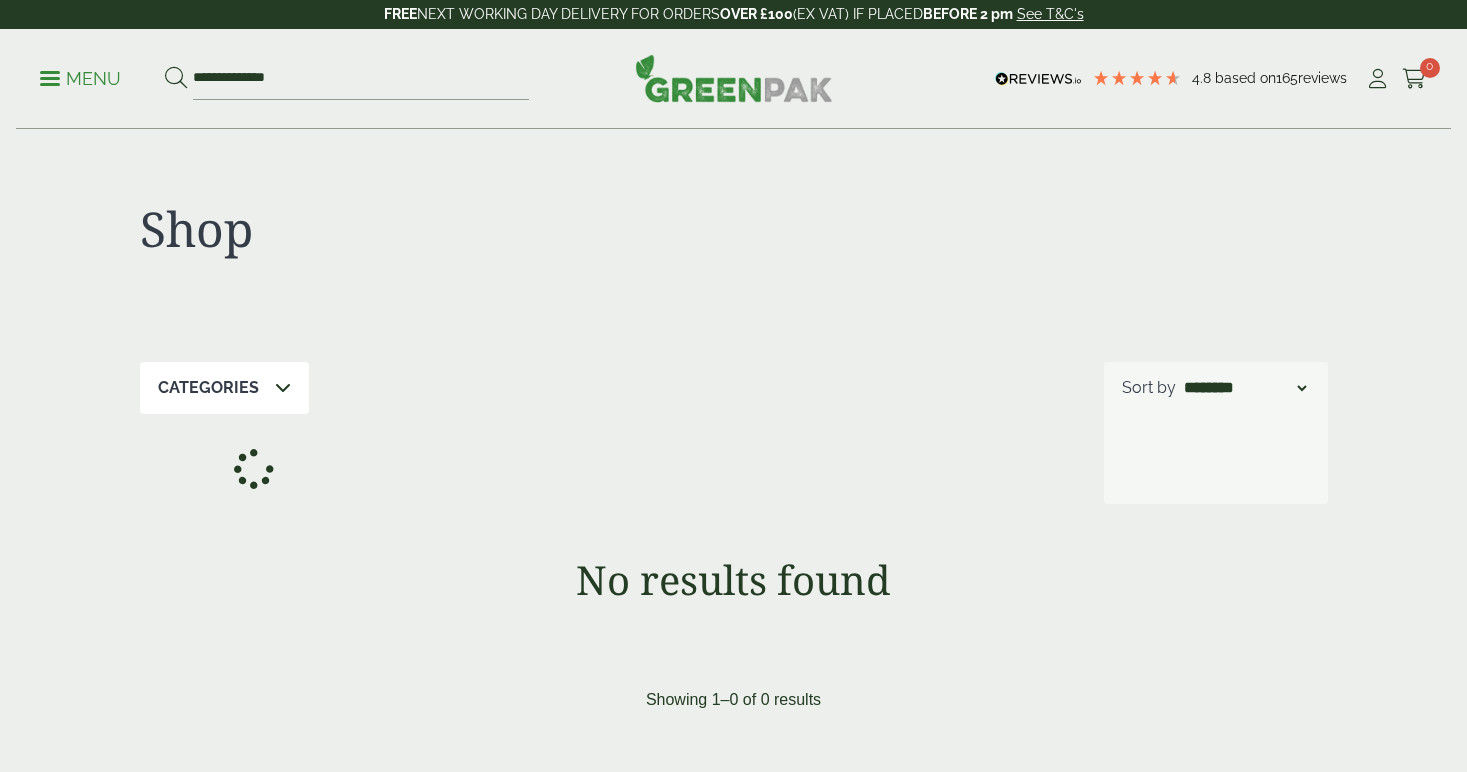 scroll, scrollTop: 0, scrollLeft: 0, axis: both 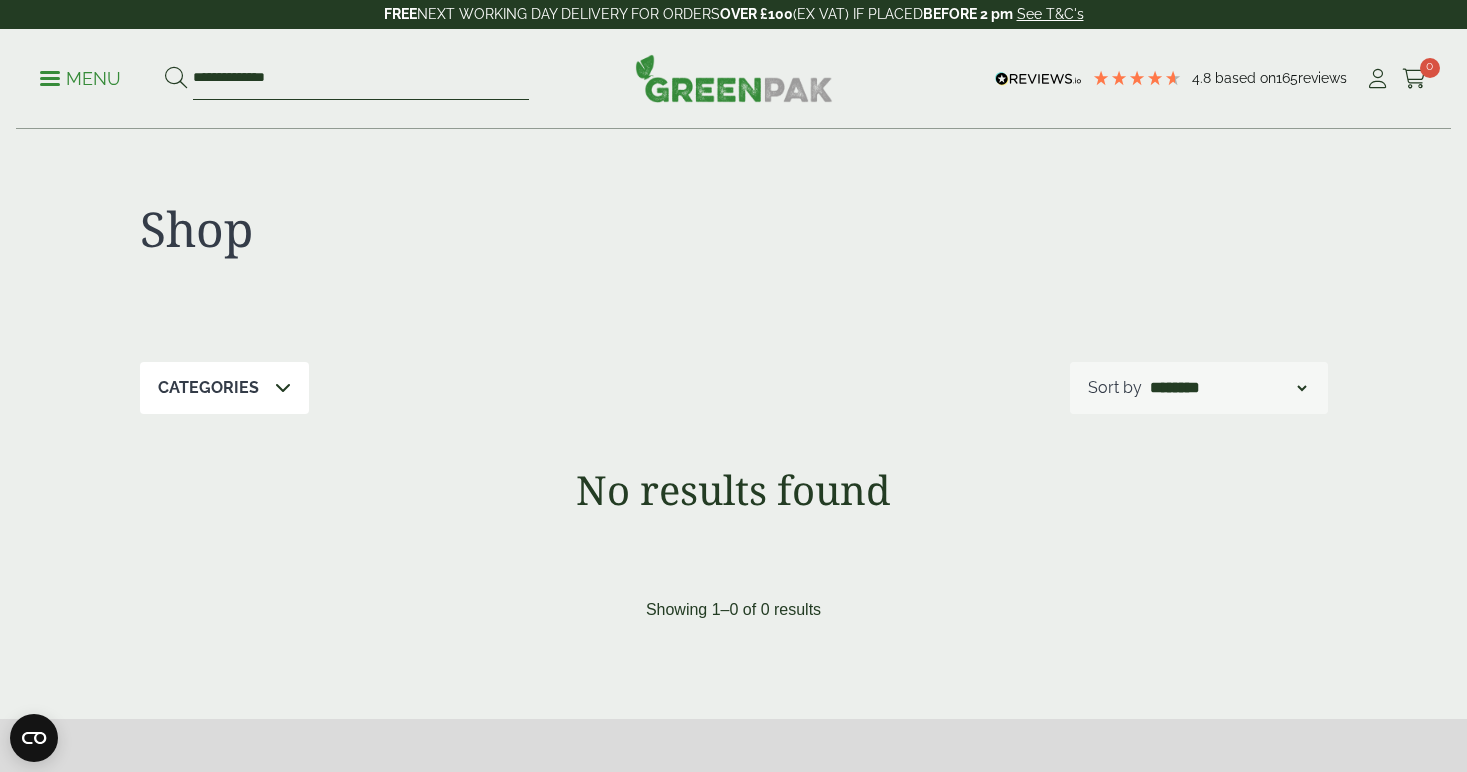 click on "**********" at bounding box center (361, 79) 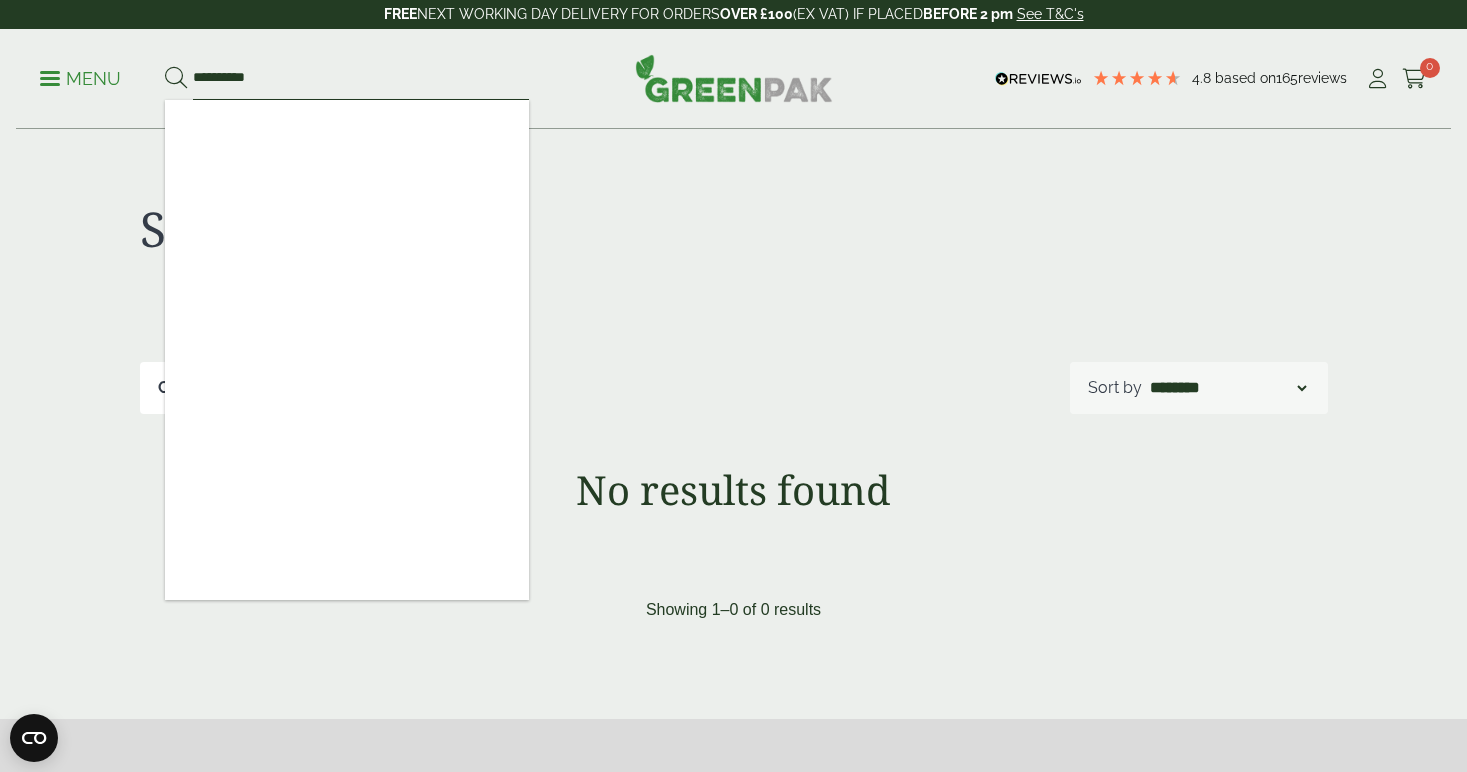 type on "*********" 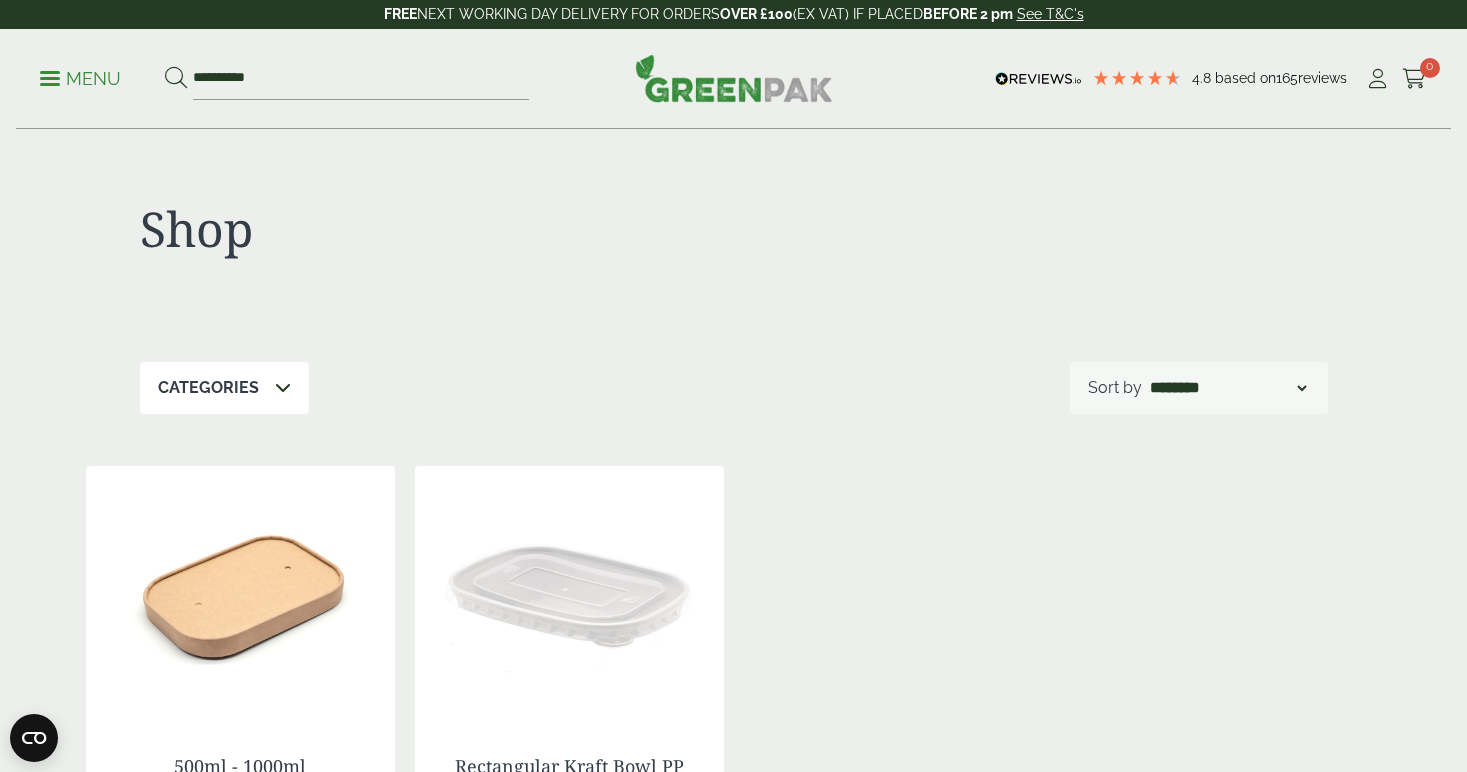 scroll, scrollTop: 0, scrollLeft: 0, axis: both 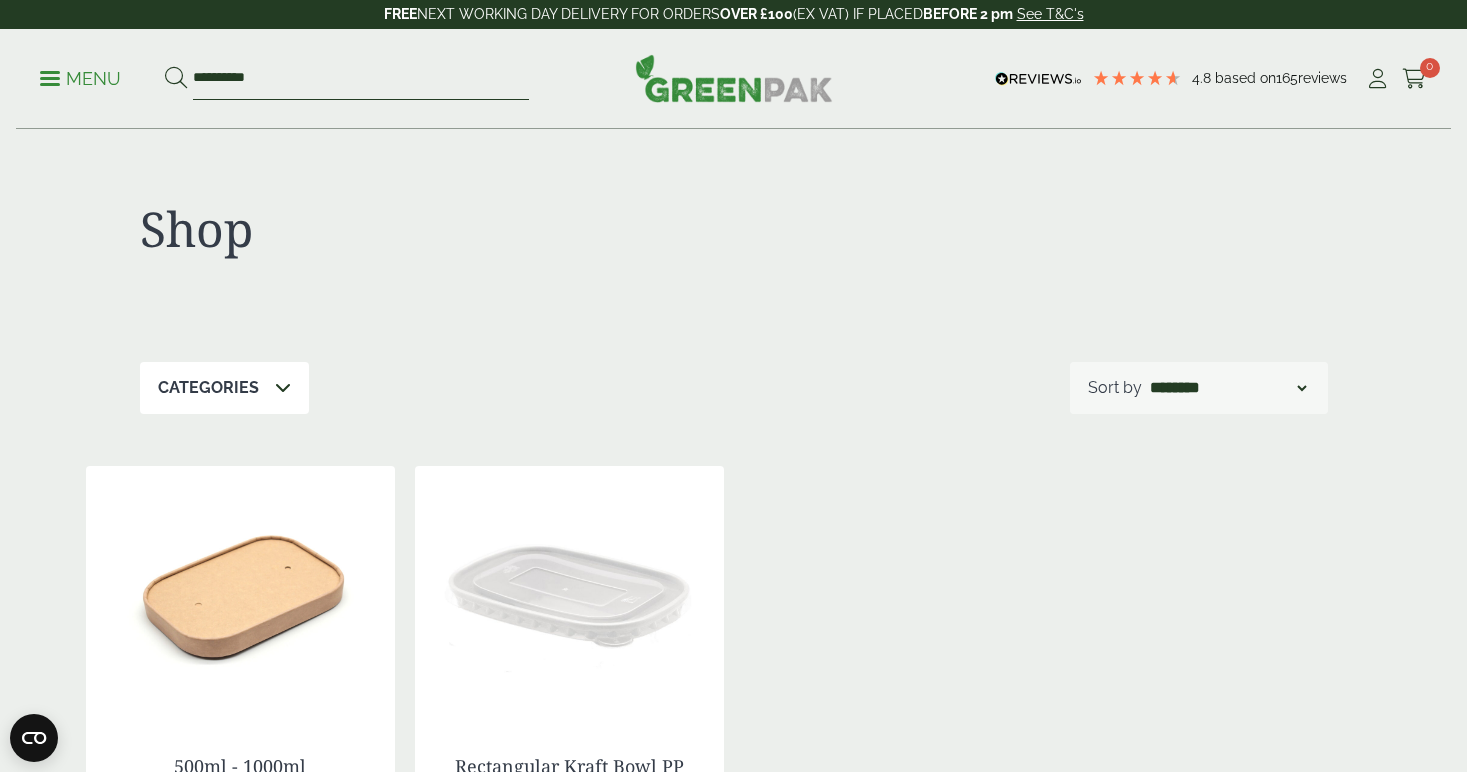 click on "*********" at bounding box center [361, 79] 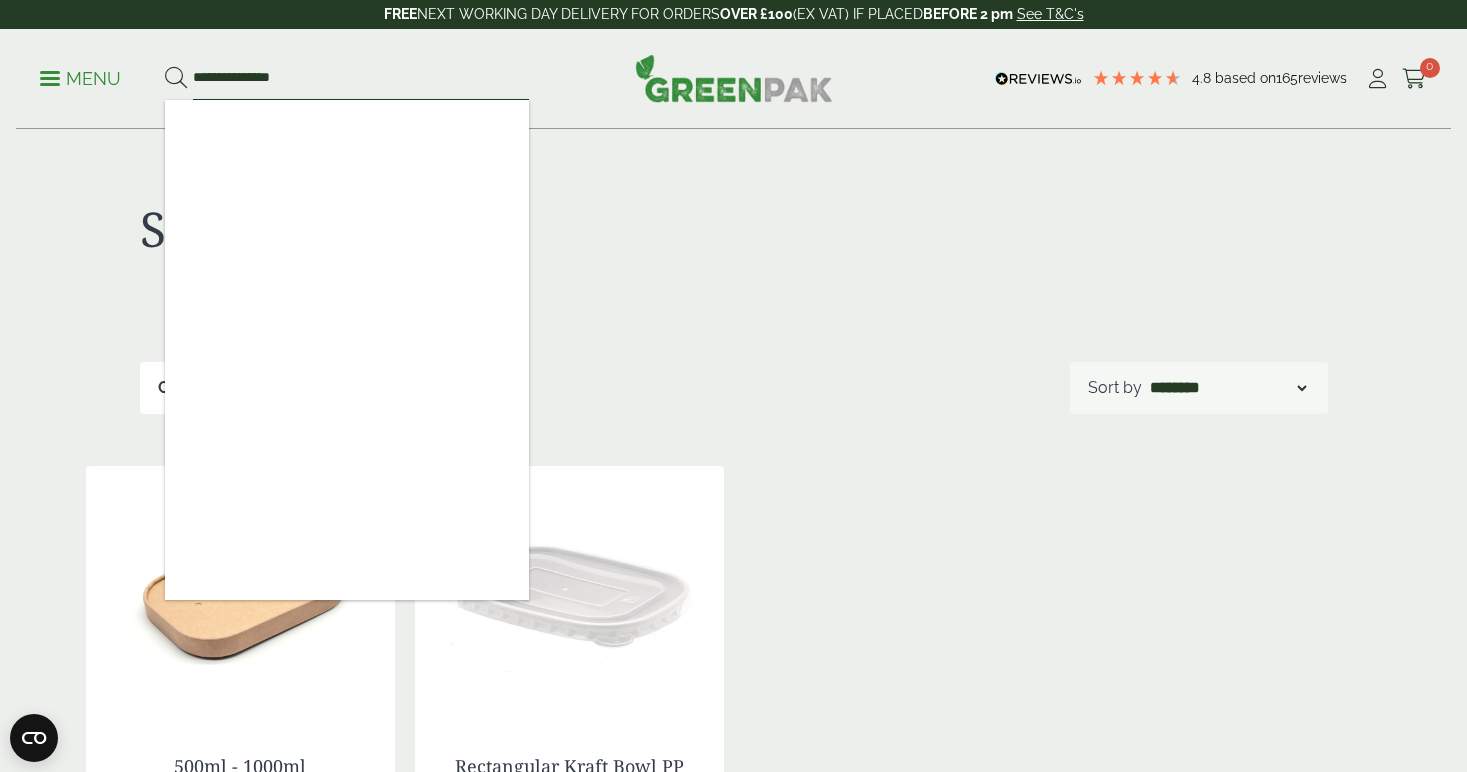 click on "**********" at bounding box center [361, 79] 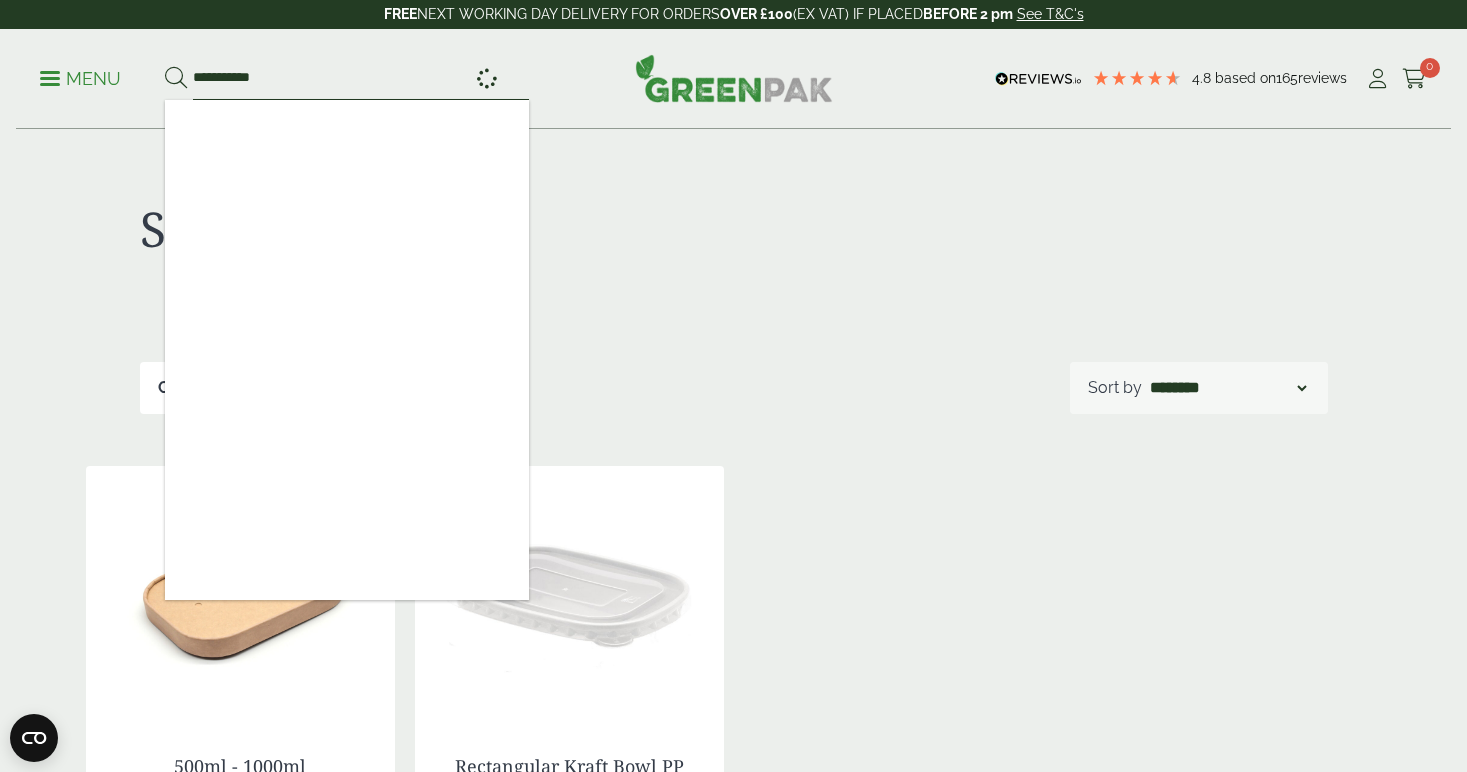 type on "**********" 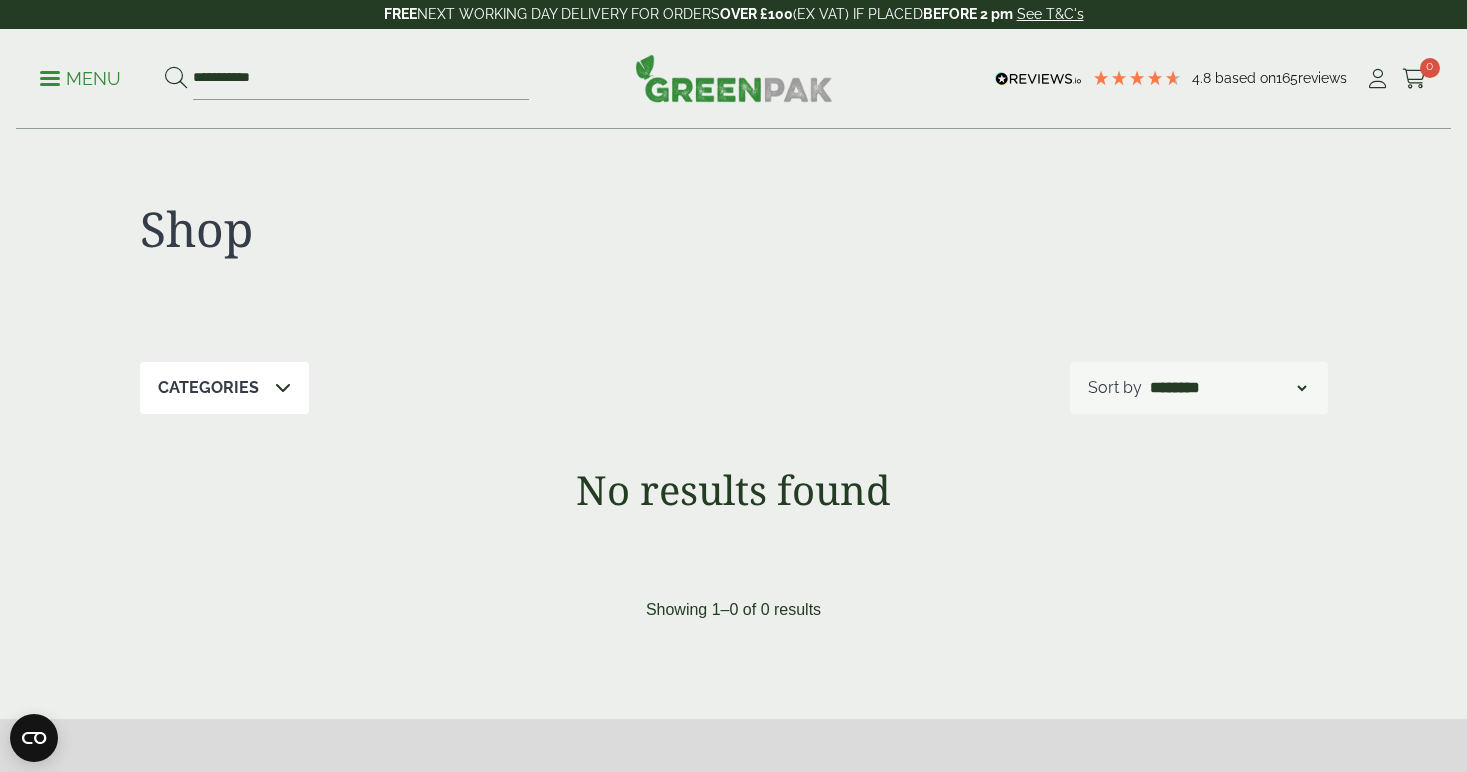 scroll, scrollTop: 0, scrollLeft: 0, axis: both 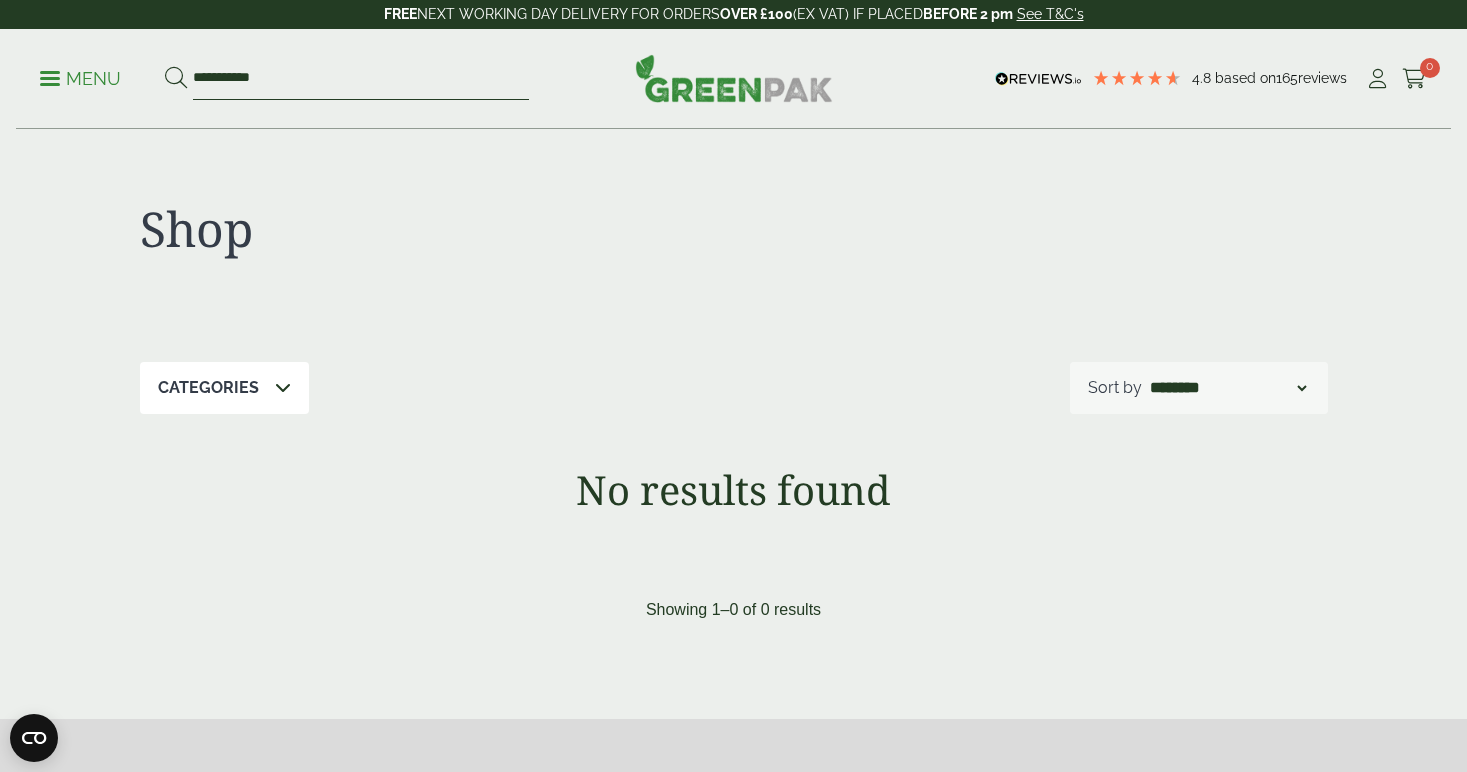 click on "**********" at bounding box center (361, 79) 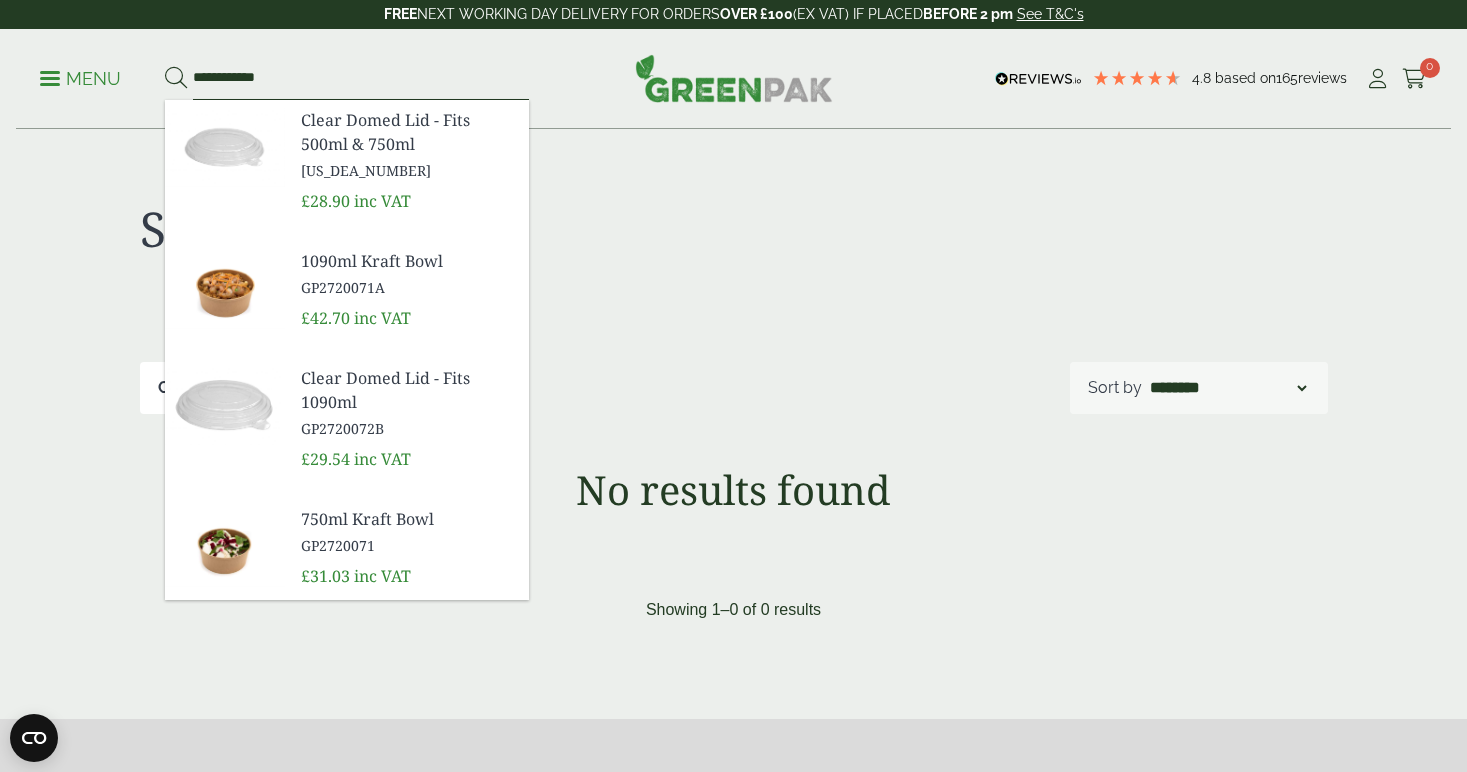 type on "**********" 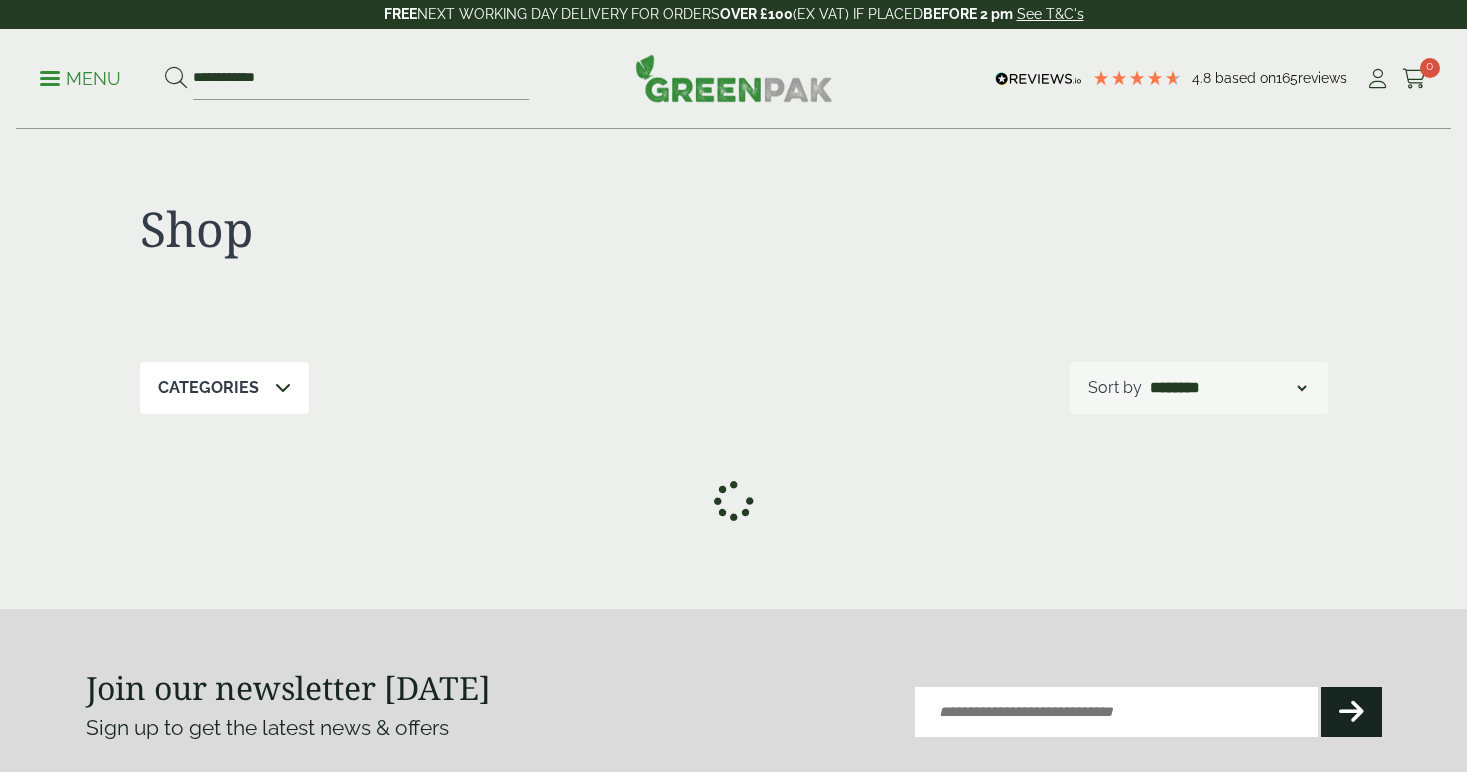 scroll, scrollTop: 0, scrollLeft: 0, axis: both 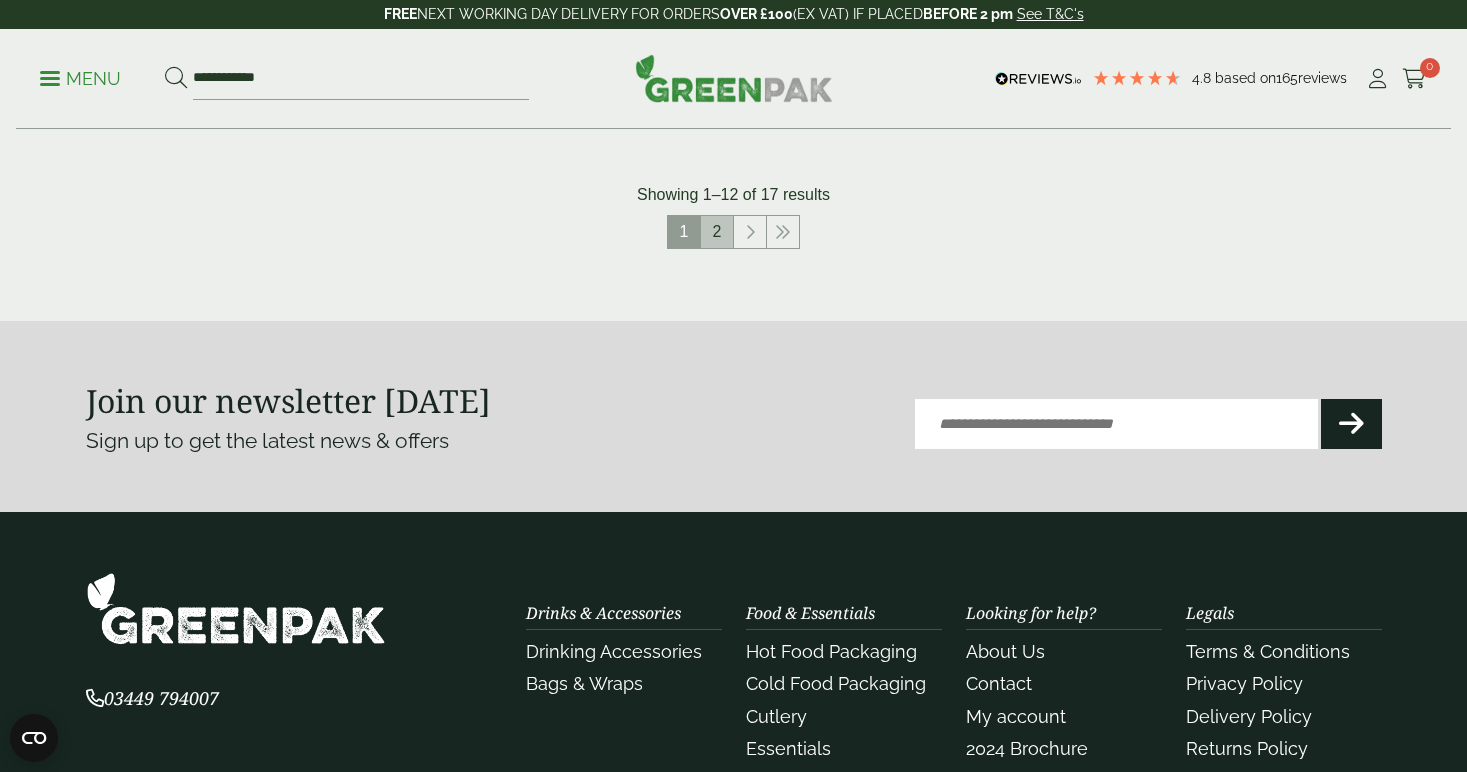 click on "2" at bounding box center (717, 232) 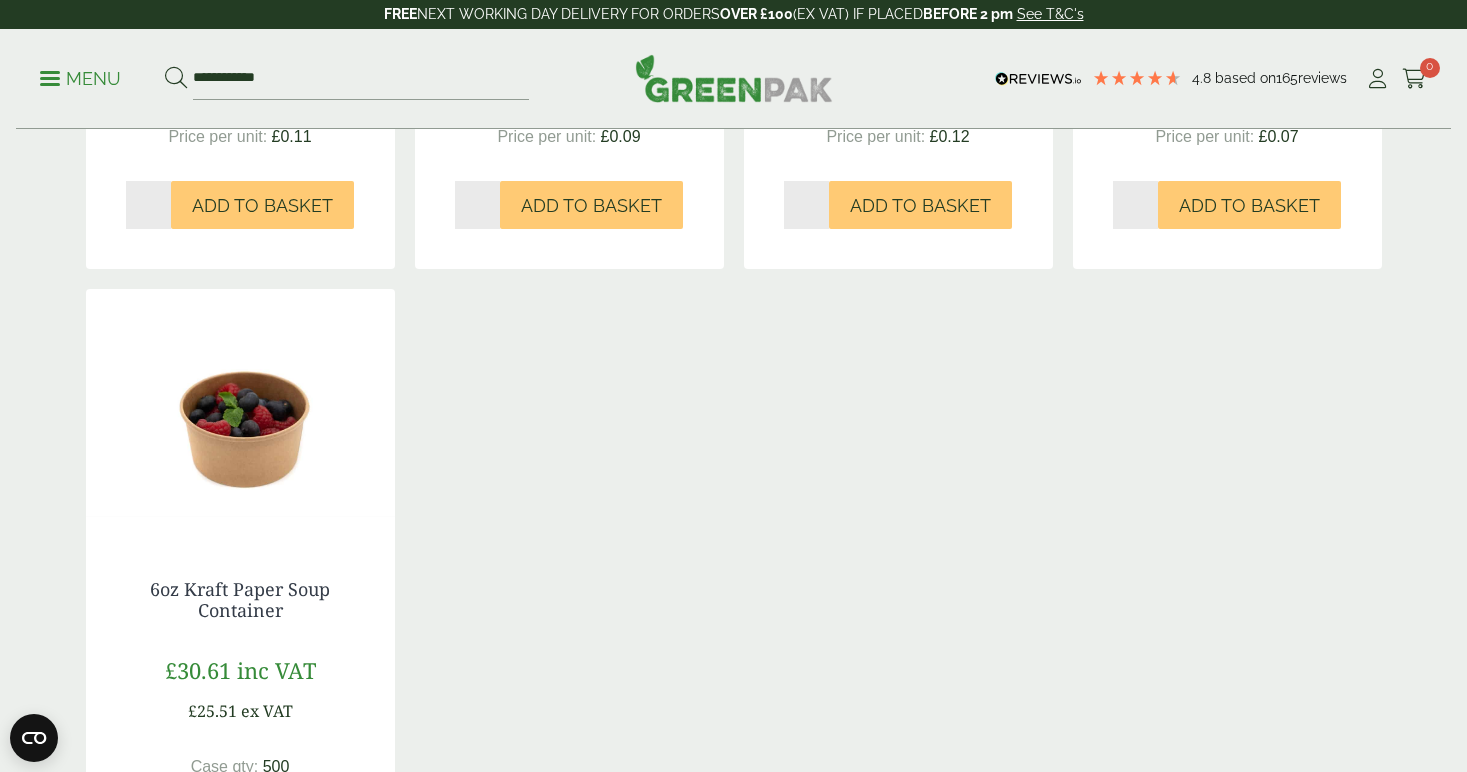 scroll, scrollTop: 844, scrollLeft: 0, axis: vertical 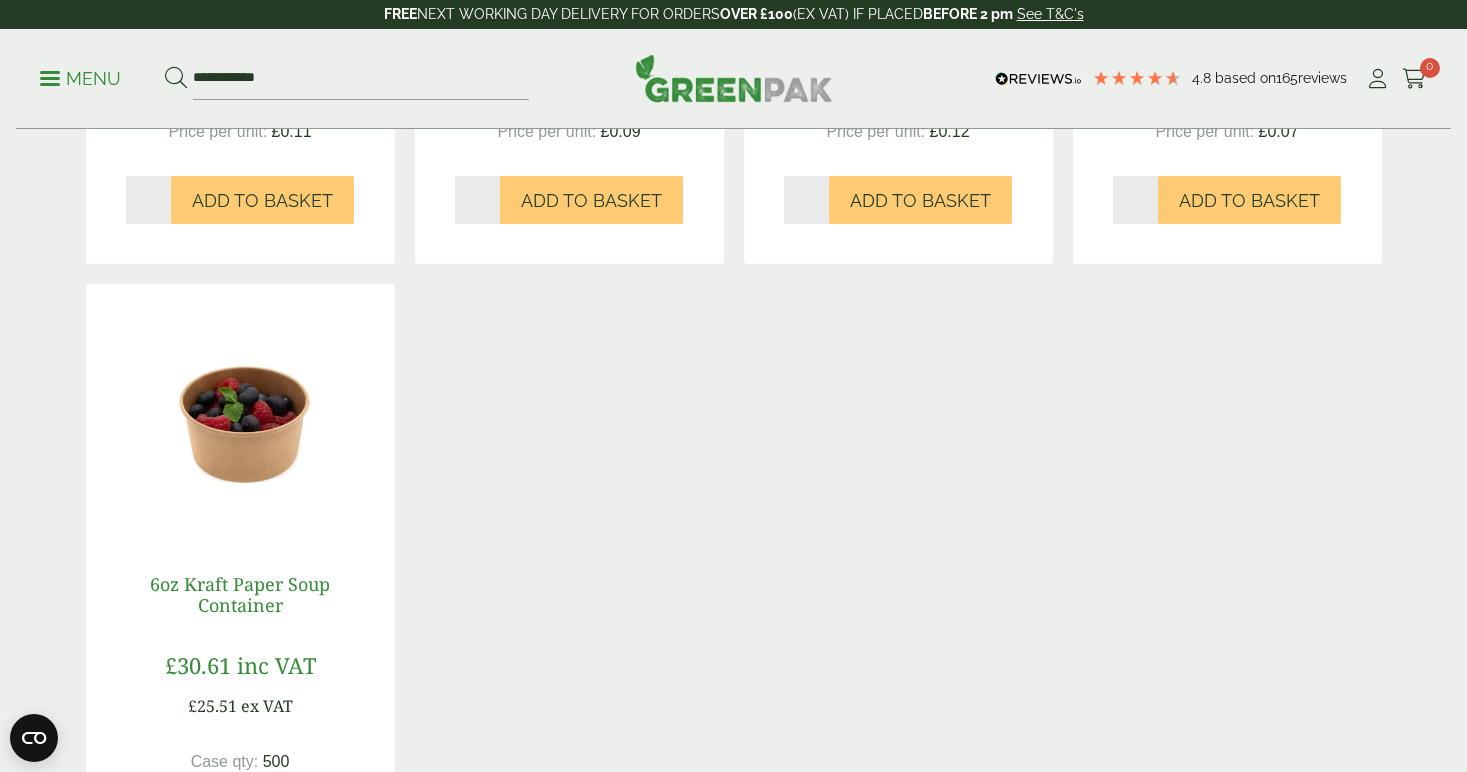 click on "6oz Kraft Paper Soup Container" at bounding box center [240, 595] 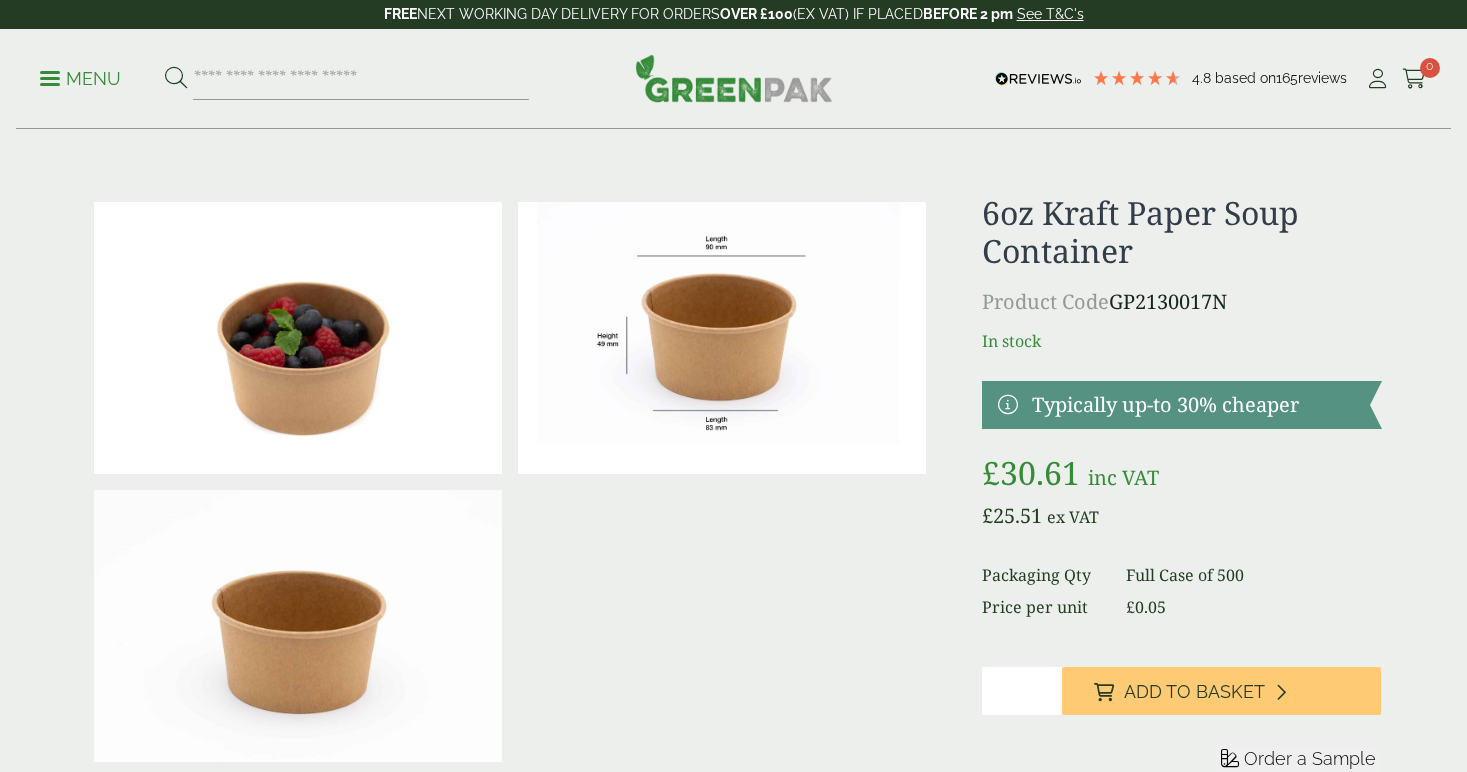 scroll, scrollTop: 0, scrollLeft: 0, axis: both 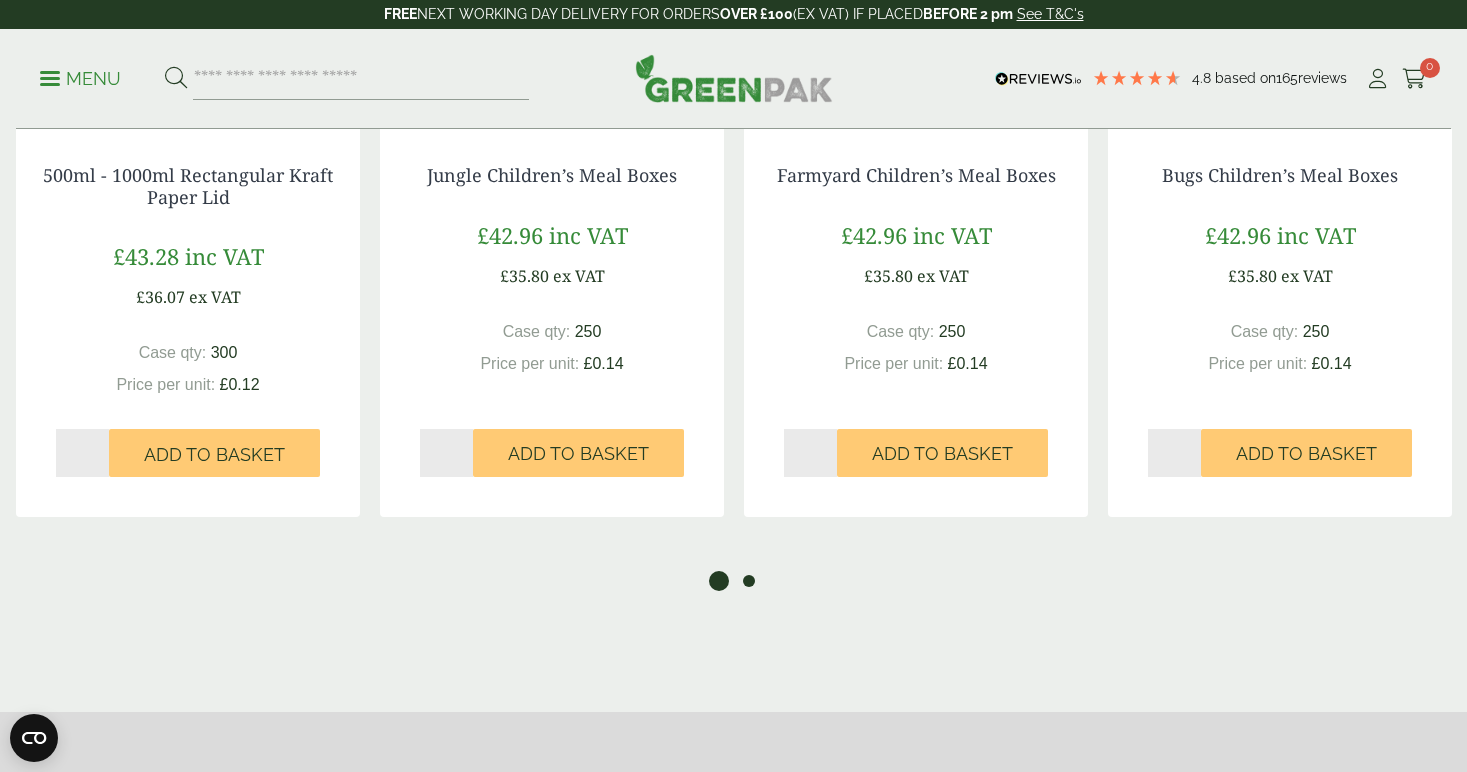 click on "2" at bounding box center (749, 581) 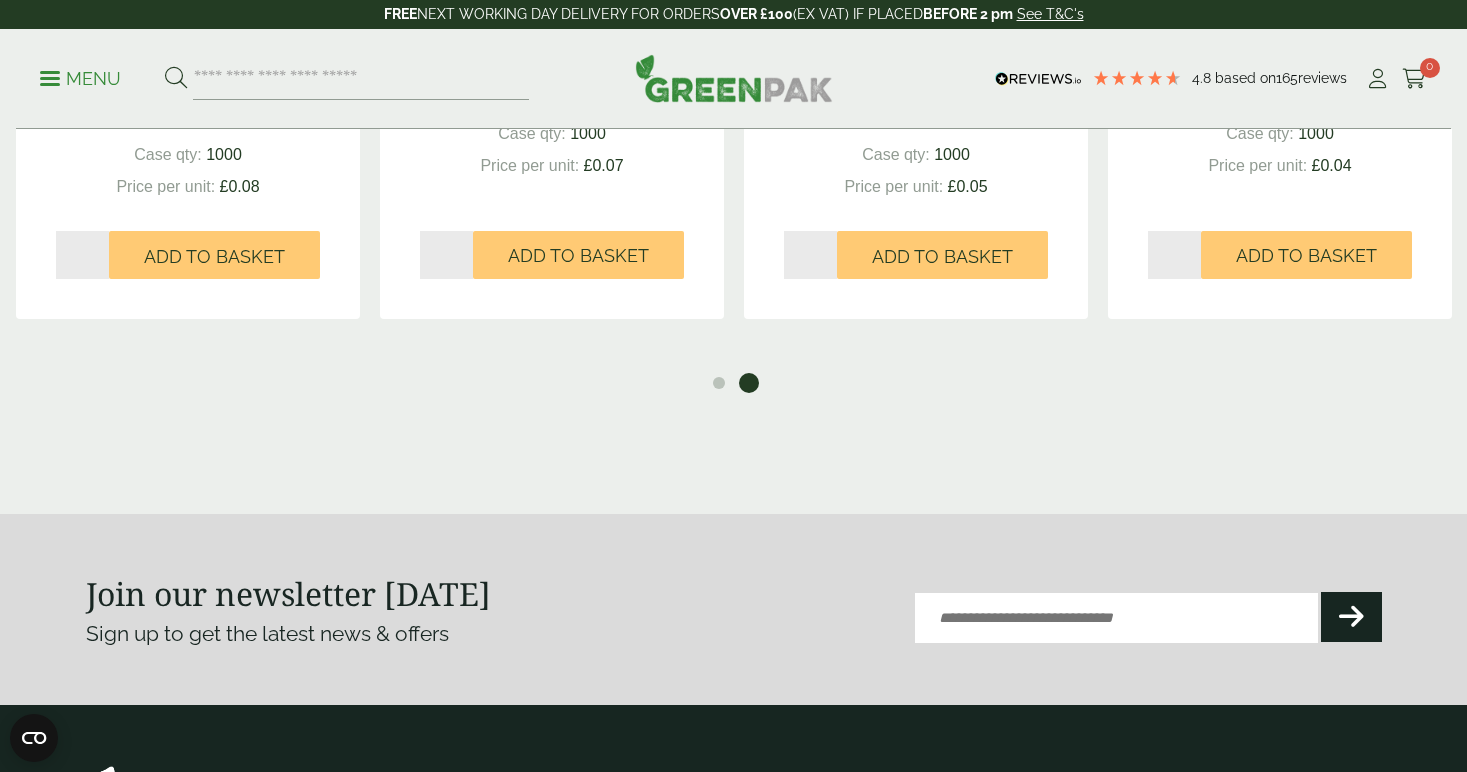 scroll, scrollTop: 2118, scrollLeft: 0, axis: vertical 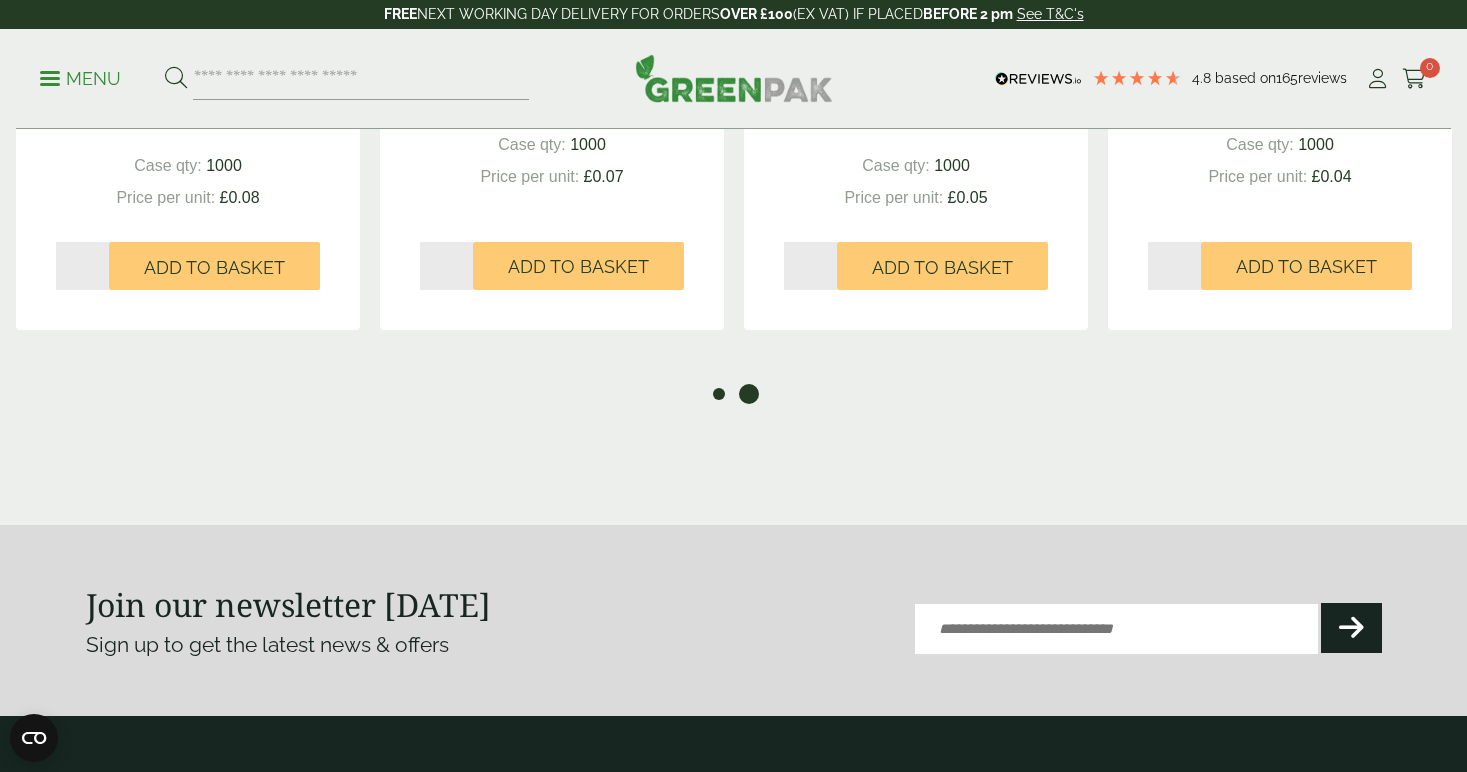 click on "1" at bounding box center (719, 394) 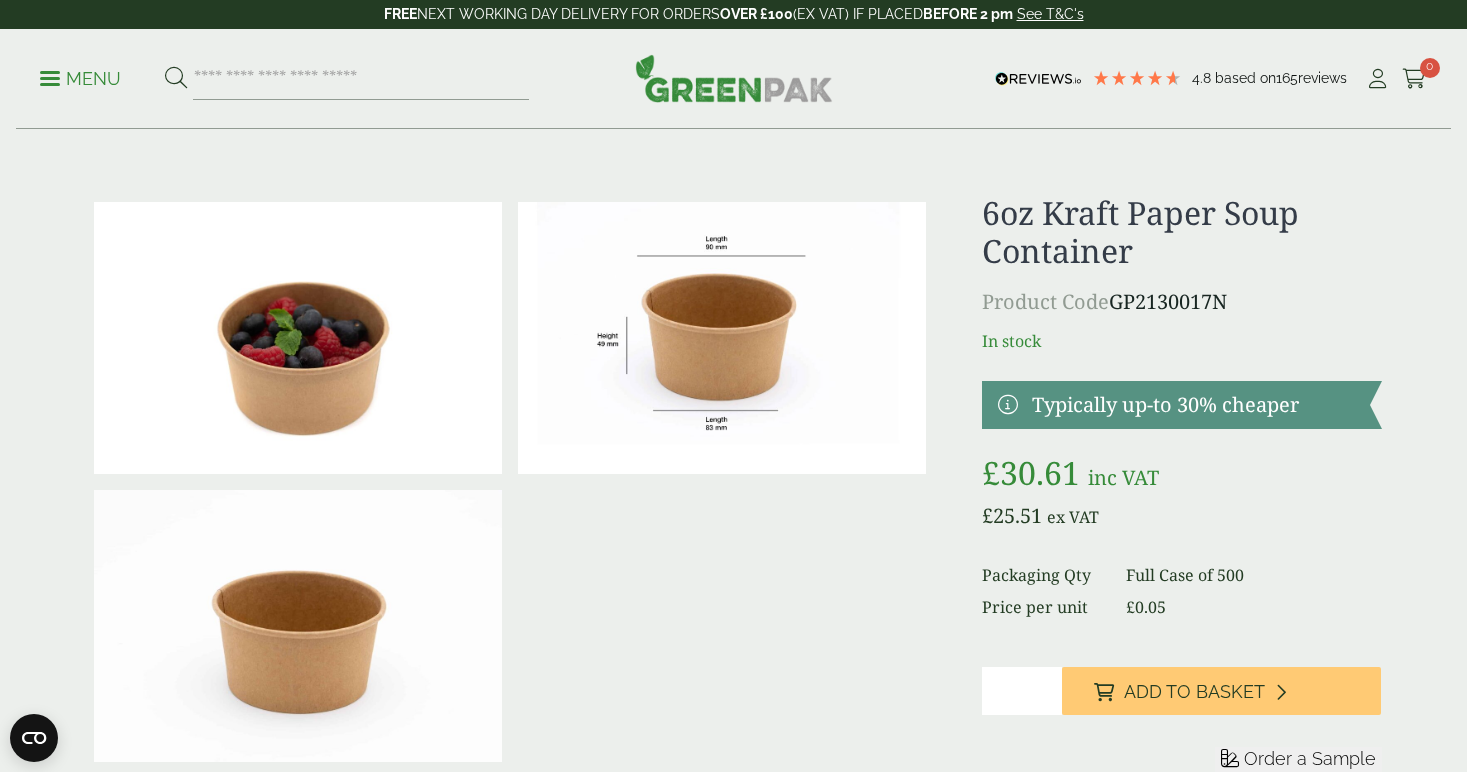 scroll, scrollTop: 0, scrollLeft: 0, axis: both 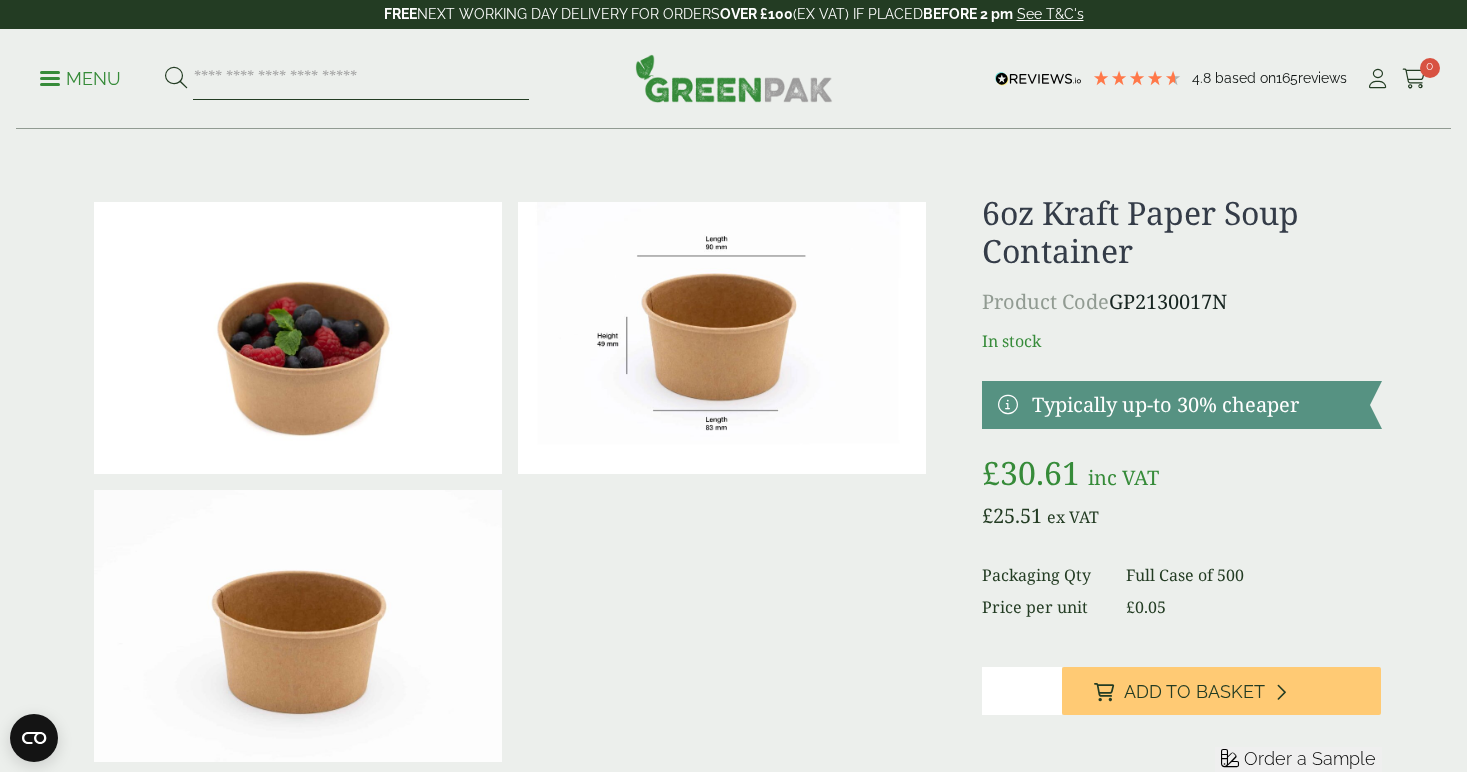 click at bounding box center [361, 79] 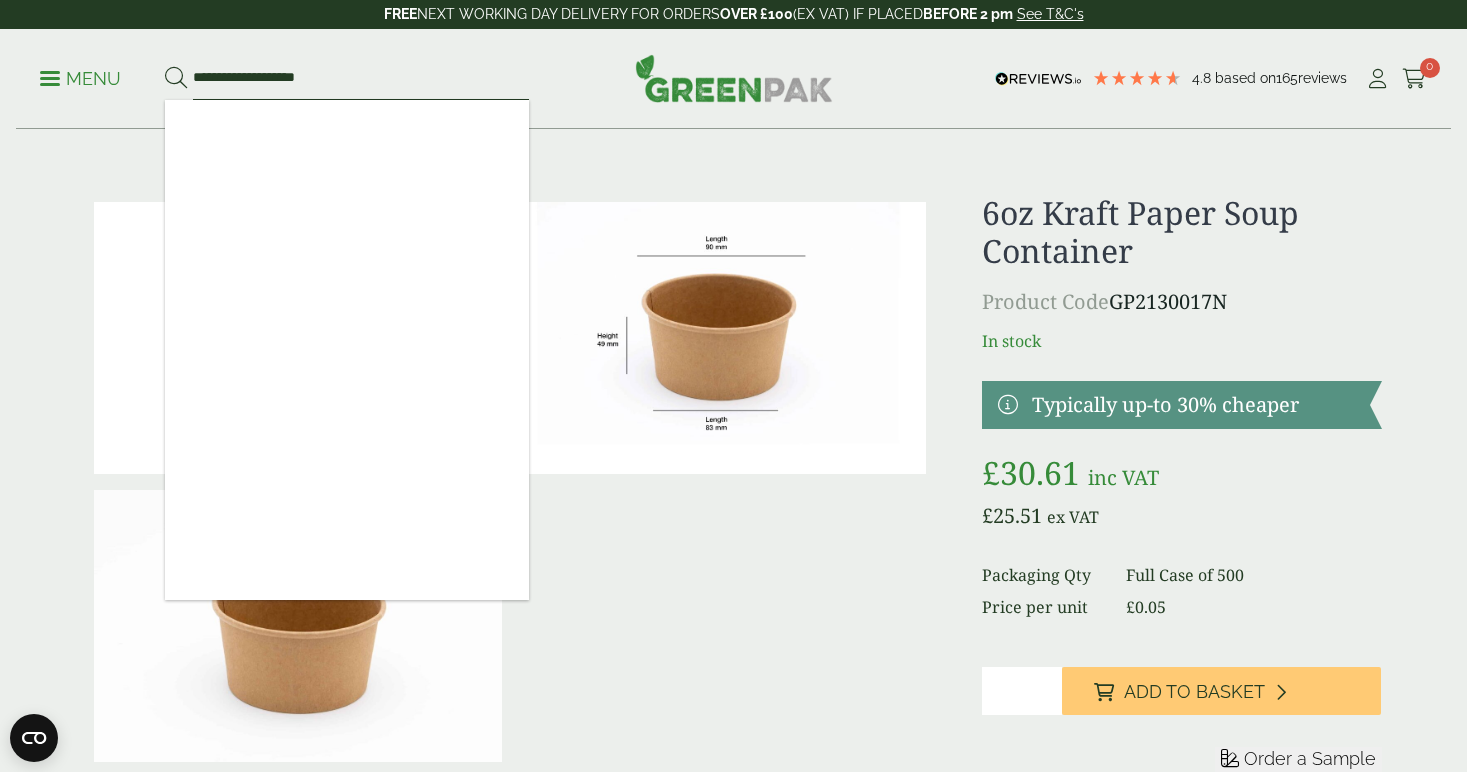 type on "**********" 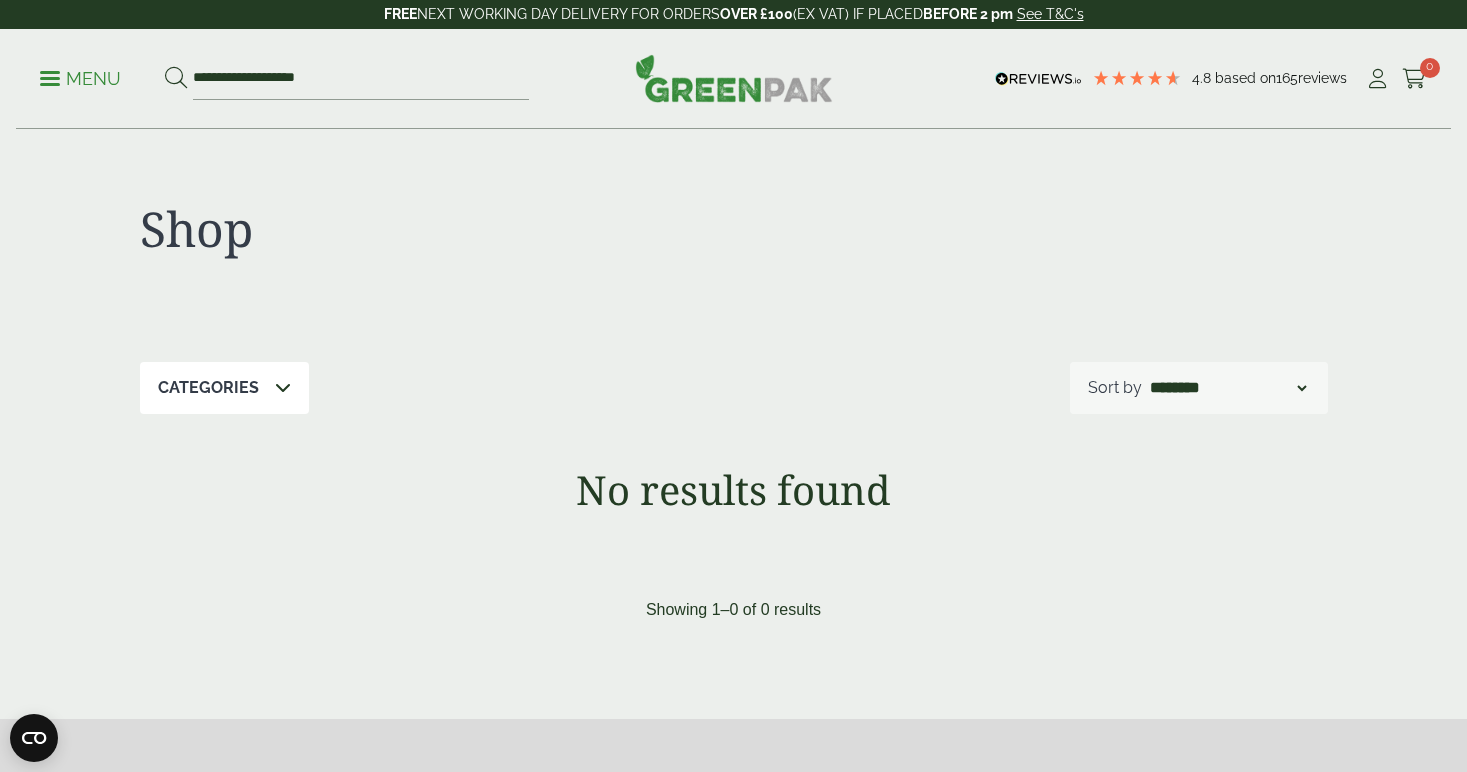 scroll, scrollTop: 0, scrollLeft: 0, axis: both 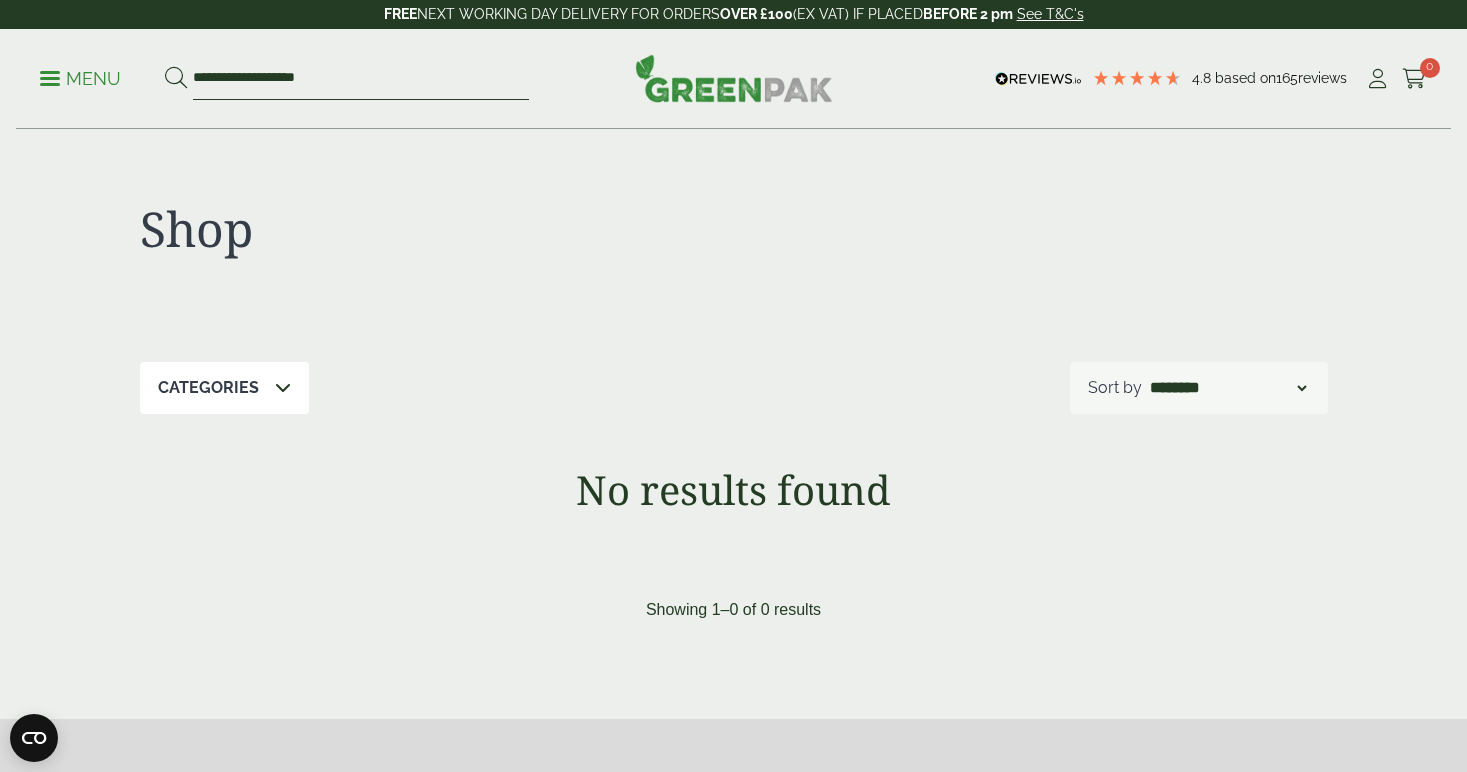 click on "**********" at bounding box center (361, 79) 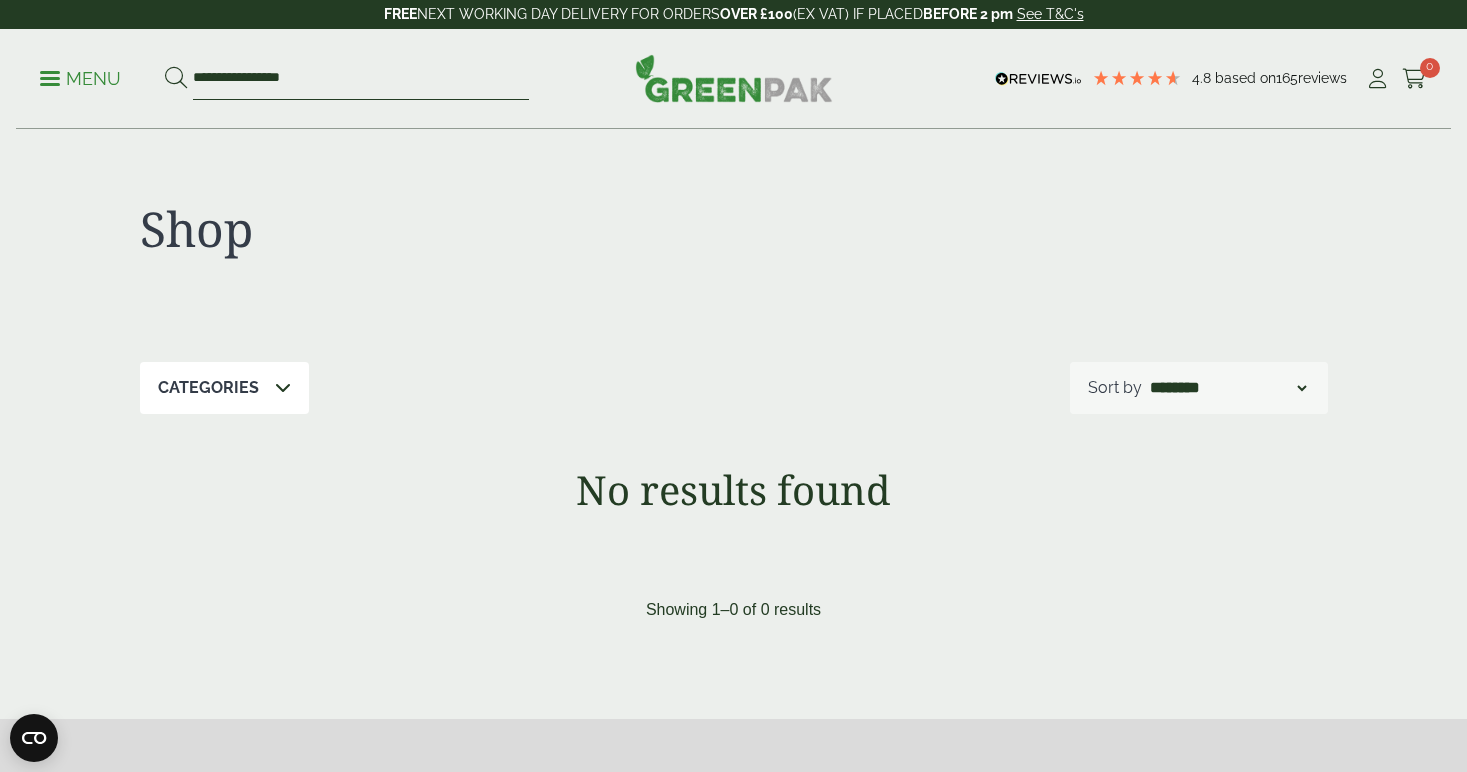type on "**********" 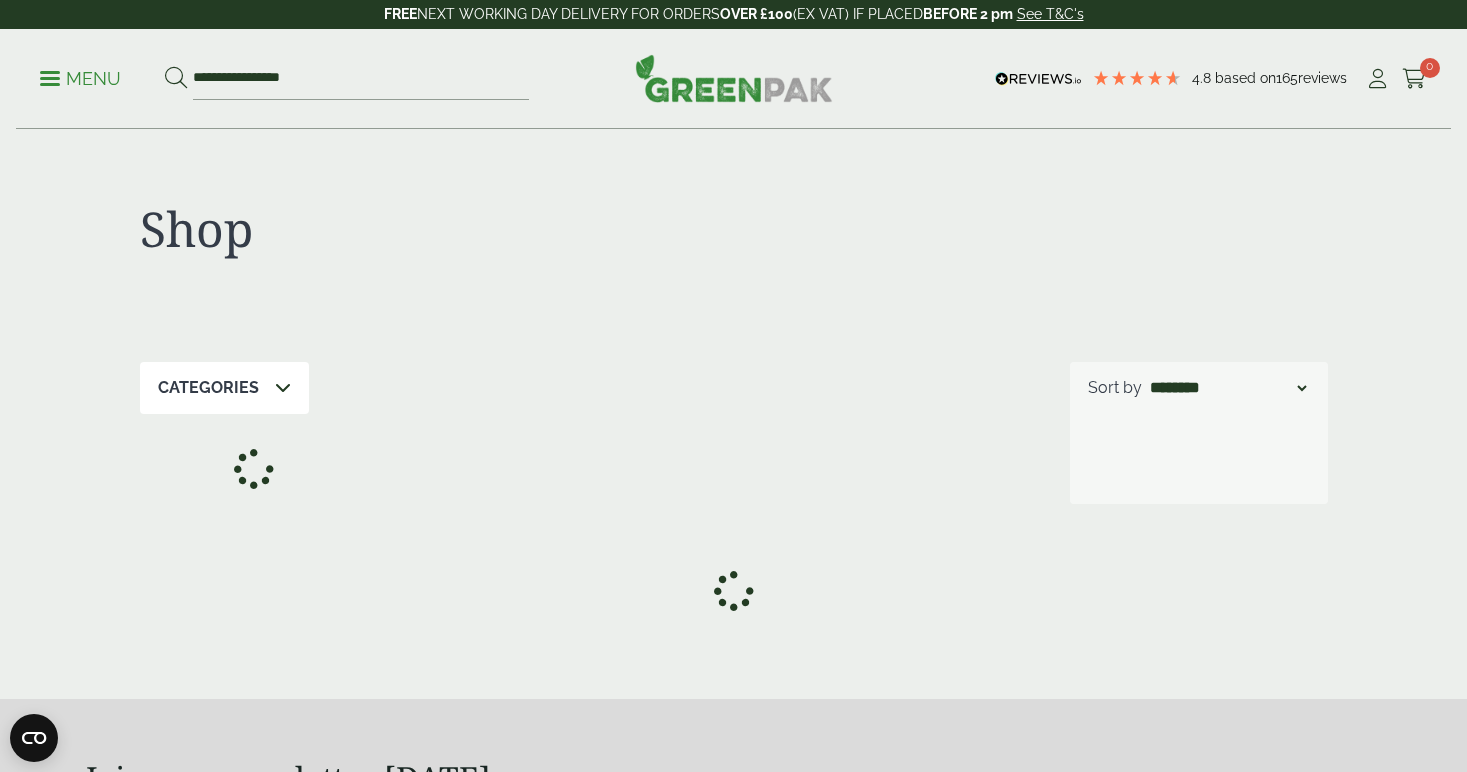 scroll, scrollTop: 0, scrollLeft: 0, axis: both 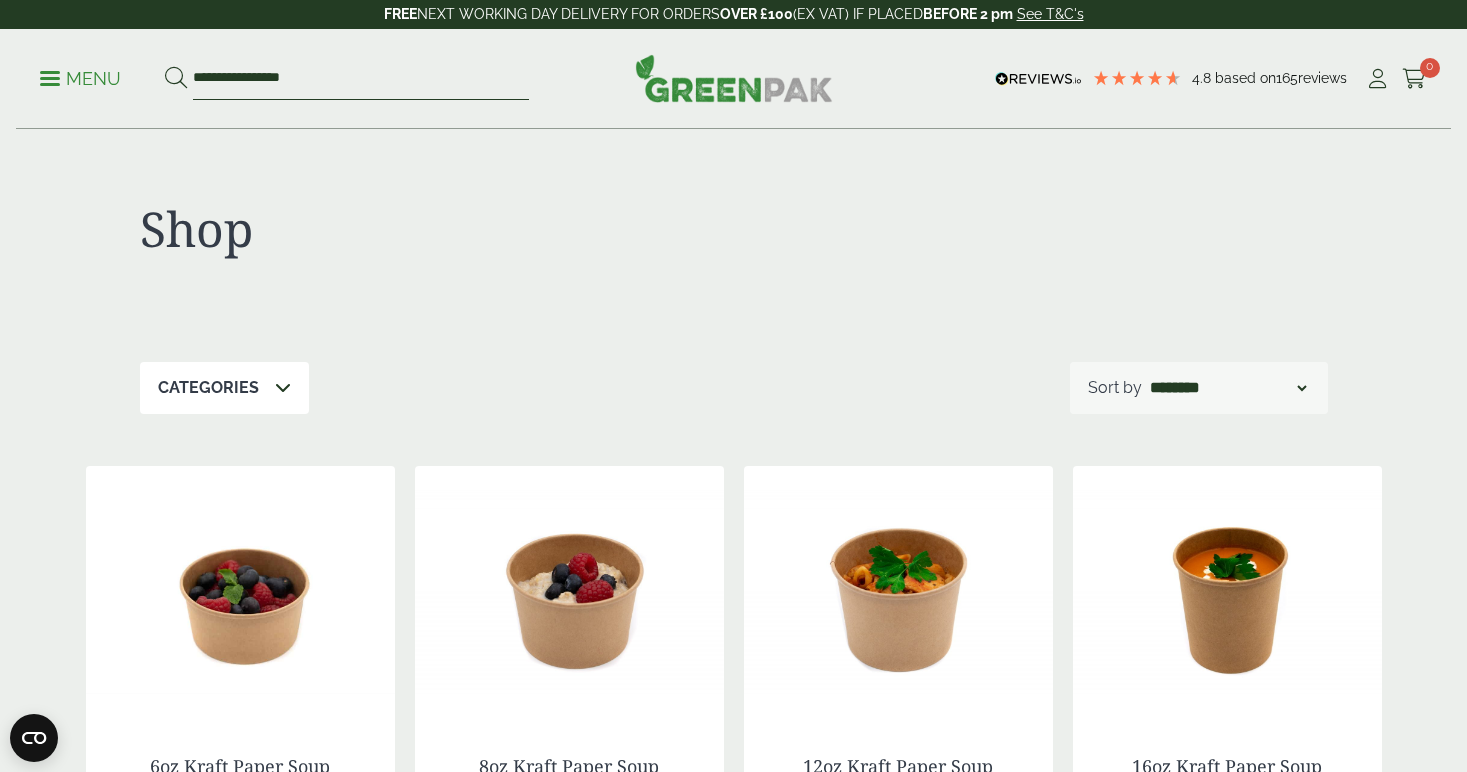 click on "**********" at bounding box center [361, 79] 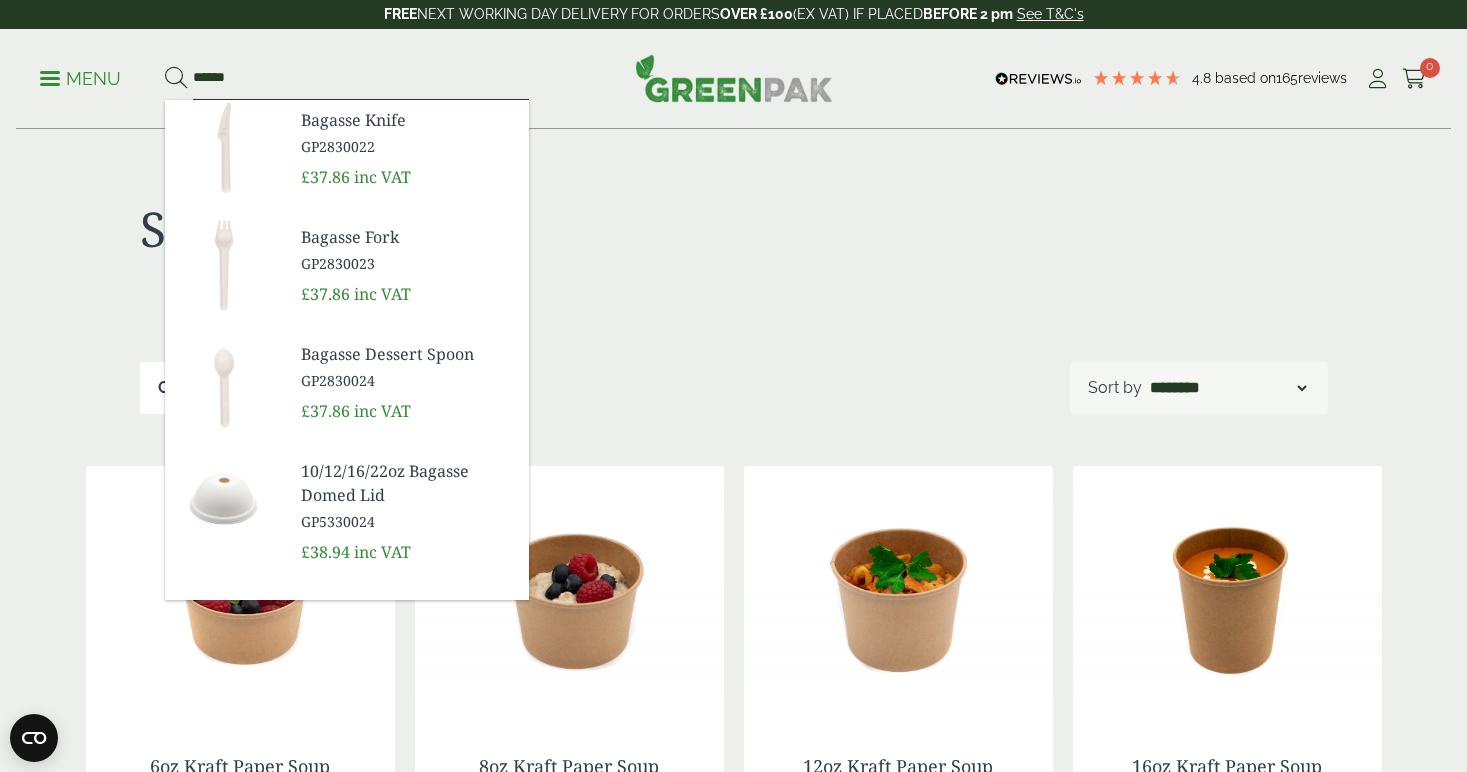 scroll, scrollTop: 0, scrollLeft: 0, axis: both 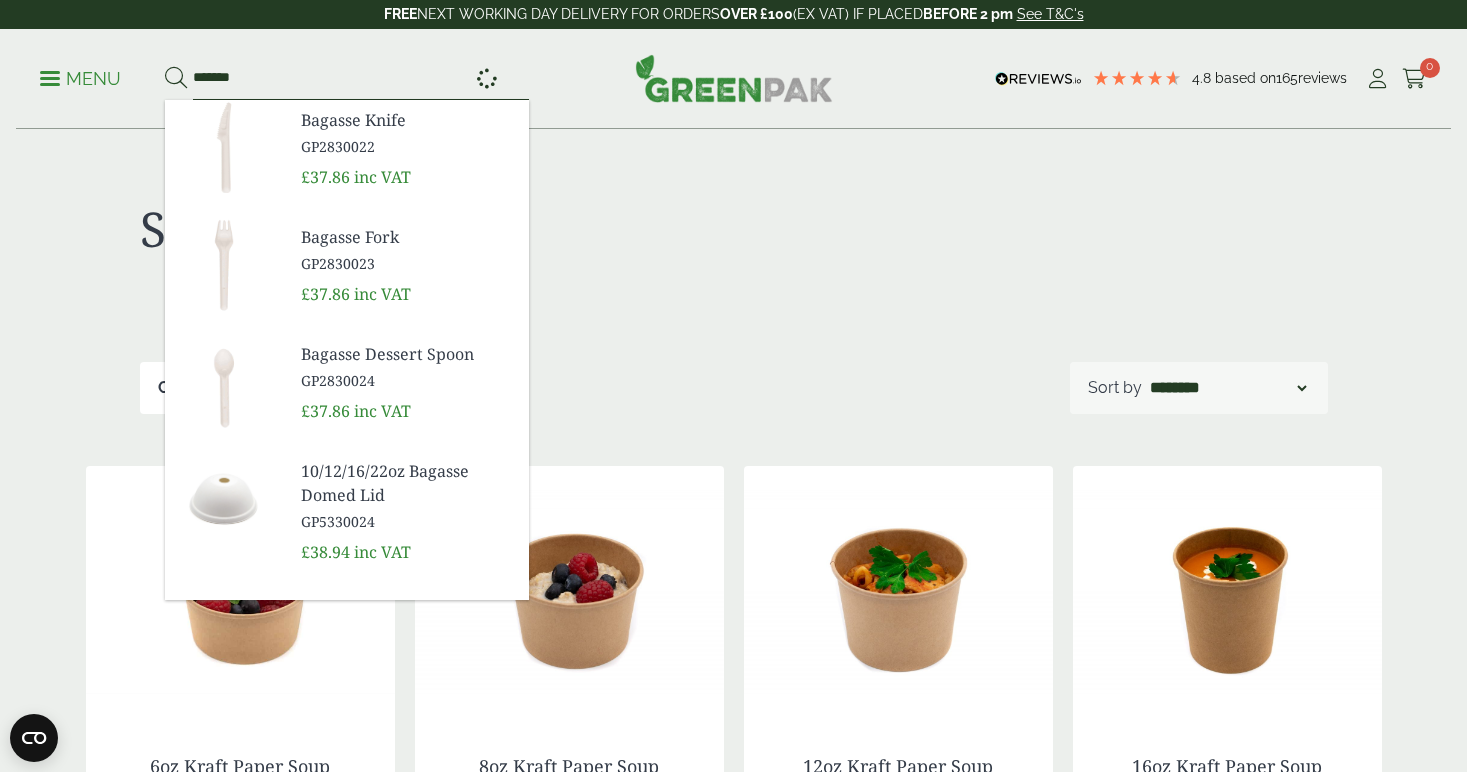 type on "*******" 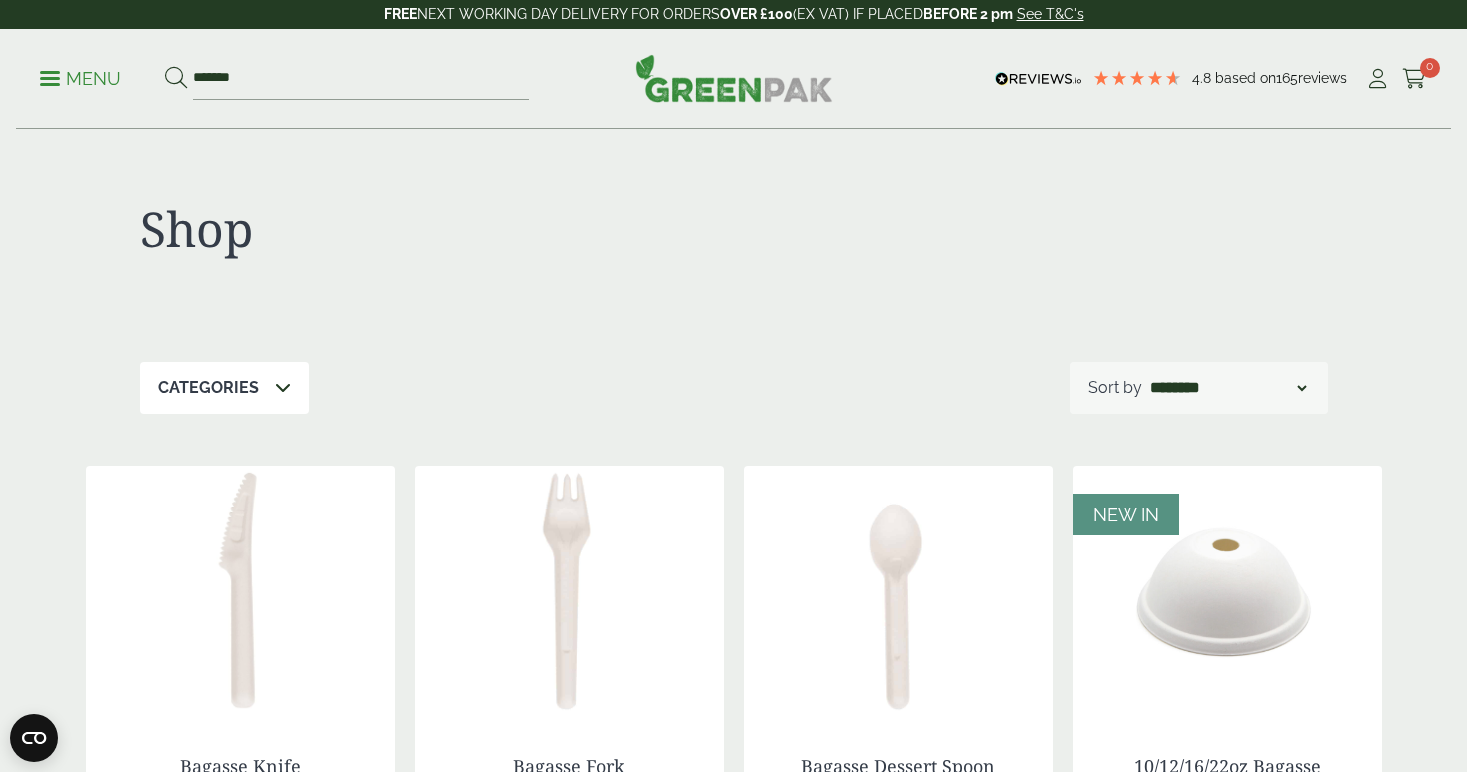 scroll, scrollTop: 0, scrollLeft: 0, axis: both 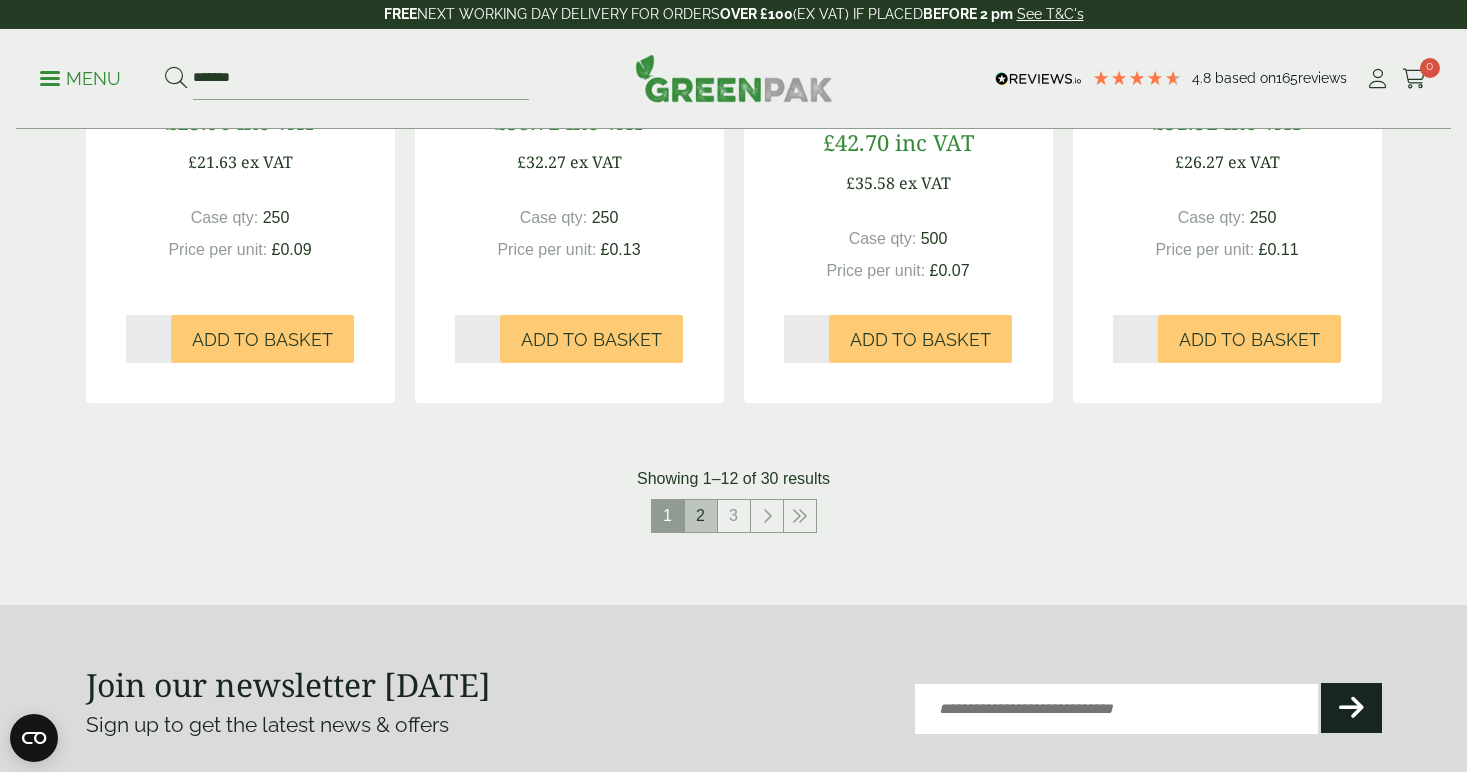 click on "2" at bounding box center [701, 516] 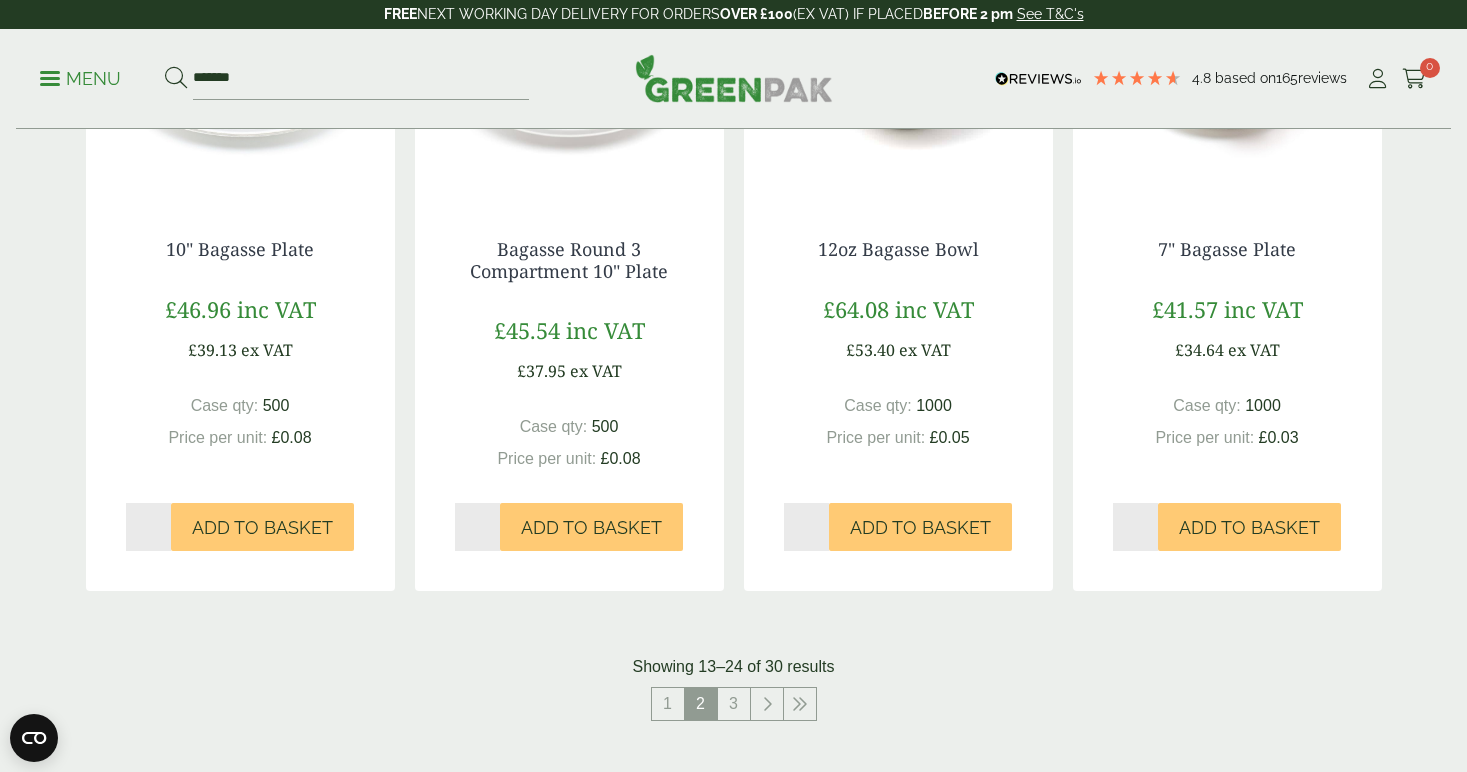 scroll, scrollTop: 1843, scrollLeft: 0, axis: vertical 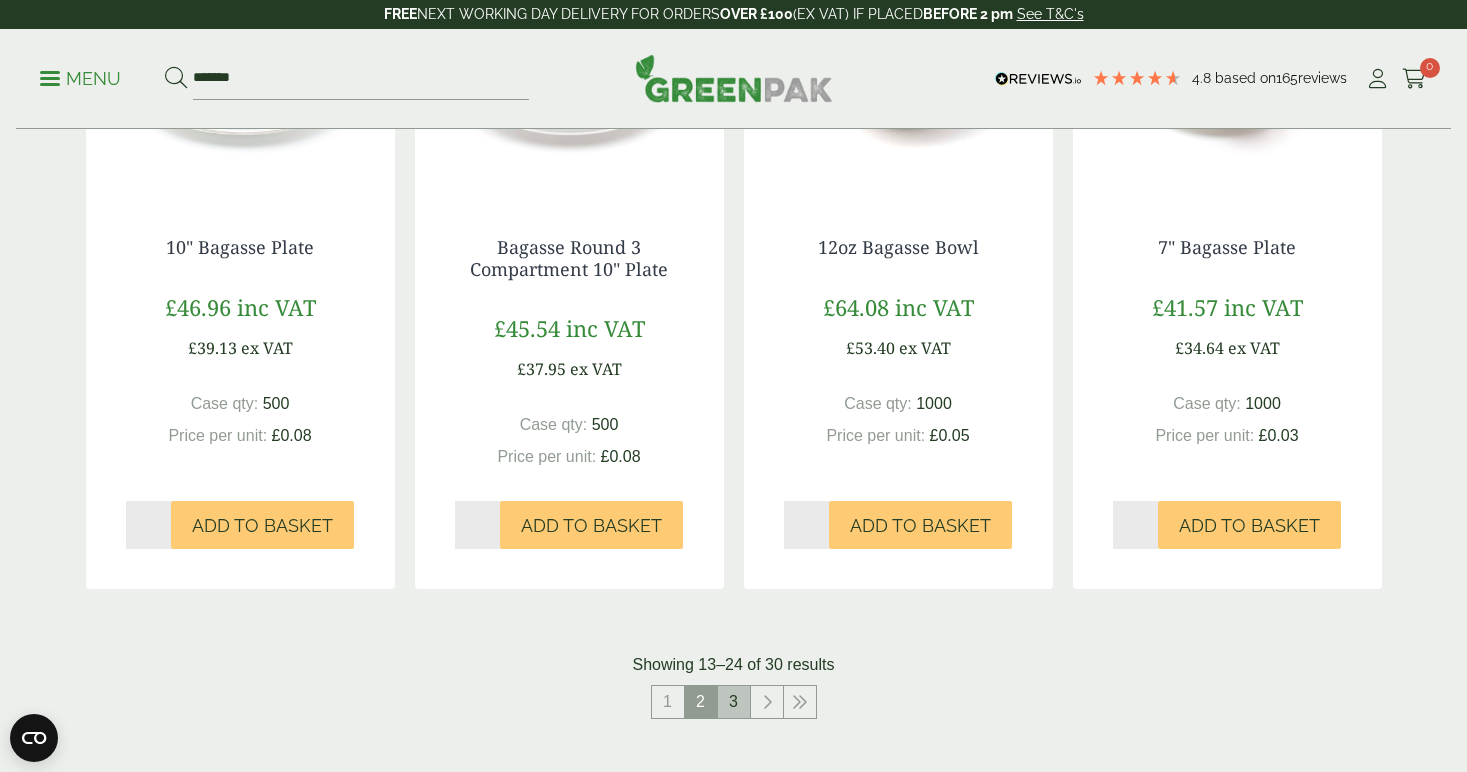 click on "3" at bounding box center (734, 702) 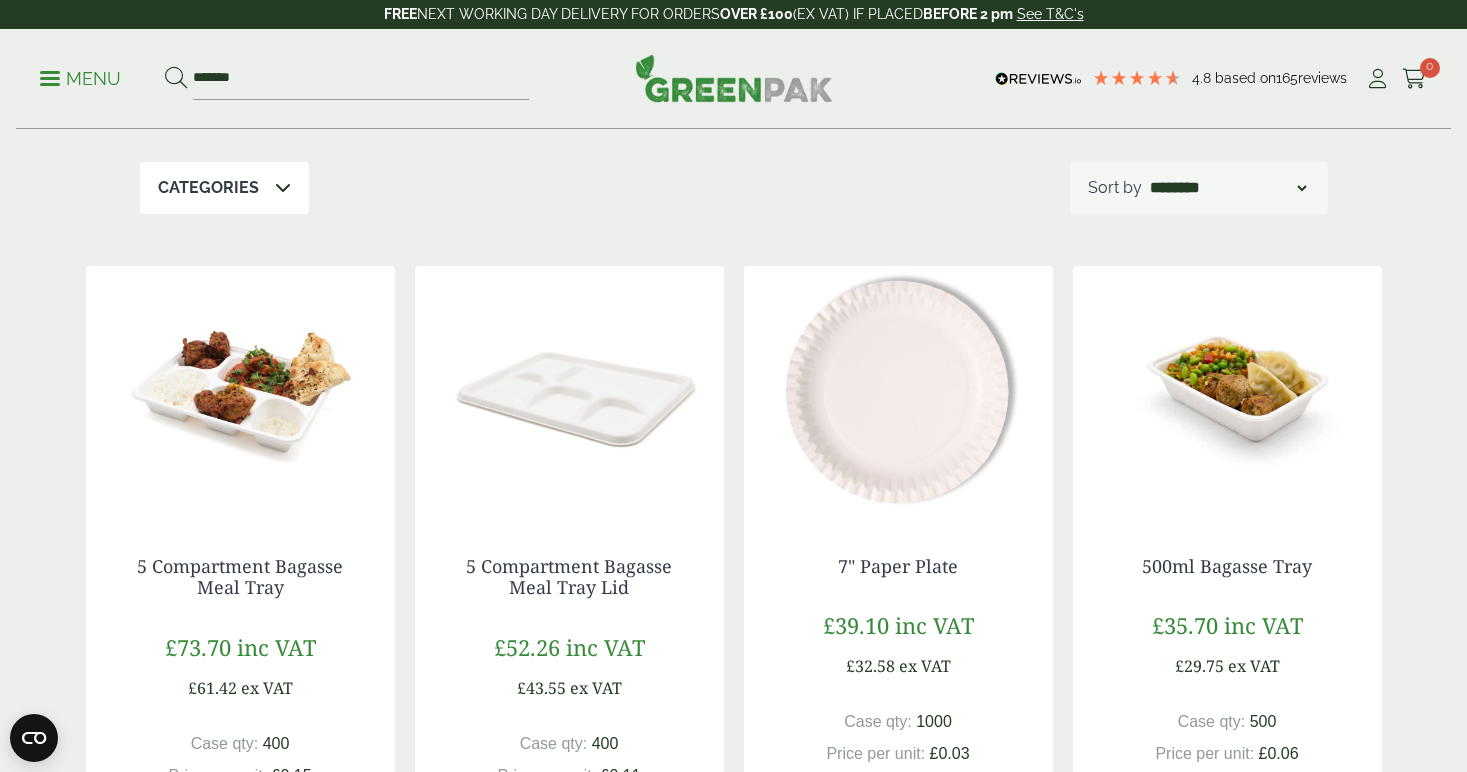 scroll, scrollTop: 212, scrollLeft: 0, axis: vertical 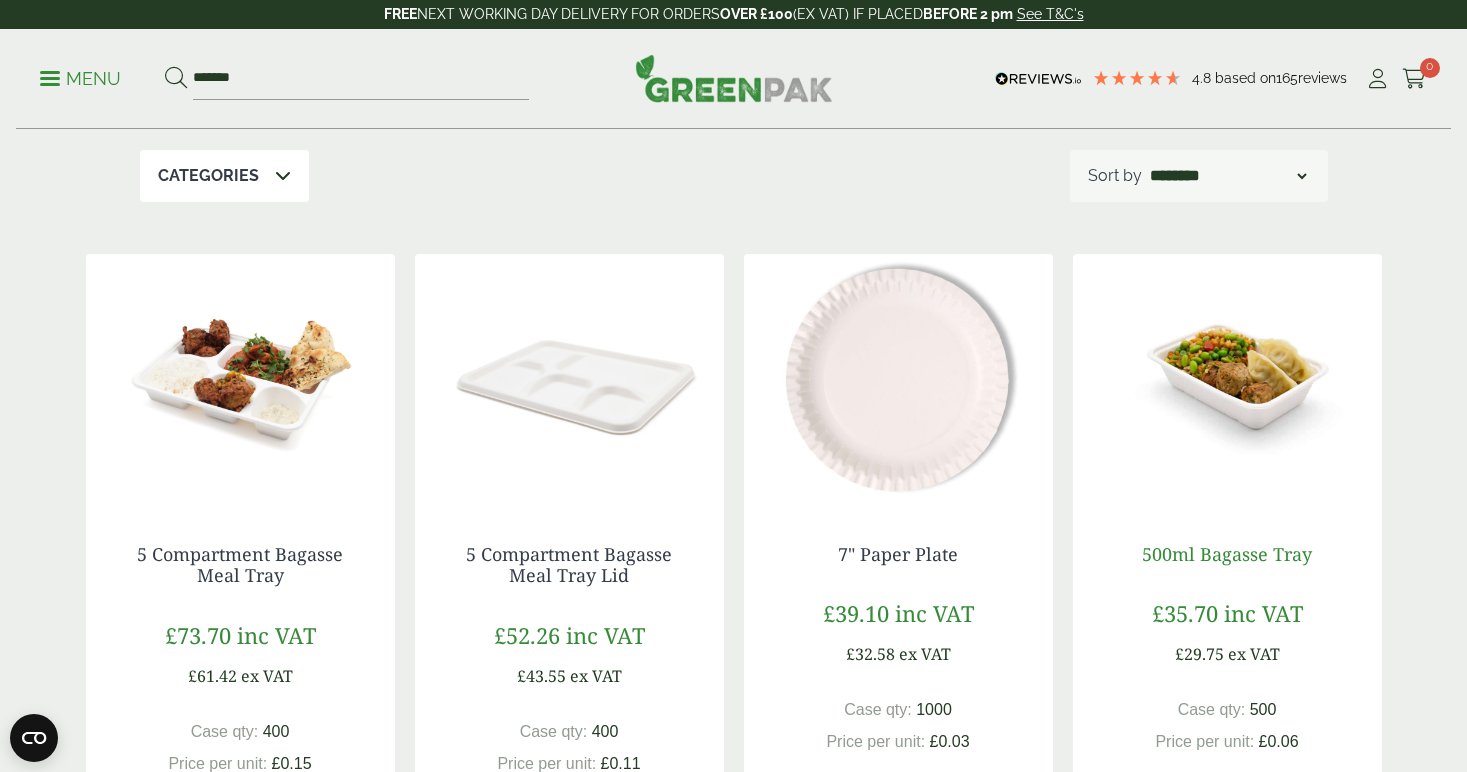 click on "500ml Bagasse Tray" at bounding box center [1227, 554] 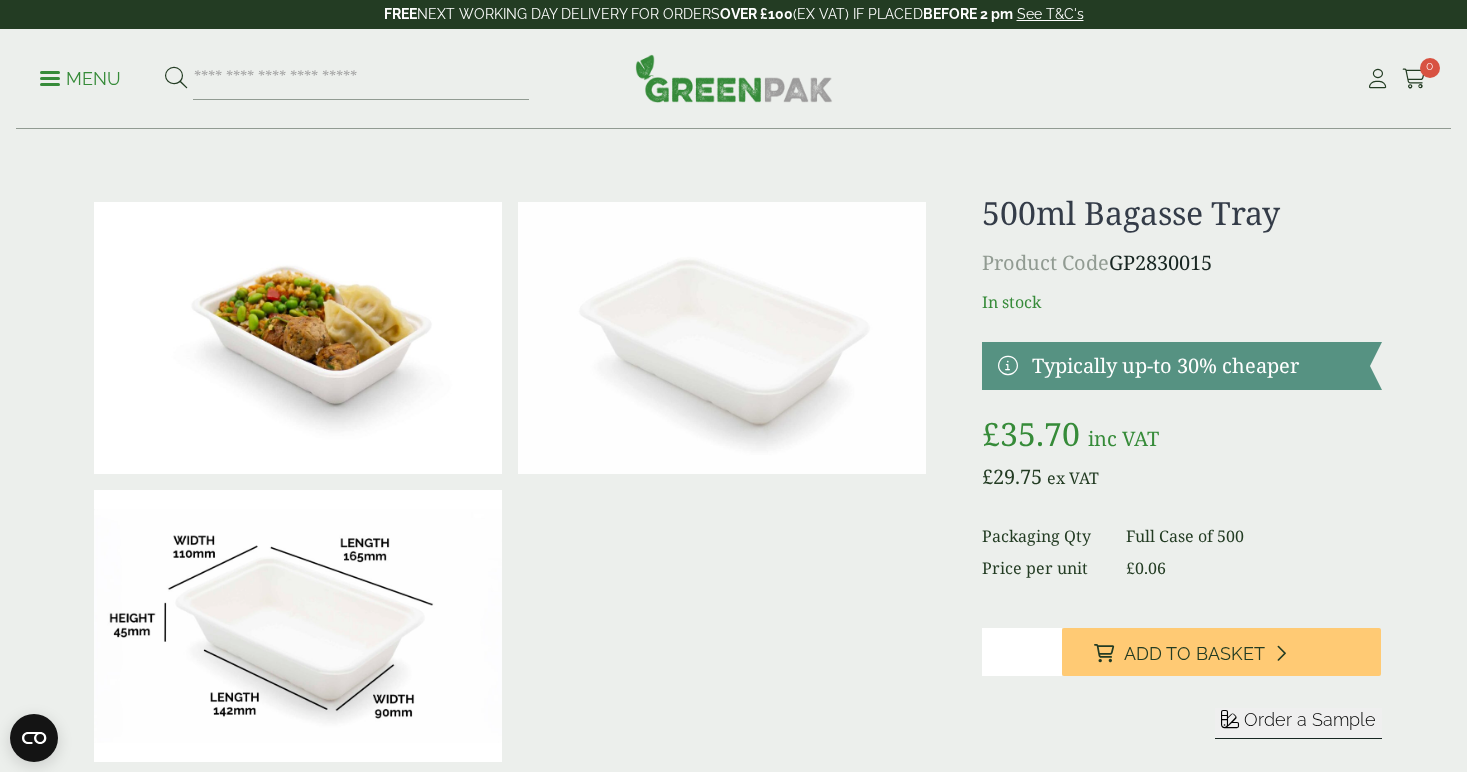 scroll, scrollTop: 0, scrollLeft: 0, axis: both 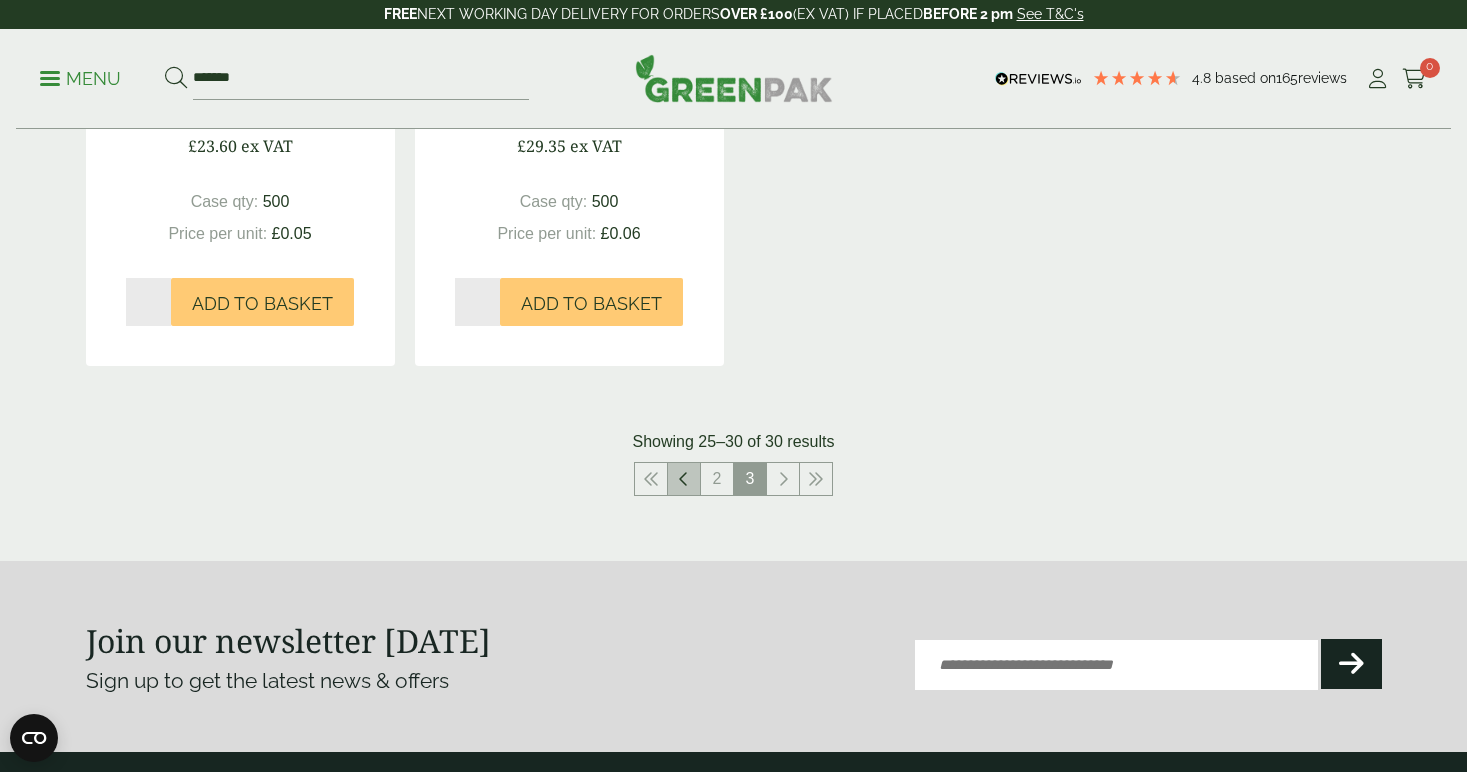 click at bounding box center [684, 479] 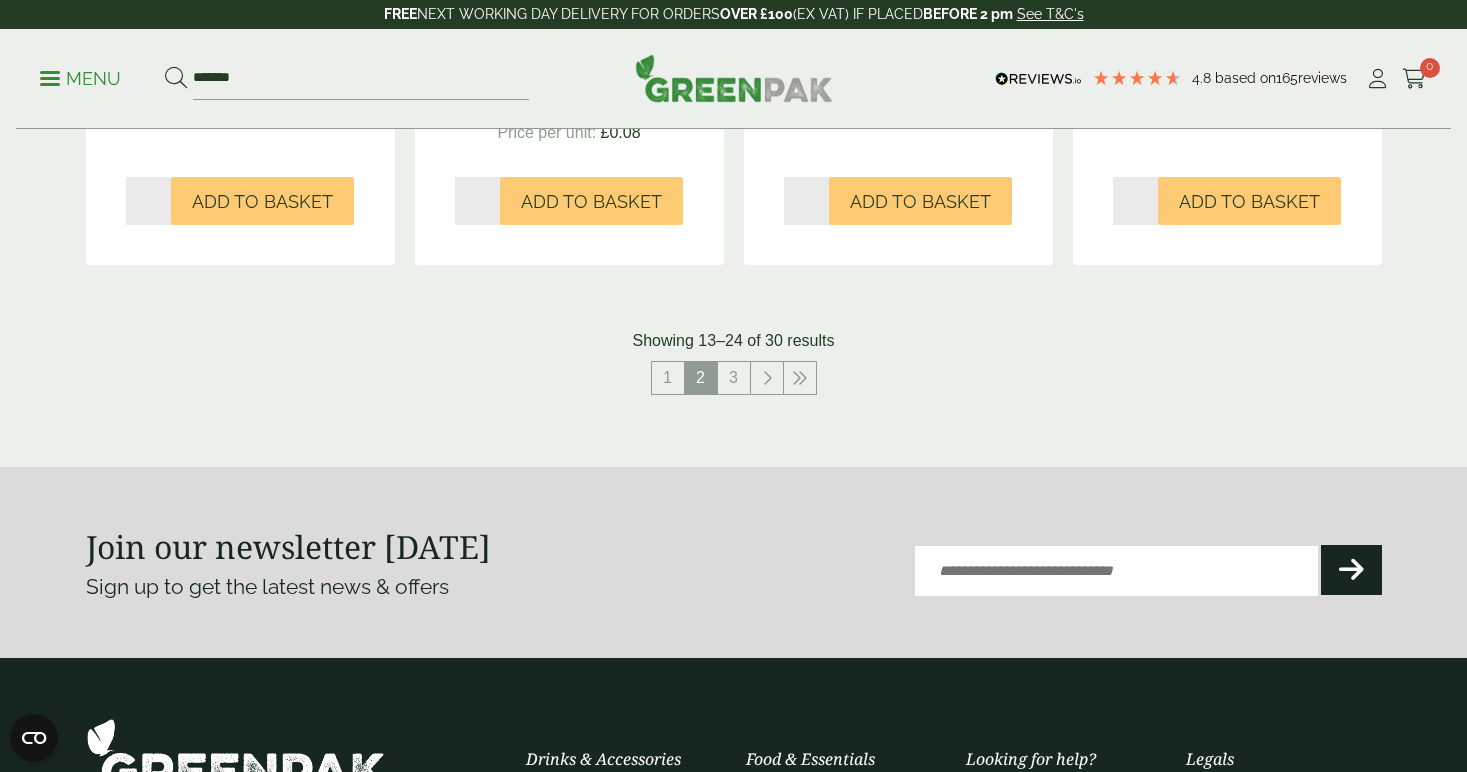 scroll, scrollTop: 2231, scrollLeft: 0, axis: vertical 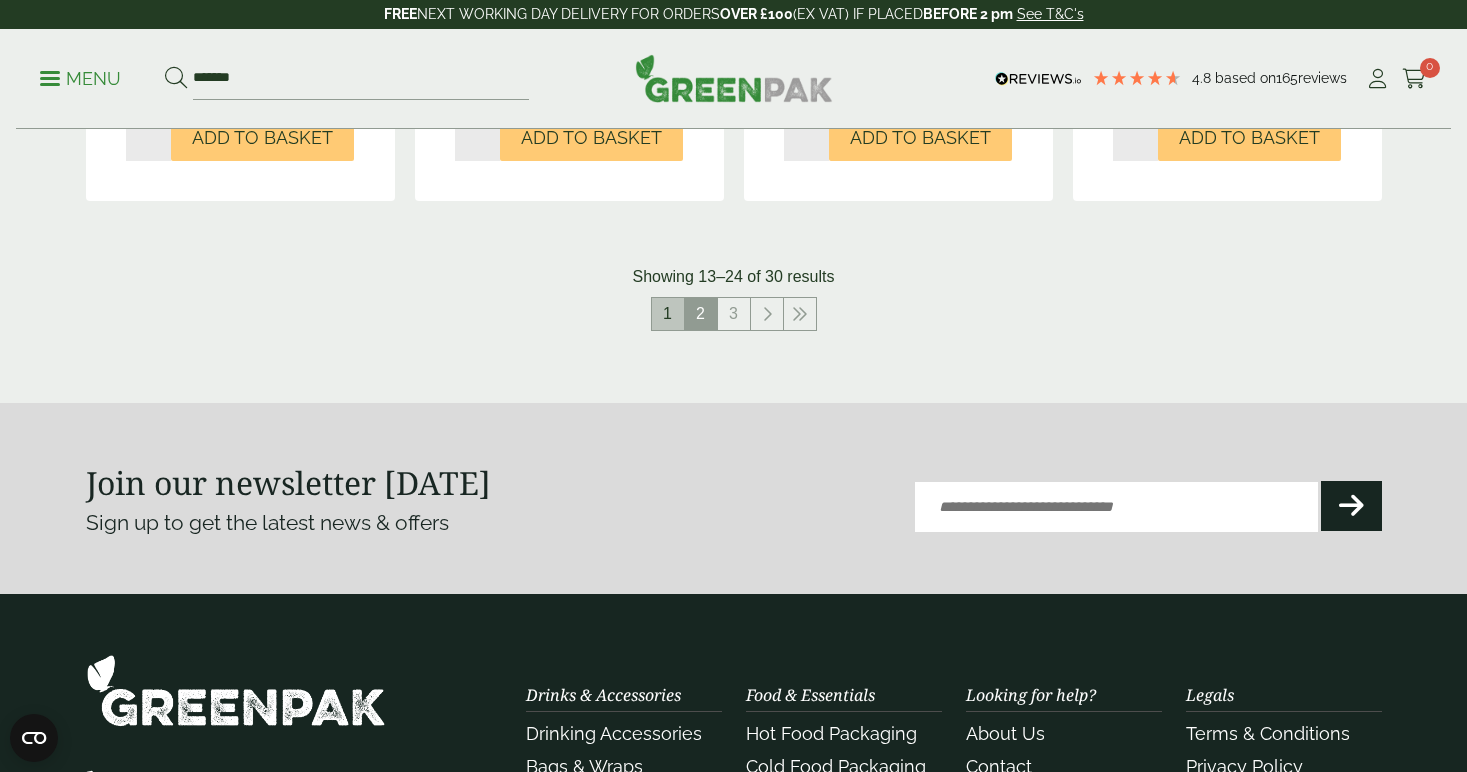 click on "1" at bounding box center [668, 314] 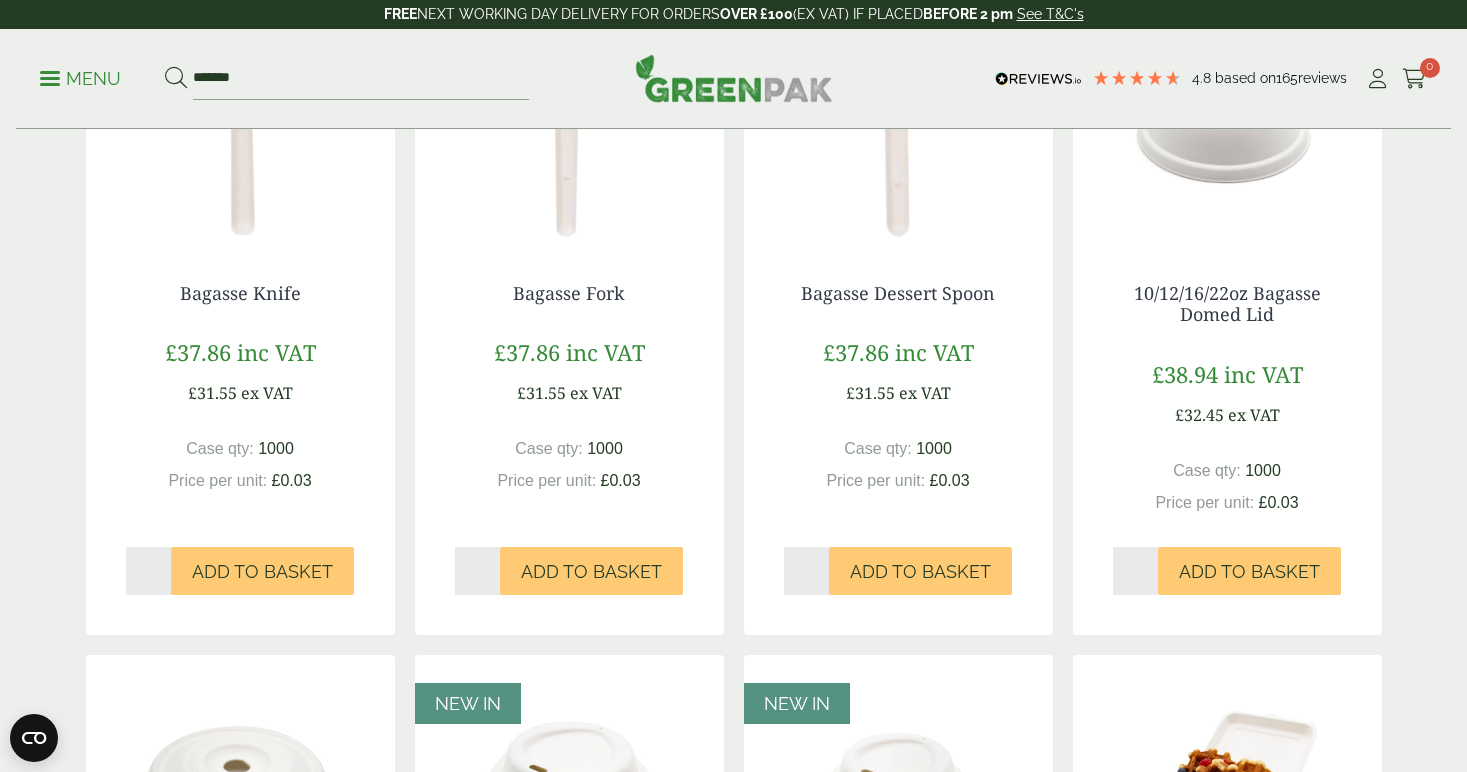scroll, scrollTop: 299, scrollLeft: 0, axis: vertical 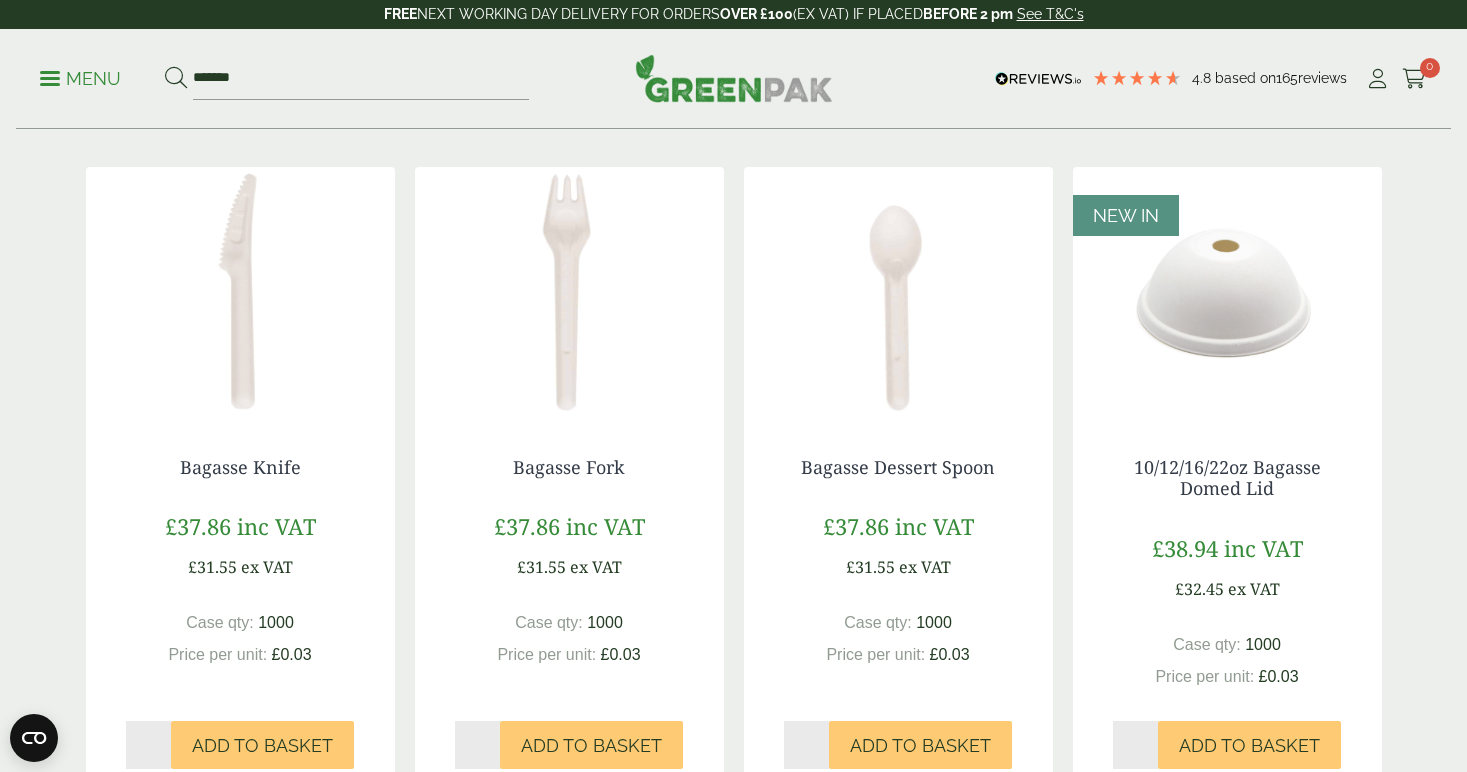 click at bounding box center (50, 78) 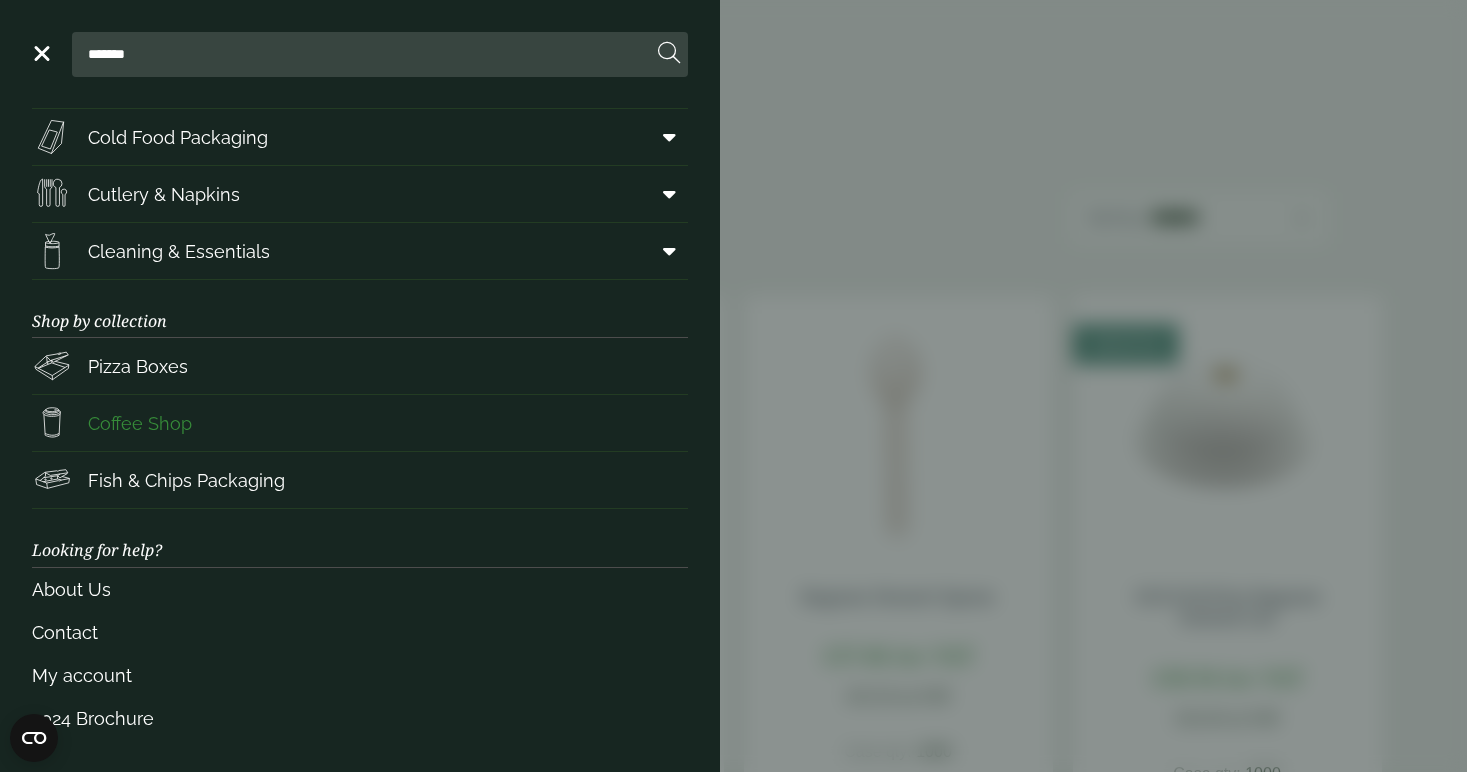 scroll, scrollTop: 220, scrollLeft: 0, axis: vertical 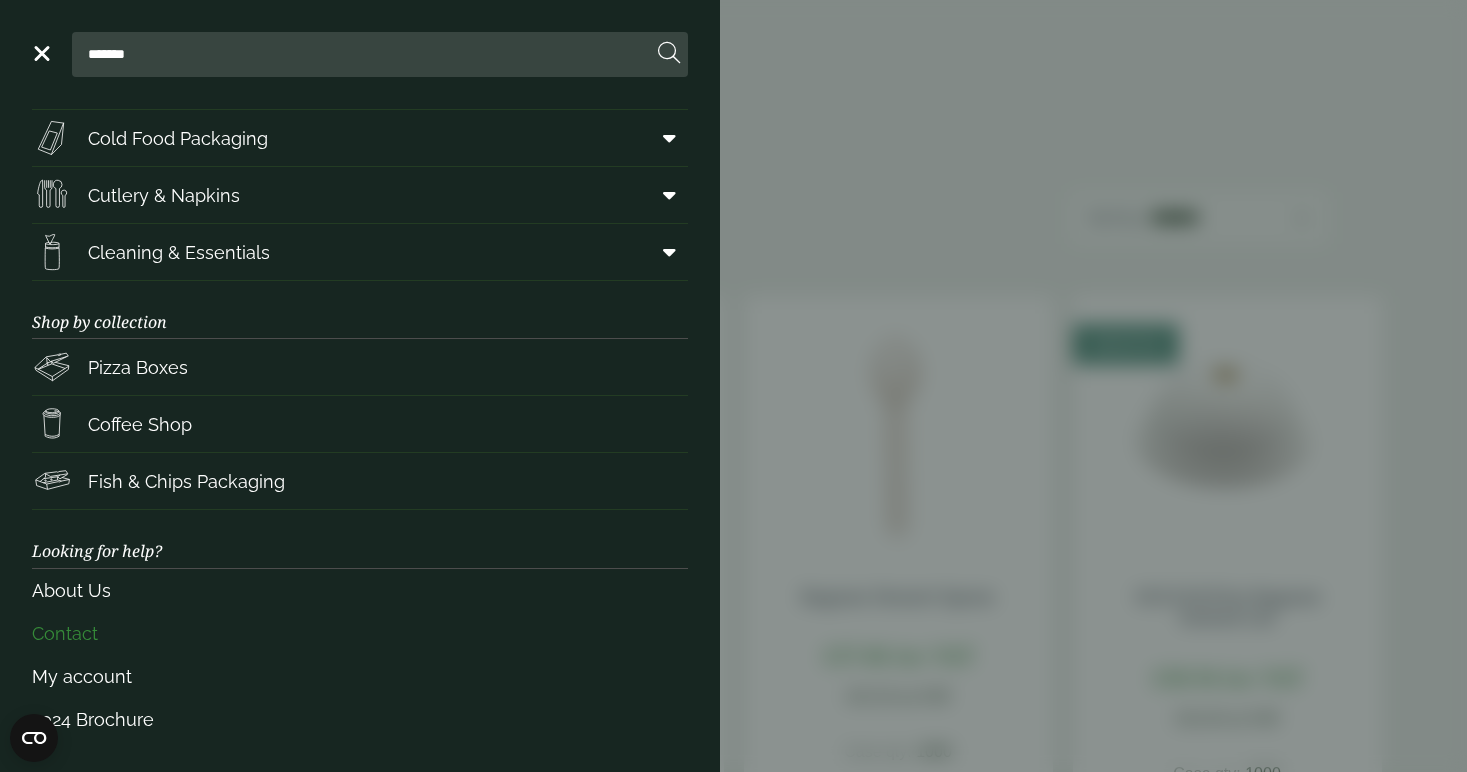 click on "Contact" at bounding box center [360, 633] 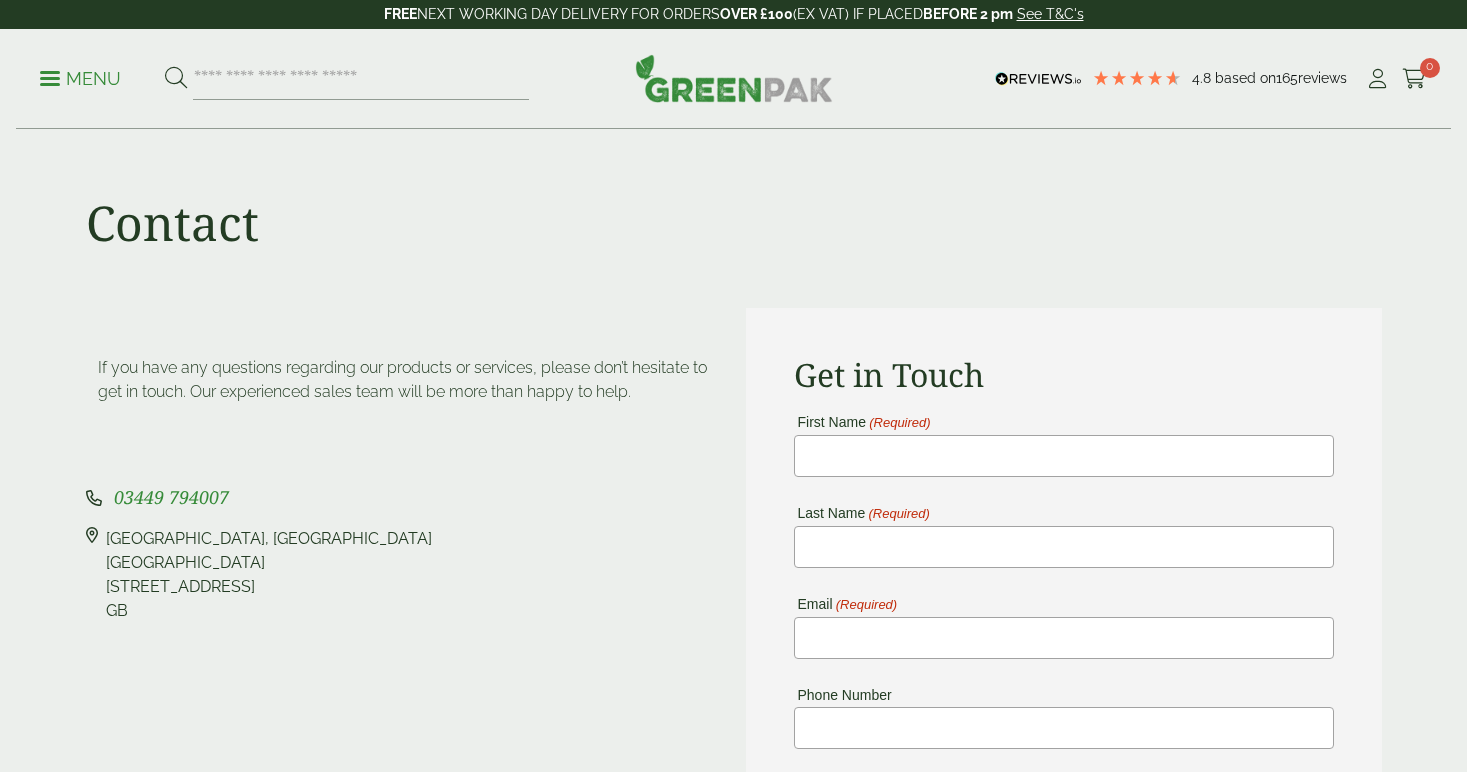 scroll, scrollTop: 0, scrollLeft: 0, axis: both 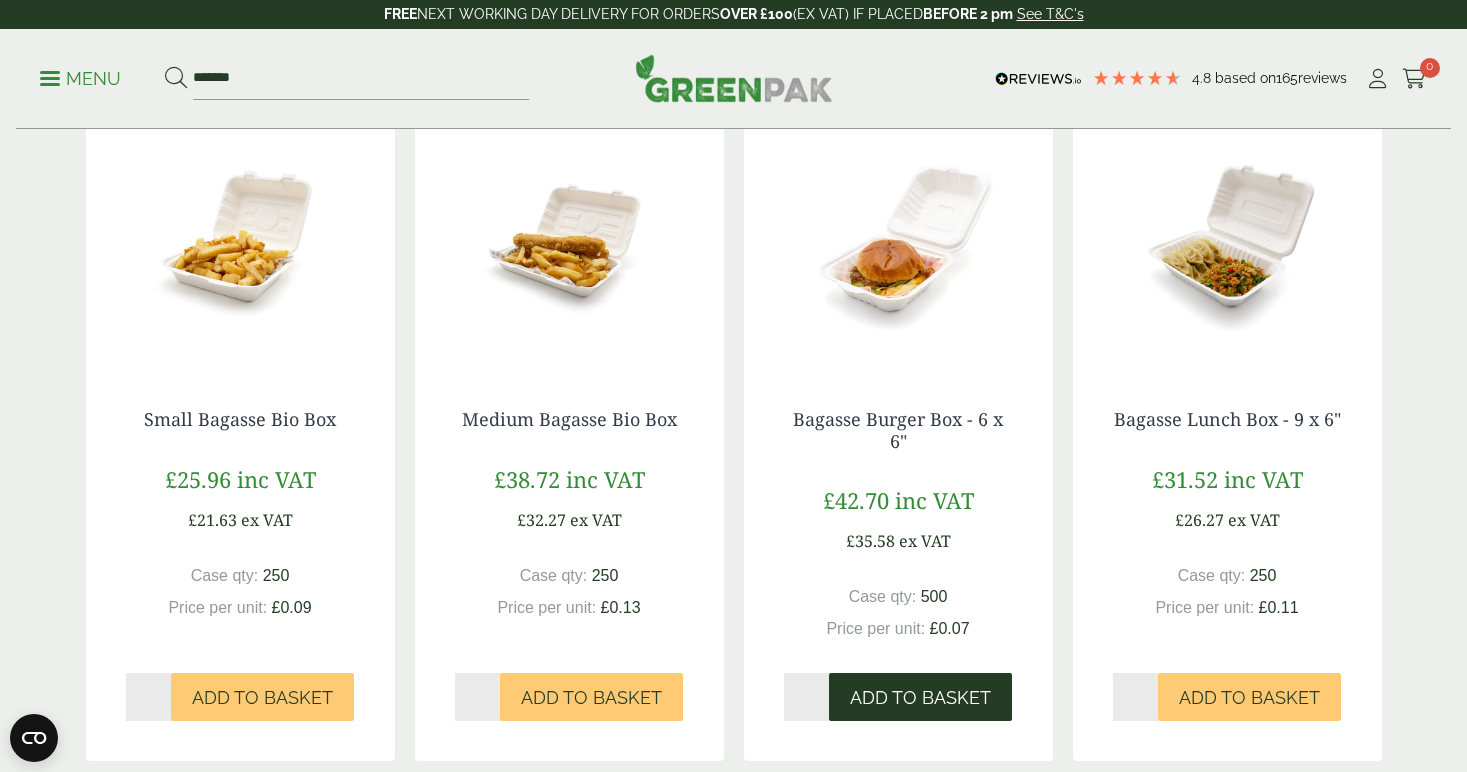 click on "Add to Basket" at bounding box center (920, 698) 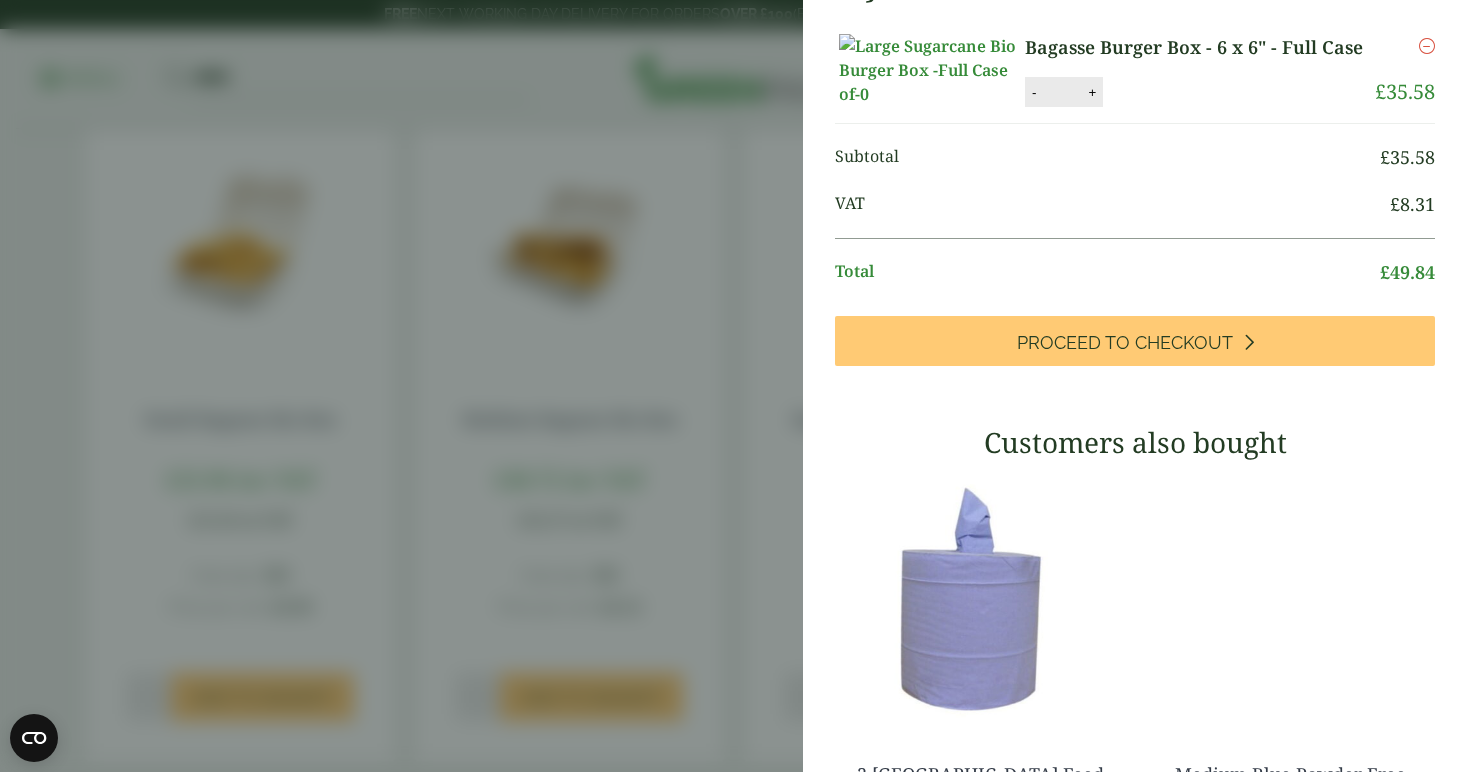 scroll, scrollTop: 59, scrollLeft: 0, axis: vertical 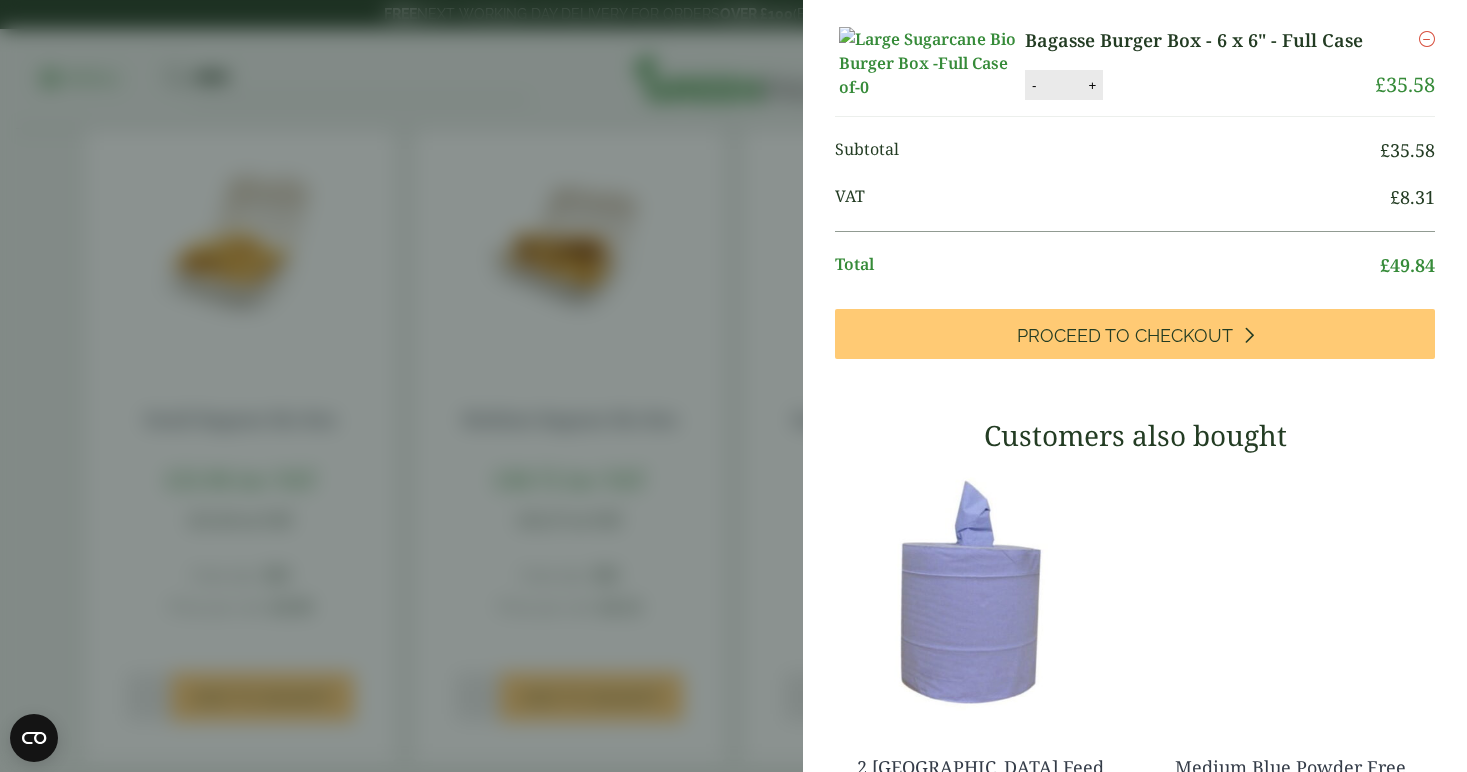 click on "My Basket
Bagasse Burger Box - 6 x 6" - Full Case
Bagasse Burger Box - 6 x 6" - Full Case quantity
- * +
Update
Remove
£ 35.58 £ 35.58" at bounding box center (733, 386) 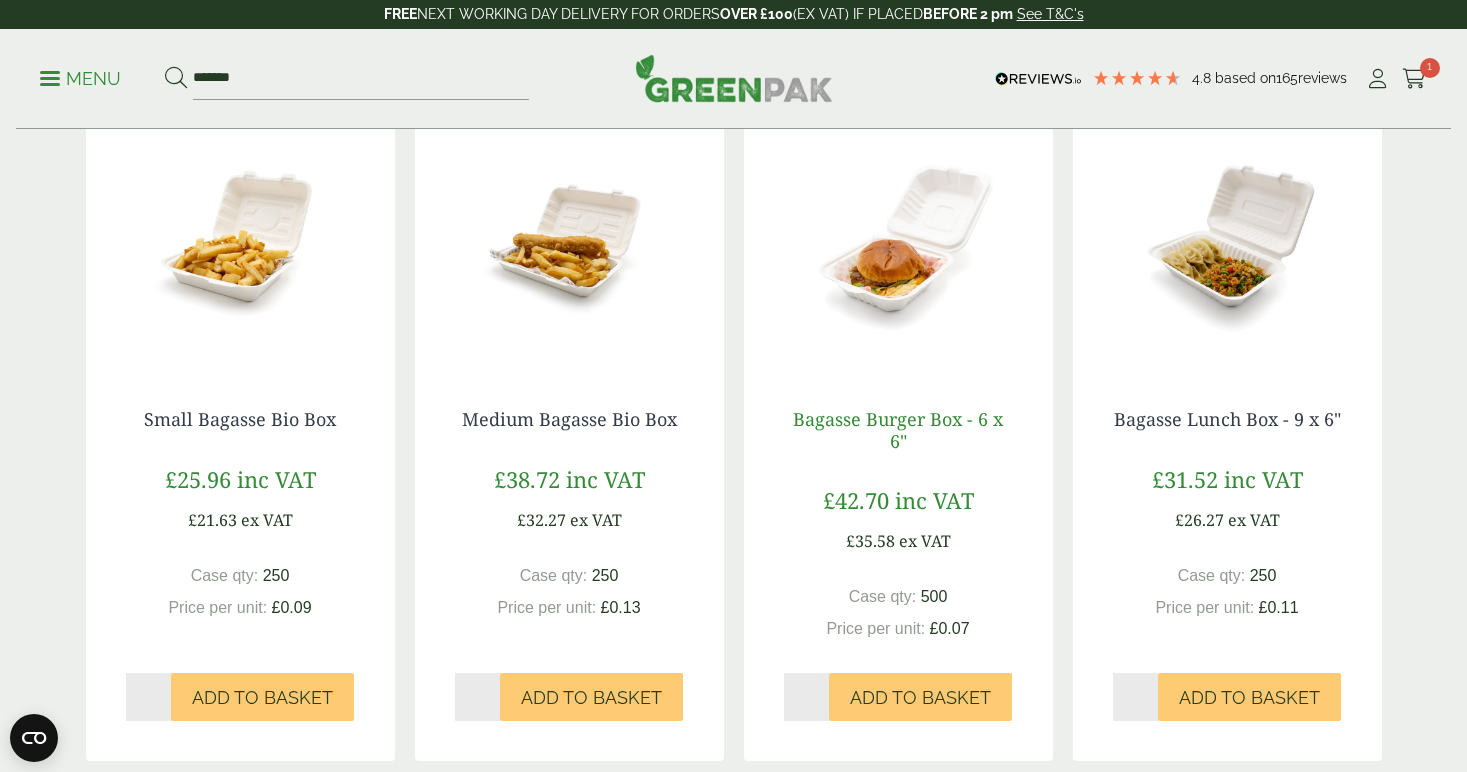 click on "Bagasse Burger Box - 6 x 6"" at bounding box center [898, 430] 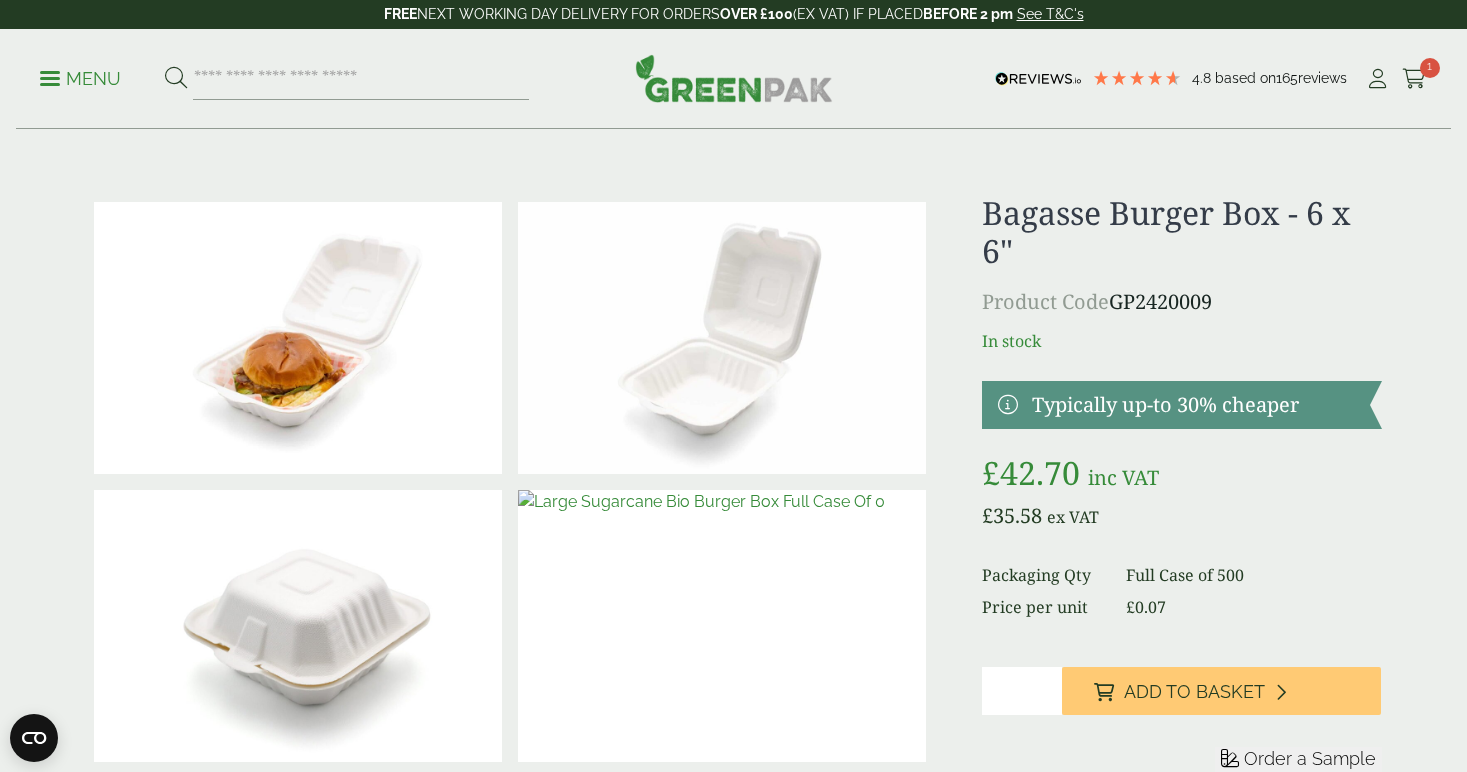 scroll, scrollTop: 0, scrollLeft: 0, axis: both 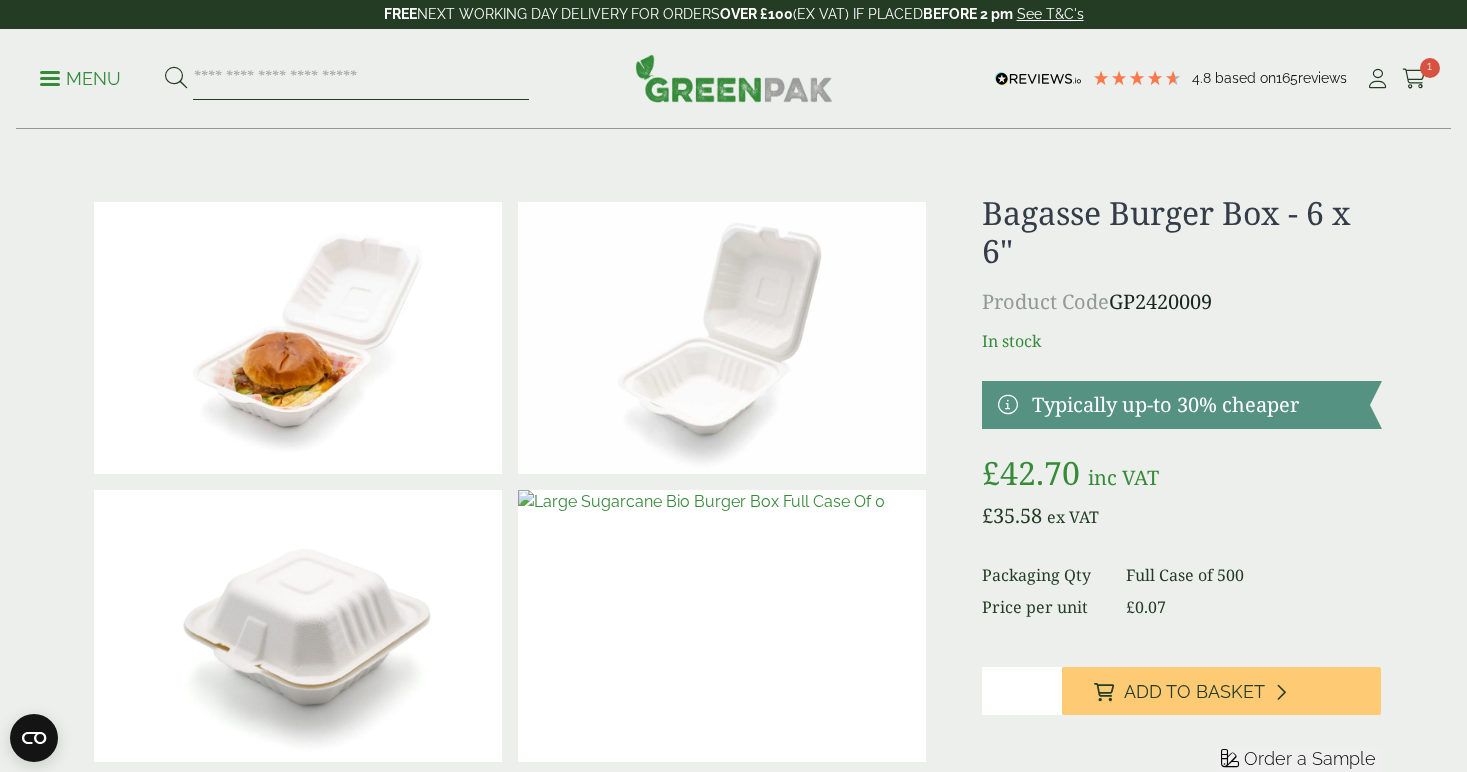 click at bounding box center (361, 79) 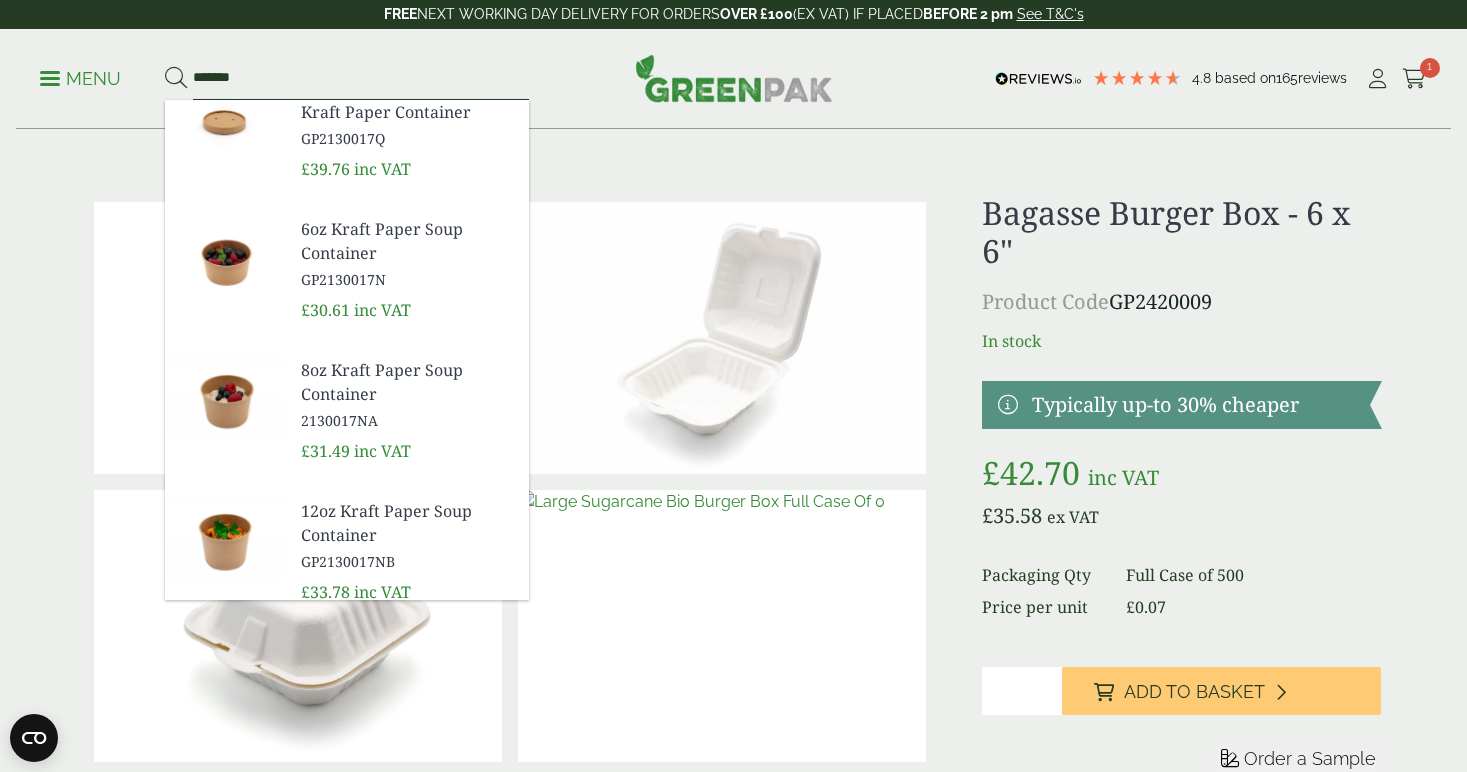 scroll, scrollTop: 31, scrollLeft: 0, axis: vertical 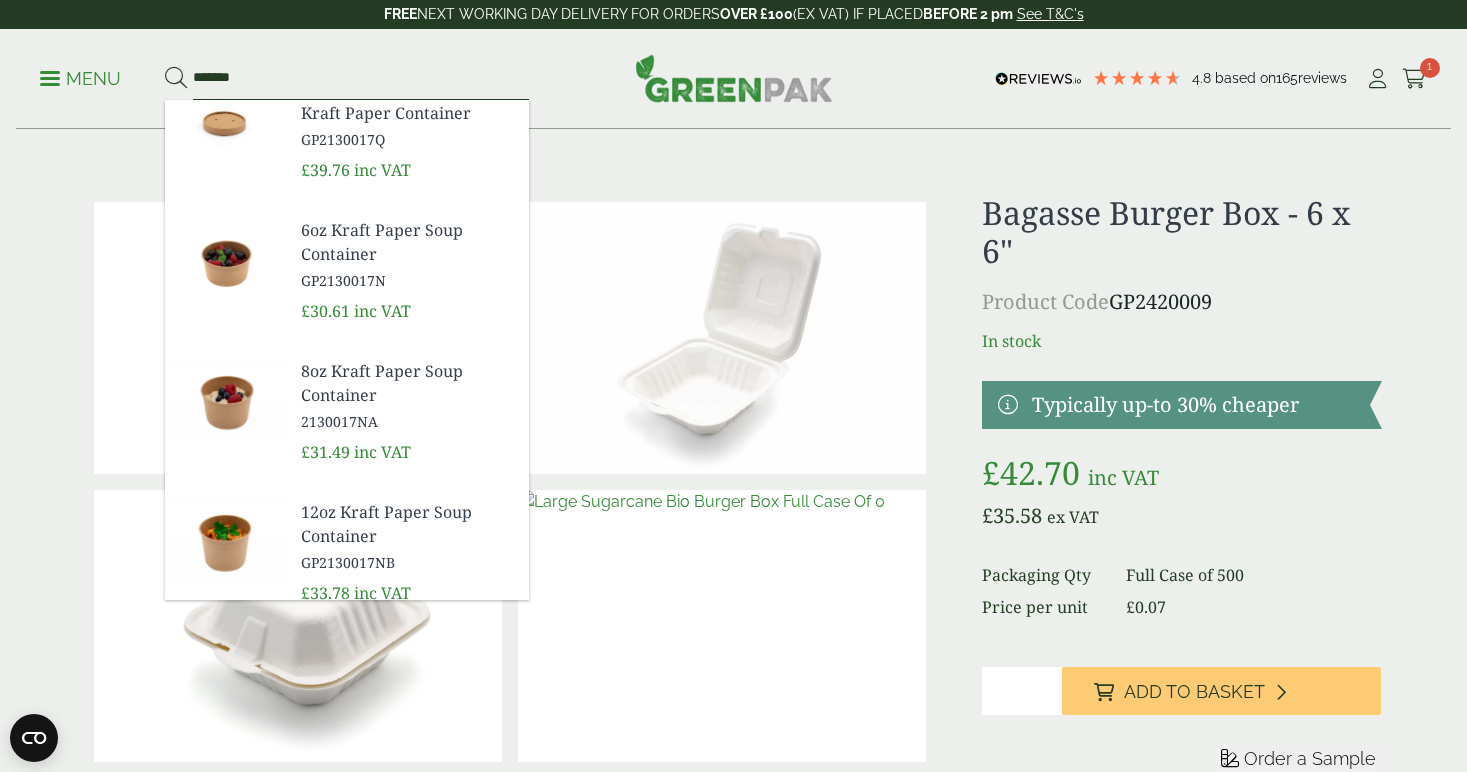 type on "*******" 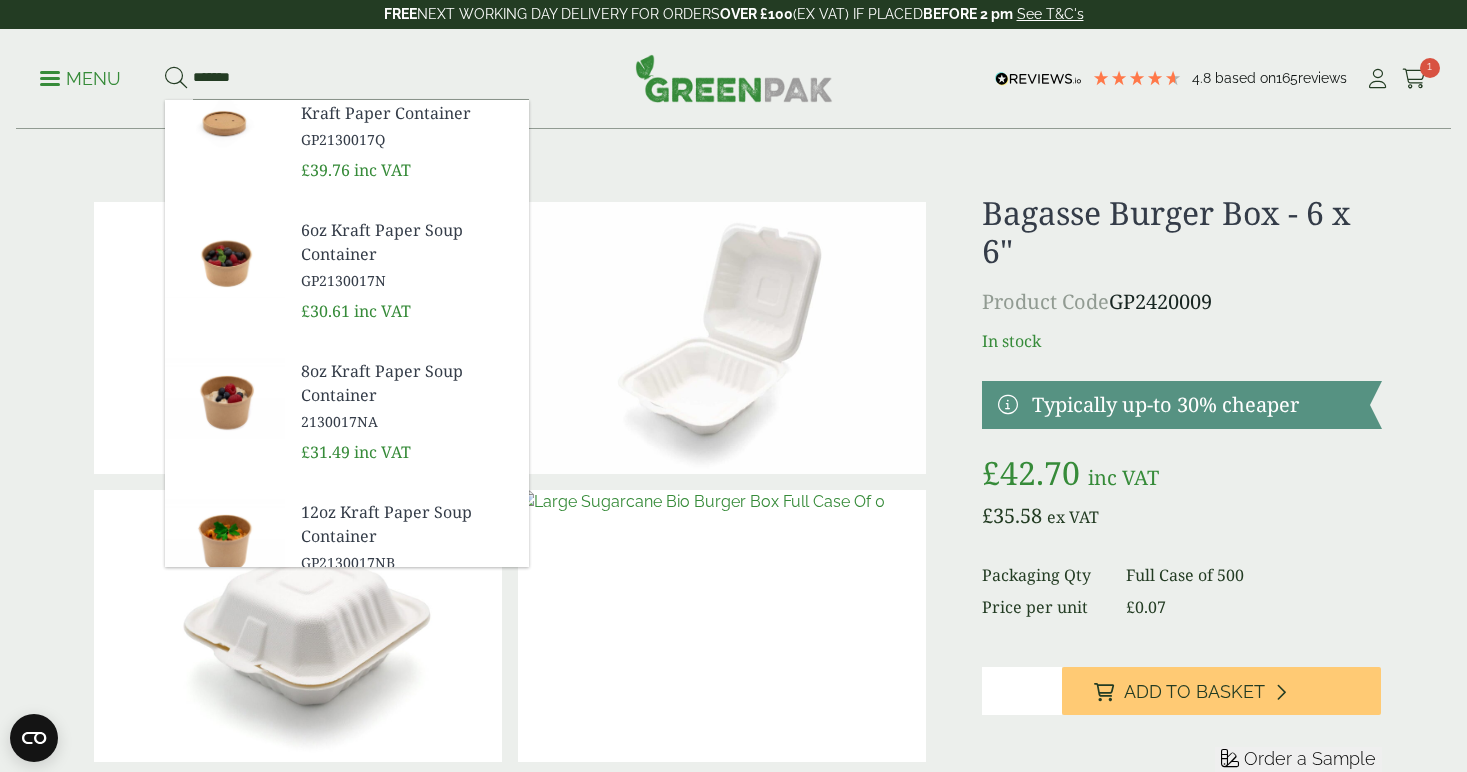 click on "4.8   Based on  165  reviews
FREE  NEXT WORKING DAY DELIVERY -  See T&C's
FREE  NEXT WORKING DAY DELIVERY FOR ORDERS  OVER £100  (EX VAT) IF PLACED  BEFORE 2 pm   See T&C's
Menu
*******" at bounding box center [733, 1682] 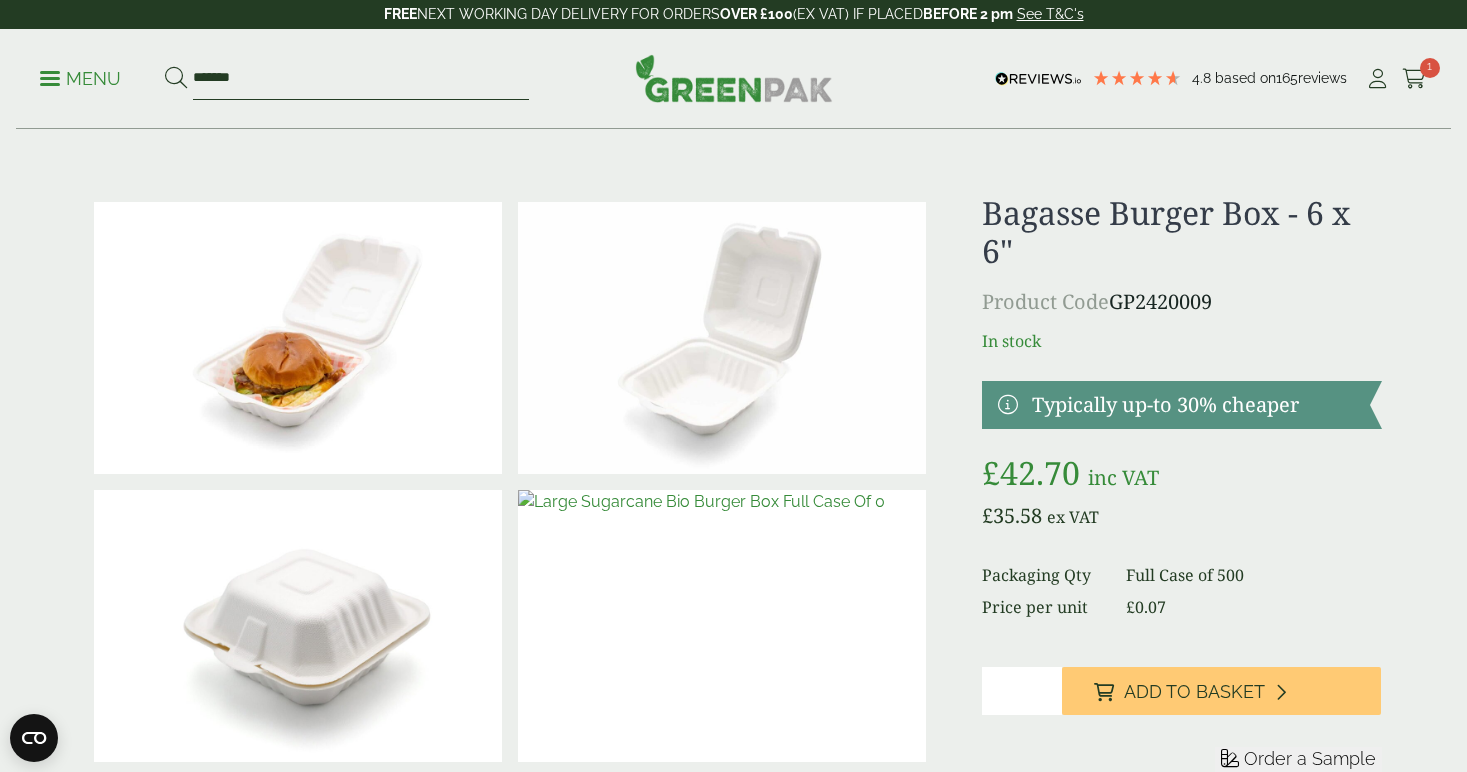 click on "*******" at bounding box center [361, 79] 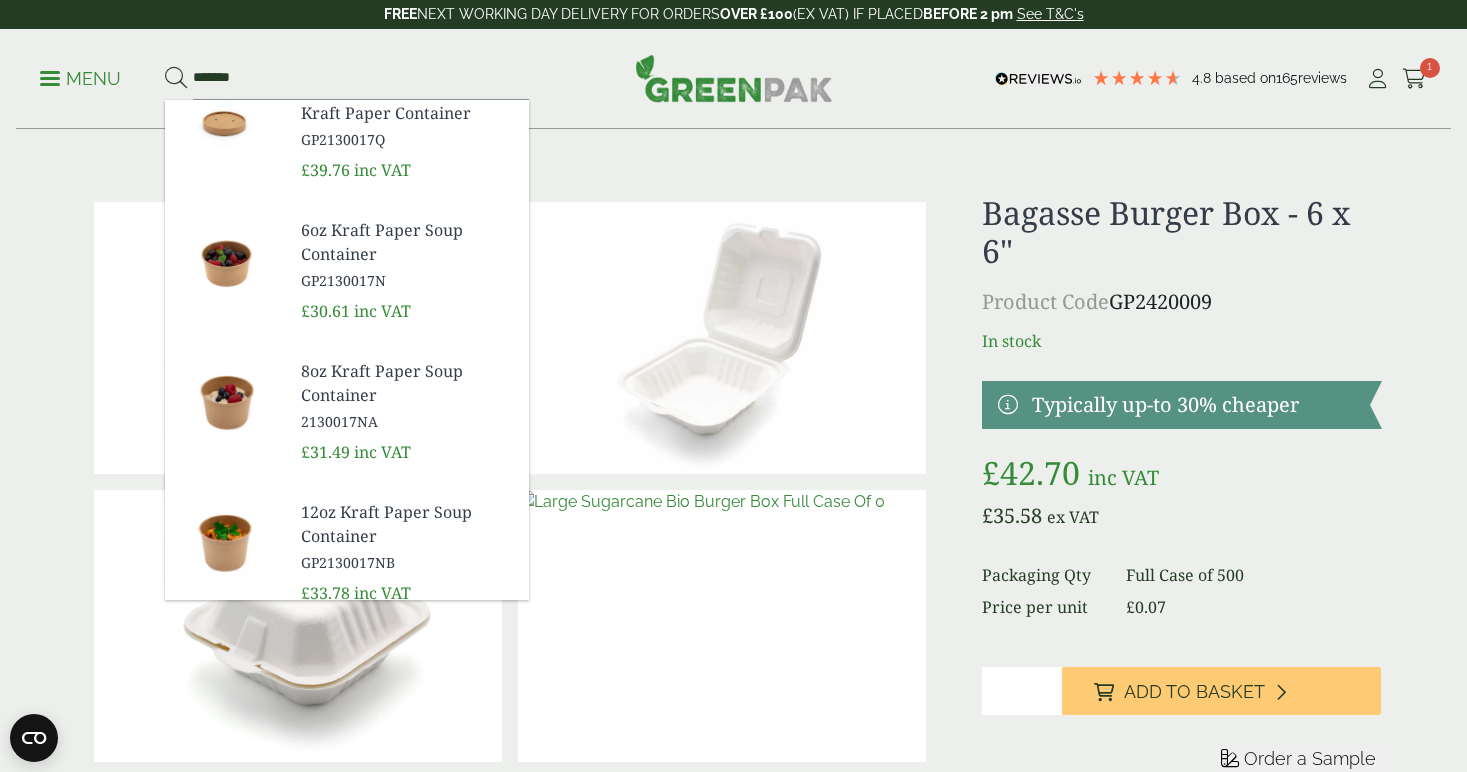 click on "12oz Kraft Paper Soup Container" at bounding box center (407, 524) 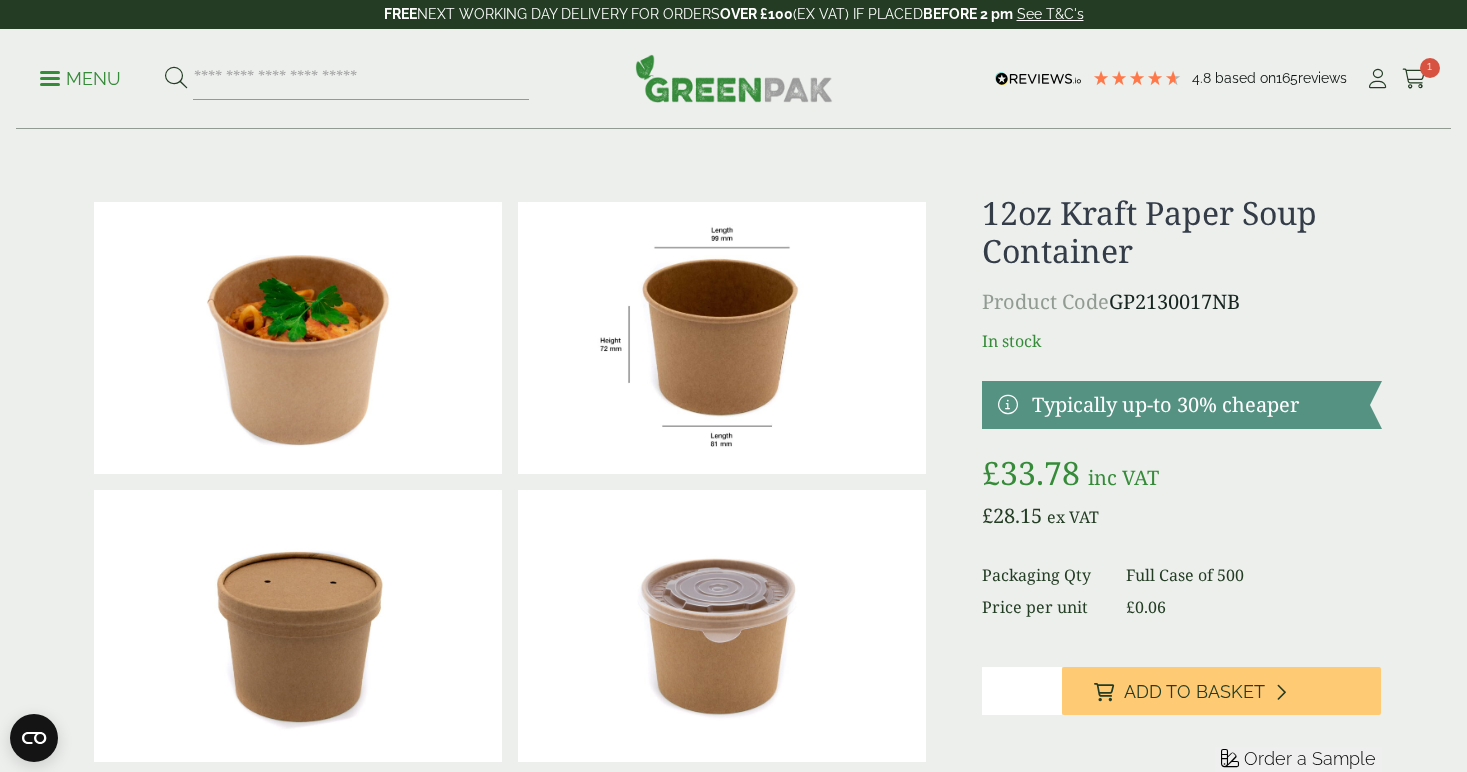 scroll, scrollTop: 0, scrollLeft: 0, axis: both 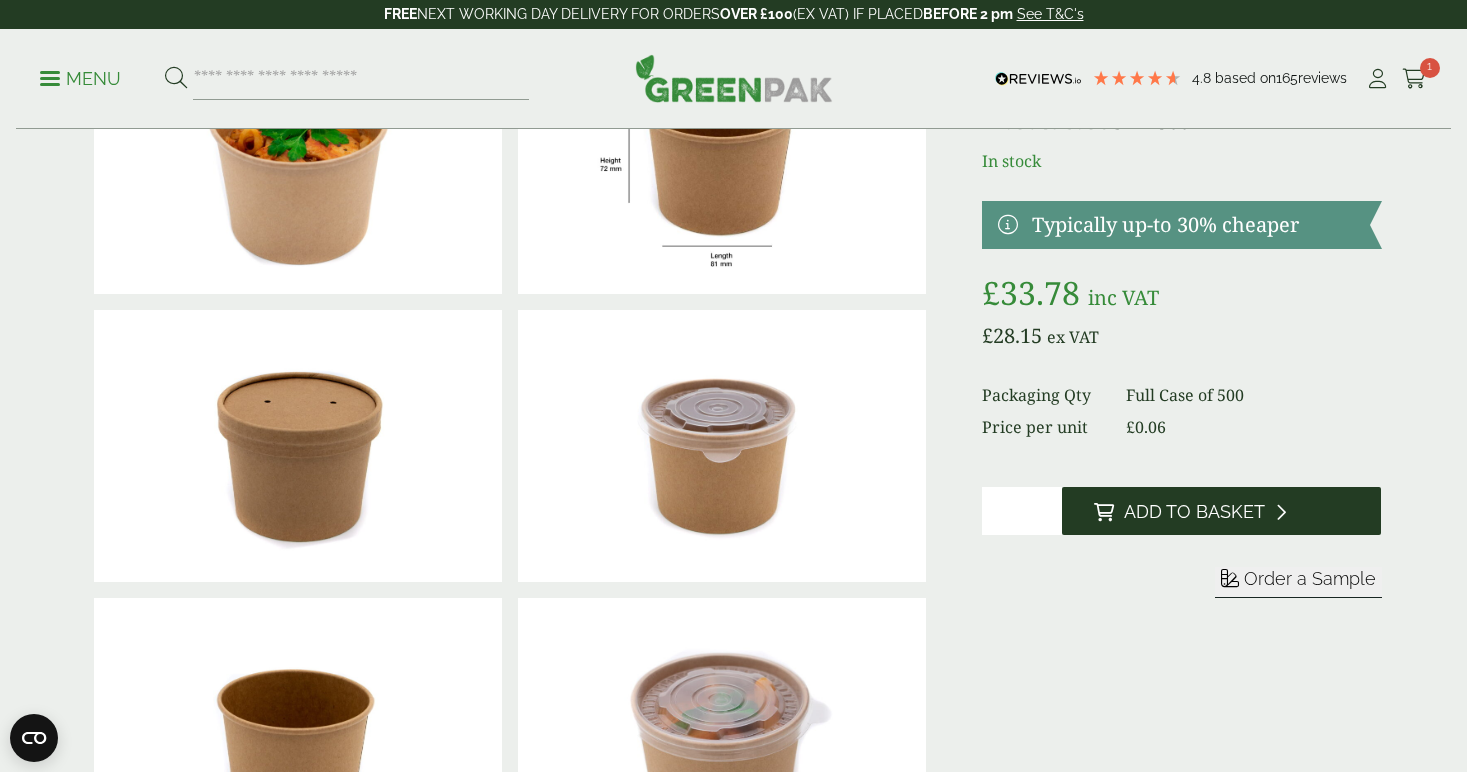 click on "Add to Basket" at bounding box center (1194, 512) 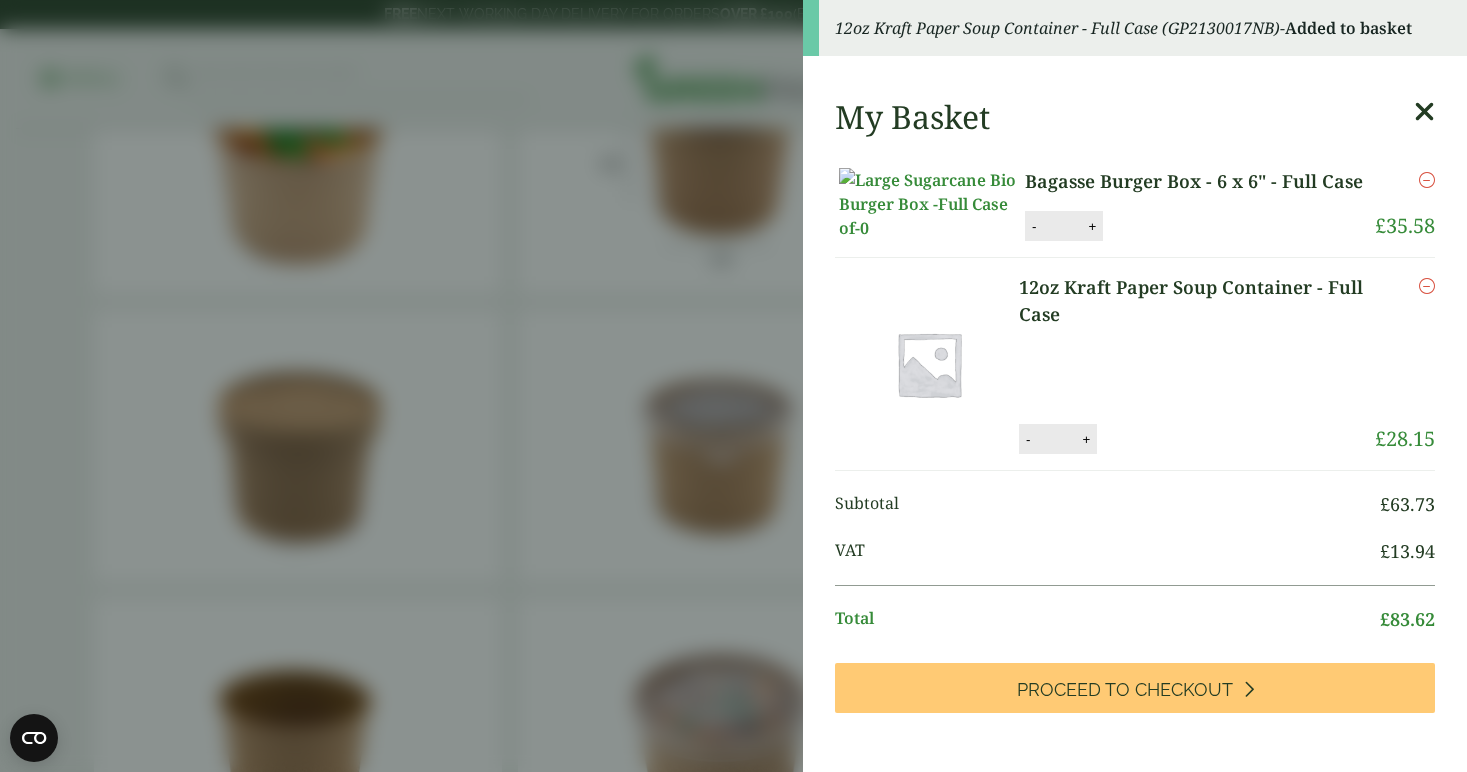 scroll, scrollTop: 0, scrollLeft: 0, axis: both 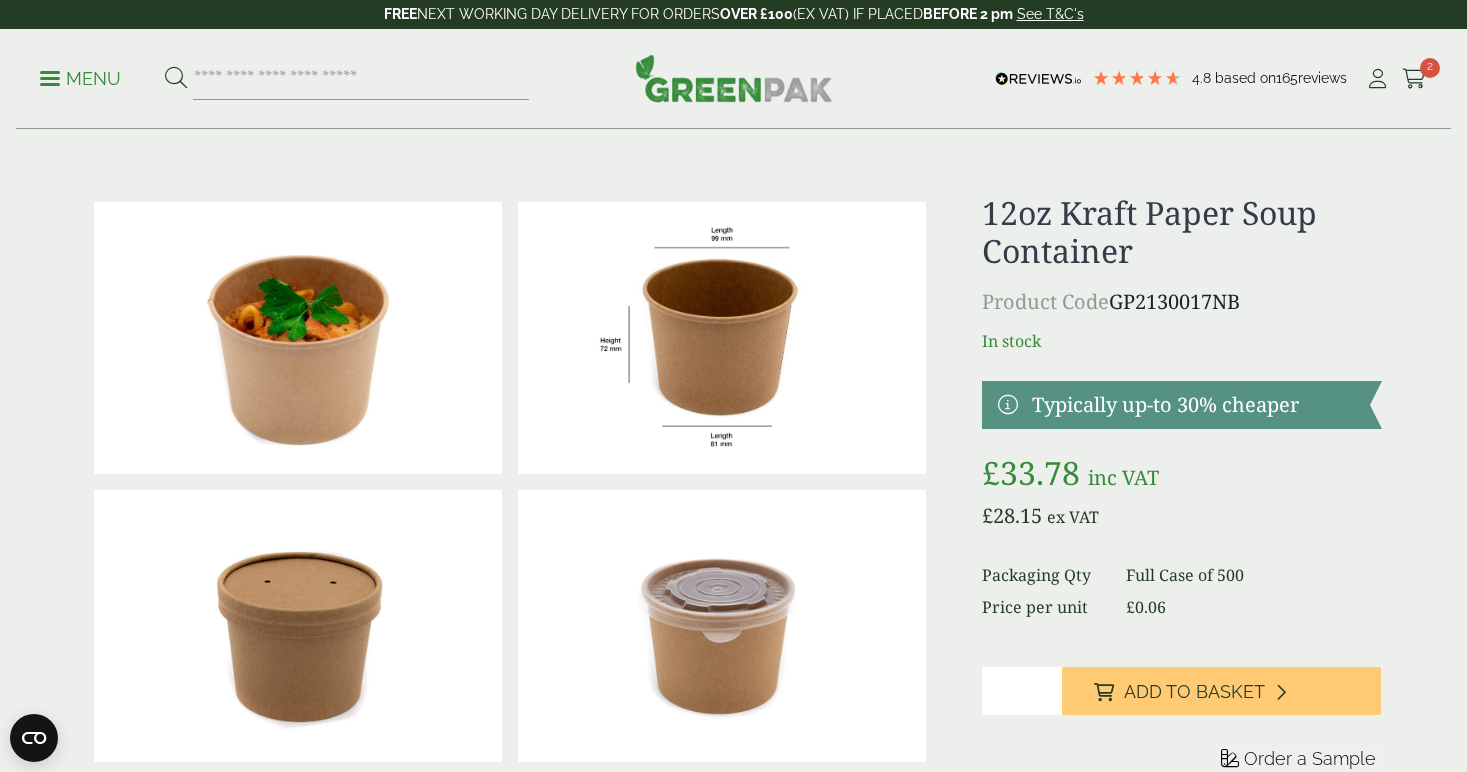 click at bounding box center [361, 79] 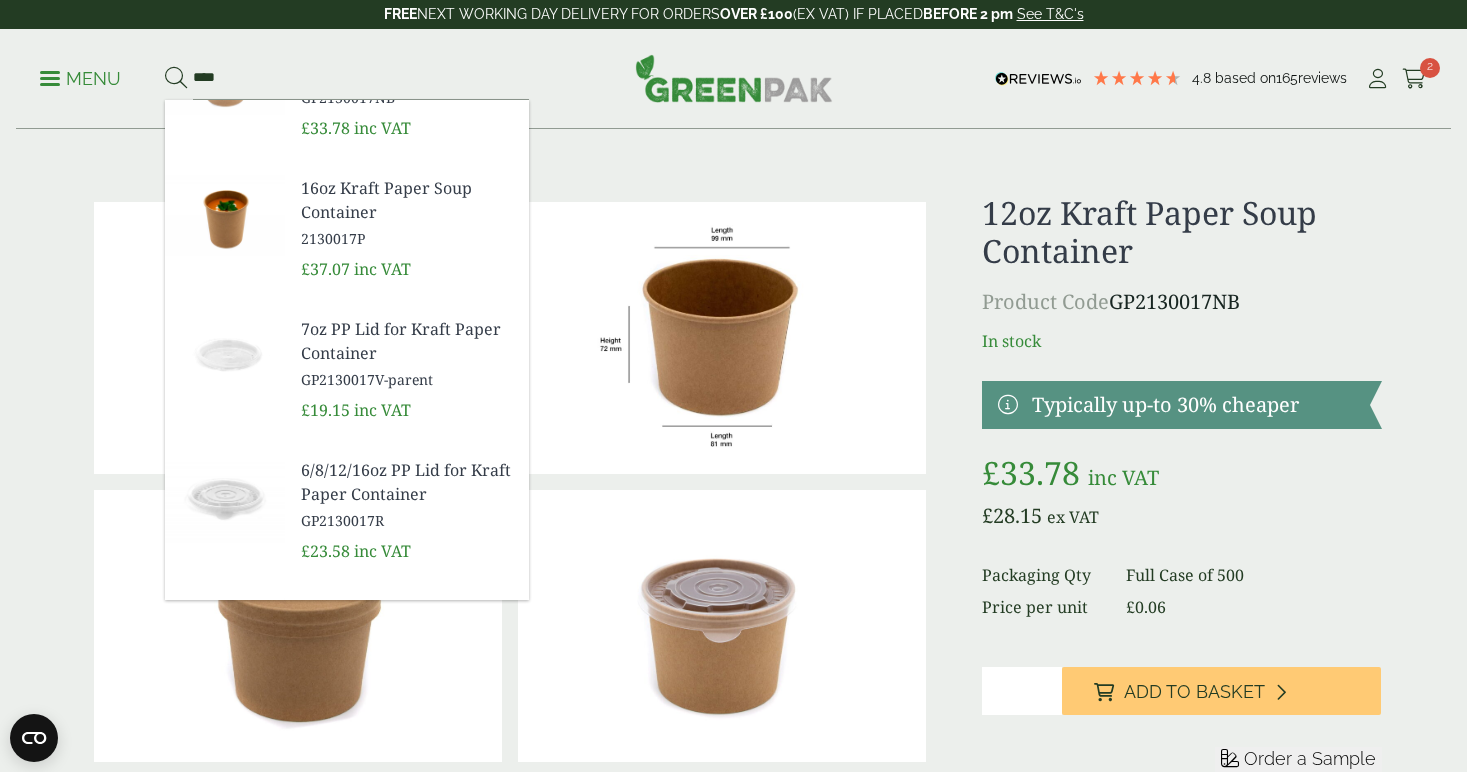 scroll, scrollTop: 498, scrollLeft: 0, axis: vertical 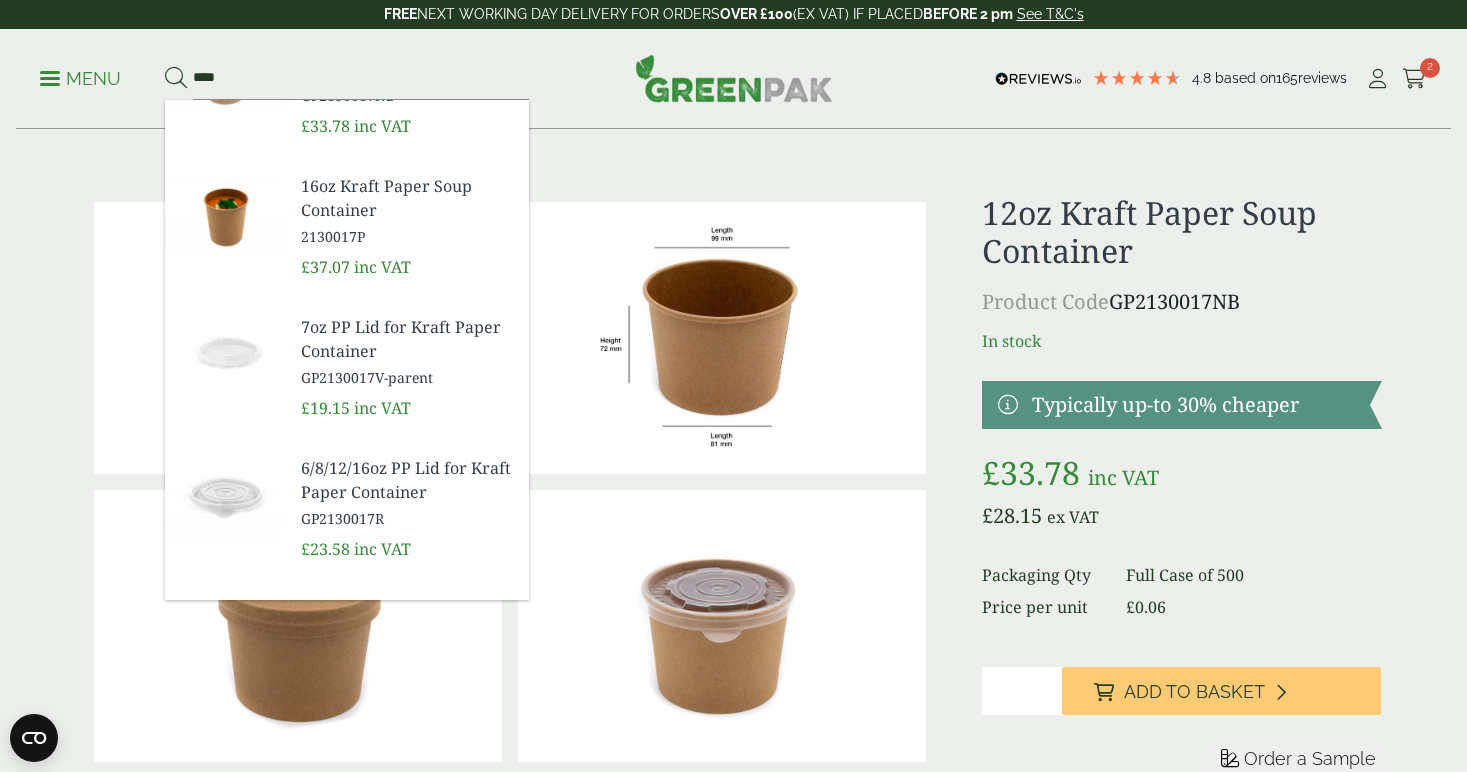 type on "****" 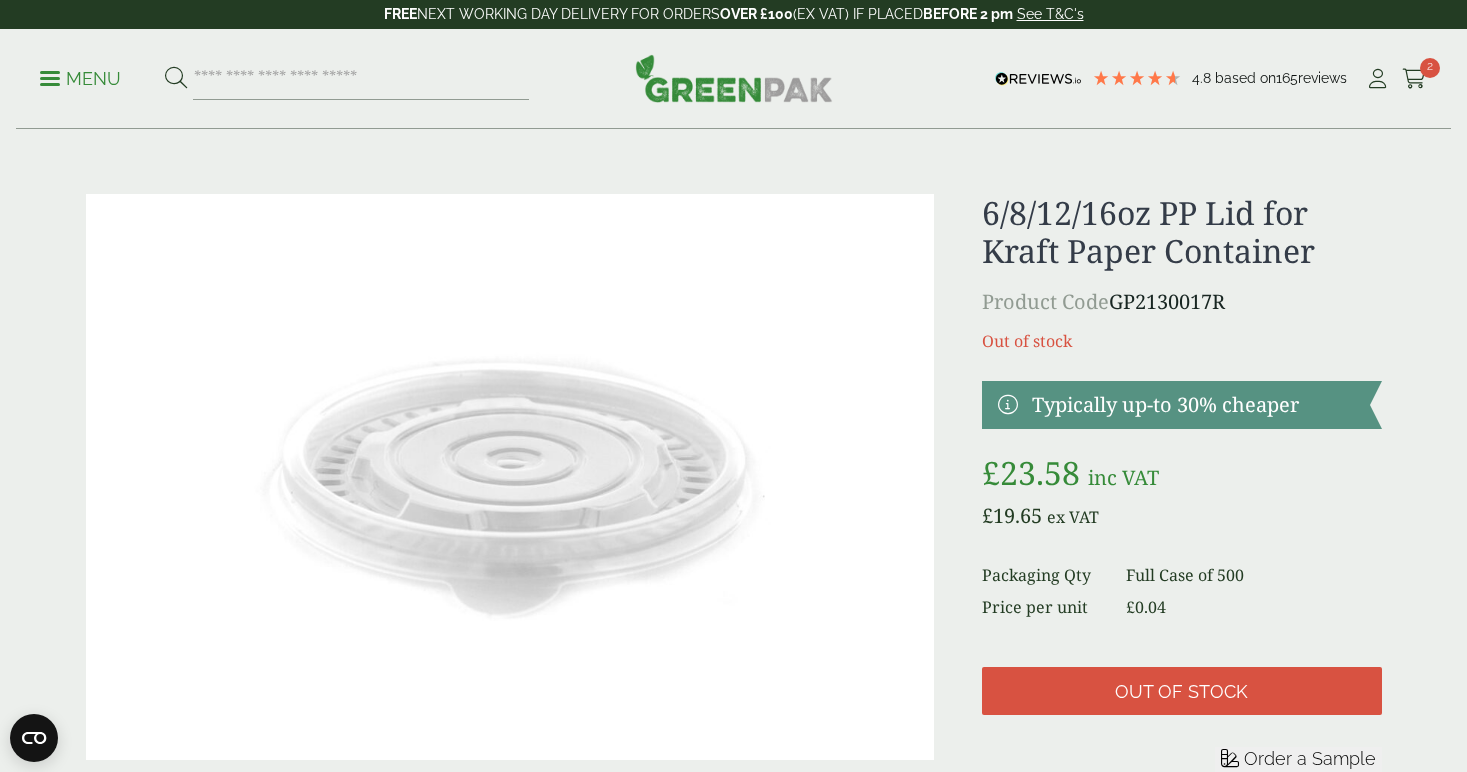 scroll, scrollTop: 0, scrollLeft: 0, axis: both 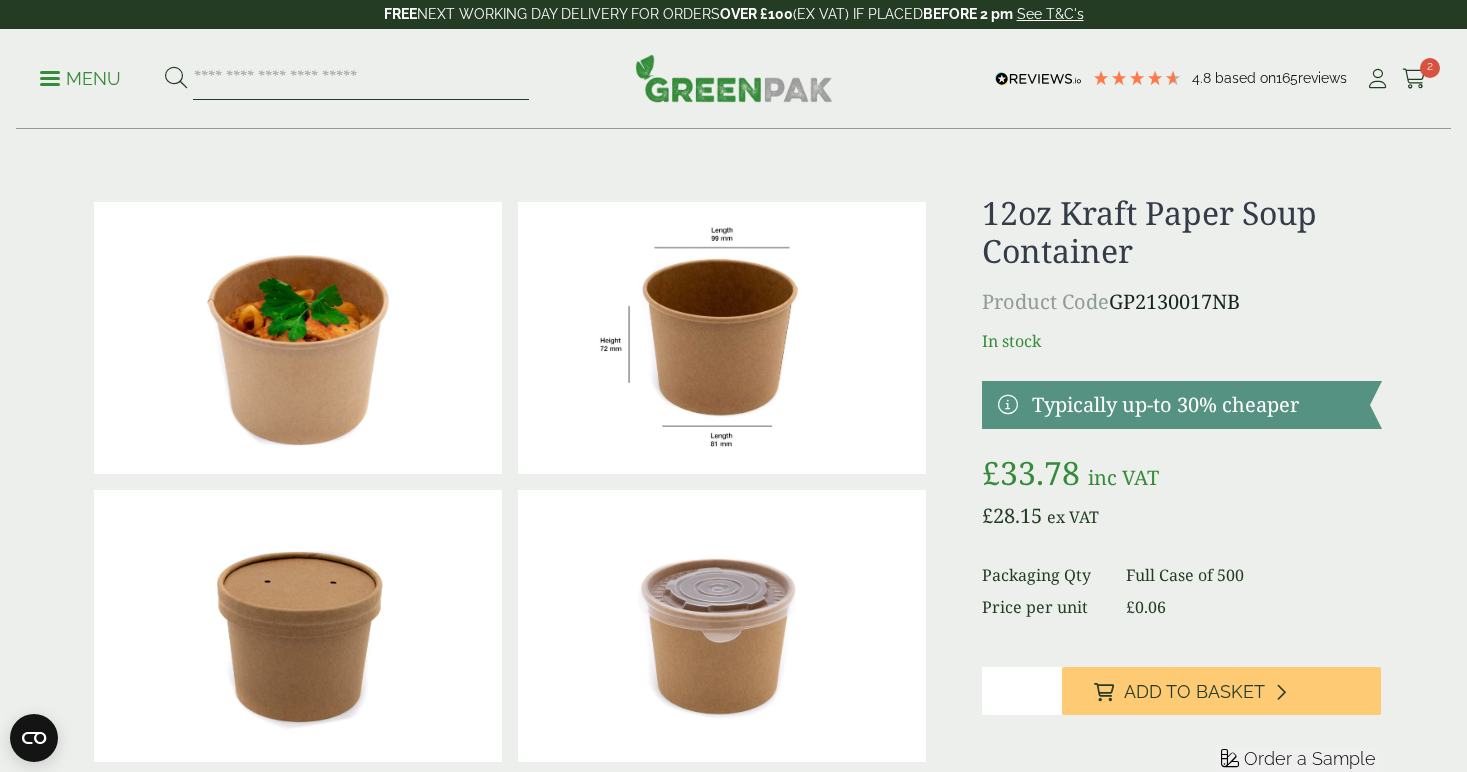 click at bounding box center [361, 79] 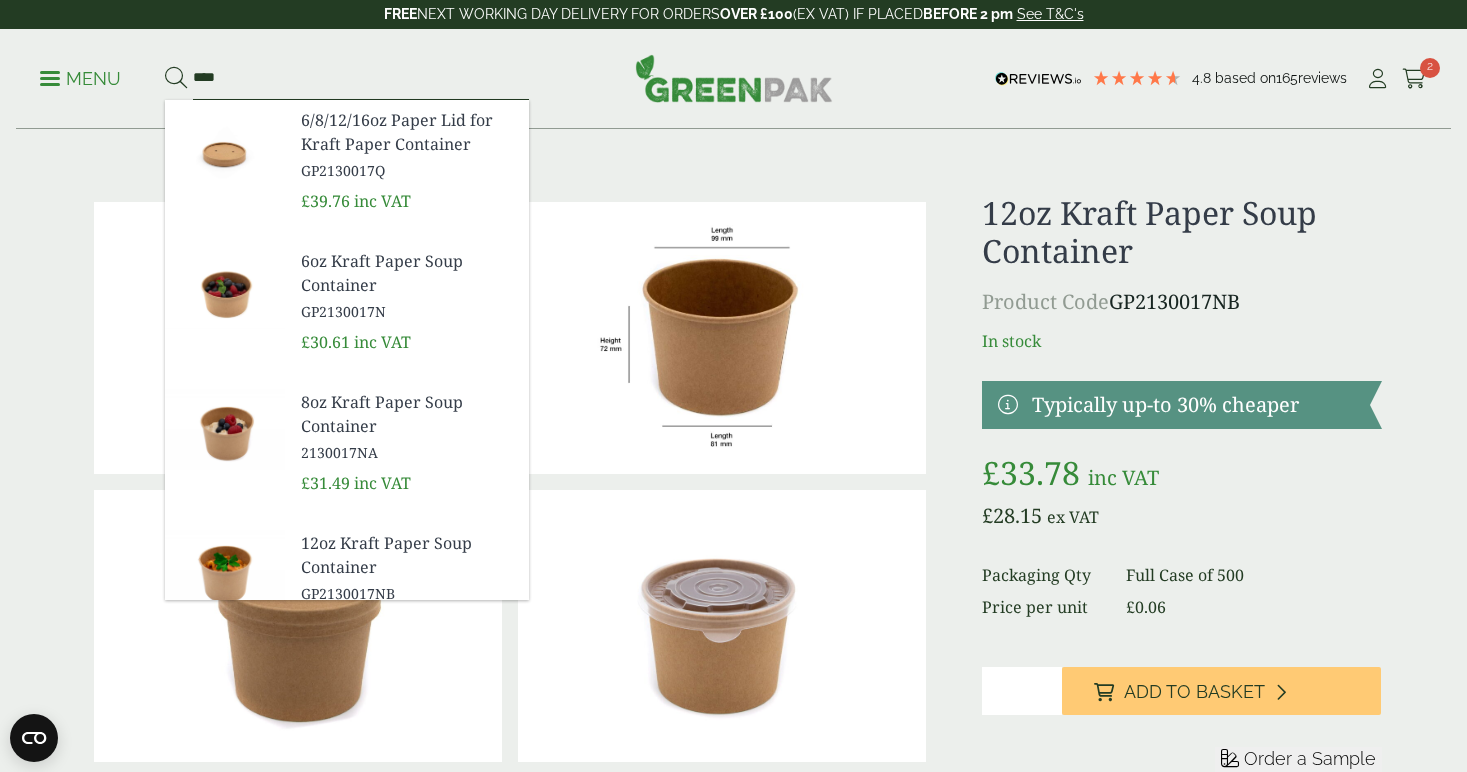 scroll, scrollTop: 0, scrollLeft: 0, axis: both 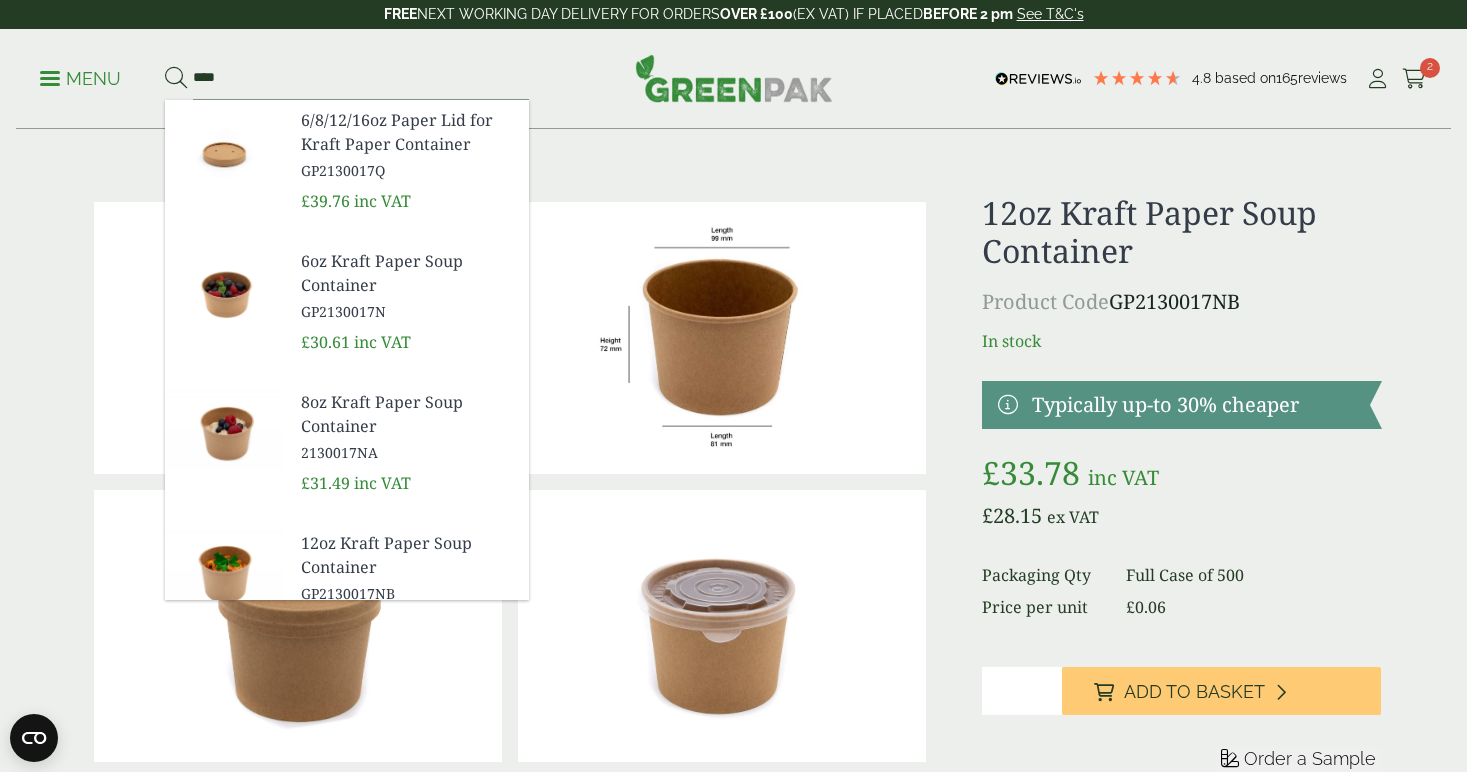 click on "6/8/12/16oz Paper Lid for Kraft Paper Container" at bounding box center [407, 132] 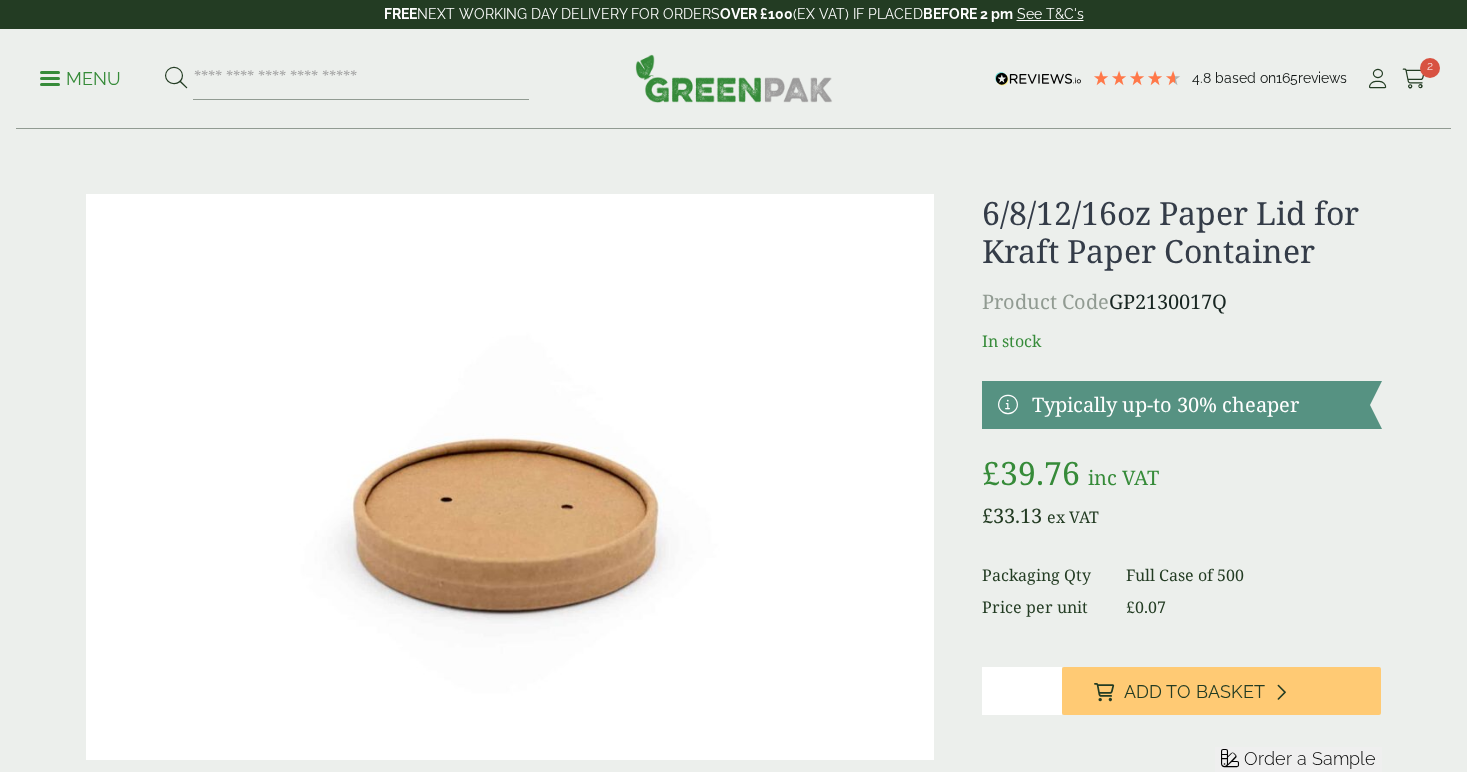 scroll, scrollTop: 0, scrollLeft: 0, axis: both 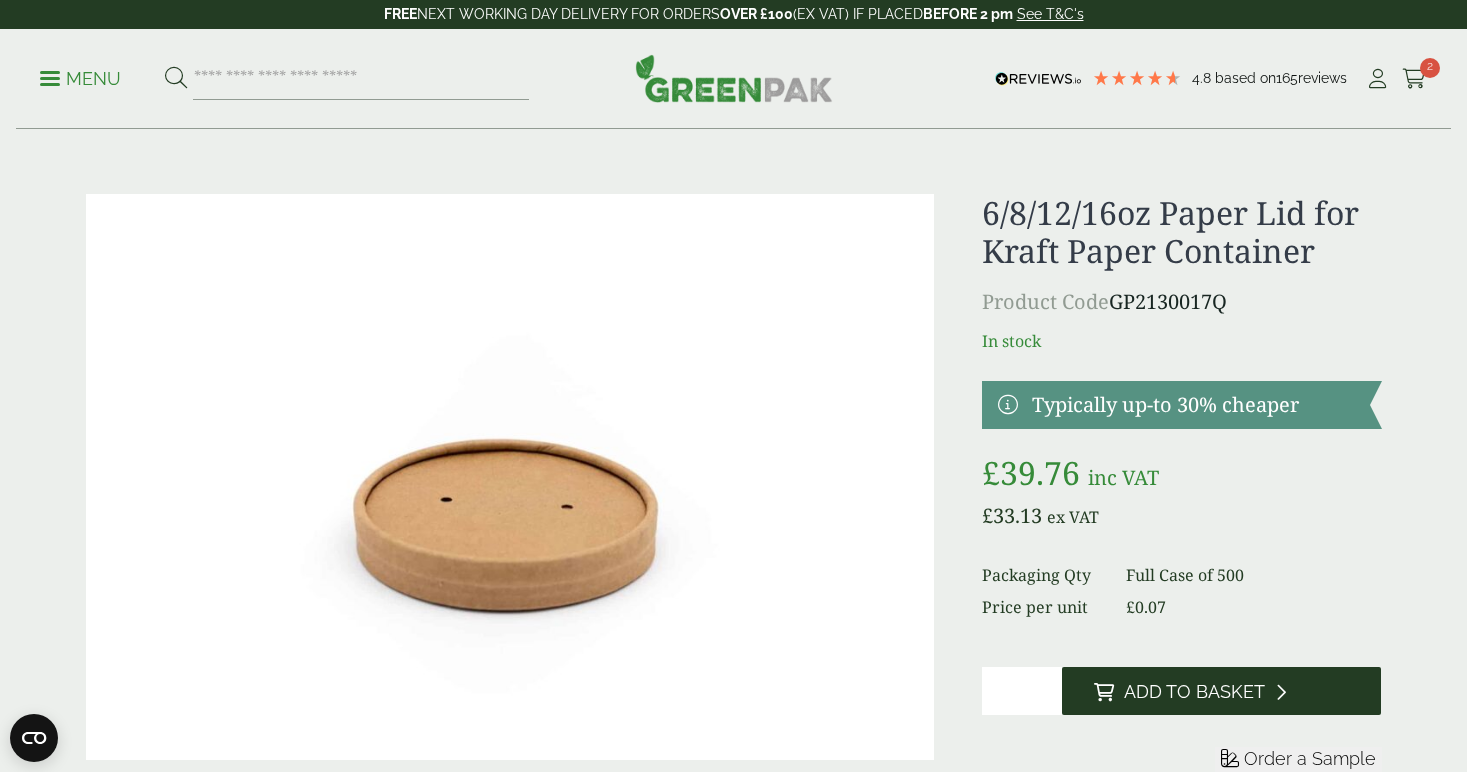 click on "Add to Basket" at bounding box center (1194, 692) 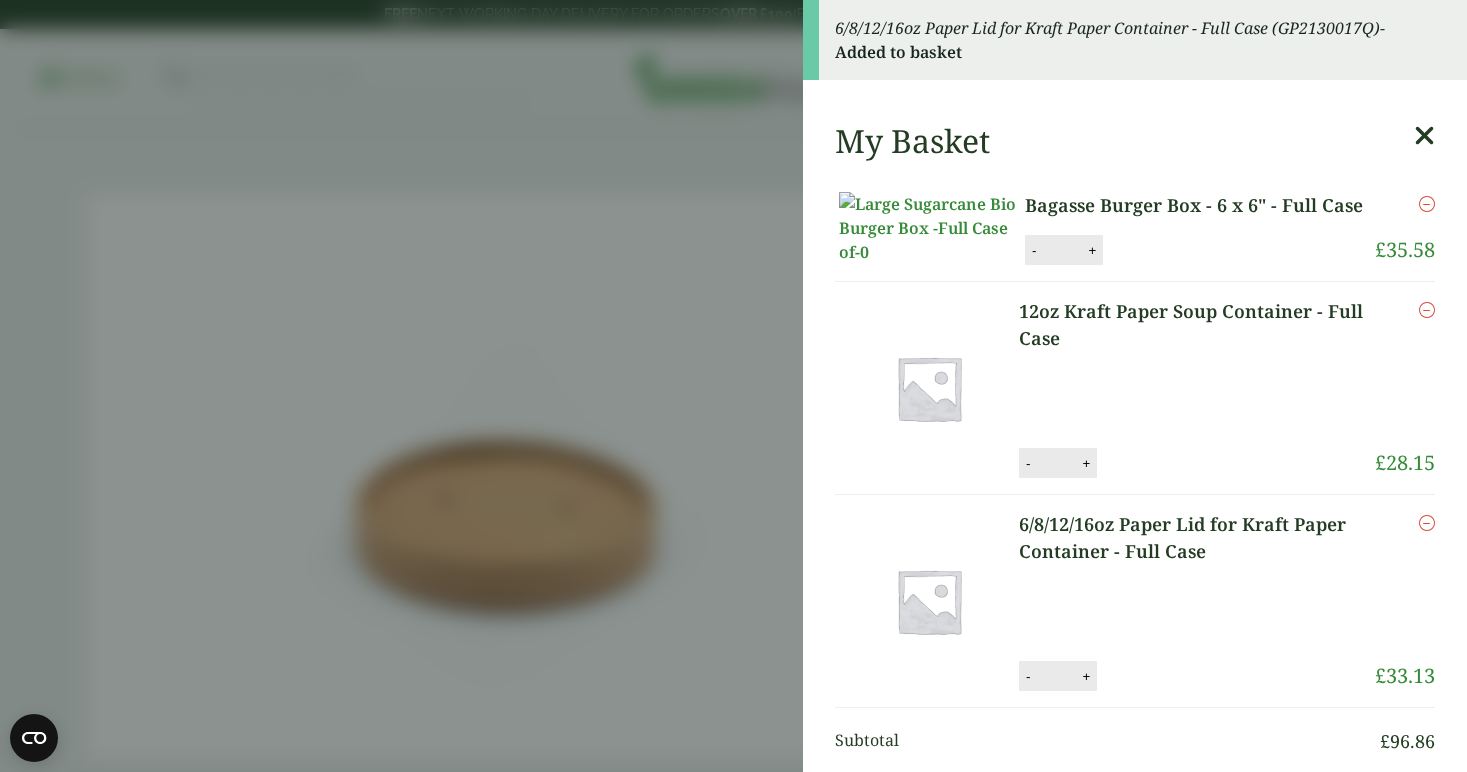 click on "6/8/12/16oz Paper Lid for Kraft Paper Container - Full Case (GP2130017Q)  -  Added to basket
My Basket
Bagasse Burger Box - 6 x 6" - Full Case
Bagasse Burger Box - 6 x 6" - Full Case quantity
- * +
Update
Remove" at bounding box center (733, 386) 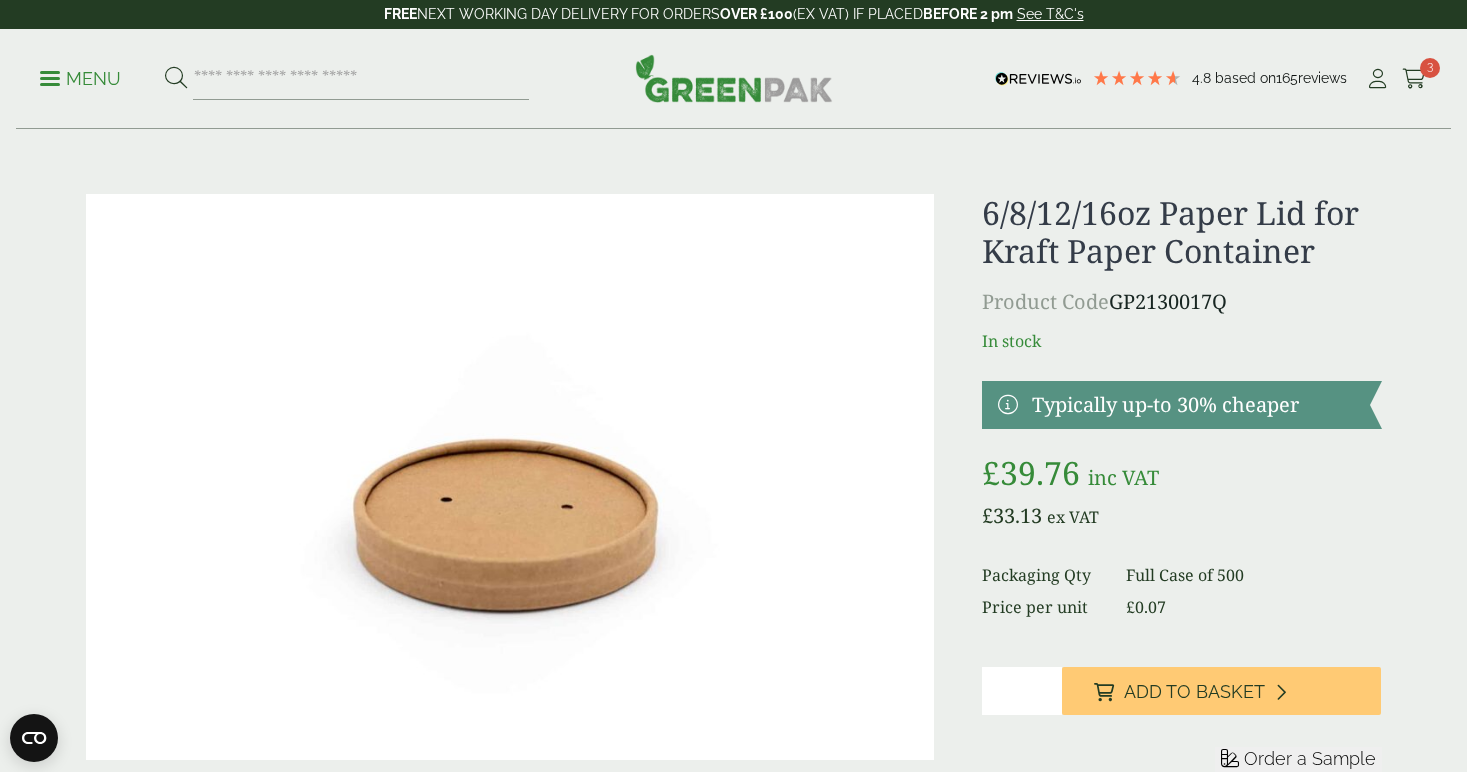 scroll, scrollTop: 0, scrollLeft: 0, axis: both 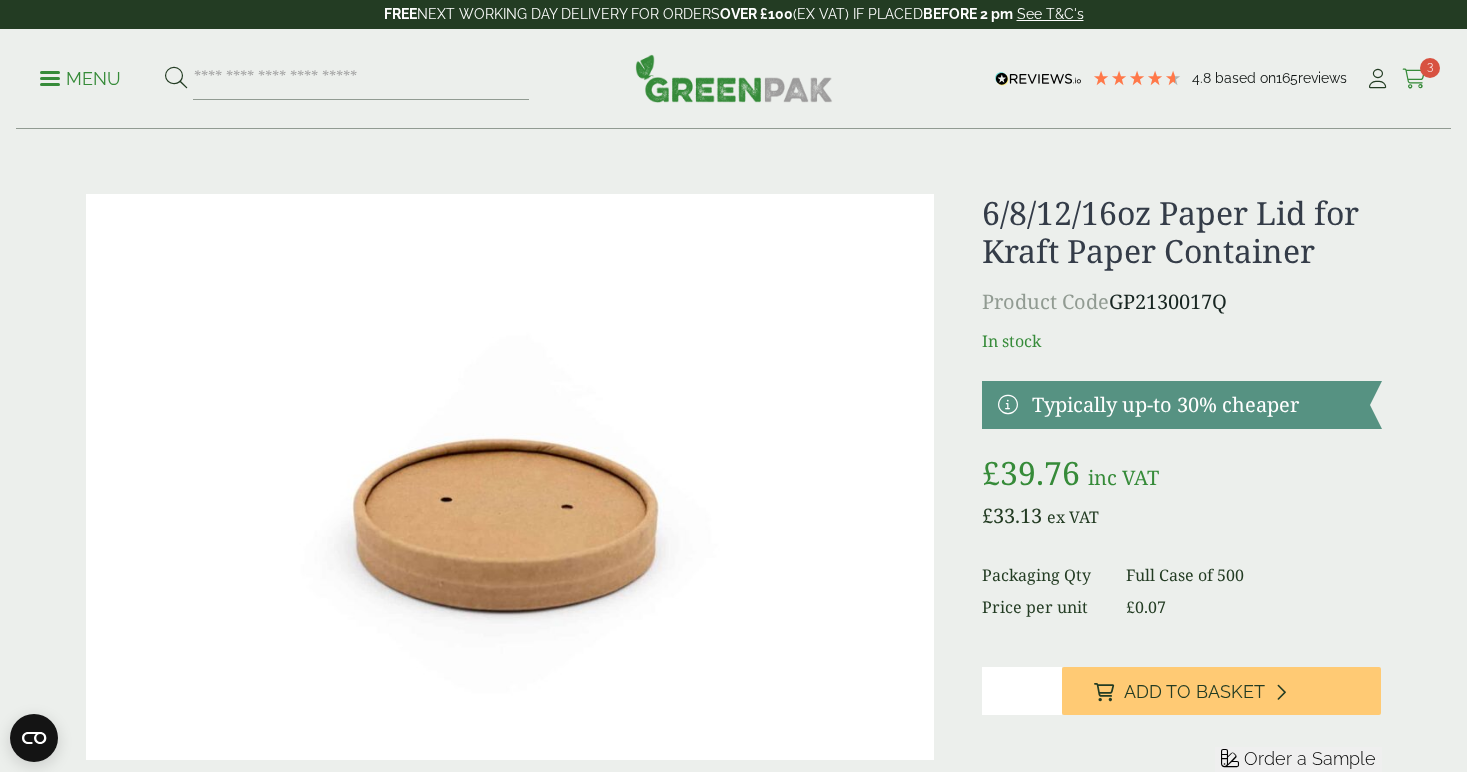 click at bounding box center [1414, 79] 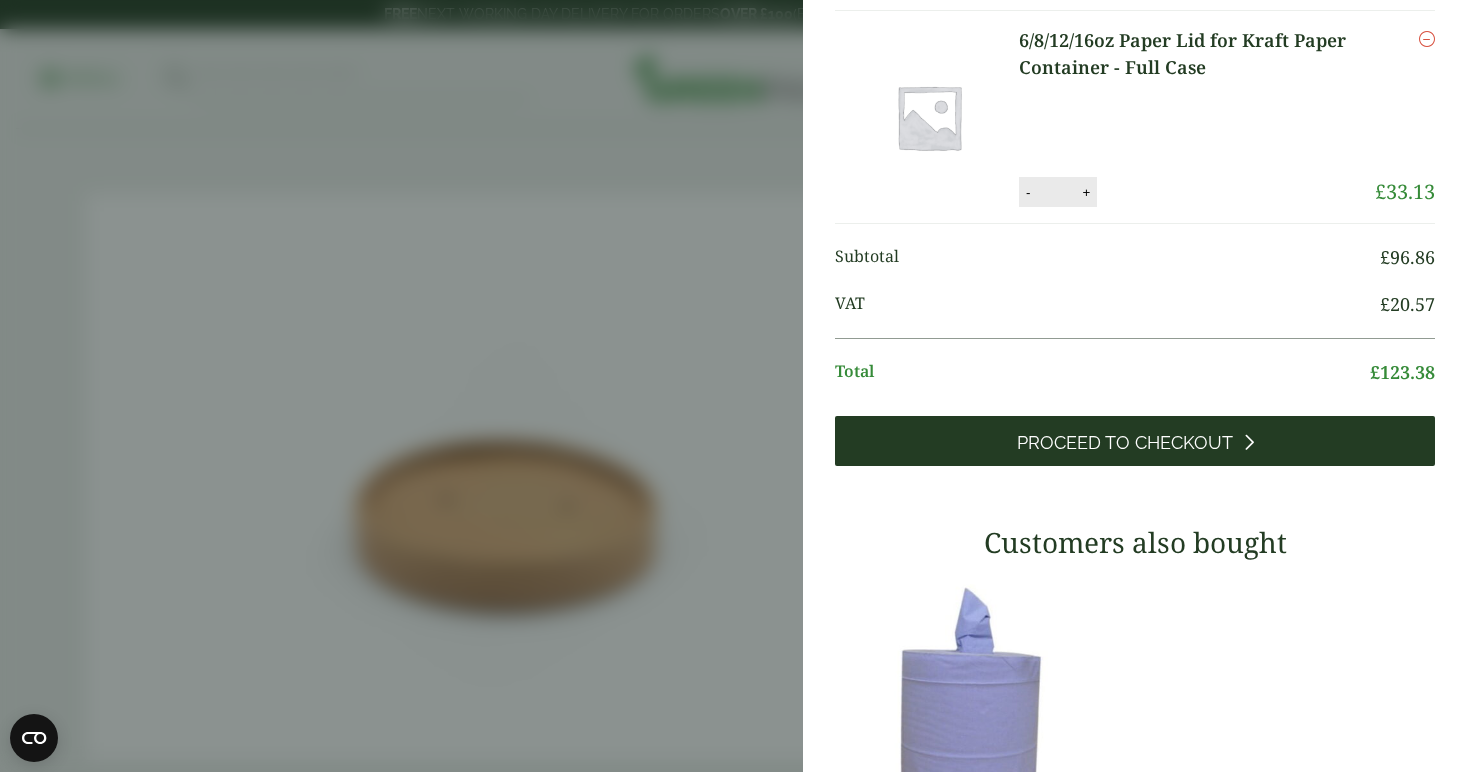 scroll, scrollTop: 415, scrollLeft: 0, axis: vertical 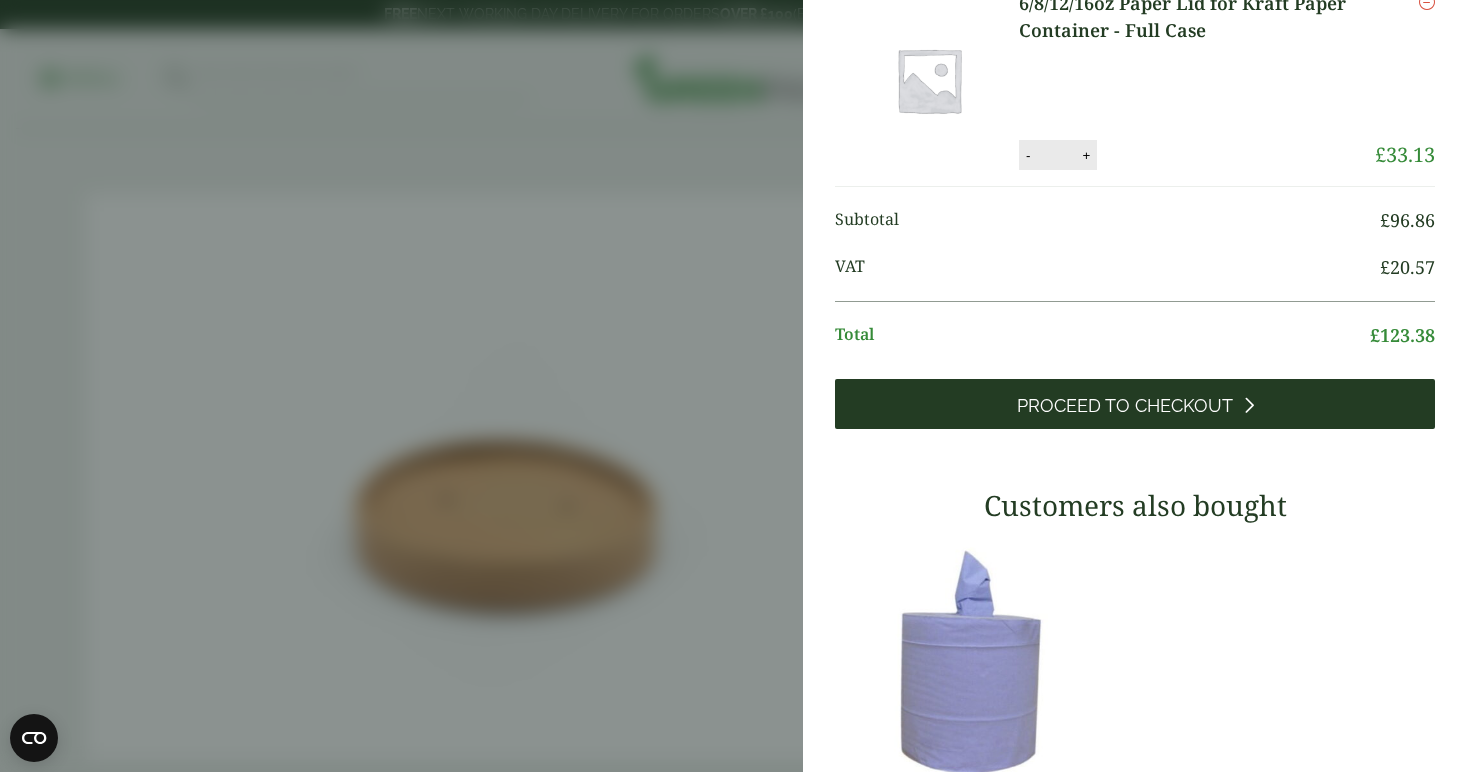click on "Proceed to Checkout" at bounding box center (1125, 406) 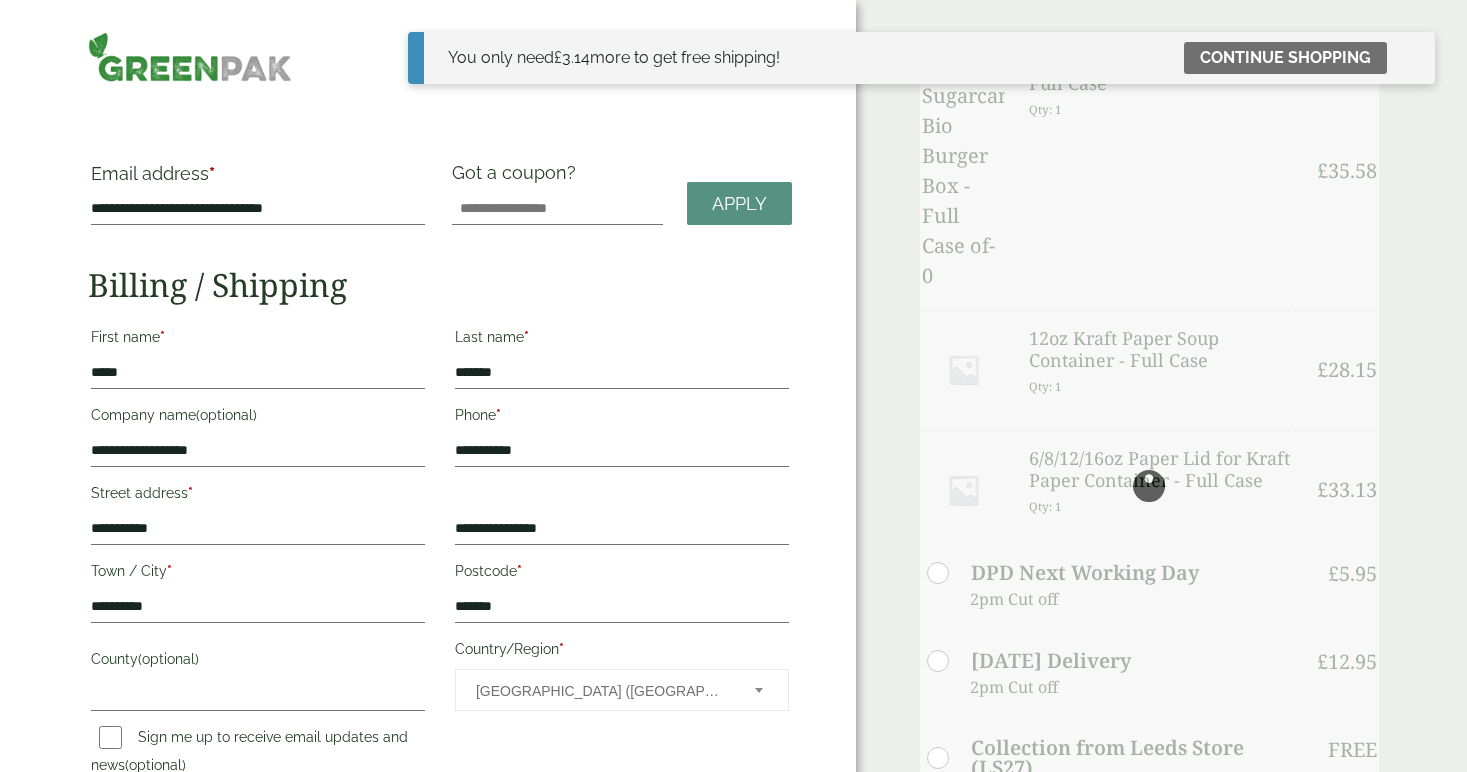 scroll, scrollTop: 0, scrollLeft: 0, axis: both 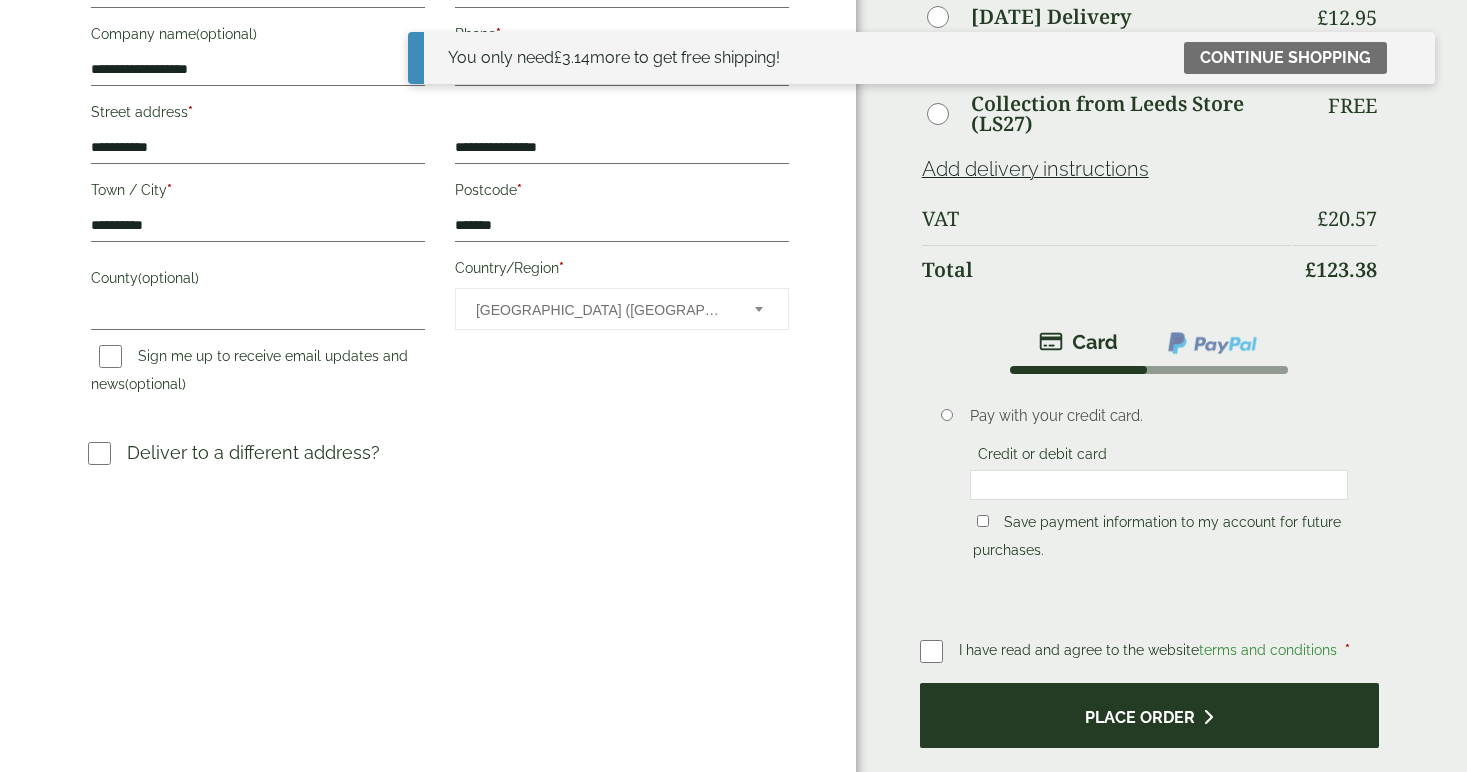 click on "Place order" at bounding box center [1149, 715] 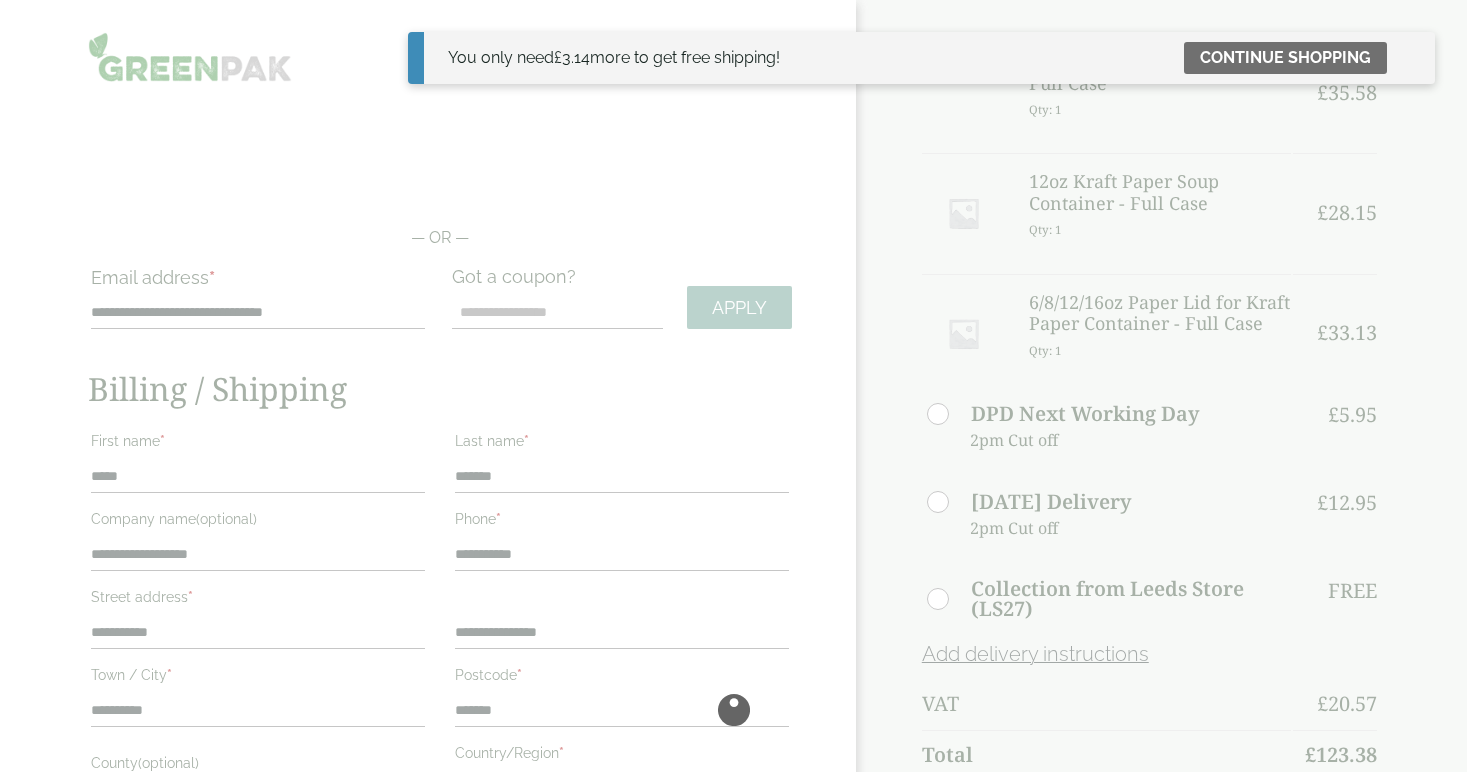 scroll, scrollTop: 0, scrollLeft: 0, axis: both 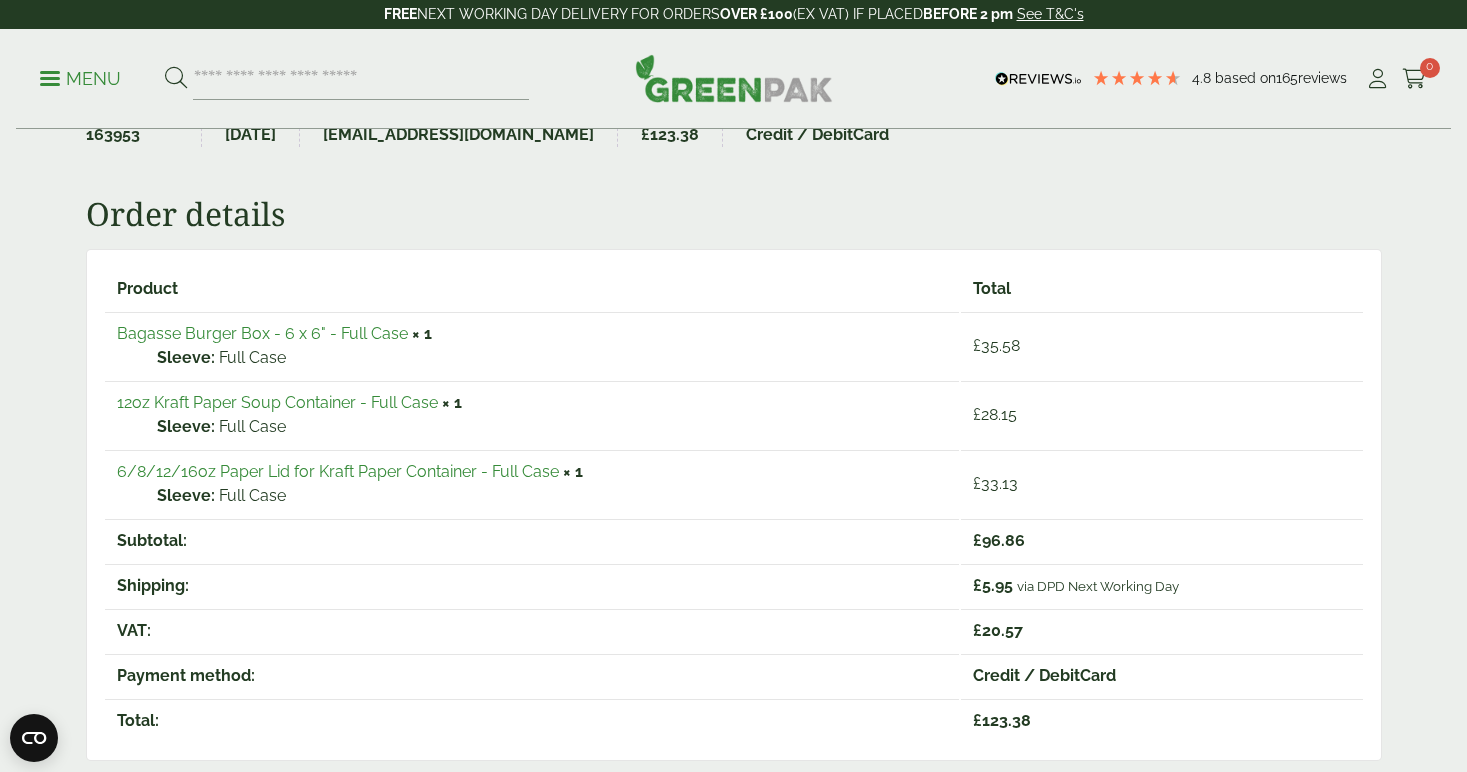 click on "12oz Kraft Paper Soup Container - Full Case" at bounding box center (277, 402) 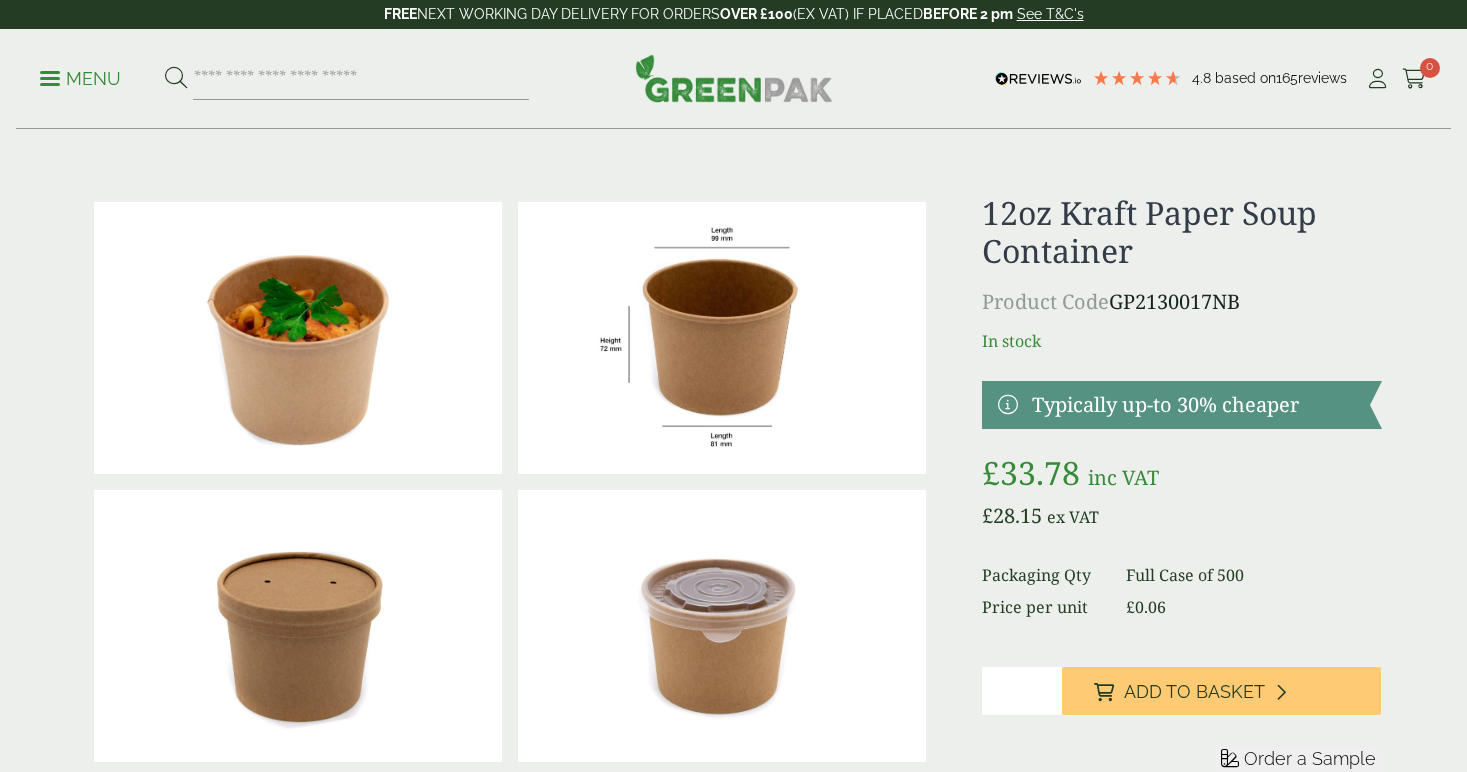 scroll, scrollTop: 0, scrollLeft: 0, axis: both 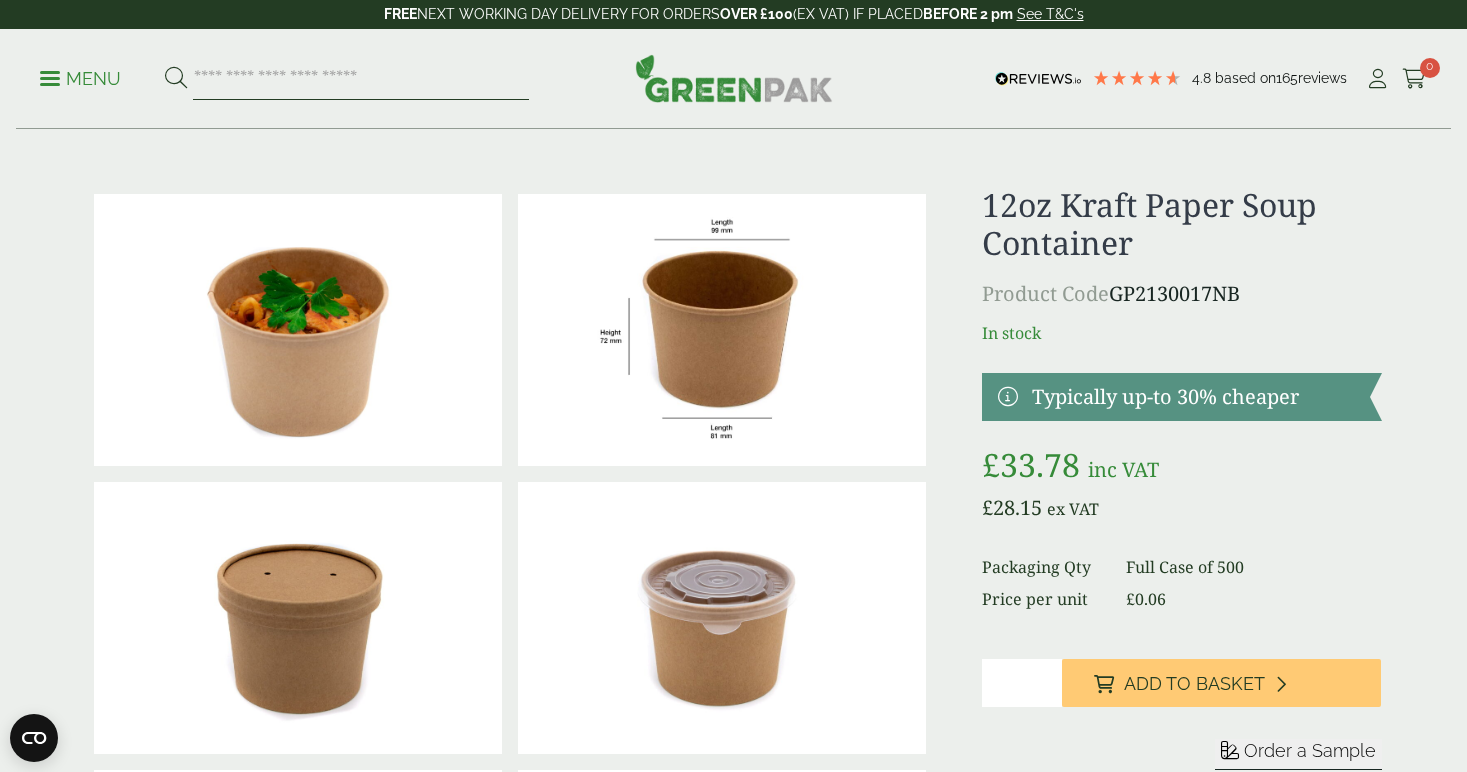 click at bounding box center (361, 79) 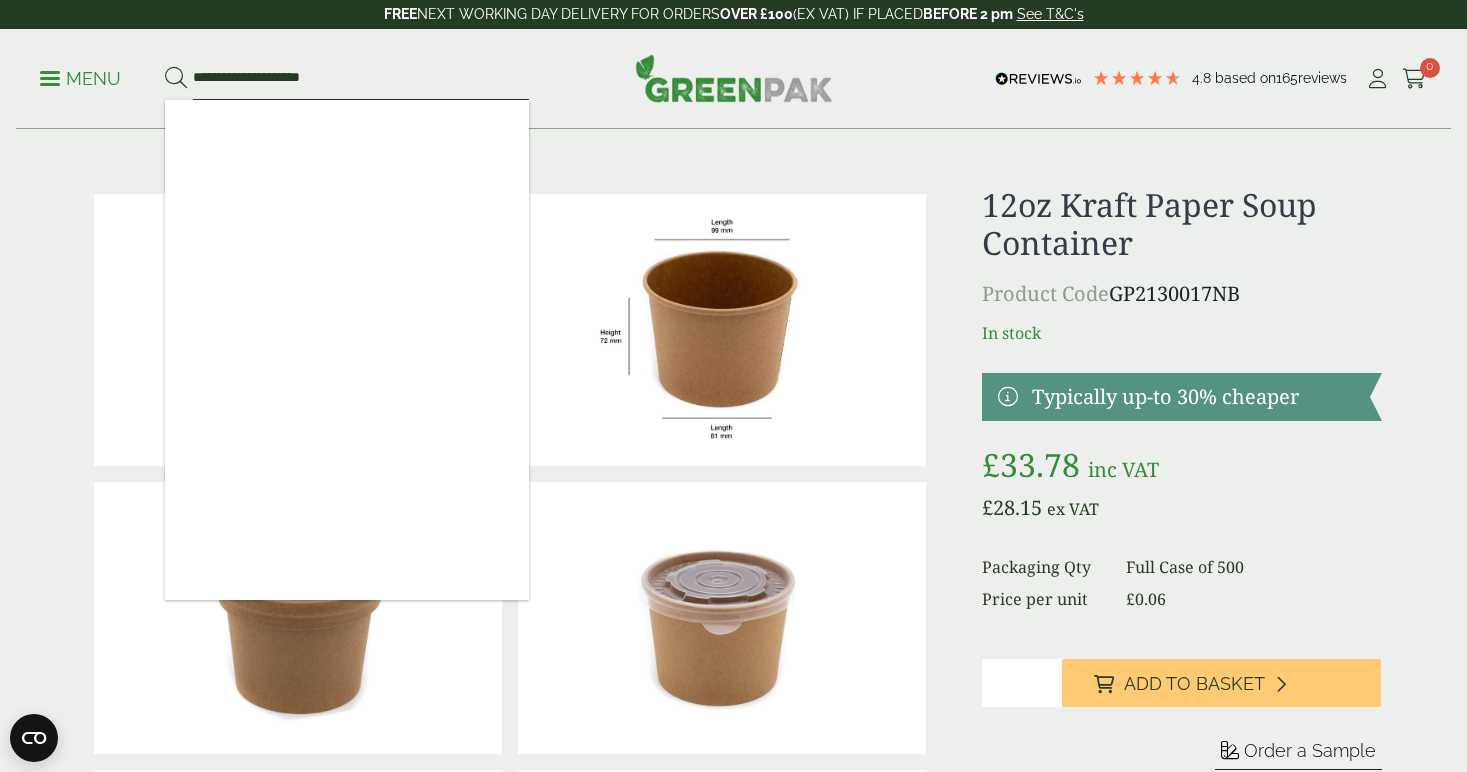 type on "**********" 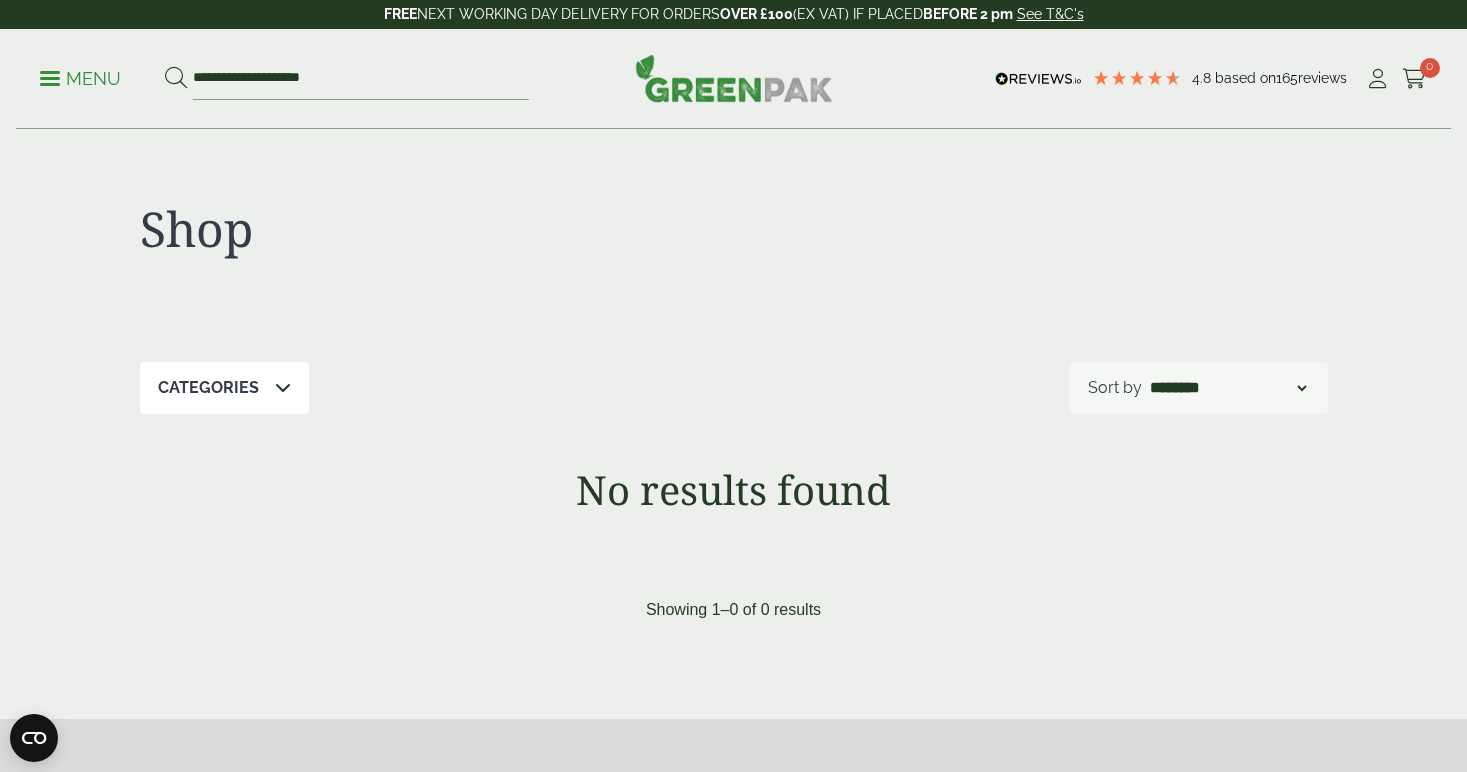 scroll, scrollTop: 0, scrollLeft: 0, axis: both 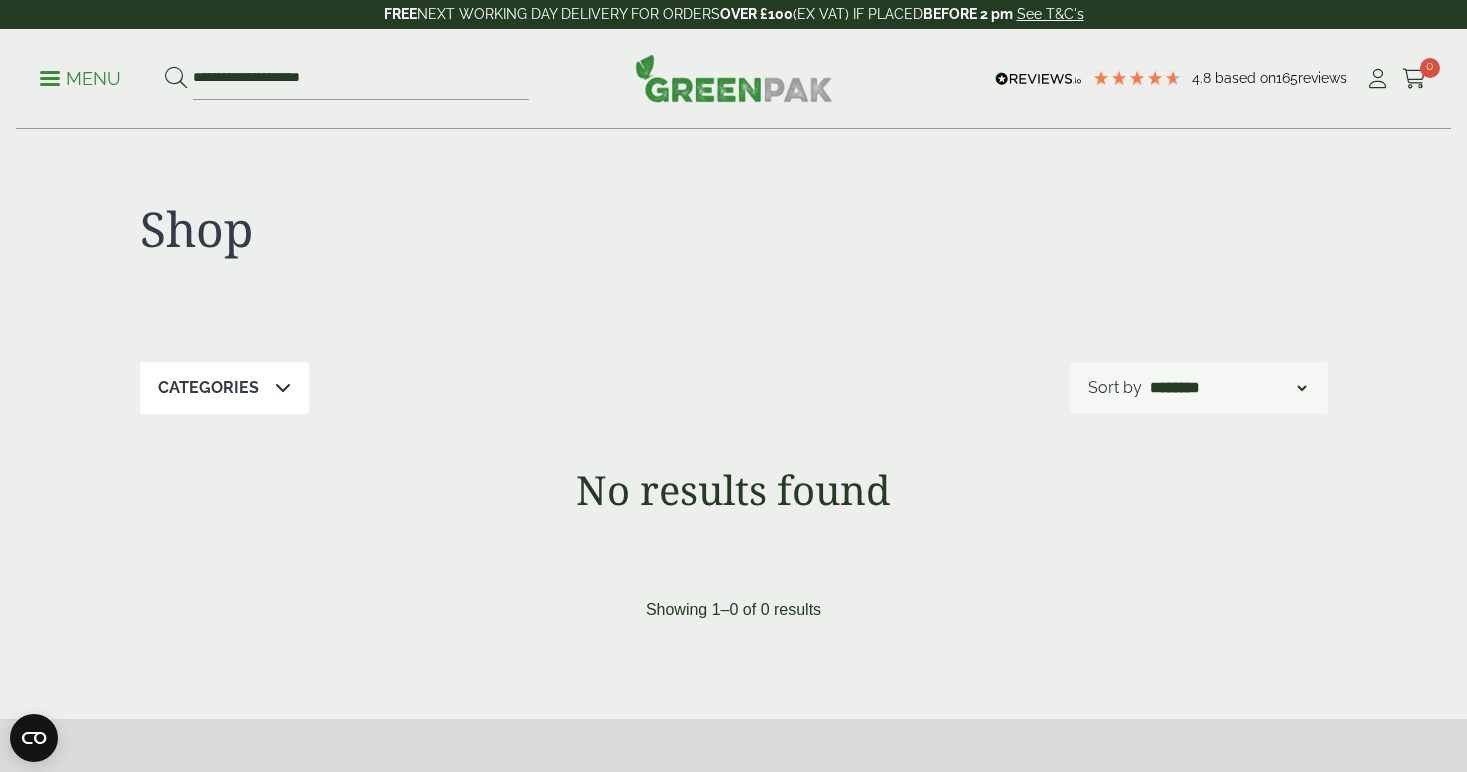 click at bounding box center [734, 78] 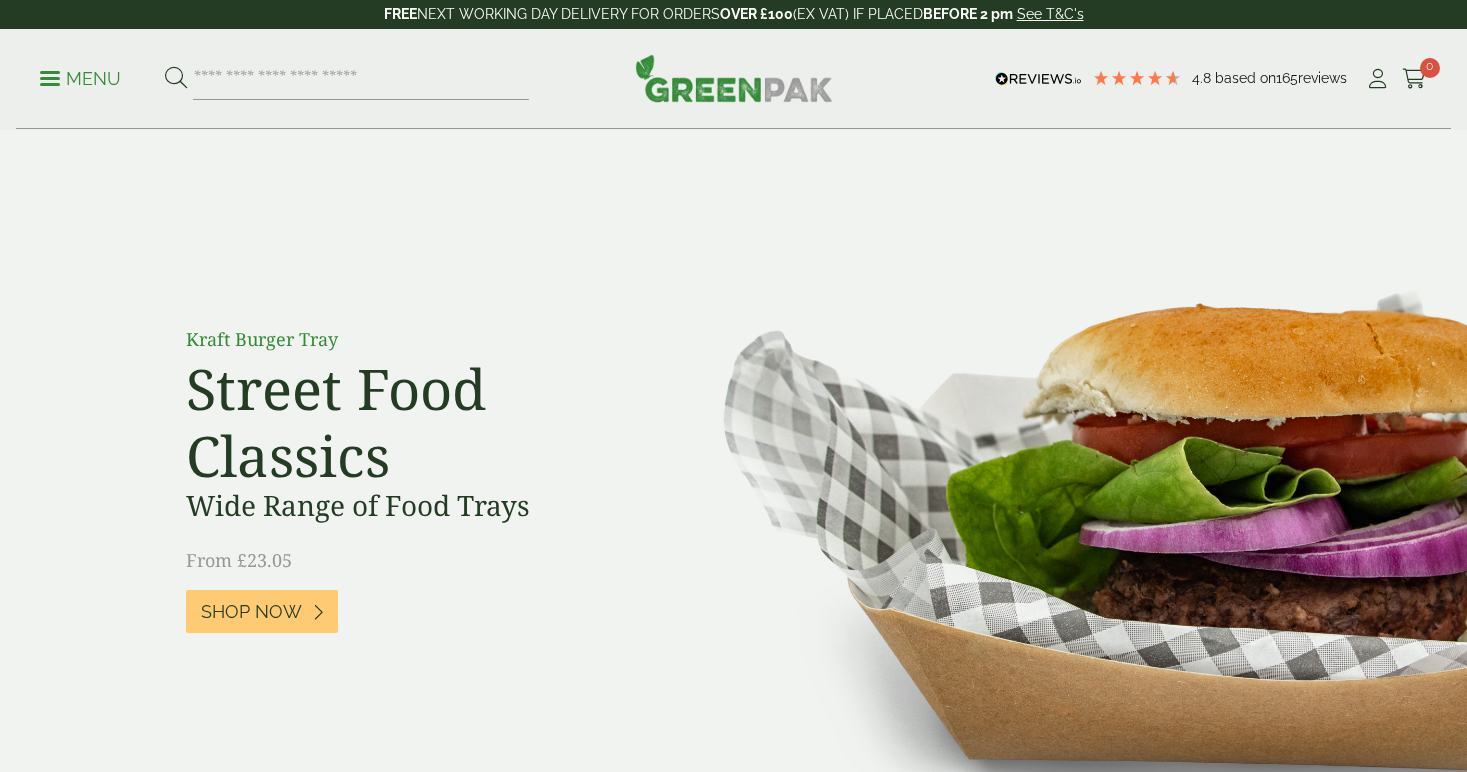 scroll, scrollTop: 0, scrollLeft: 0, axis: both 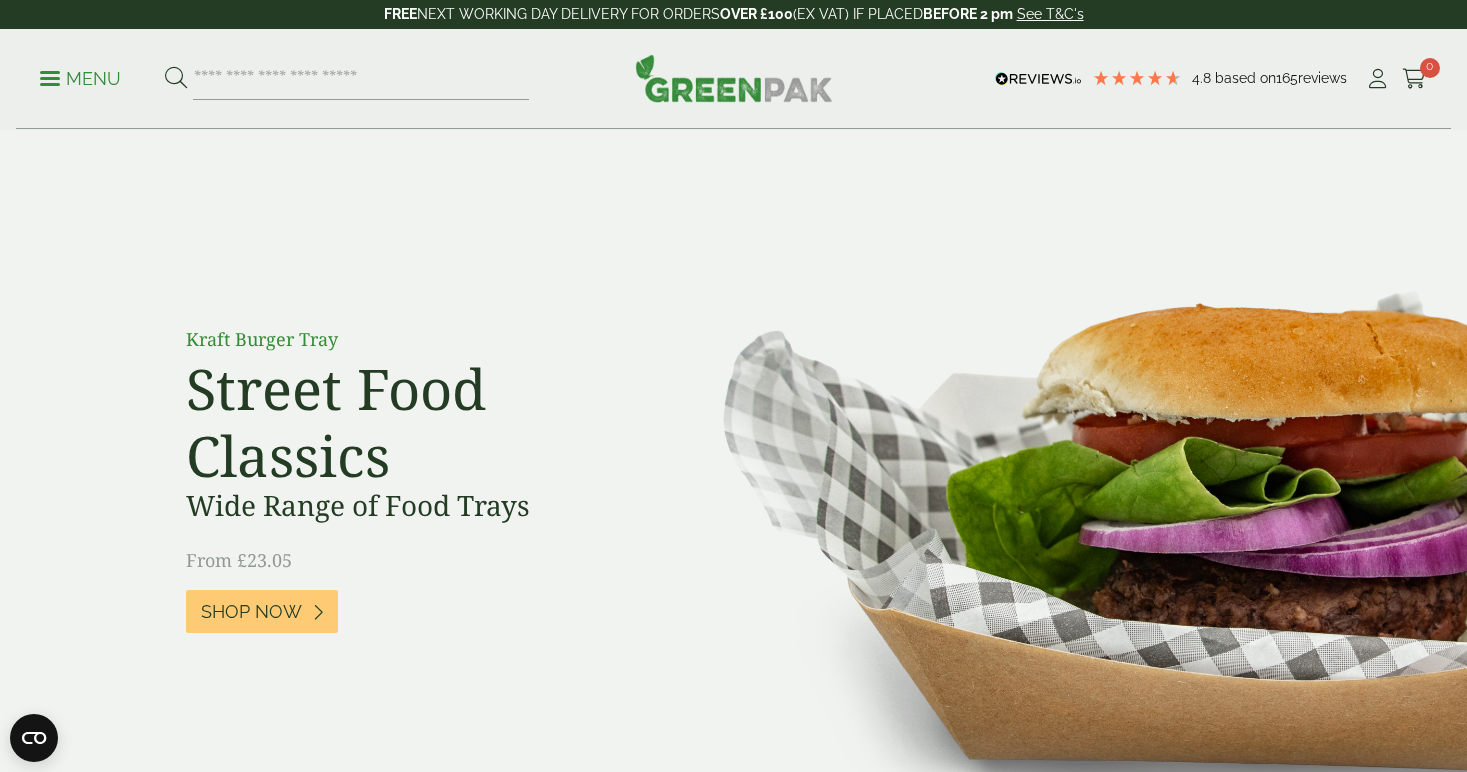 click on "Menu" at bounding box center (80, 77) 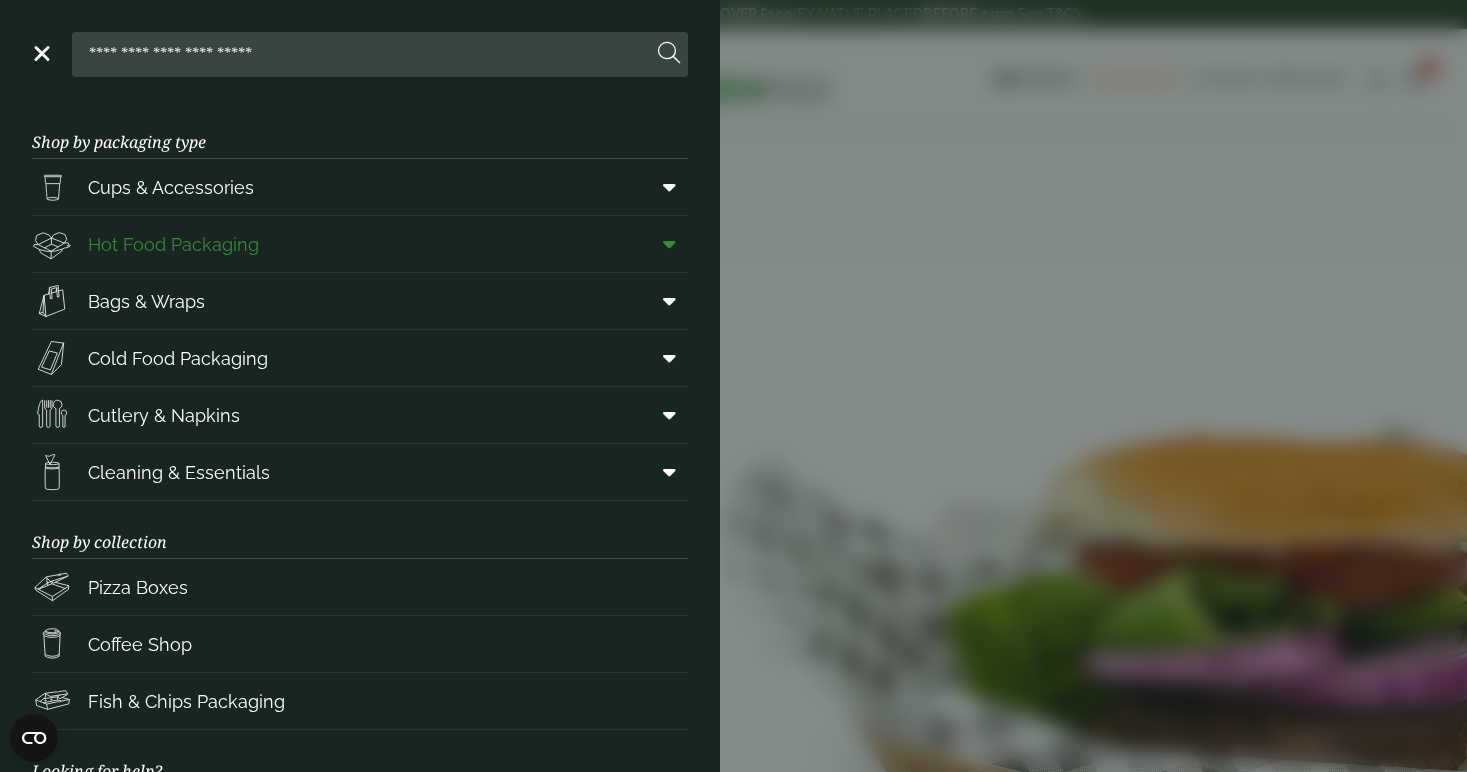 click on "Hot Food Packaging" at bounding box center (173, 244) 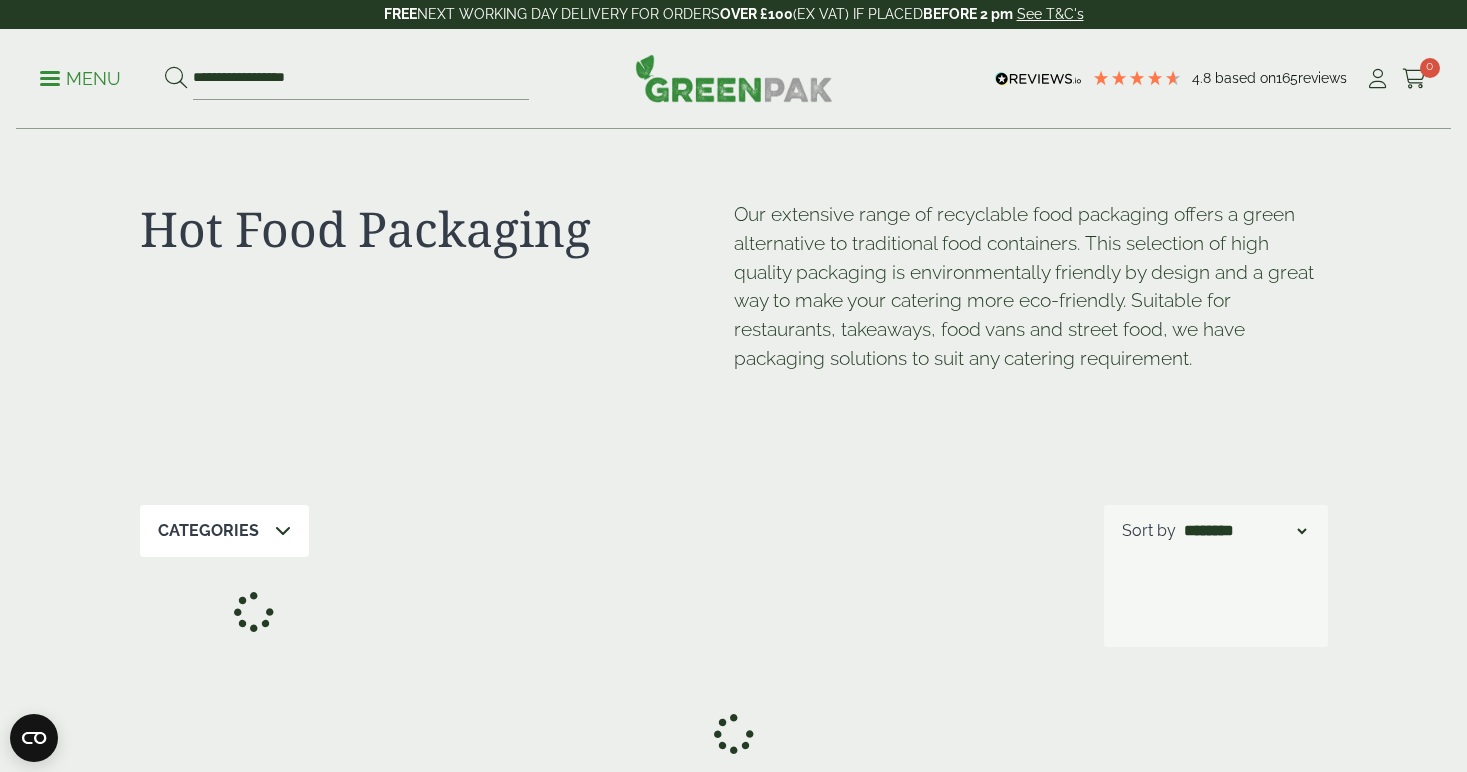 scroll, scrollTop: 0, scrollLeft: 0, axis: both 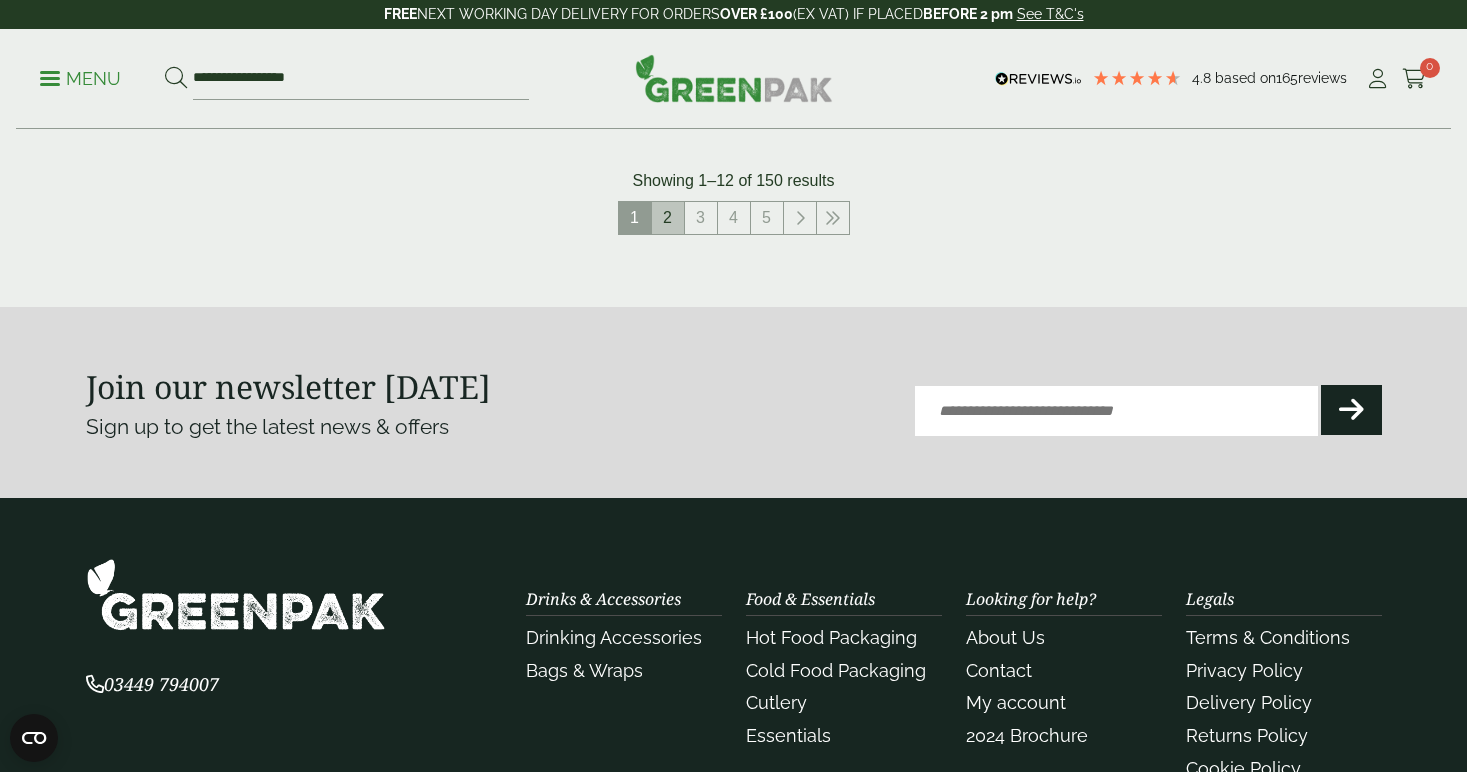 click on "2" at bounding box center (668, 218) 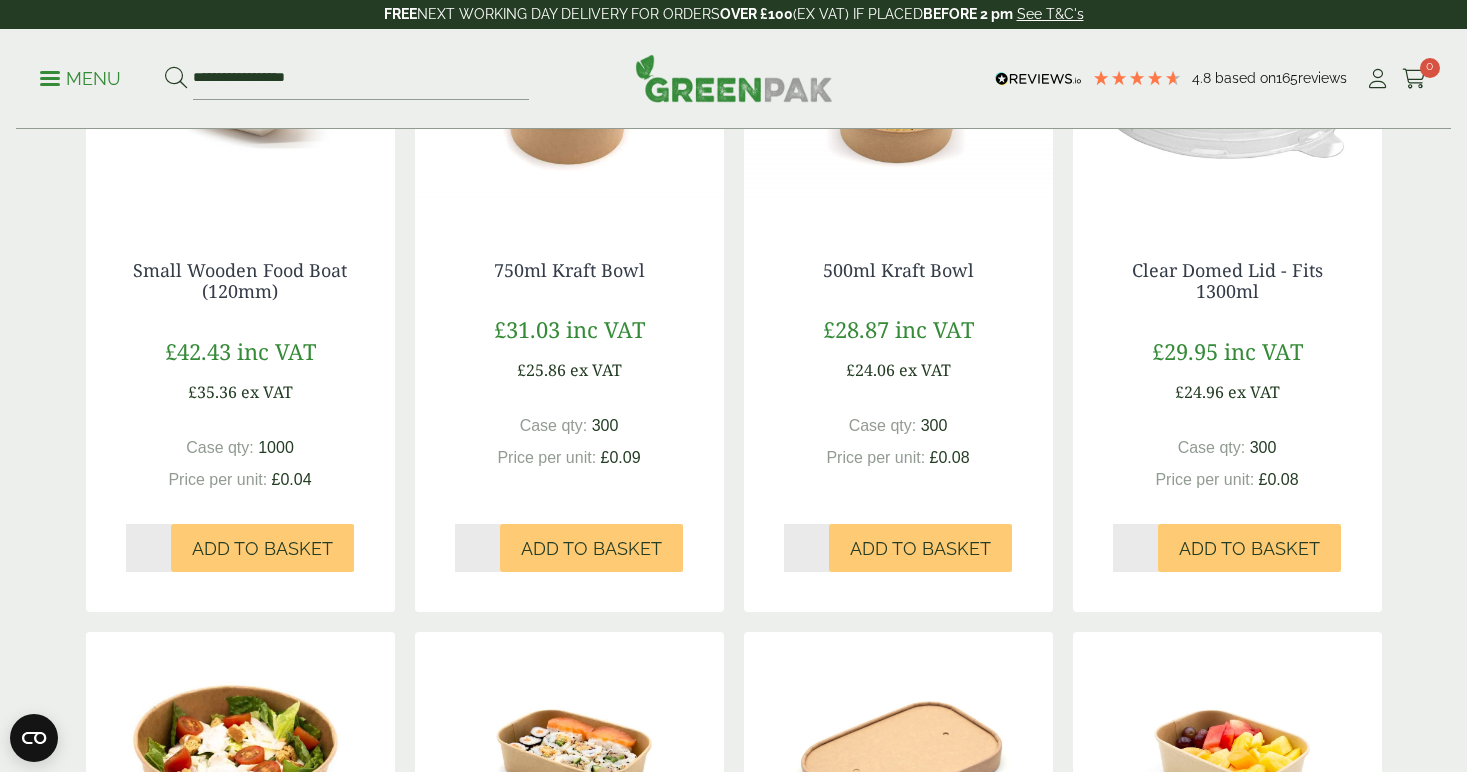scroll, scrollTop: 669, scrollLeft: 0, axis: vertical 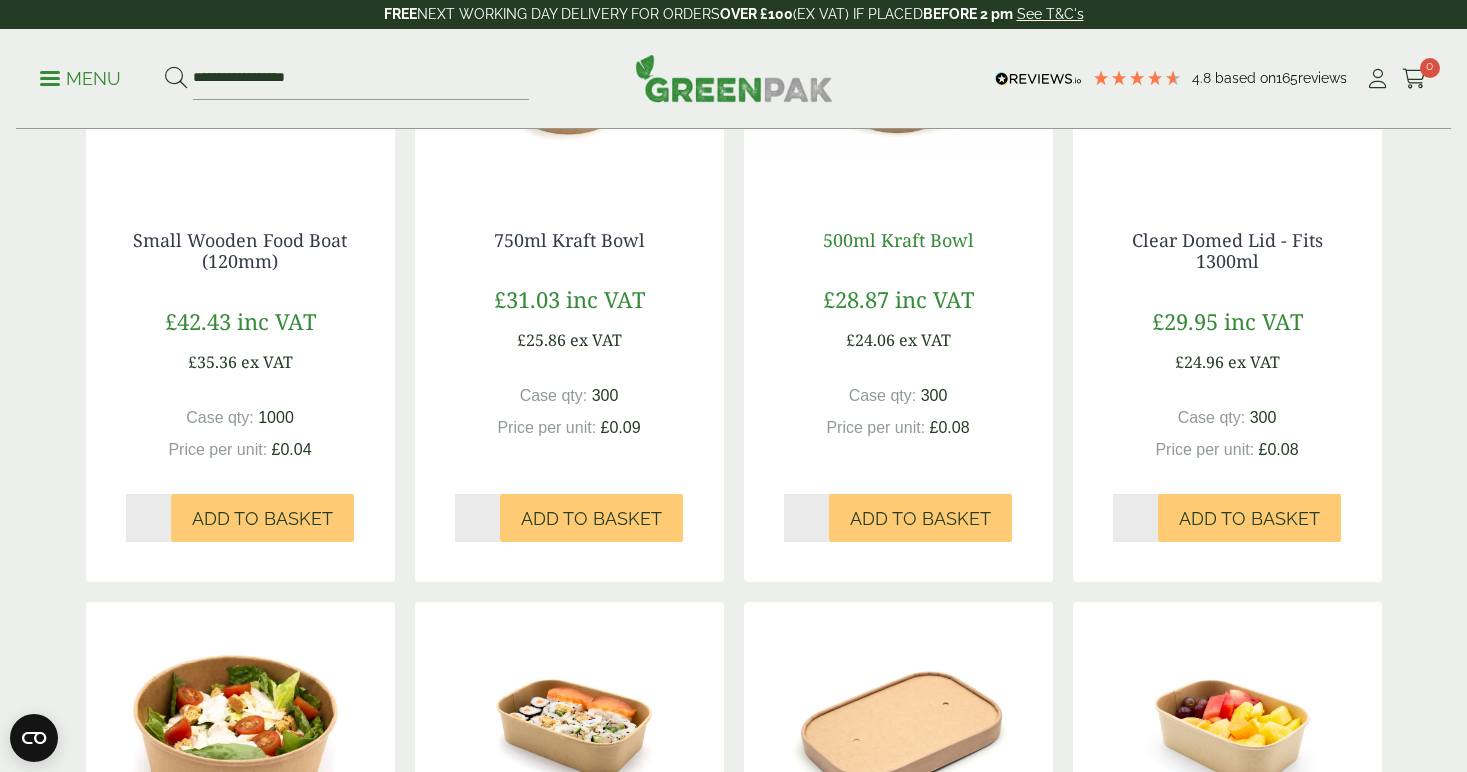 click on "500ml Kraft Bowl" at bounding box center (898, 240) 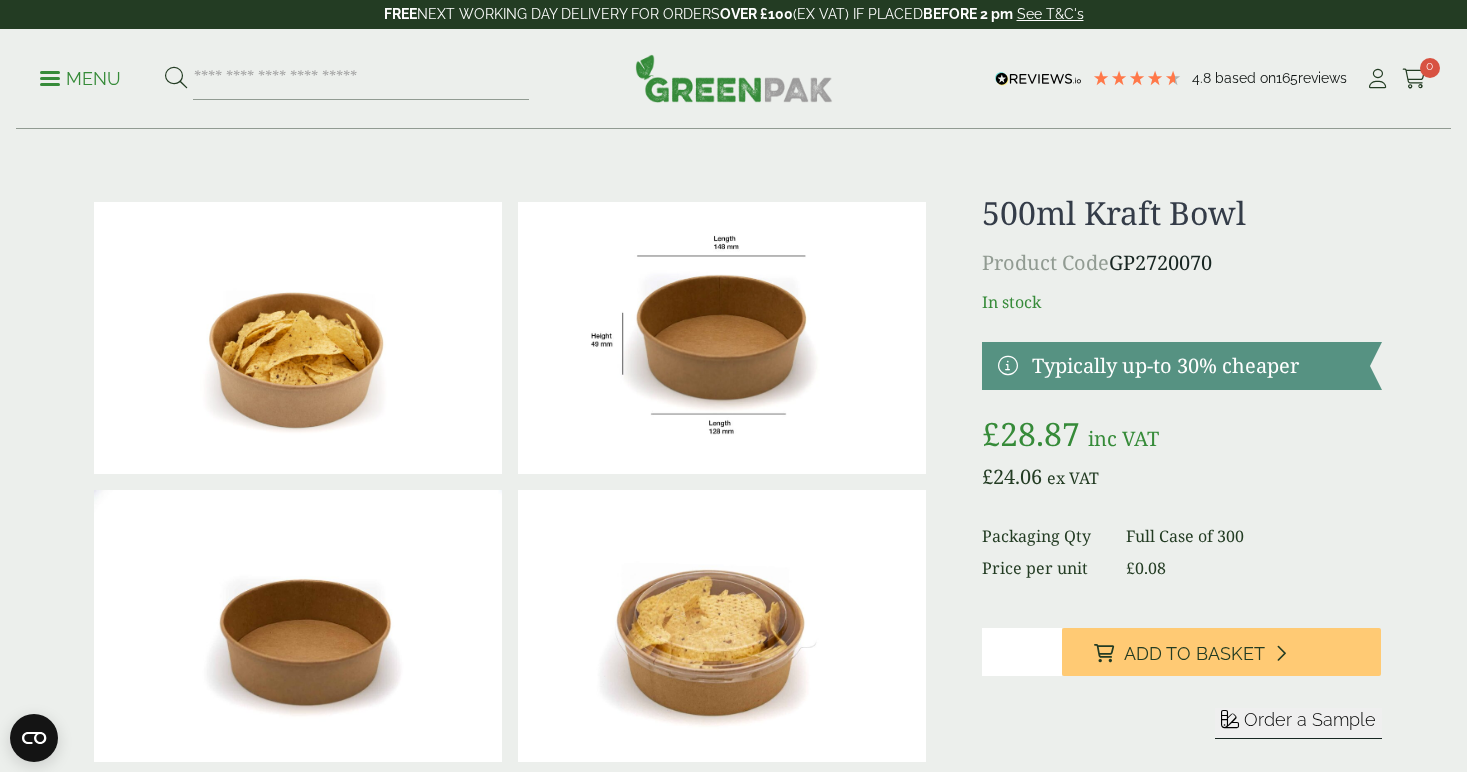 scroll, scrollTop: 0, scrollLeft: 0, axis: both 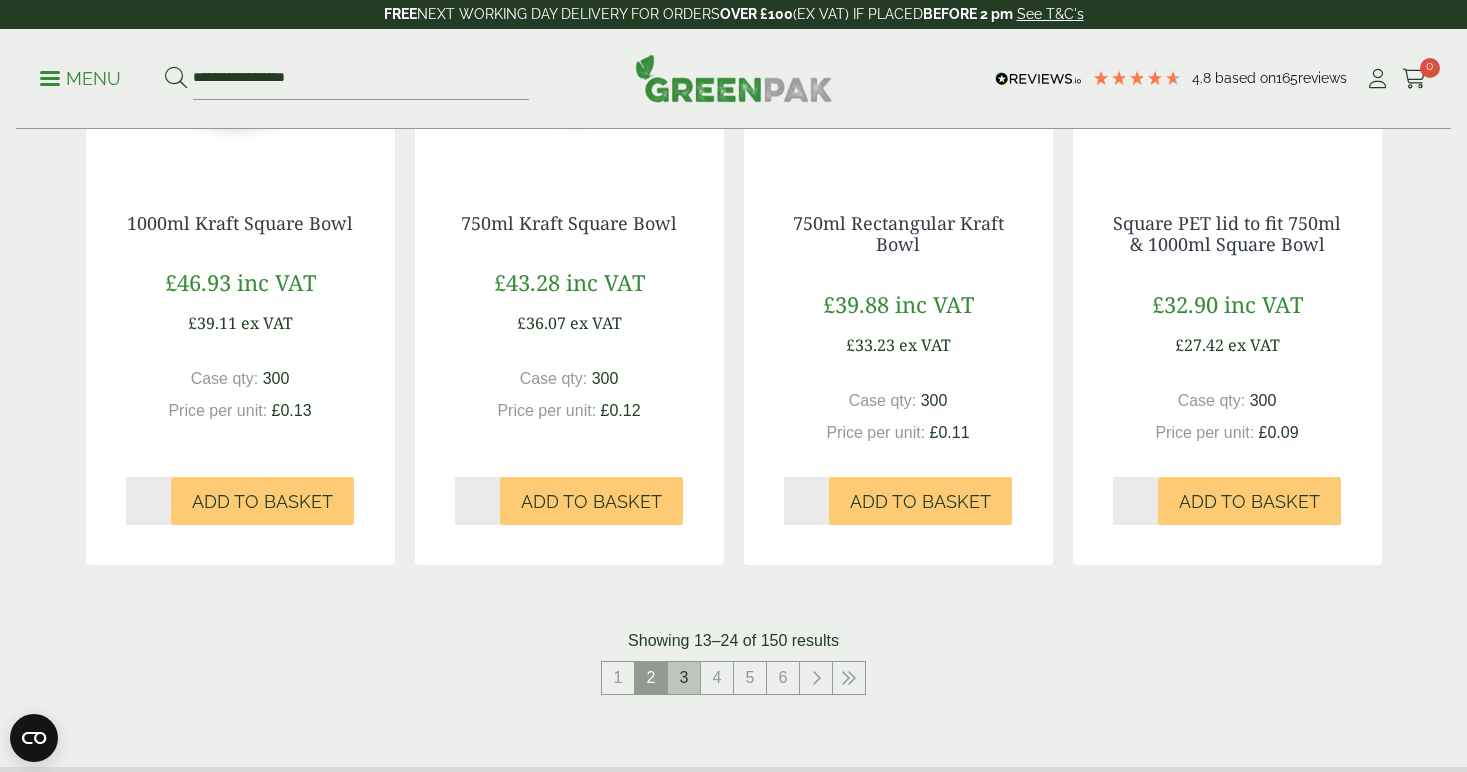click on "3" at bounding box center [684, 678] 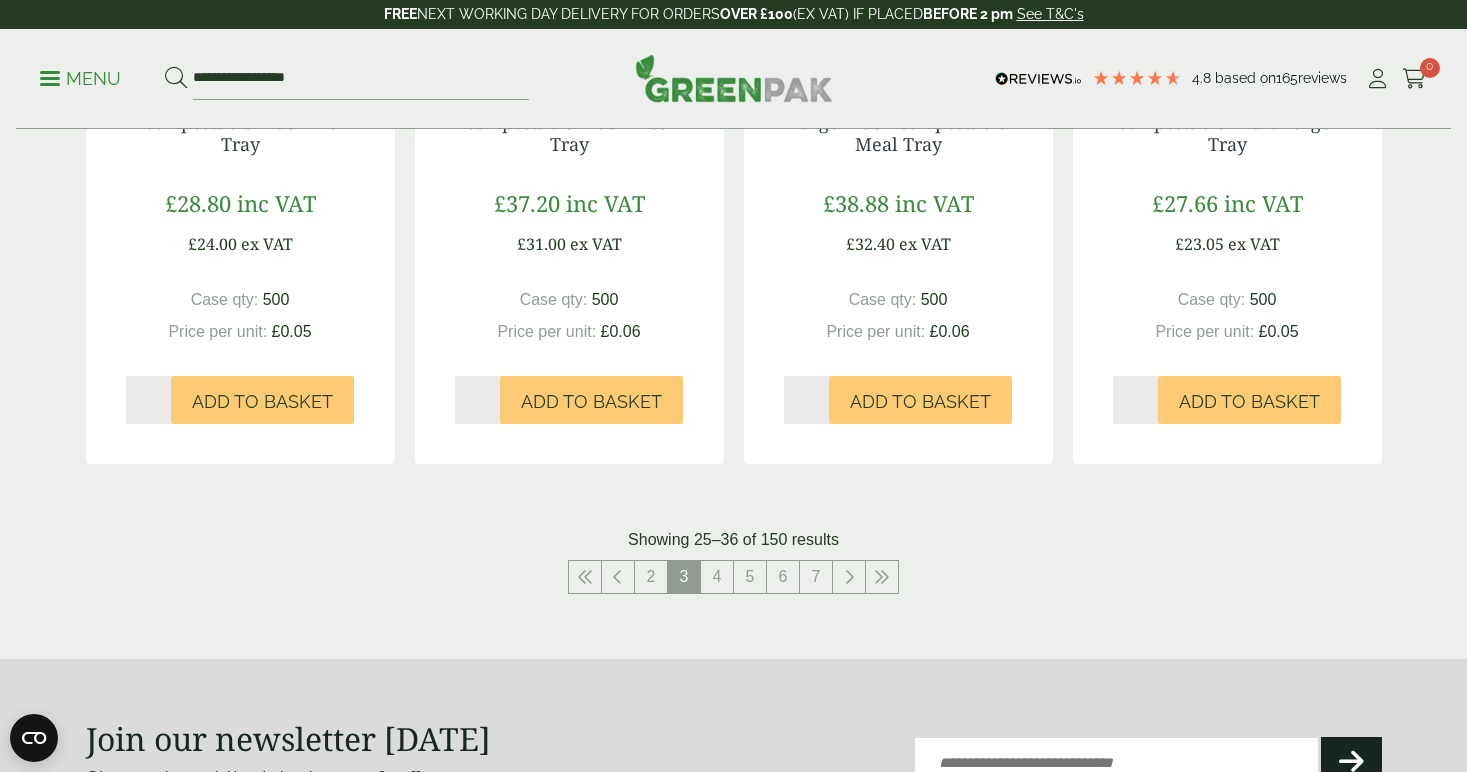 scroll, scrollTop: 2141, scrollLeft: 0, axis: vertical 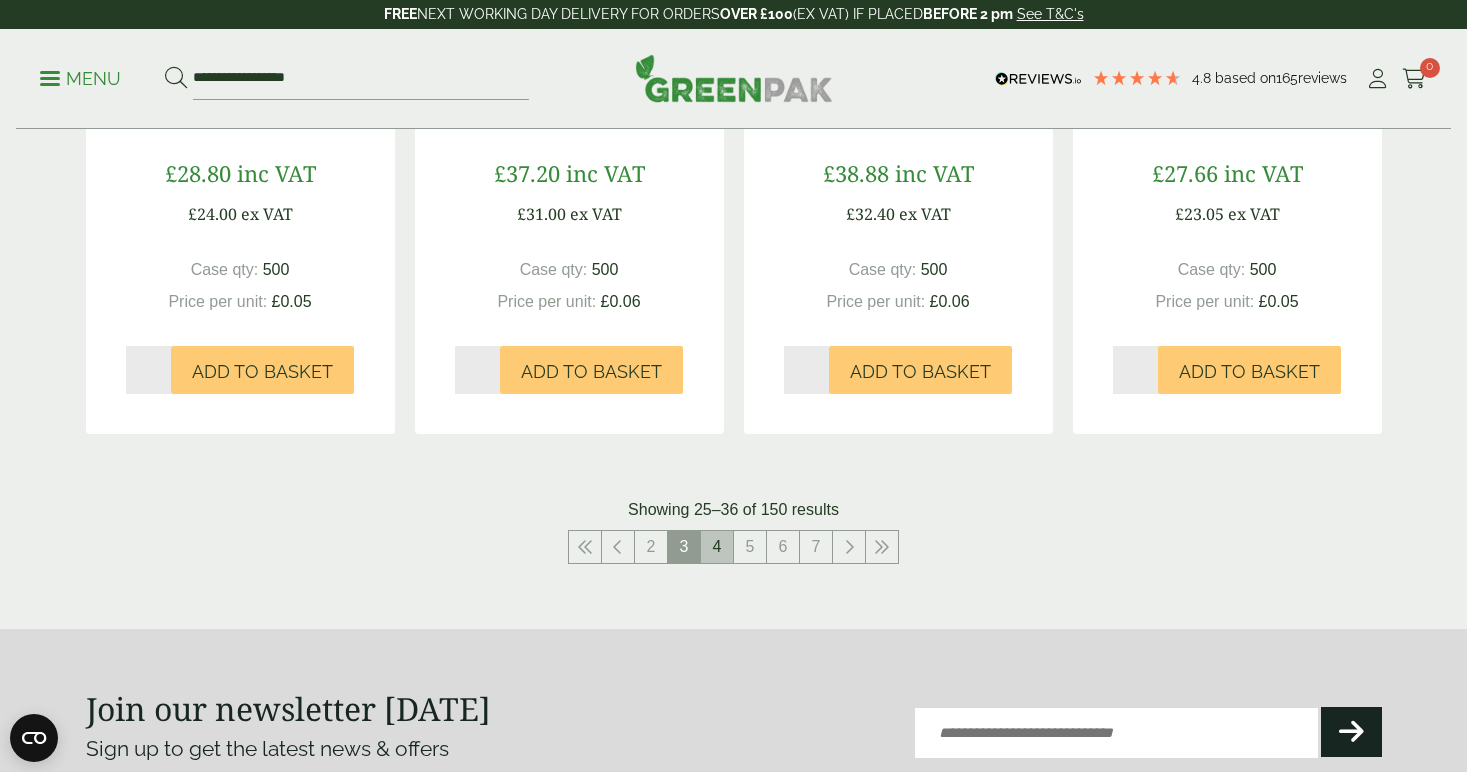 click on "4" at bounding box center [717, 547] 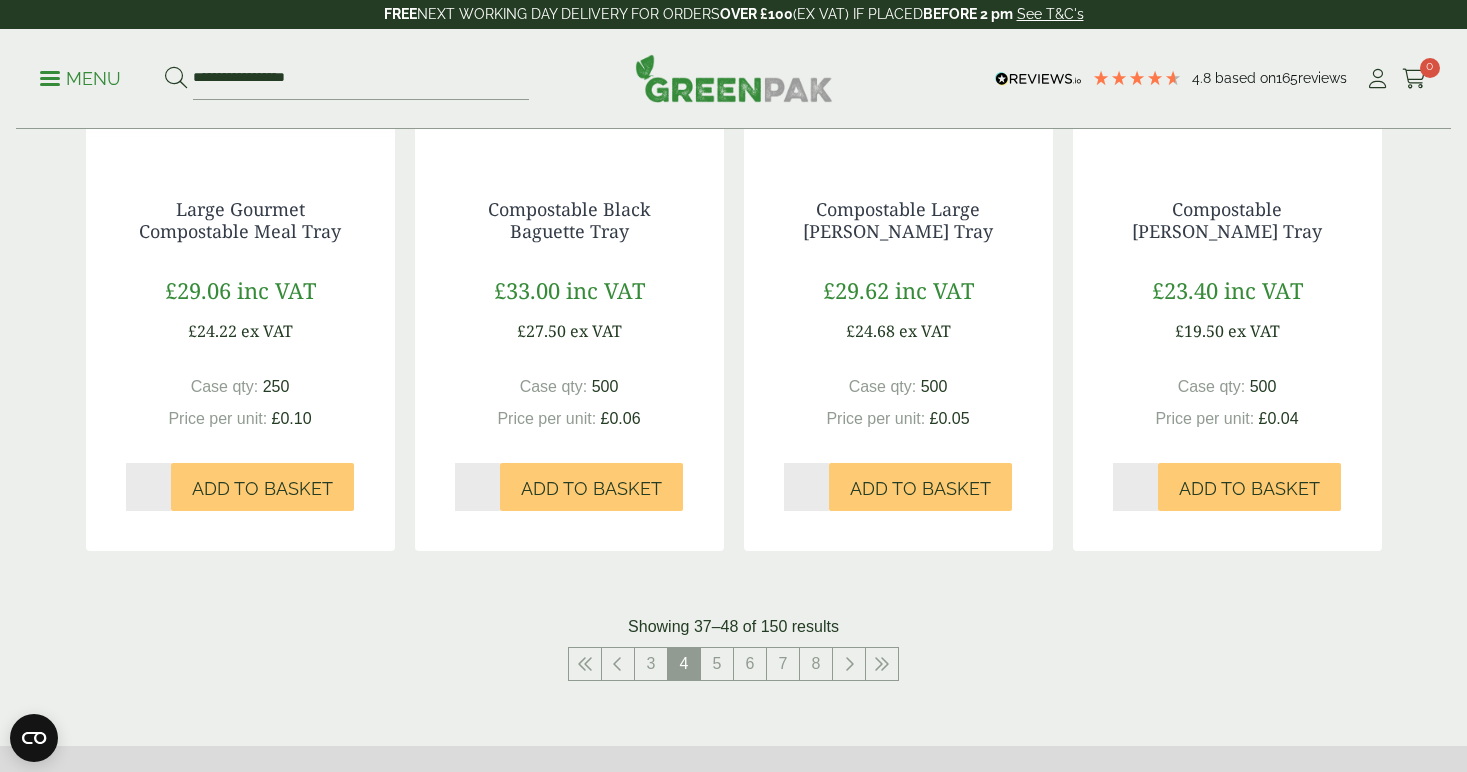 scroll, scrollTop: 2026, scrollLeft: 0, axis: vertical 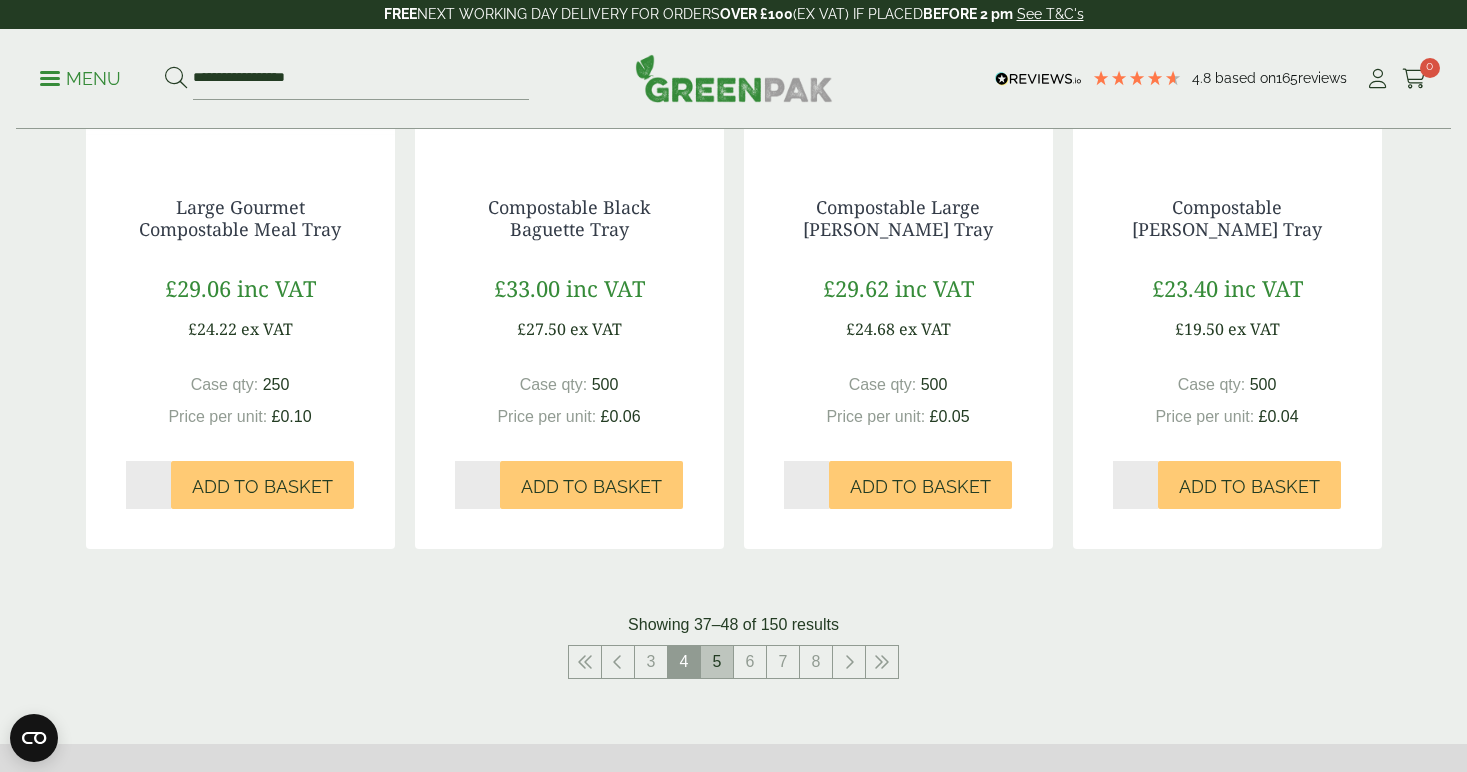 click on "5" at bounding box center [717, 662] 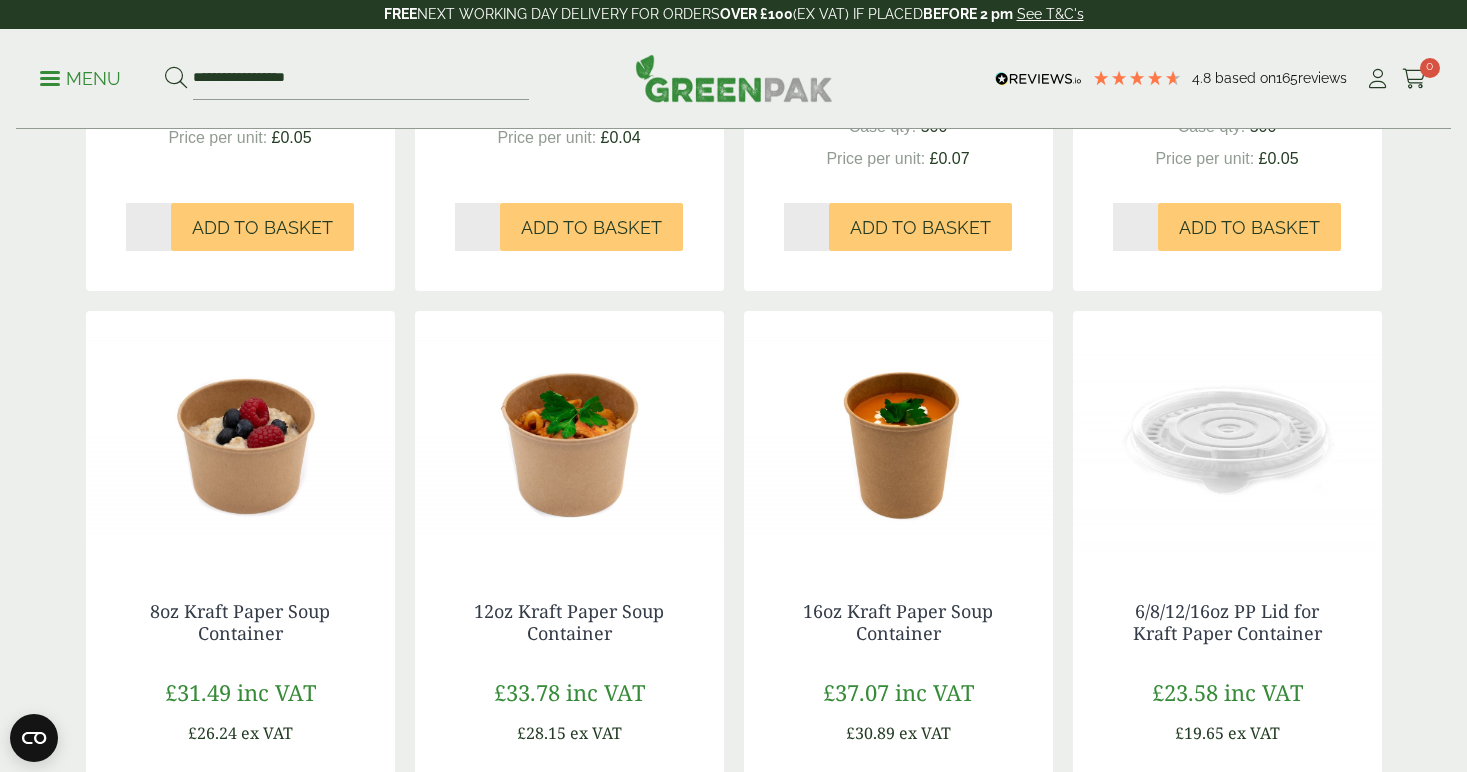 scroll, scrollTop: 1624, scrollLeft: 0, axis: vertical 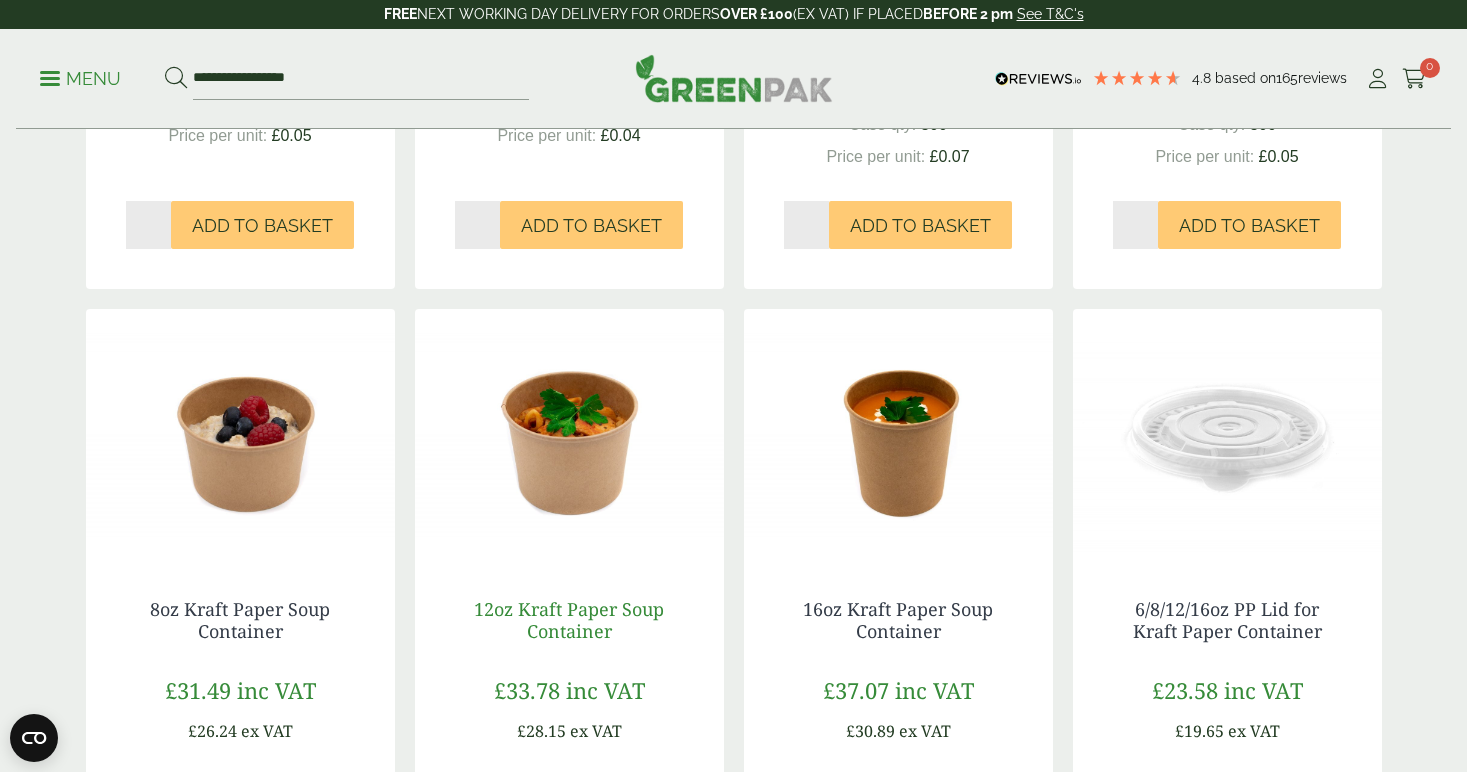 click on "12oz Kraft Paper Soup Container" at bounding box center [569, 620] 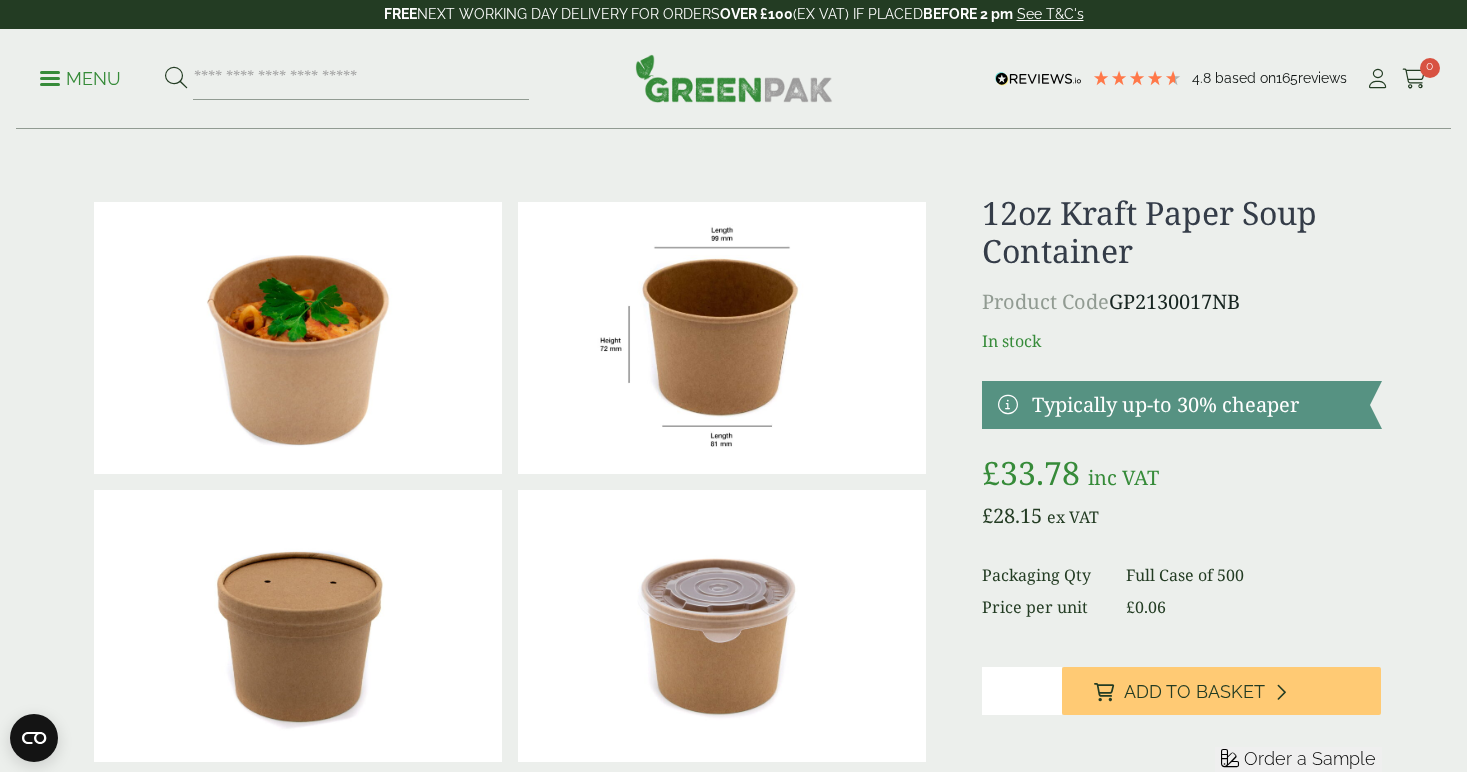 scroll, scrollTop: 0, scrollLeft: 0, axis: both 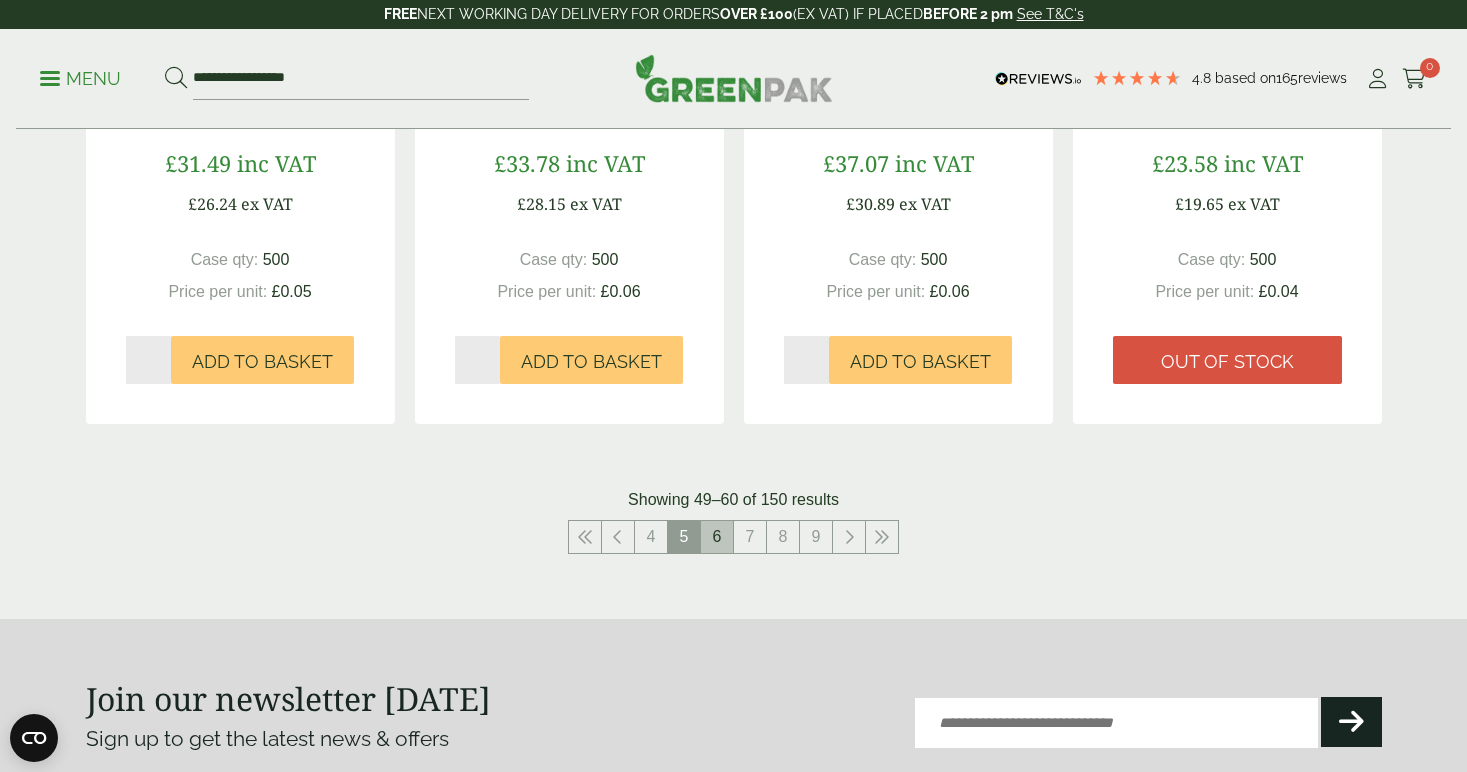 click on "6" at bounding box center [717, 537] 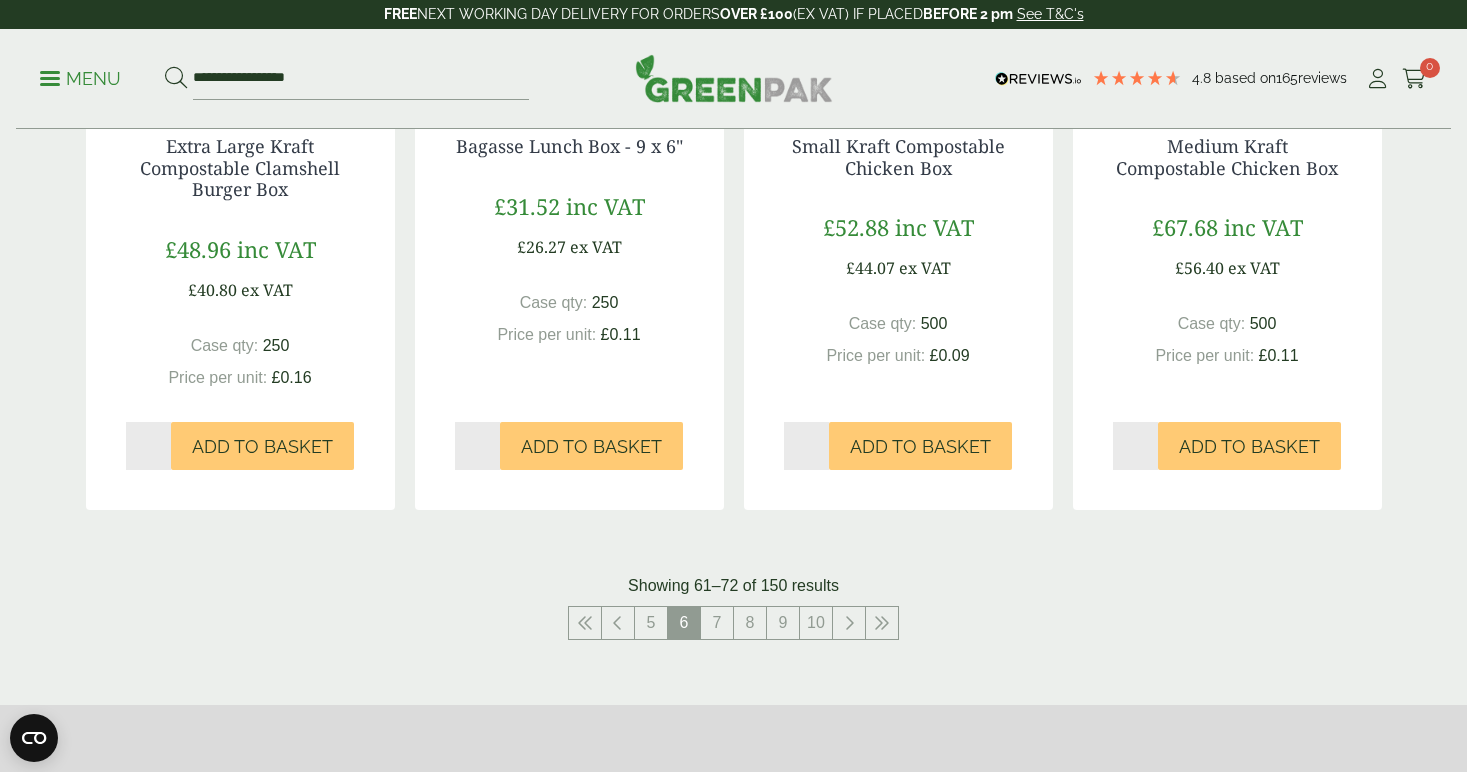 scroll, scrollTop: 2093, scrollLeft: 0, axis: vertical 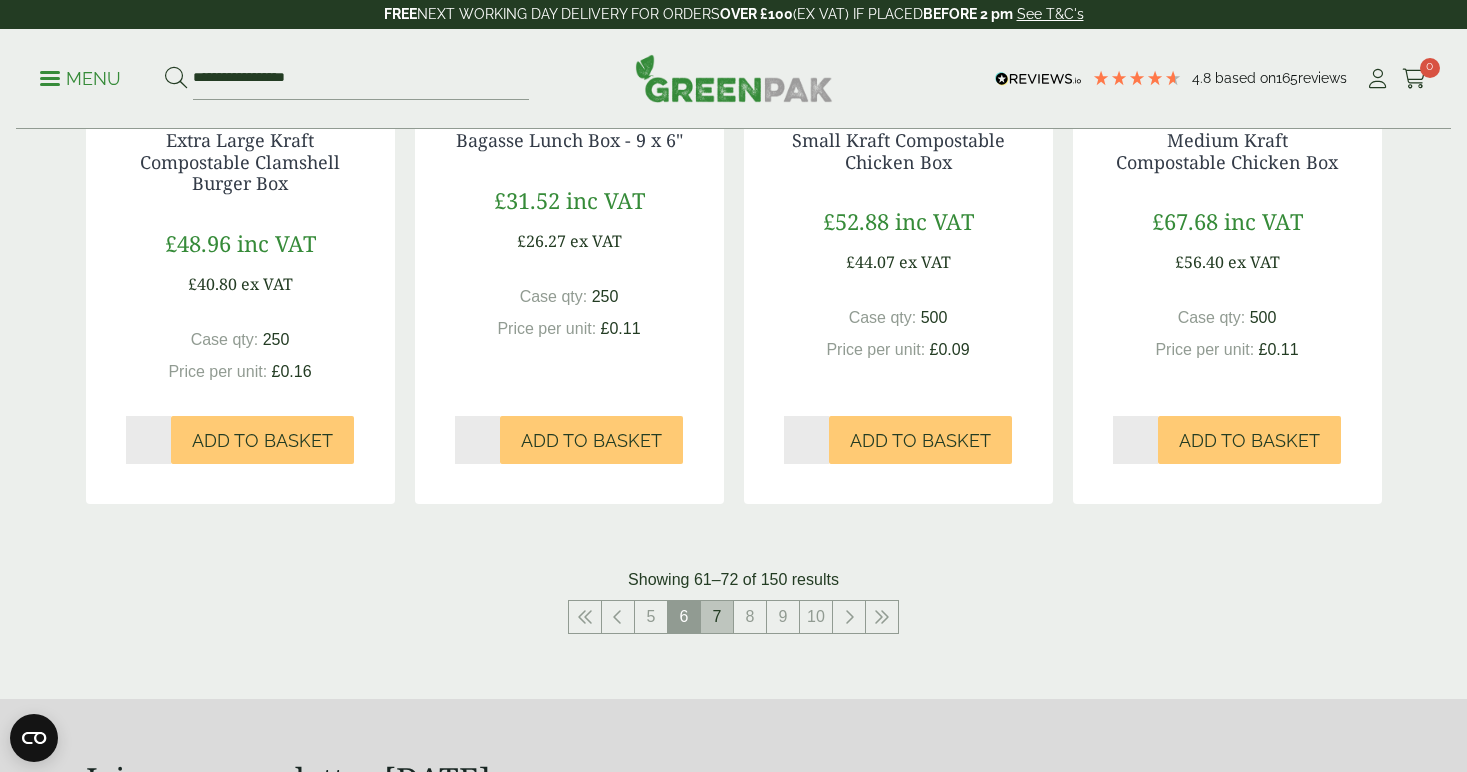 click on "7" at bounding box center (717, 617) 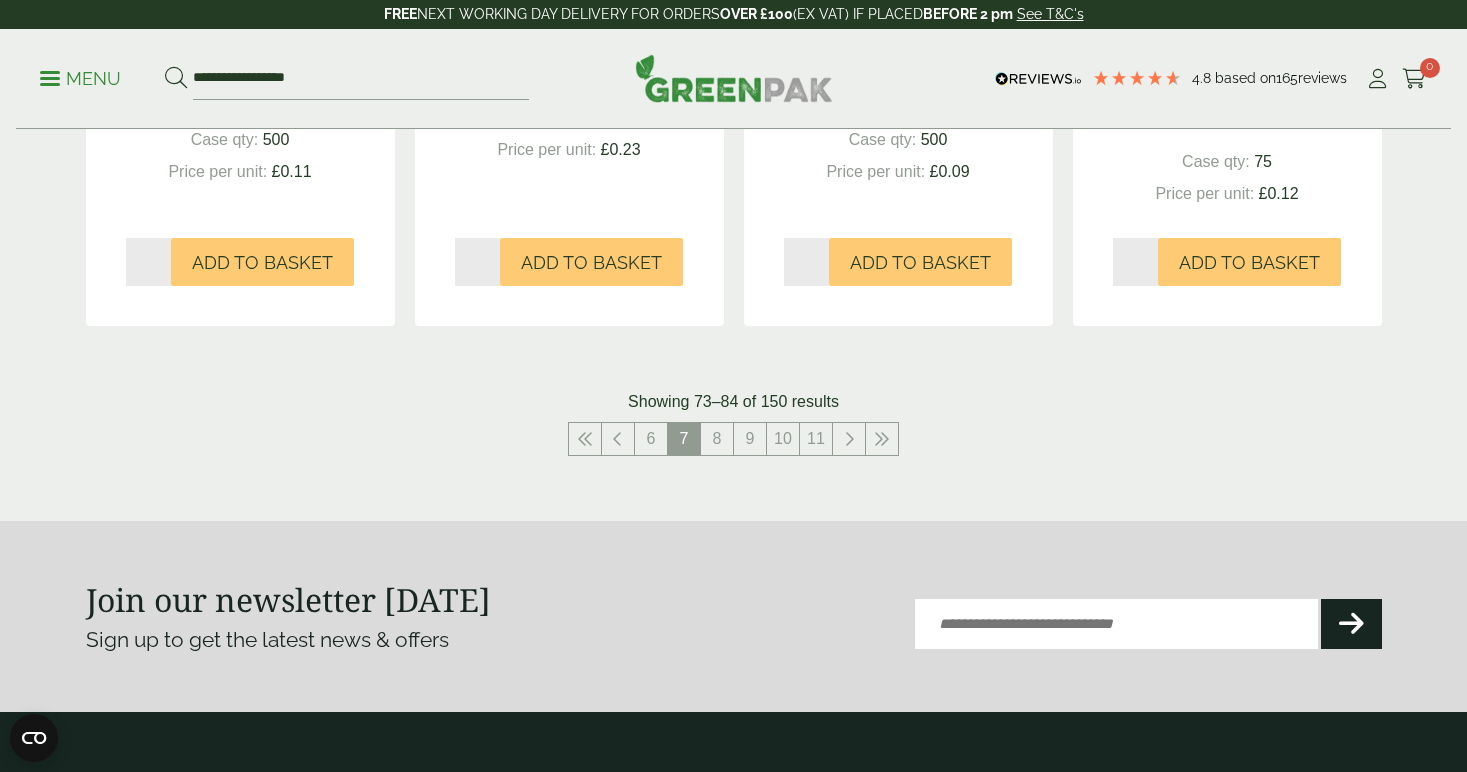scroll, scrollTop: 2304, scrollLeft: 0, axis: vertical 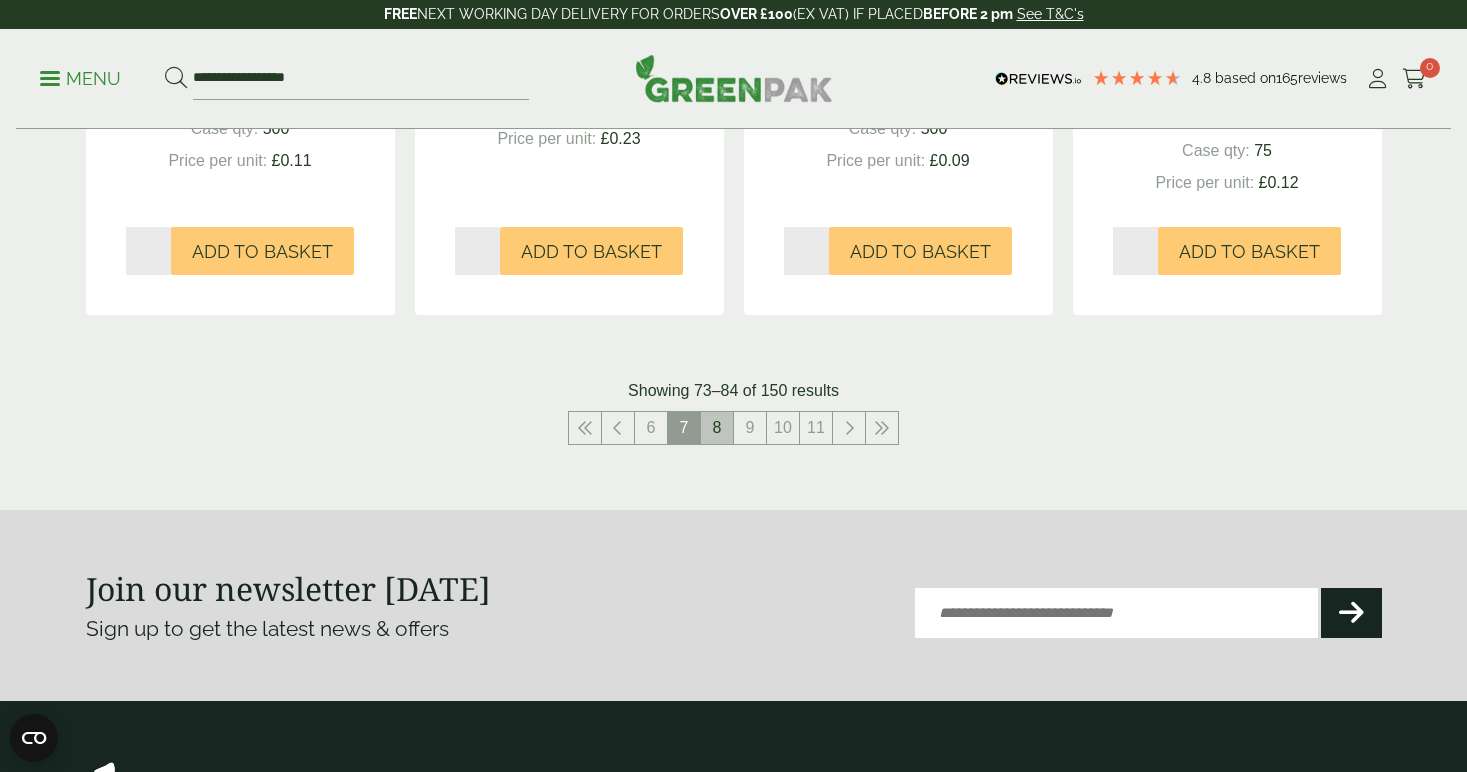 click on "8" at bounding box center (717, 428) 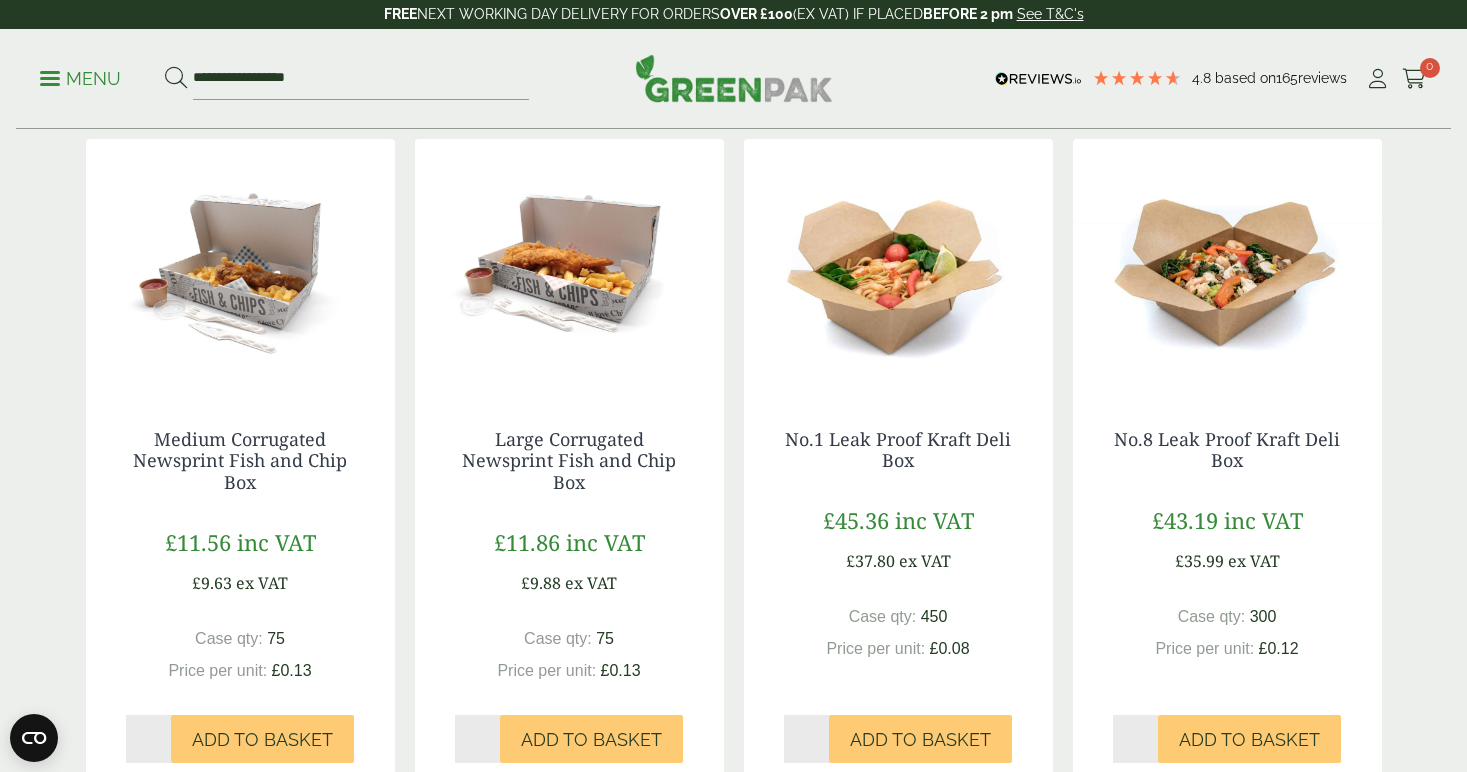scroll, scrollTop: 460, scrollLeft: 0, axis: vertical 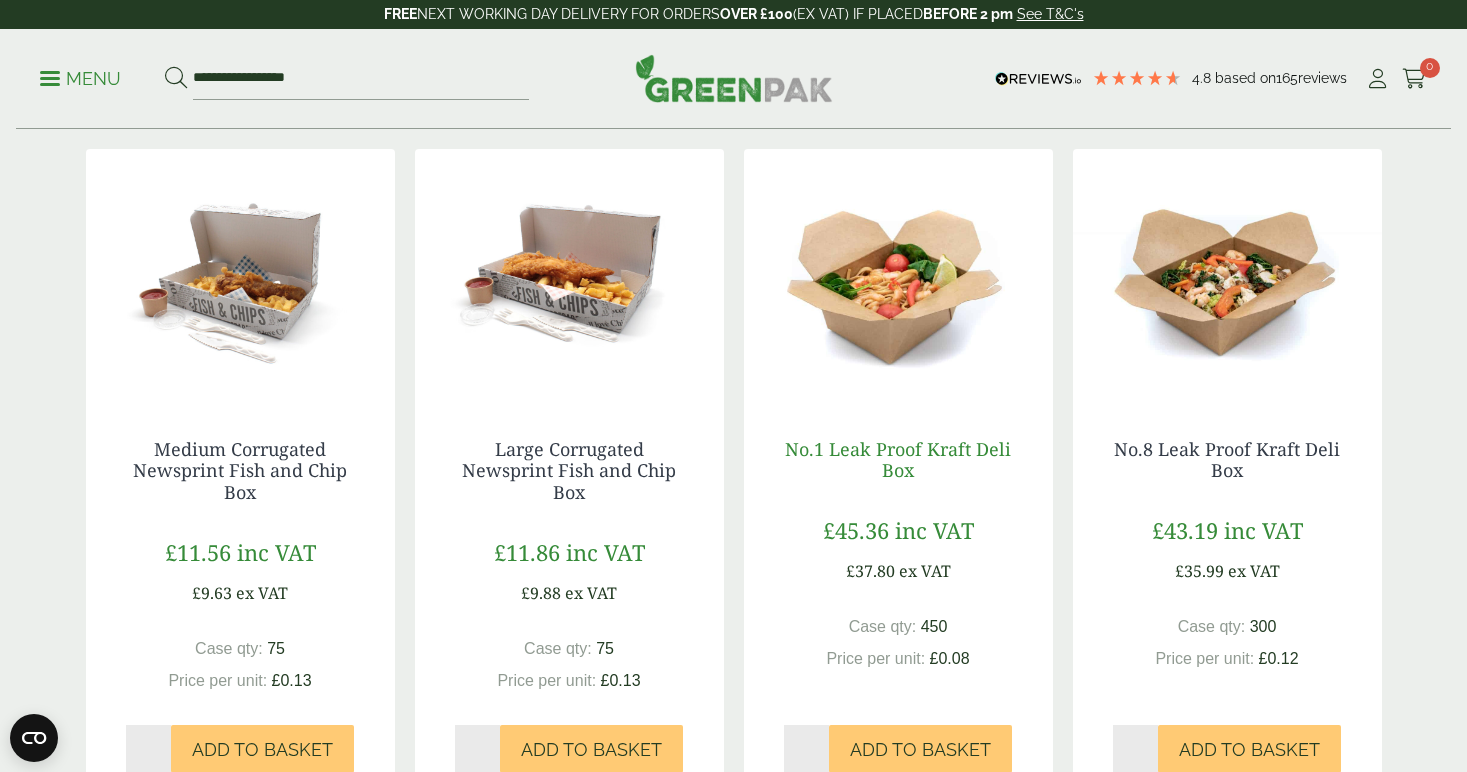 click on "No.1 Leak Proof Kraft Deli Box" at bounding box center (898, 460) 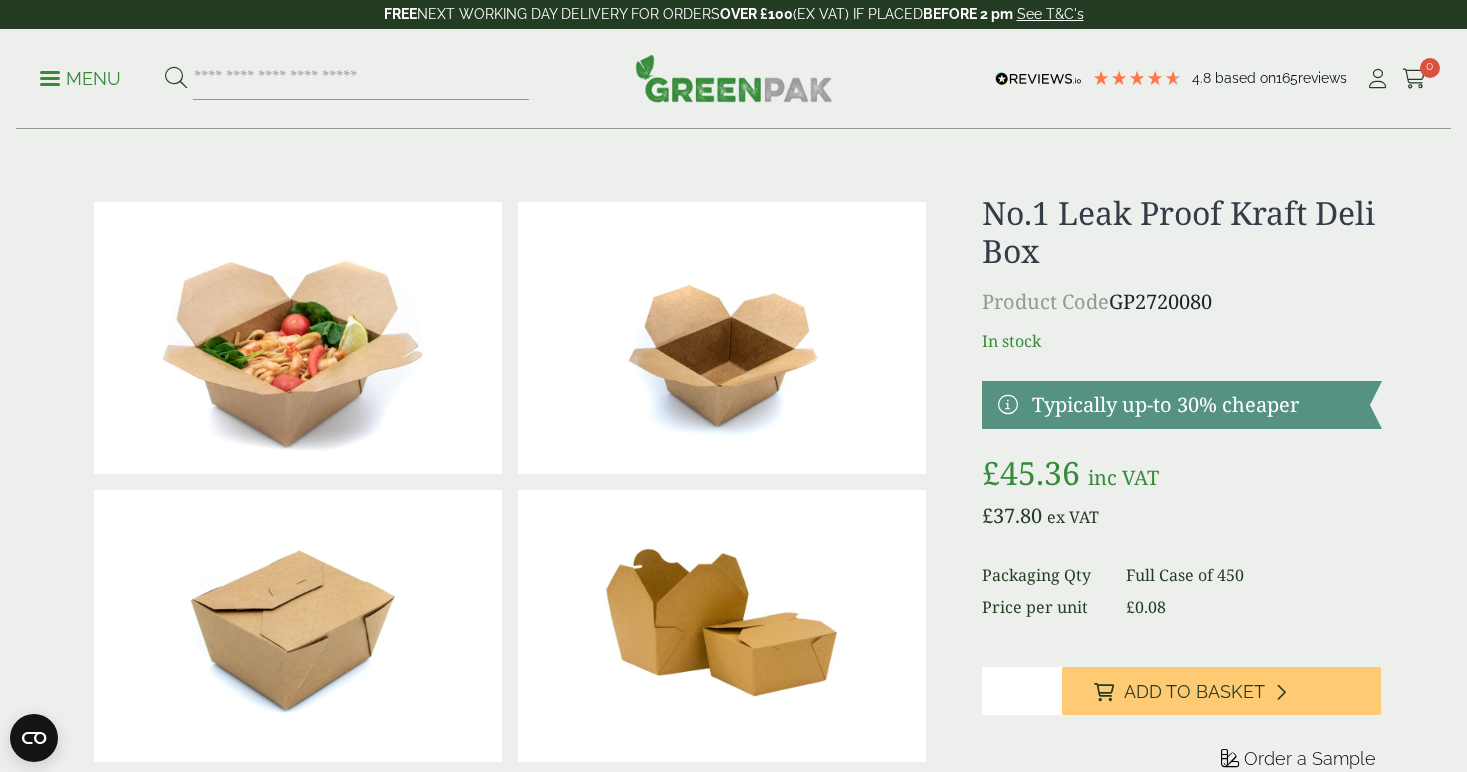 scroll, scrollTop: 28, scrollLeft: 0, axis: vertical 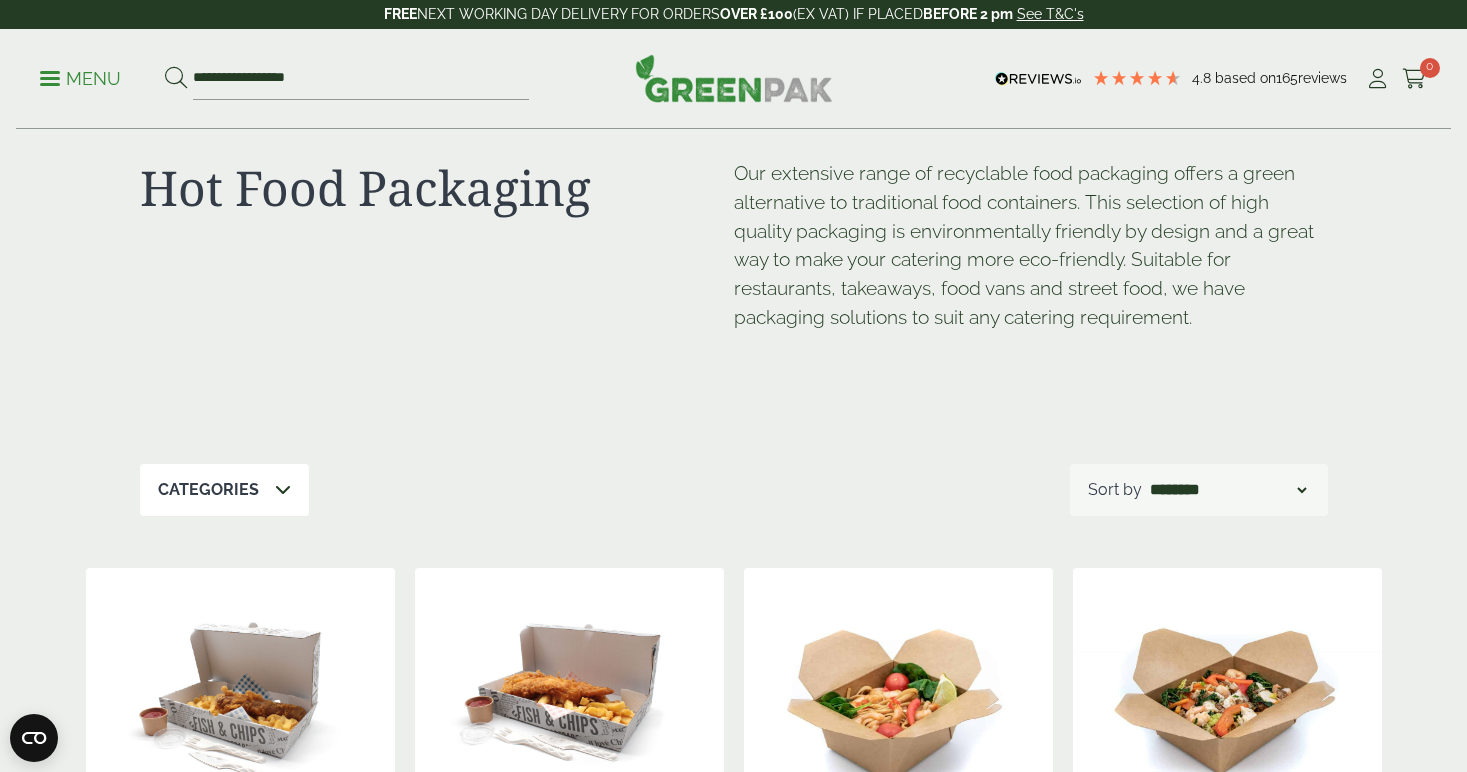 click at bounding box center [283, 490] 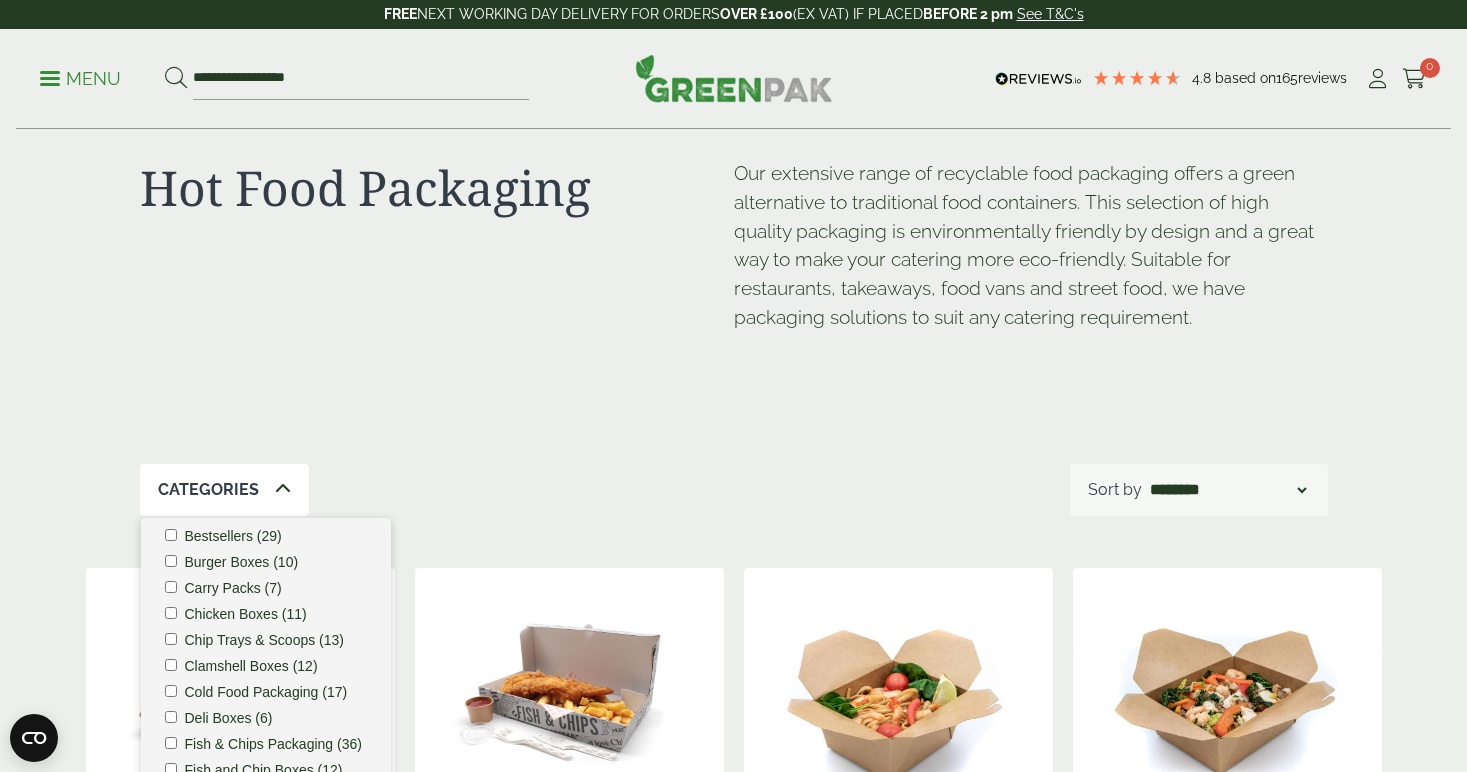 scroll, scrollTop: 74, scrollLeft: 0, axis: vertical 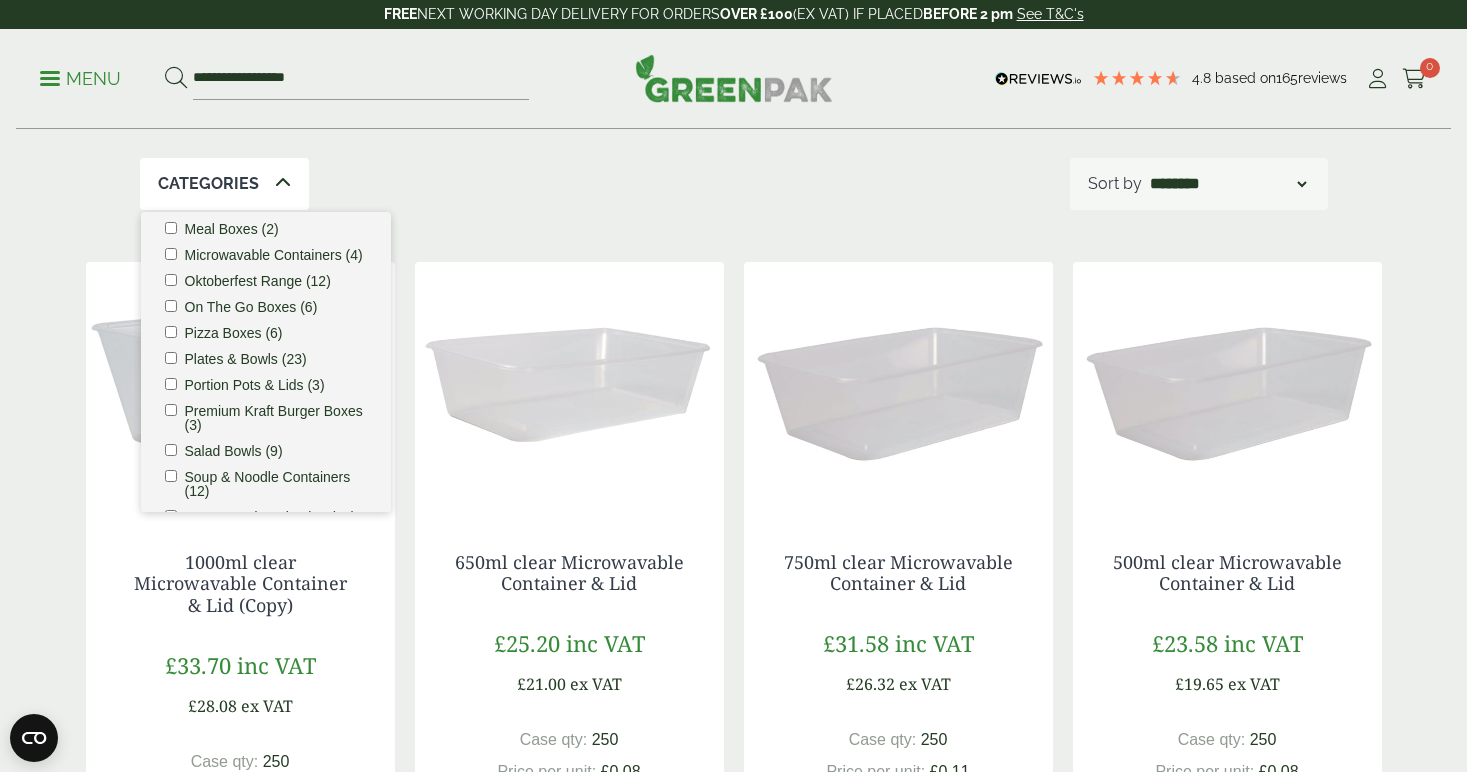 click on "Meal Boxes (2)" at bounding box center (266, 229) 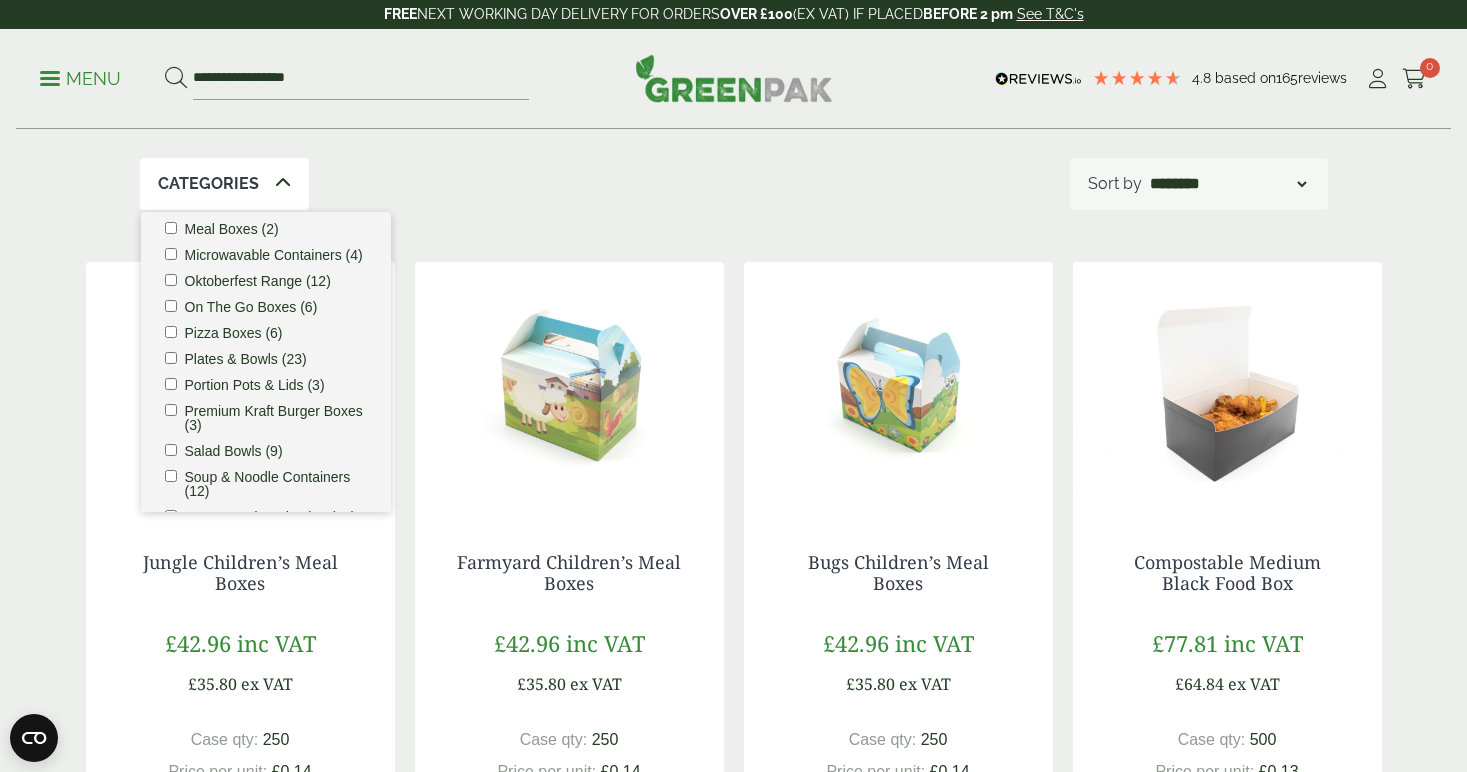 click on "Meal Boxes (2)" at bounding box center (266, 229) 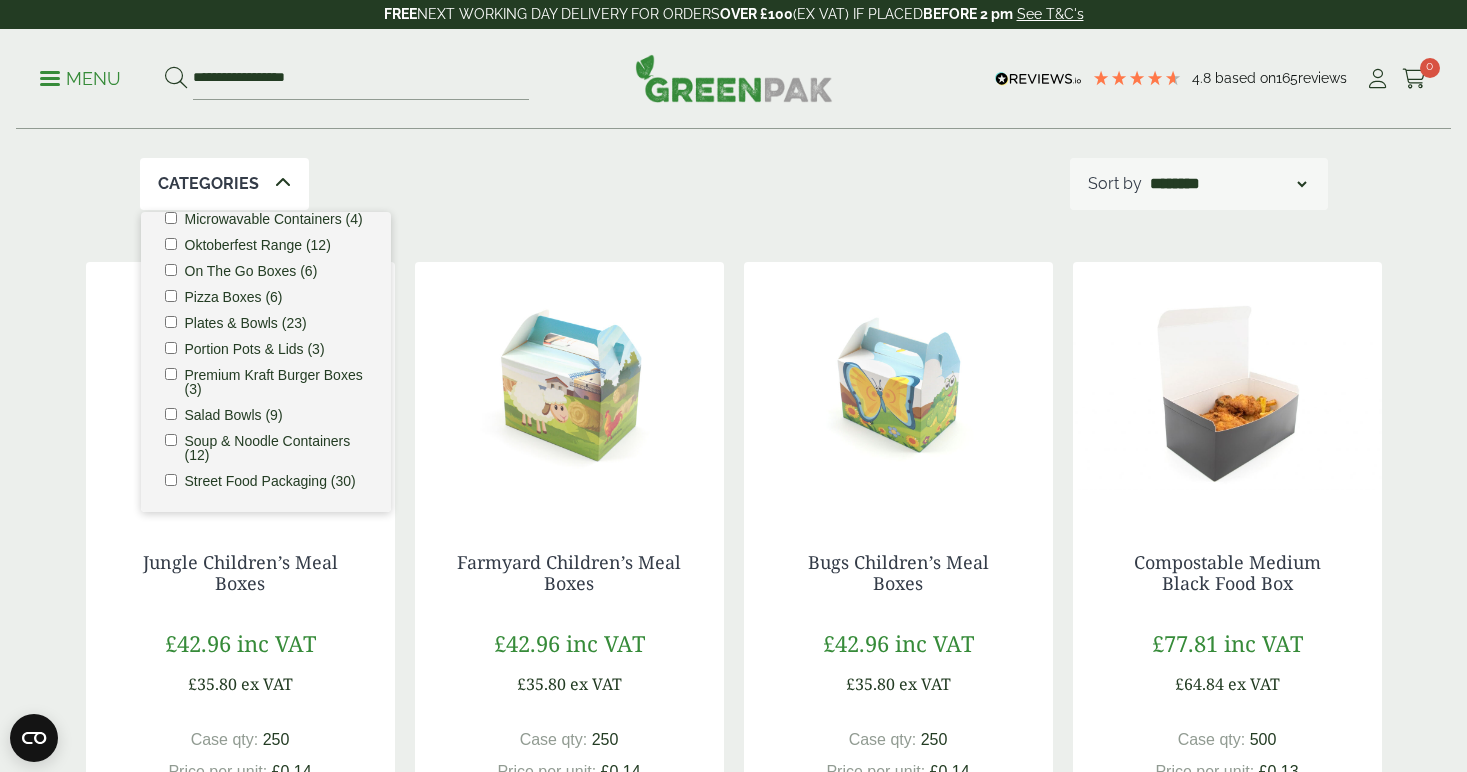 scroll, scrollTop: 570, scrollLeft: 0, axis: vertical 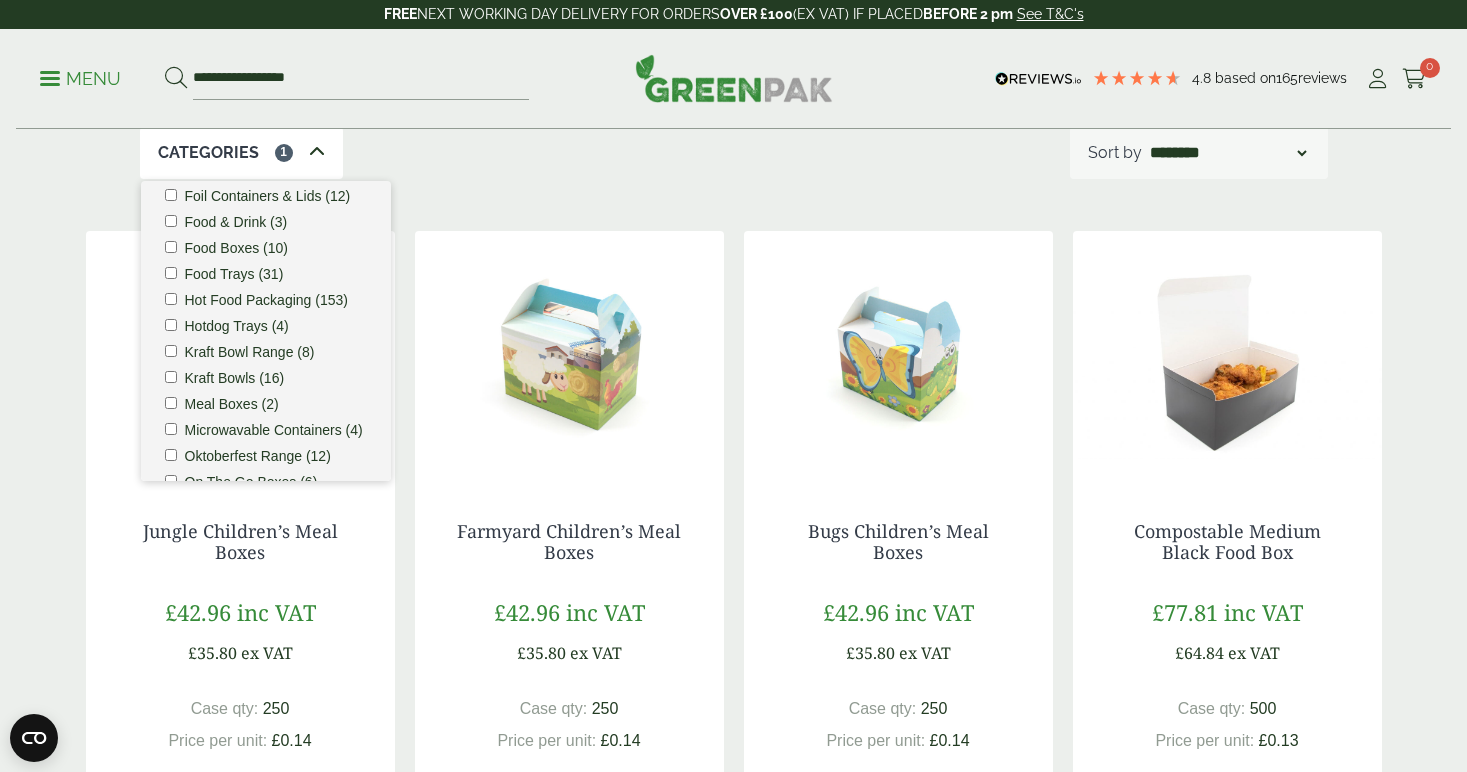 click on "Hot Food Packaging
Our extensive range of recyclable food packaging offers a green alternative to traditional food containers. This selection of high quality packaging is environmentally friendly by design and a great way to make your catering more eco-friendly. Suitable for restaurants, takeaways, food vans and street food, we have packaging solutions to suit any catering requirement.
https://www.traditionrolex.com/48
Categories 1
*" at bounding box center (734, 1043) 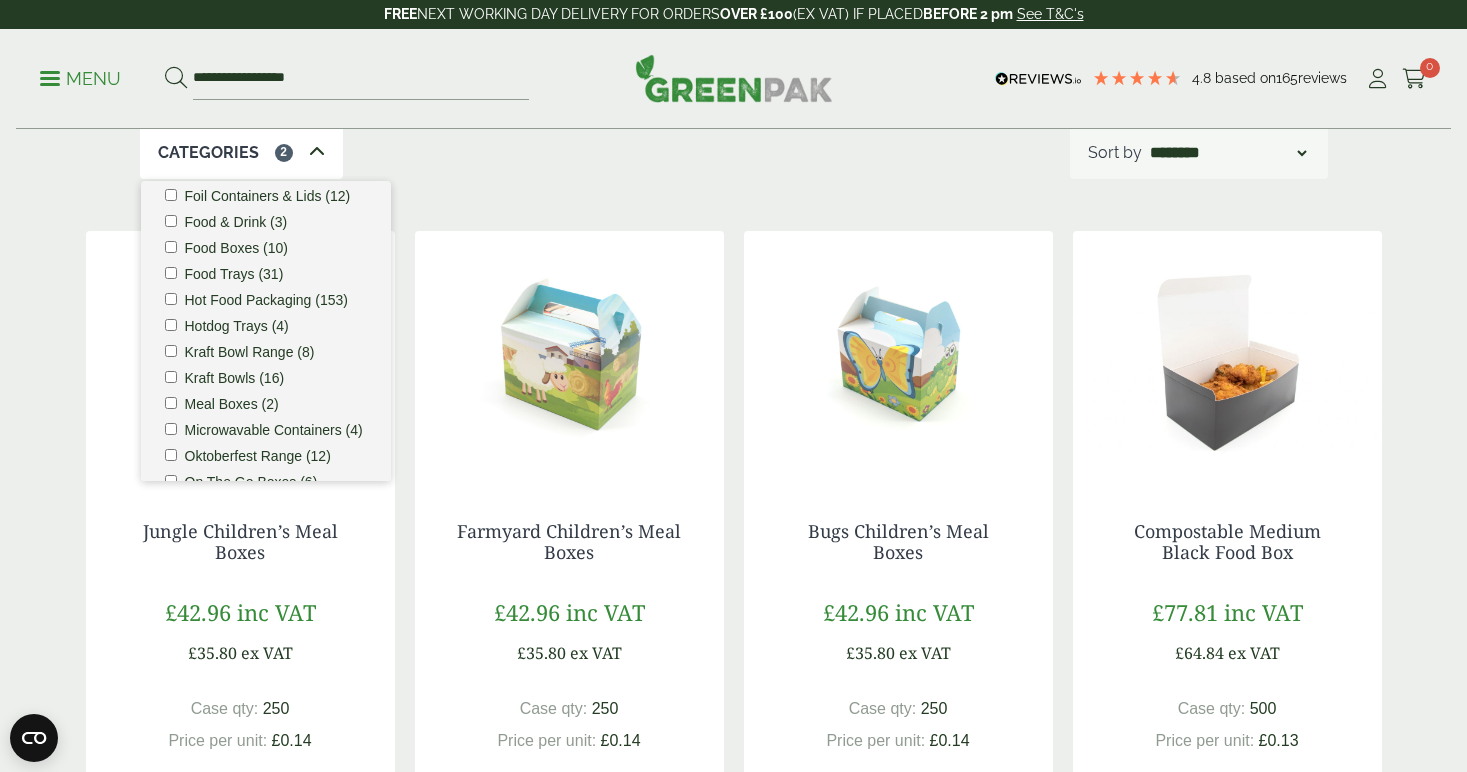click on "Hot Food Packaging
Our extensive range of recyclable food packaging offers a green alternative to traditional food containers. This selection of high quality packaging is environmentally friendly by design and a great way to make your catering more eco-friendly. Suitable for restaurants, takeaways, food vans and street food, we have packaging solutions to suit any catering requirement.
https://www.traditionrolex.com/48
Categories 2
Bagasse (22) Deli Boxes (6)" at bounding box center (733, 1088) 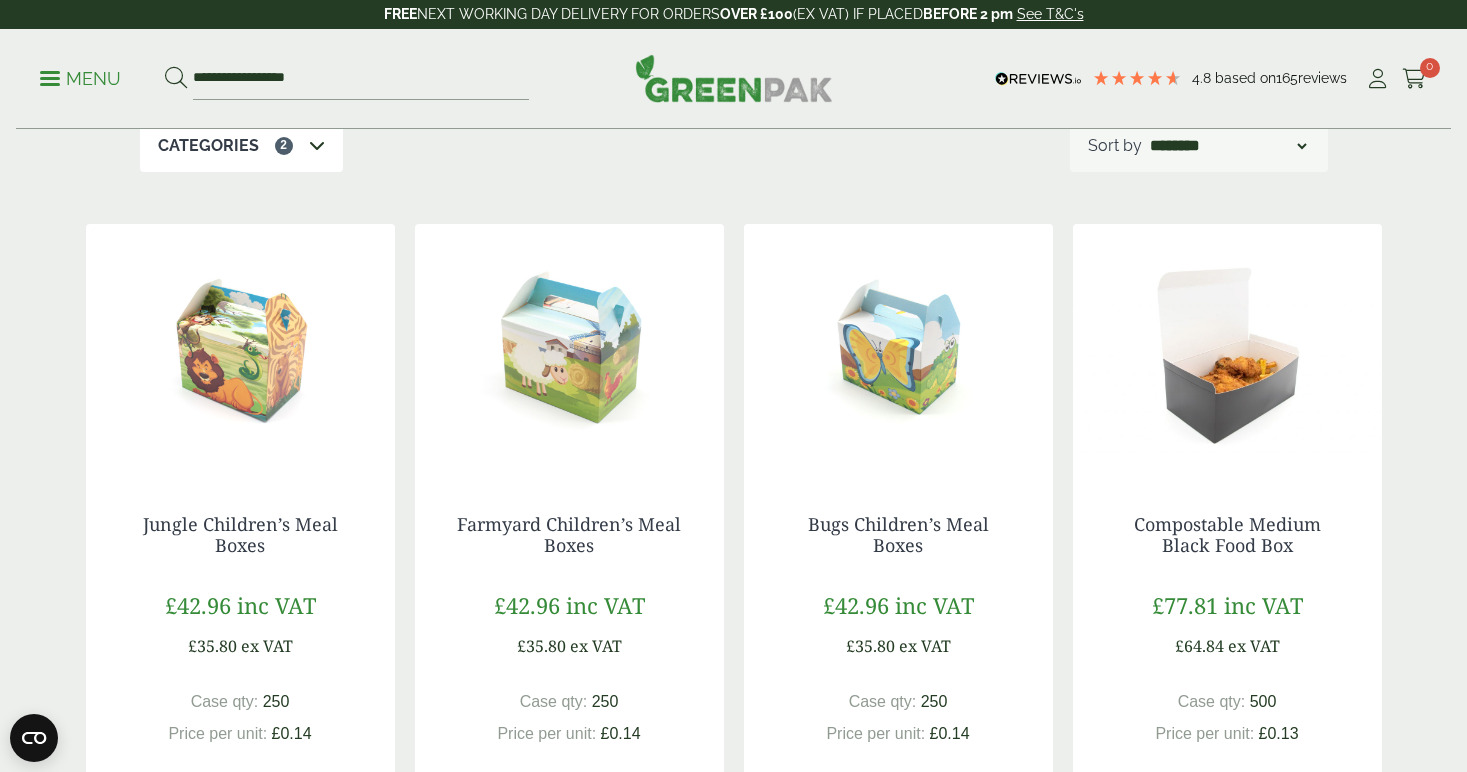 scroll, scrollTop: 267, scrollLeft: 0, axis: vertical 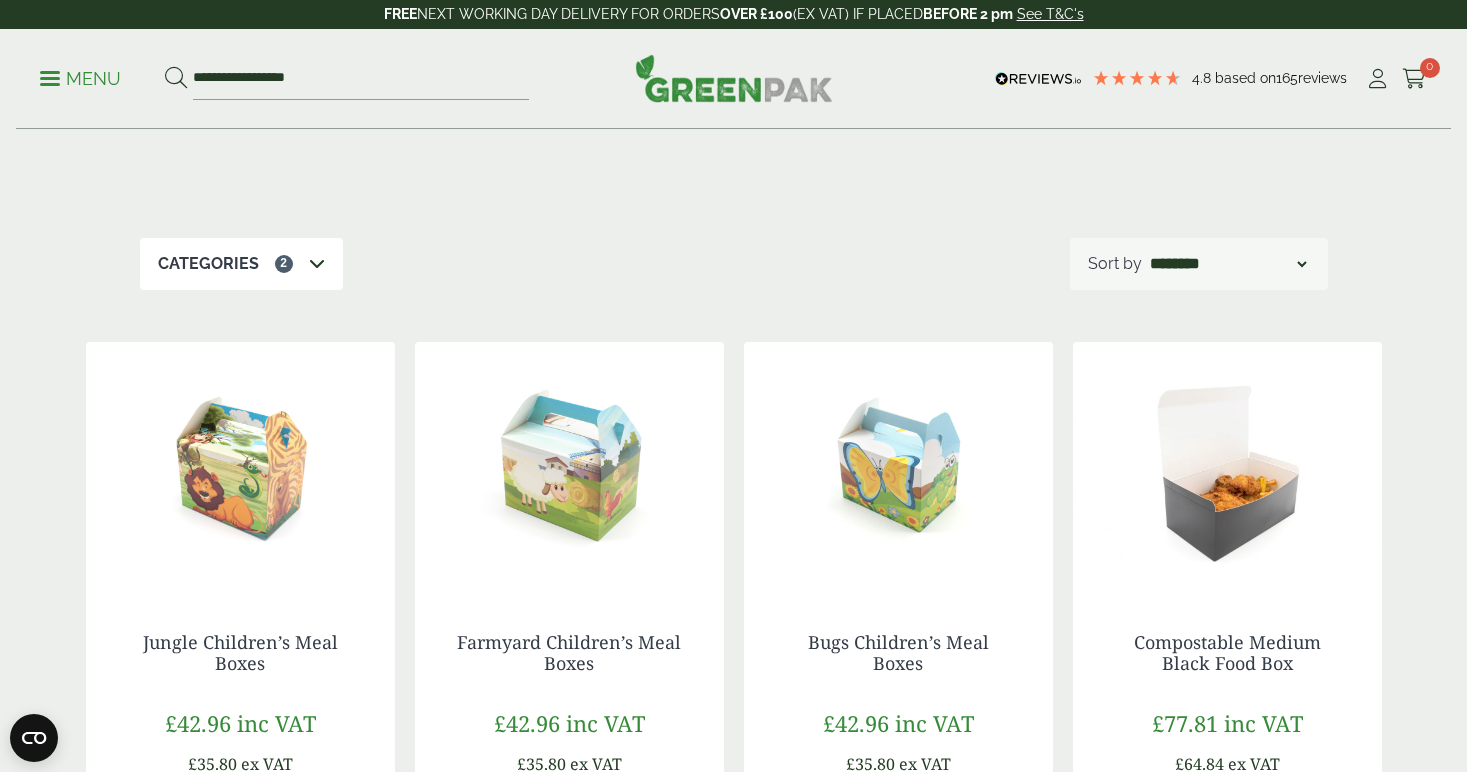 click at bounding box center [317, 263] 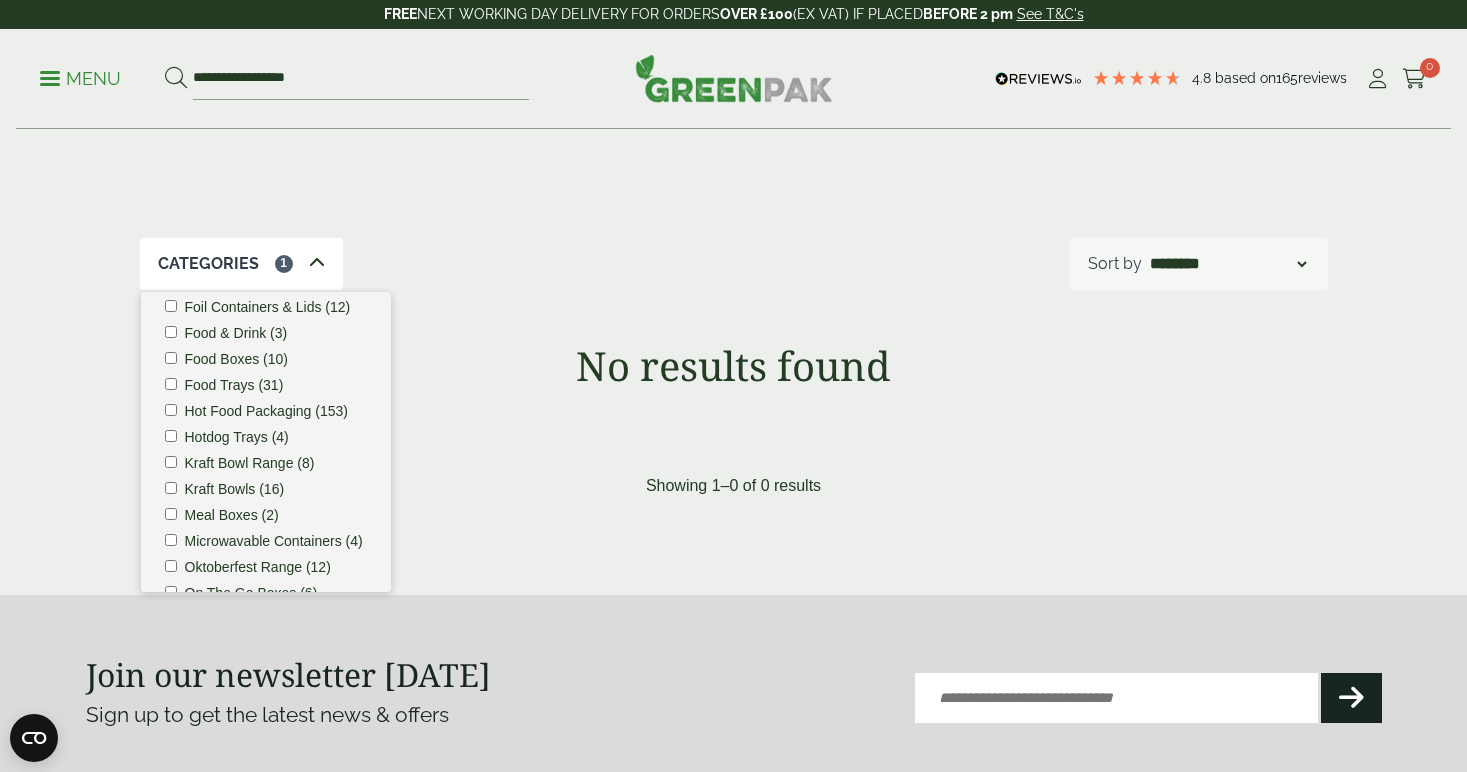 click on "Categories 1
Bagasse (22)
Baguette Trays (2)
Bestsellers (29)
Burger Boxes (10)
Carry Packs (7)
Chicken Boxes (11) ****" at bounding box center (734, 264) 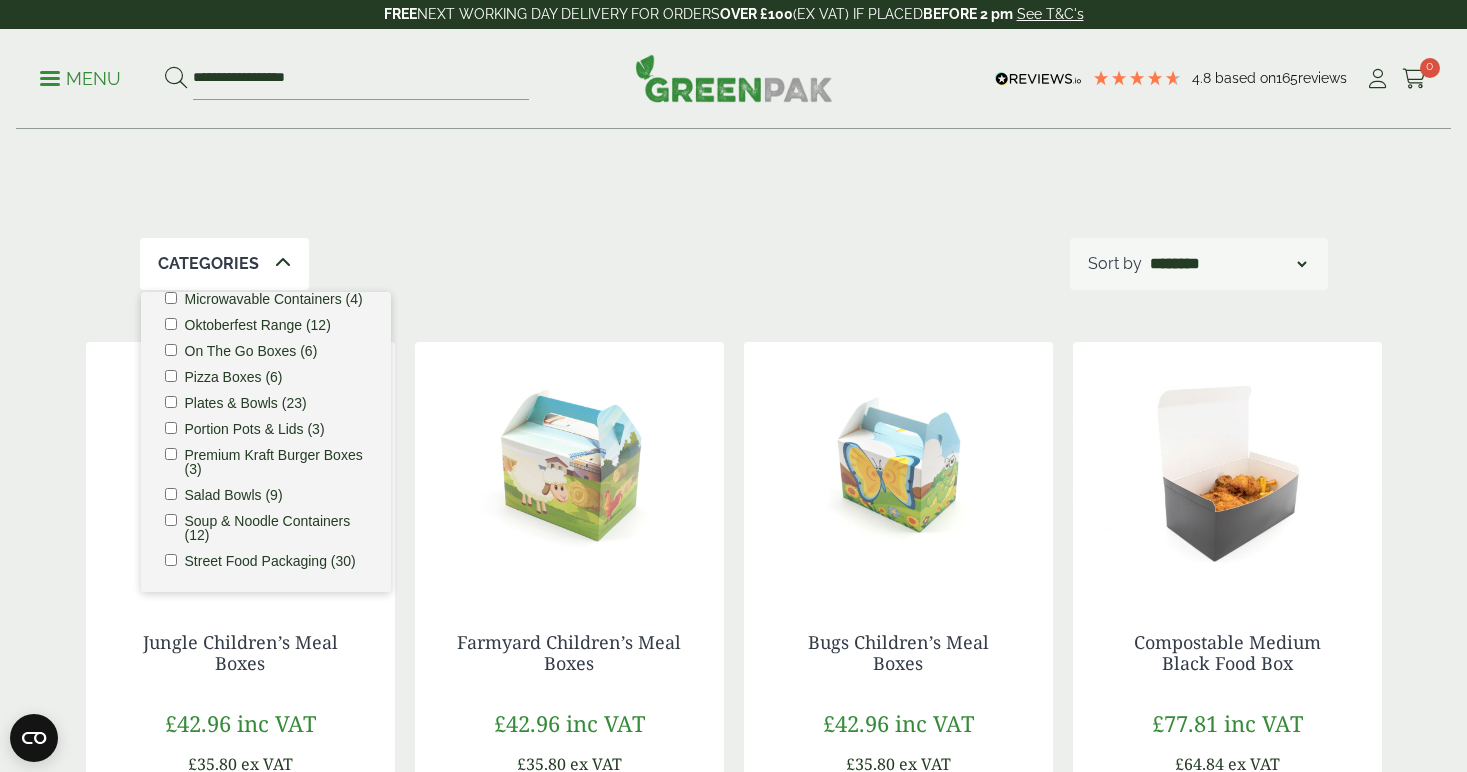 scroll, scrollTop: 578, scrollLeft: 0, axis: vertical 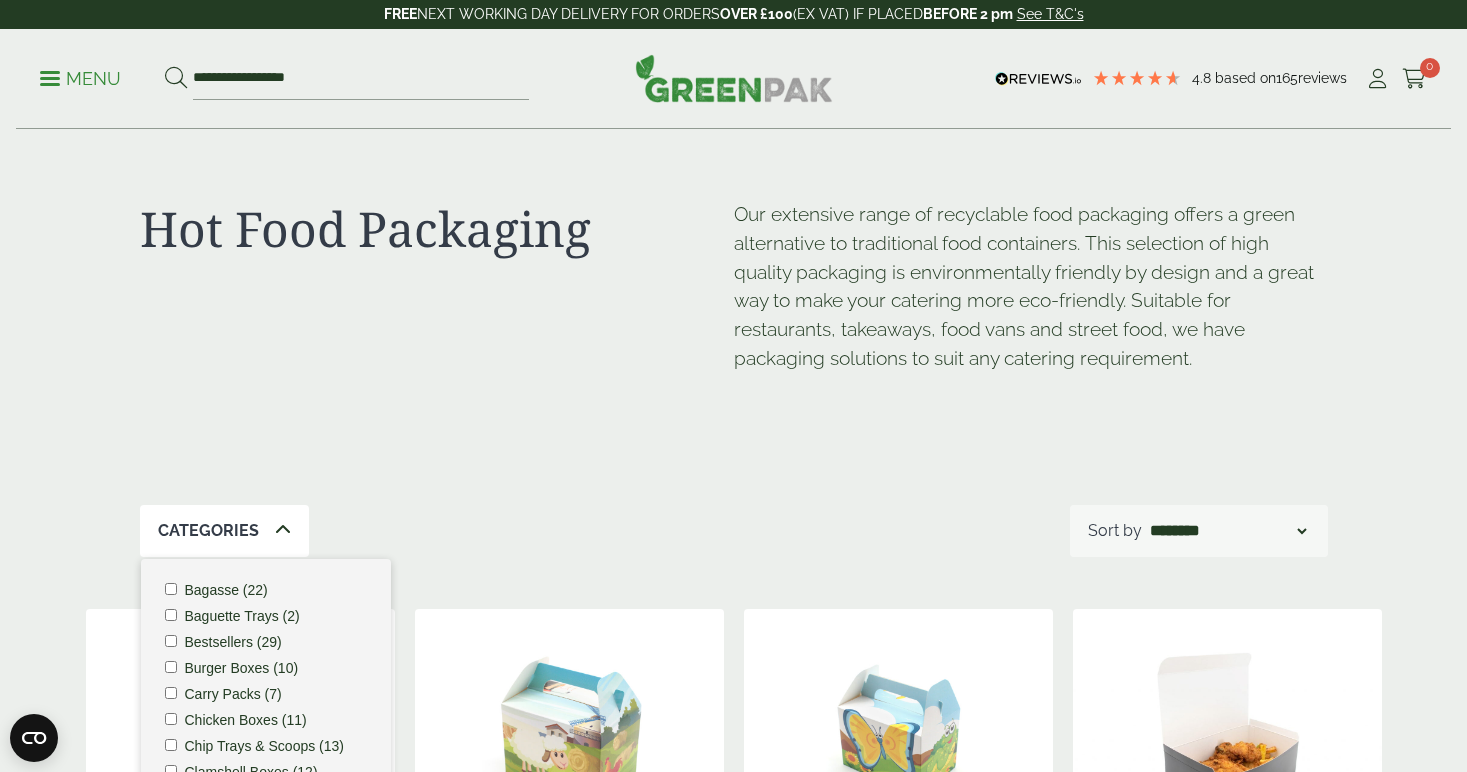 click on "Hot Food Packaging" at bounding box center [437, 312] 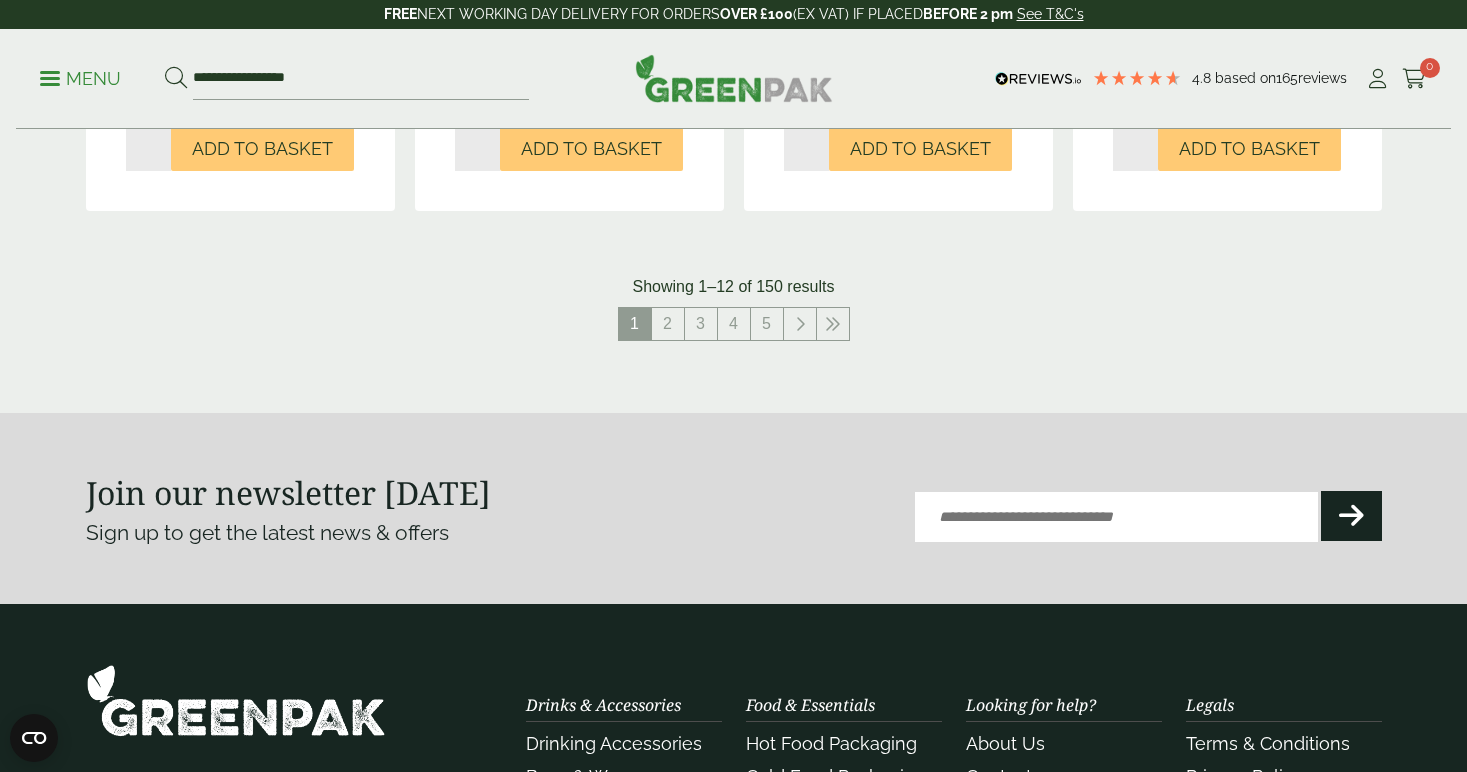 scroll, scrollTop: 2370, scrollLeft: 0, axis: vertical 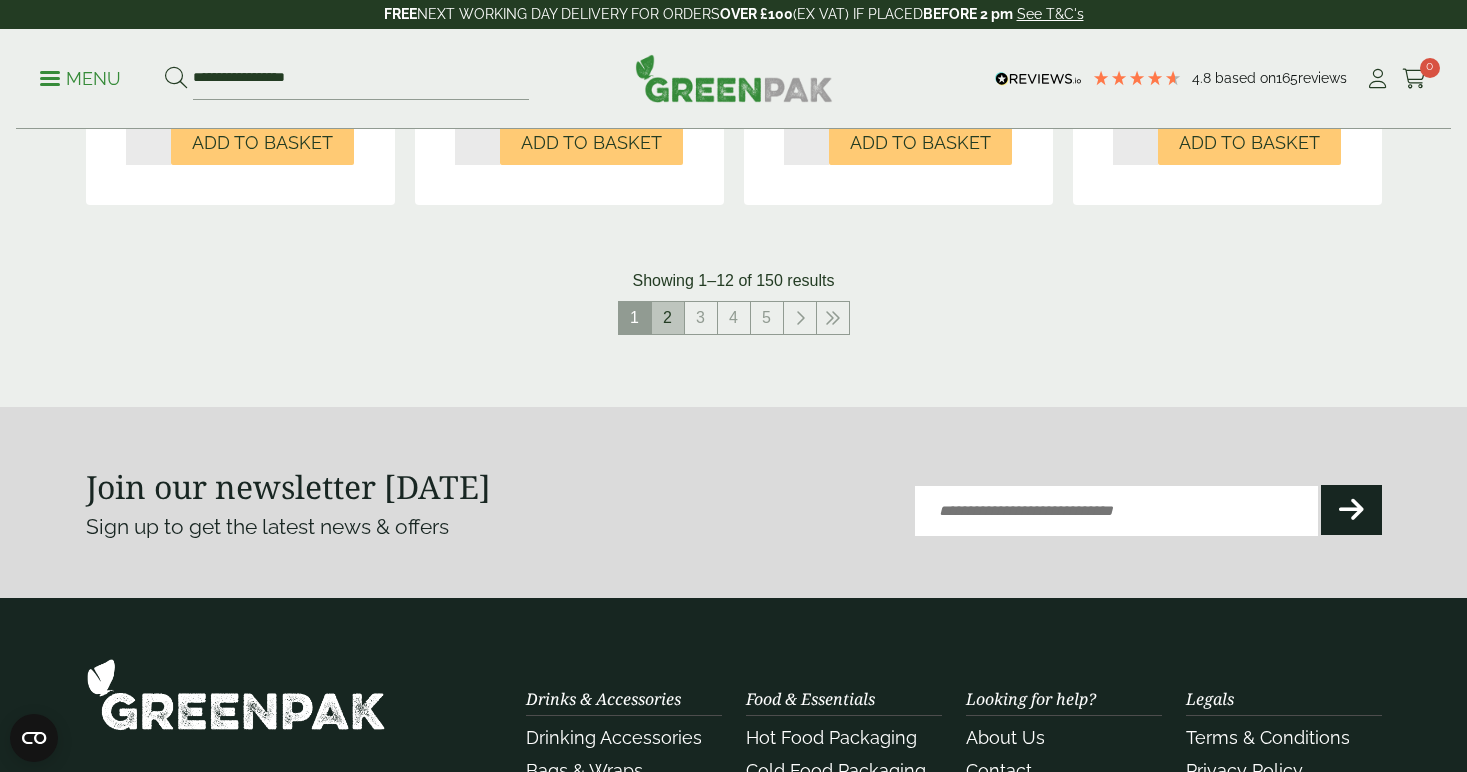 click on "2" at bounding box center (668, 318) 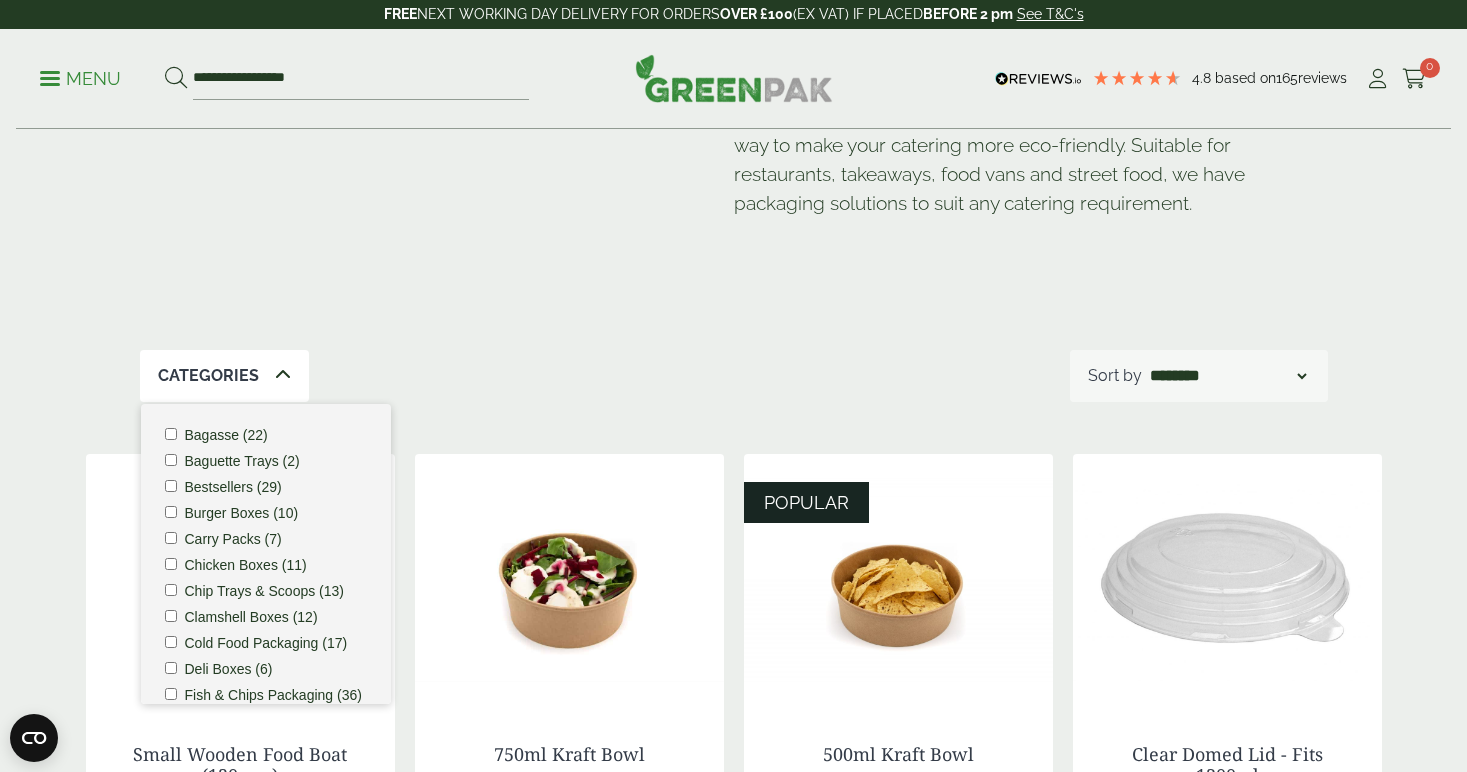 scroll, scrollTop: 7, scrollLeft: 0, axis: vertical 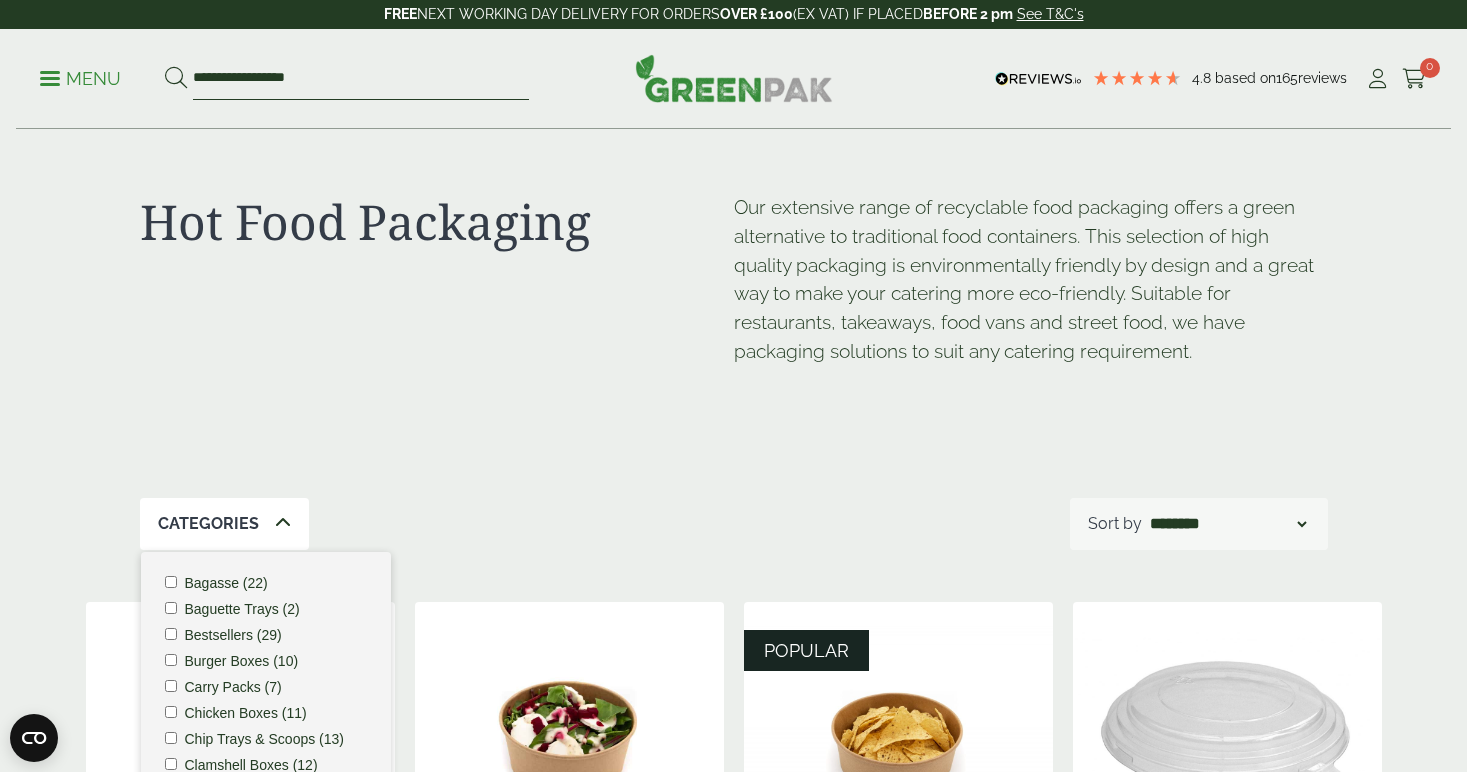 click on "**********" at bounding box center (361, 79) 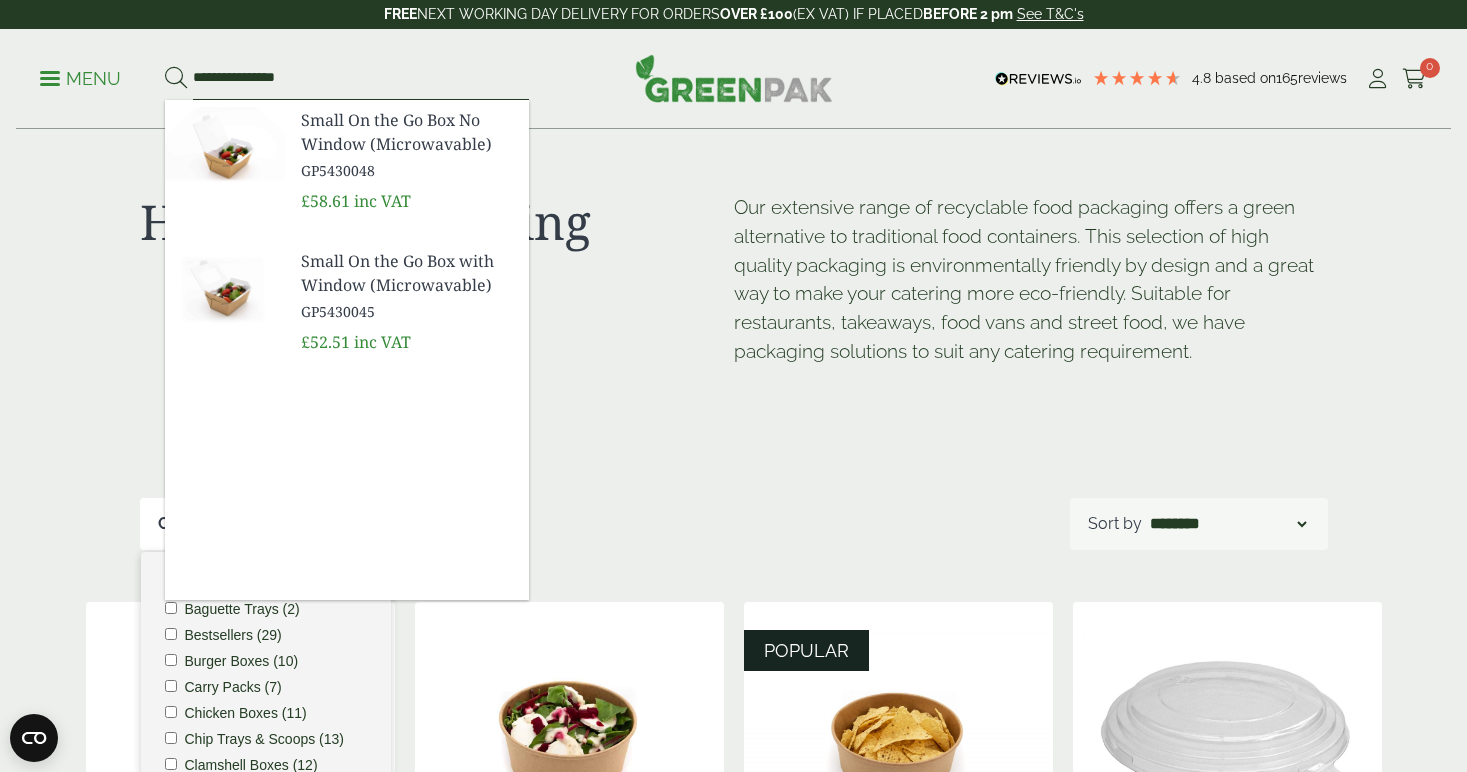 type on "**********" 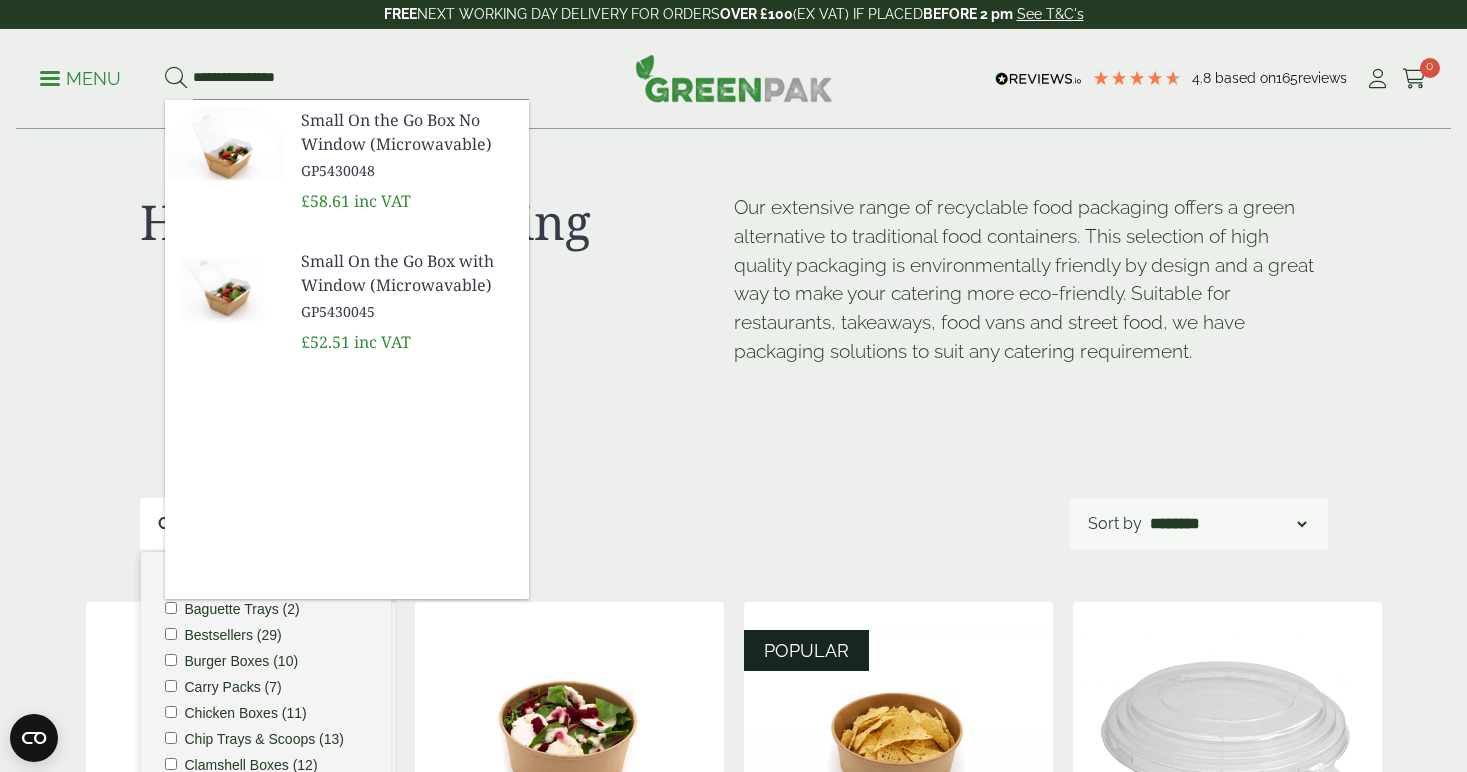 click on "Small On the Go Box No Window (Microwavable)" at bounding box center [407, 132] 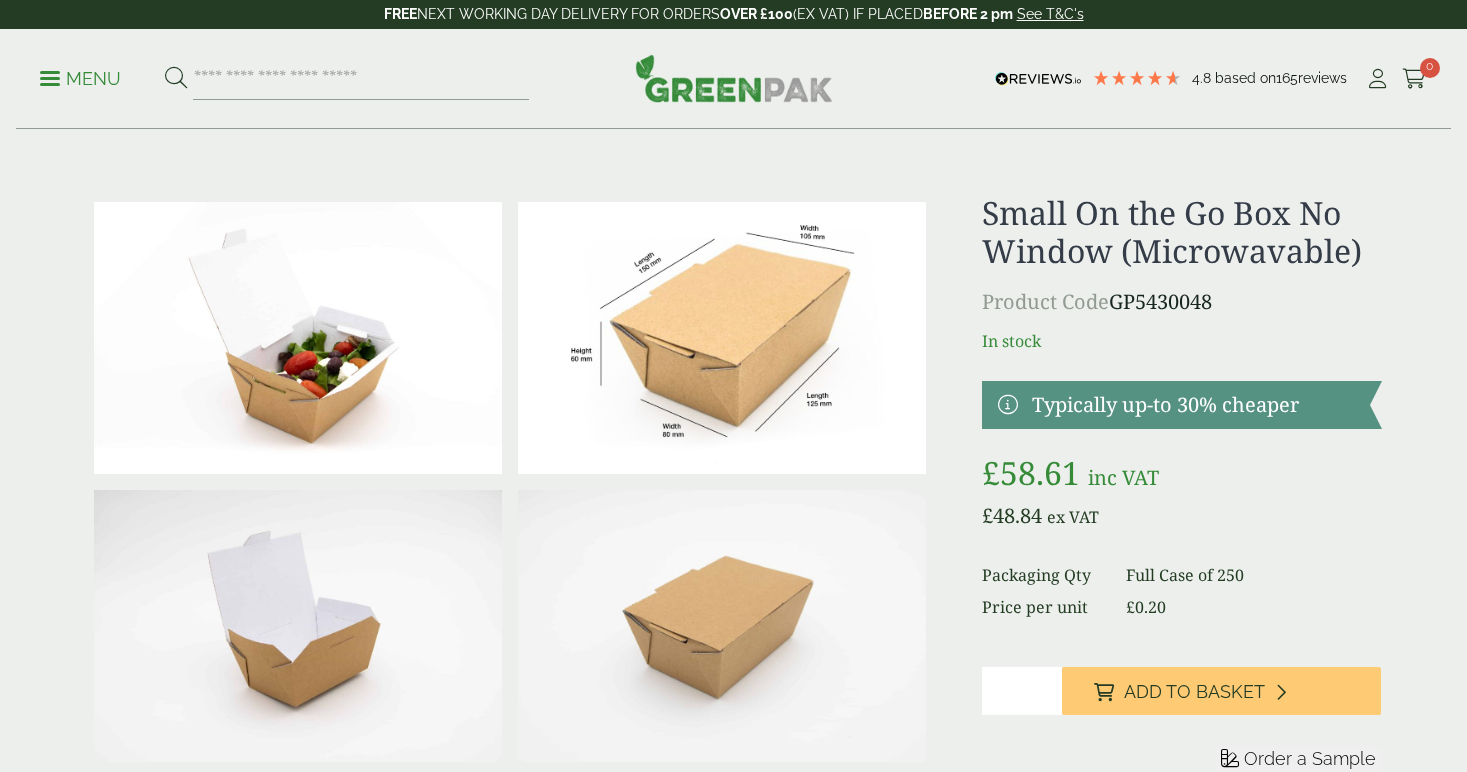 scroll, scrollTop: 0, scrollLeft: 0, axis: both 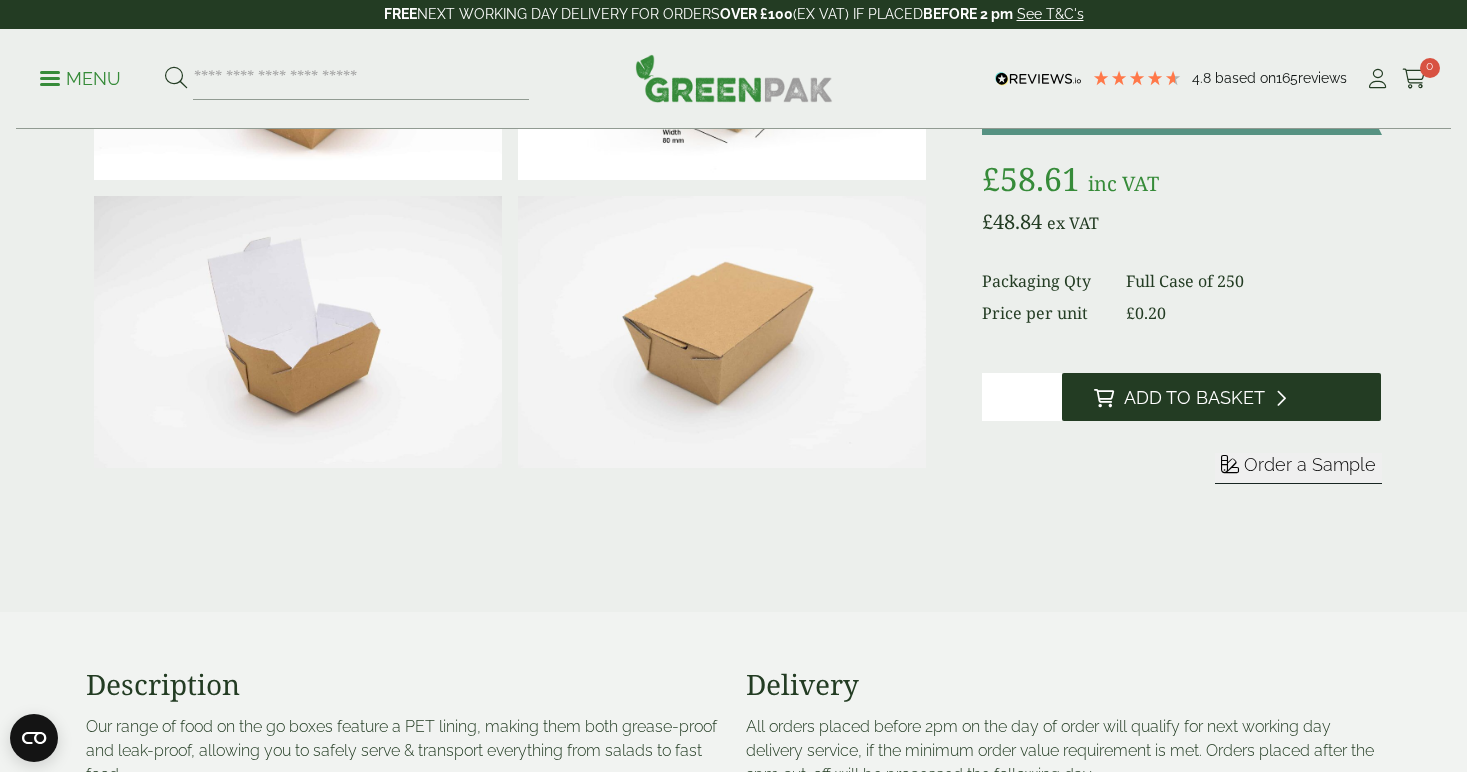 click on "Add to Basket" at bounding box center (1194, 398) 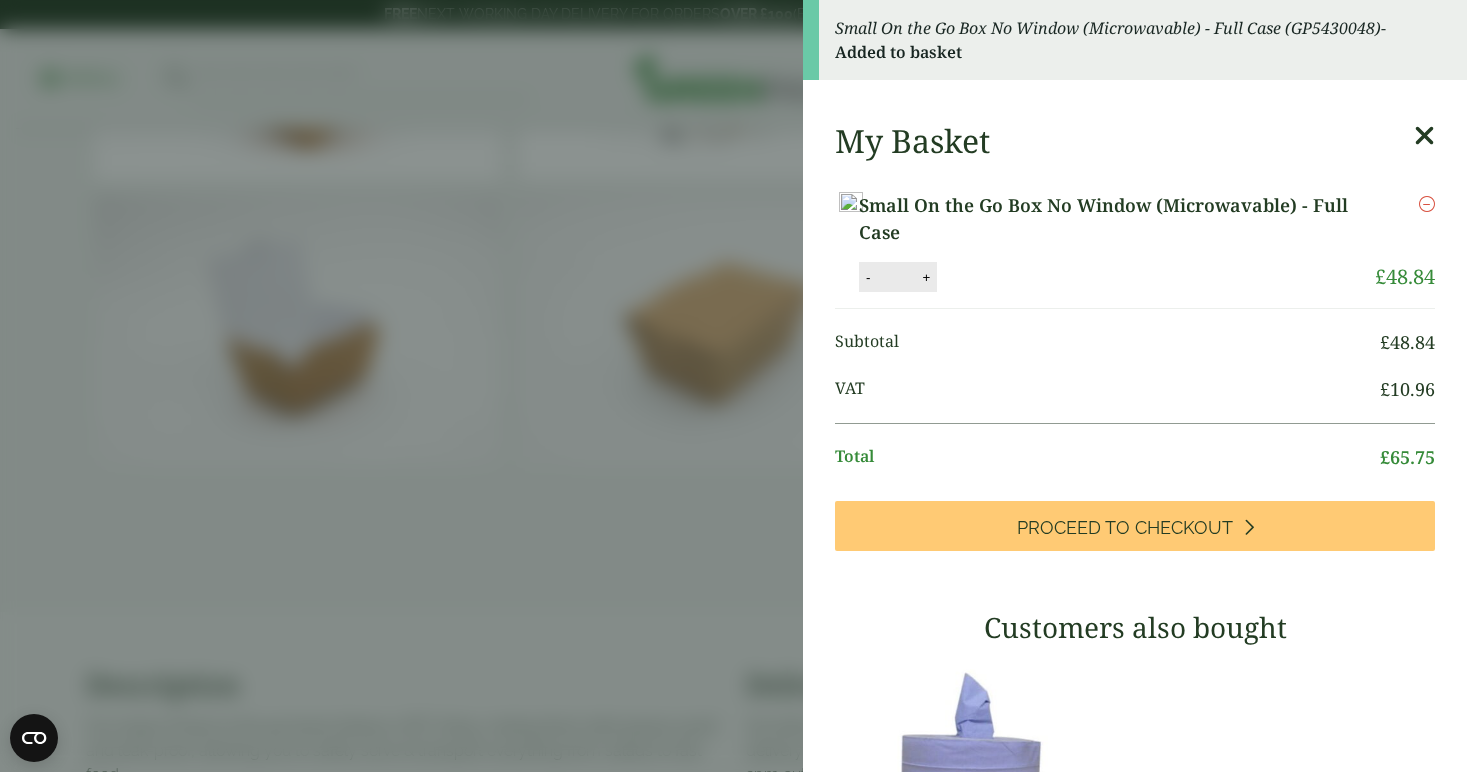 click on "Small On the Go Box No Window (Microwavable) - Full Case (GP5430048)  -  Added to basket
My Basket
Small On the Go Box No Window (Microwavable) - Full Case
Small On the Go Box No Window (Microwavable) - Full Case quantity
- * +
Update
Remove" at bounding box center (733, 386) 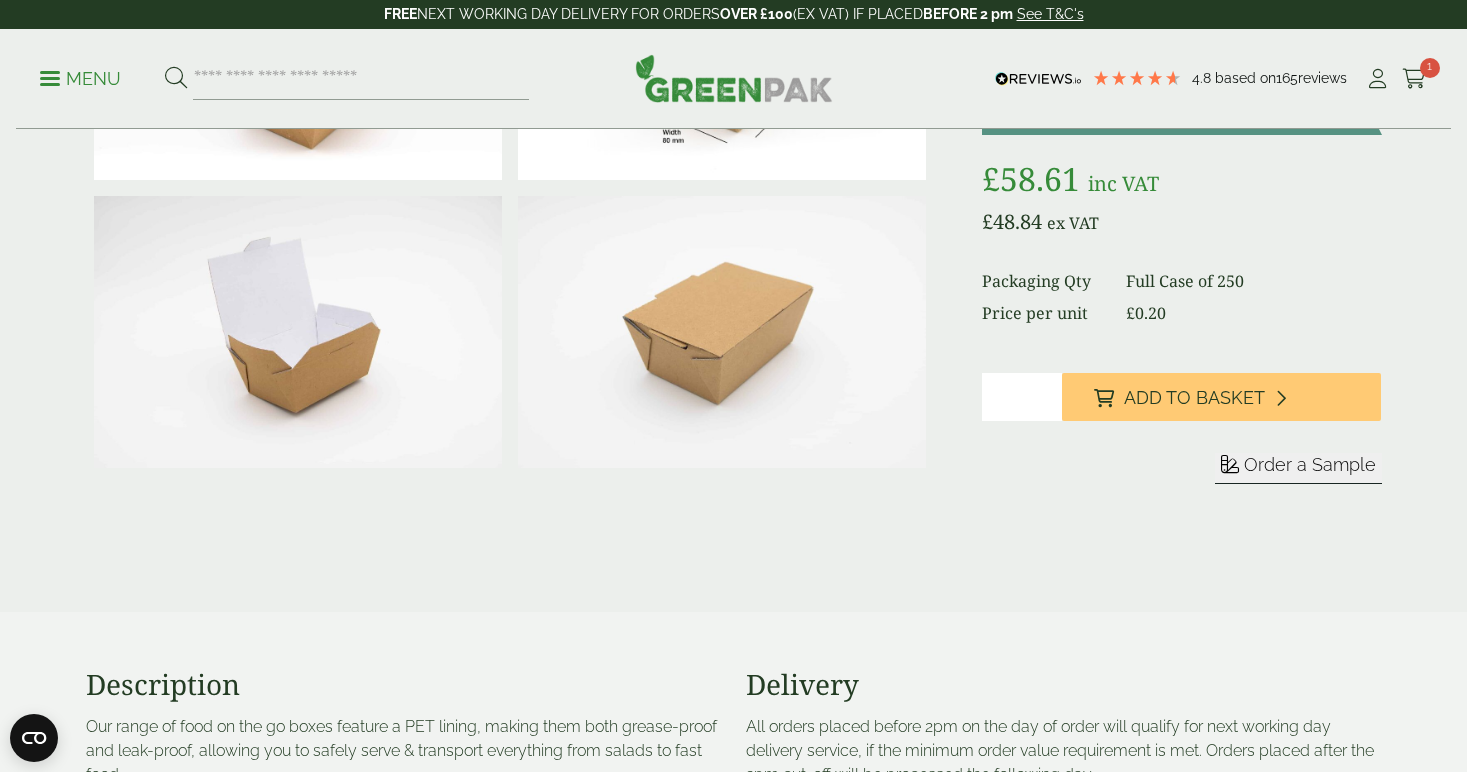 click on "Order a Sample" at bounding box center (1310, 464) 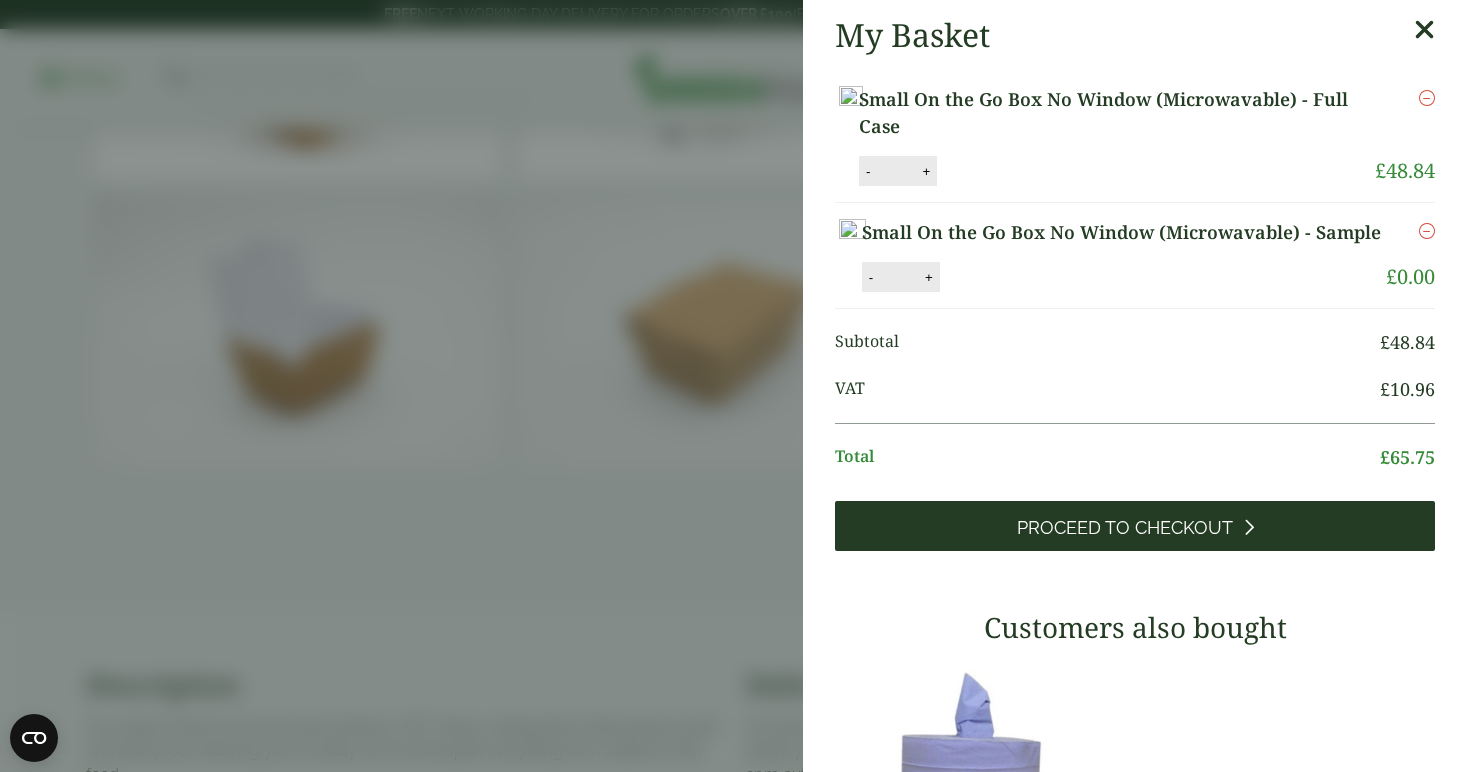 click on "Proceed to Checkout" at bounding box center [1125, 528] 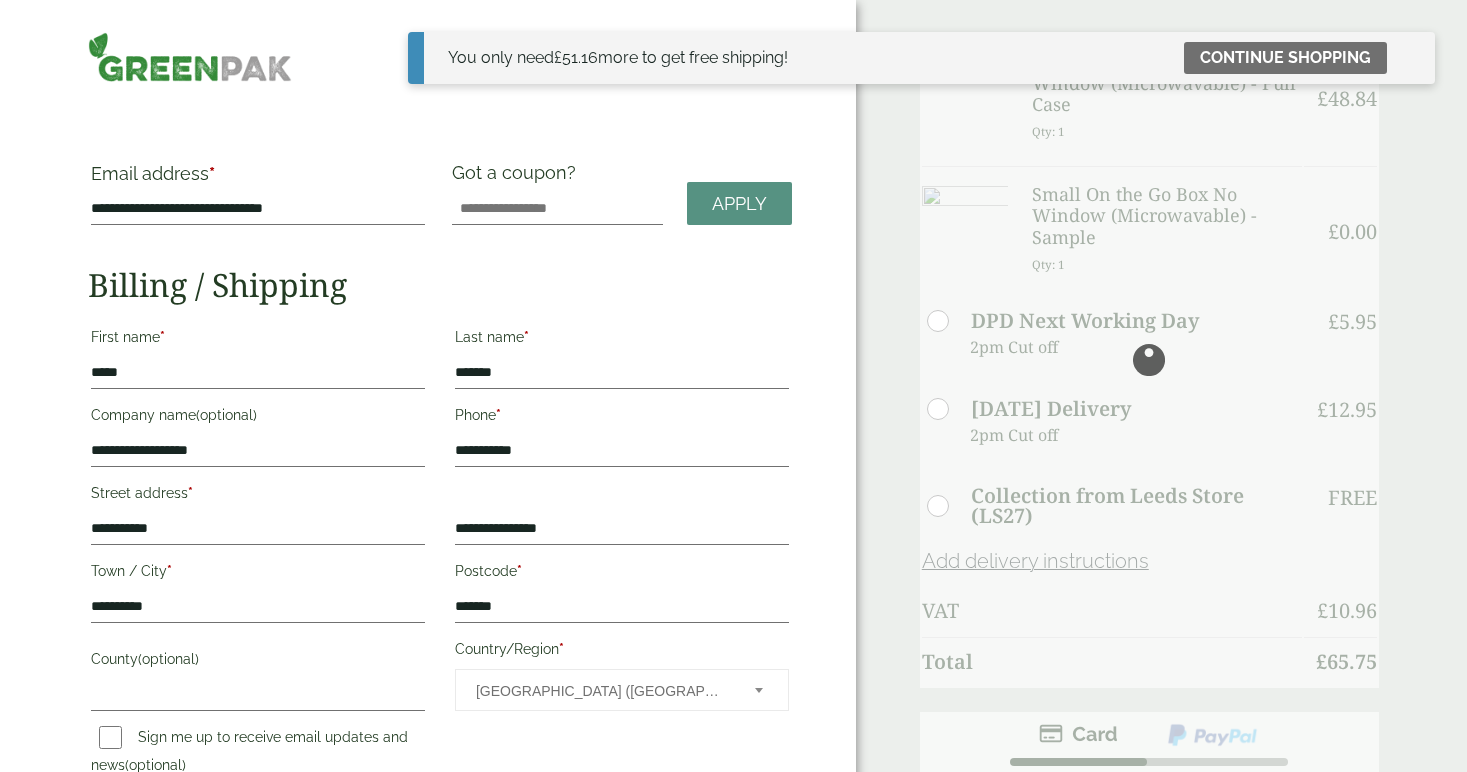scroll, scrollTop: 0, scrollLeft: 0, axis: both 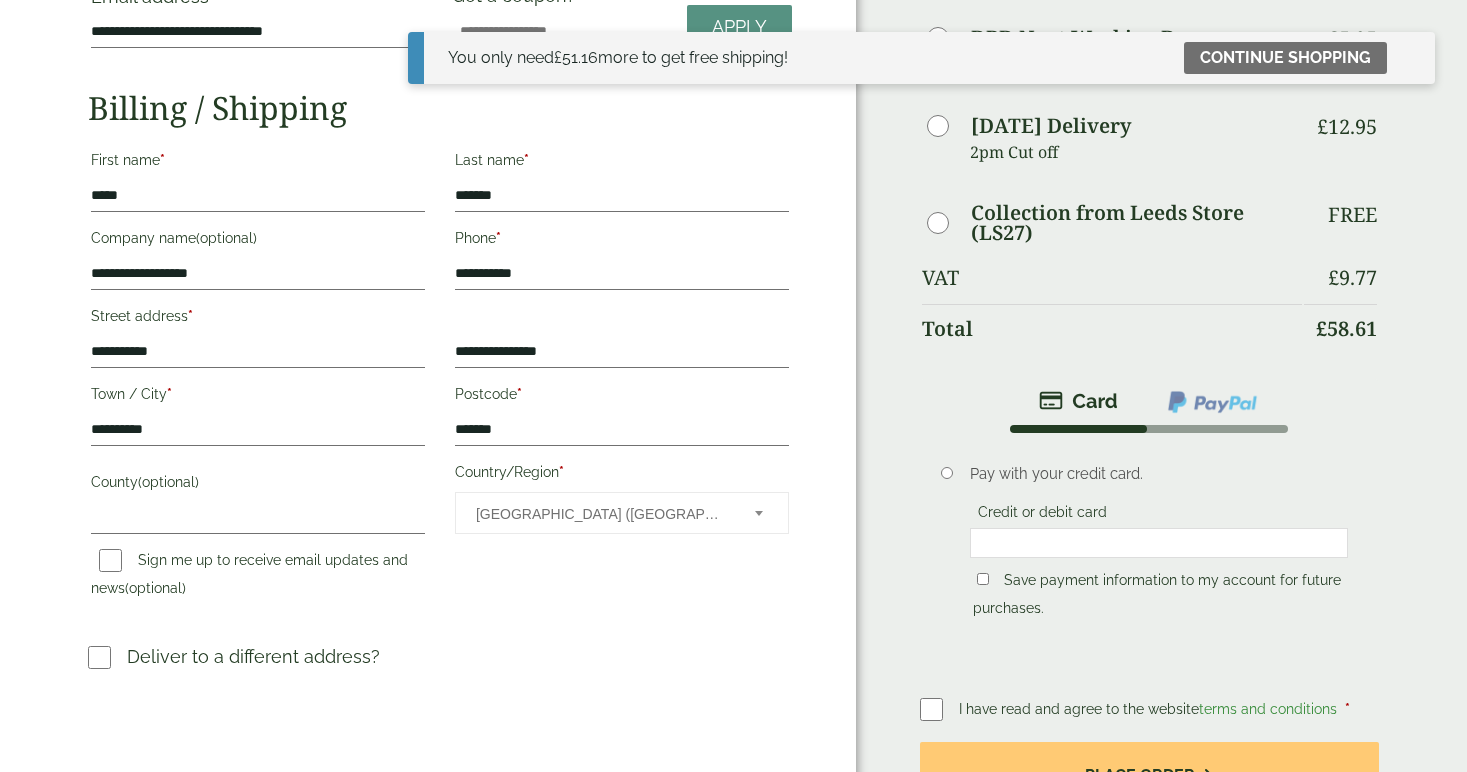 click on "**********" at bounding box center [428, 356] 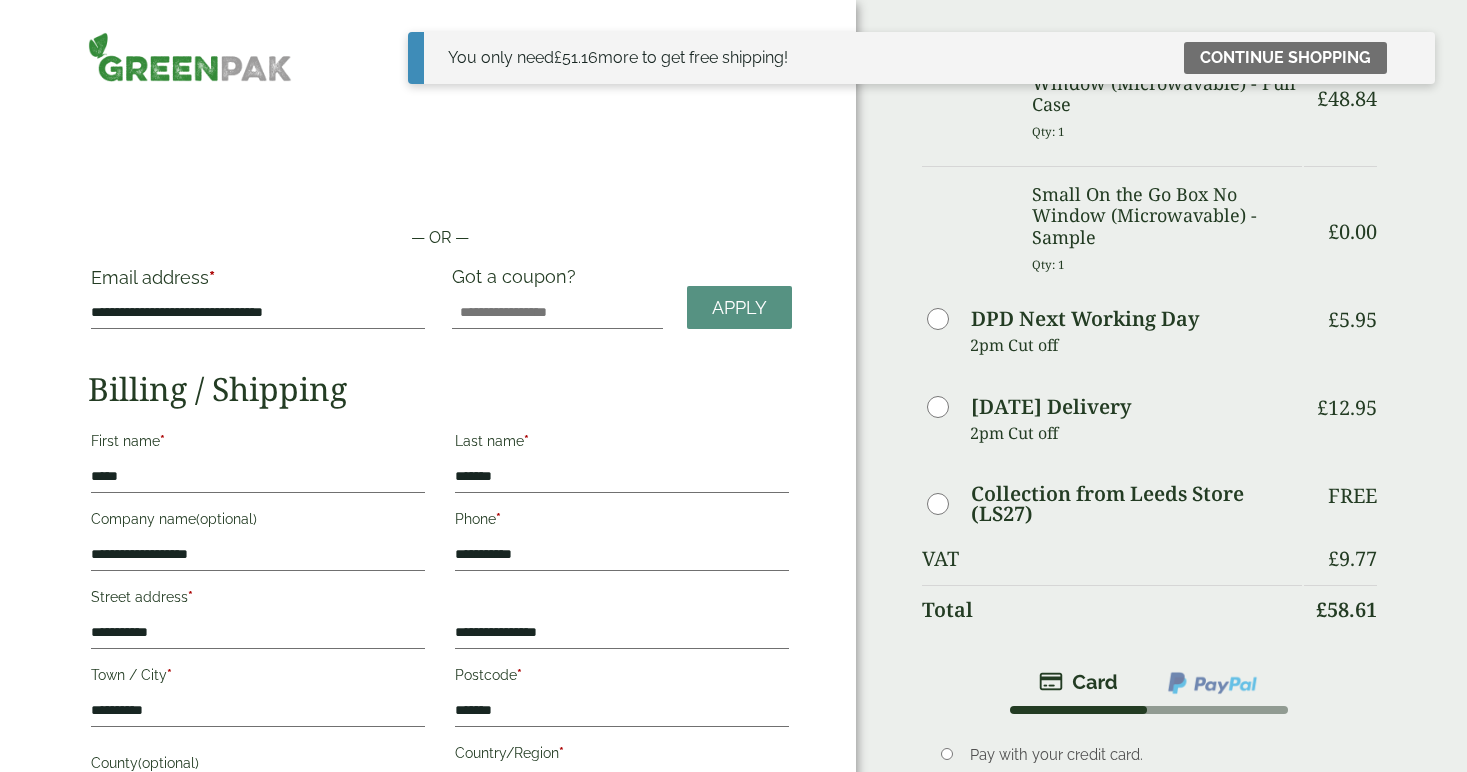 scroll, scrollTop: 0, scrollLeft: 0, axis: both 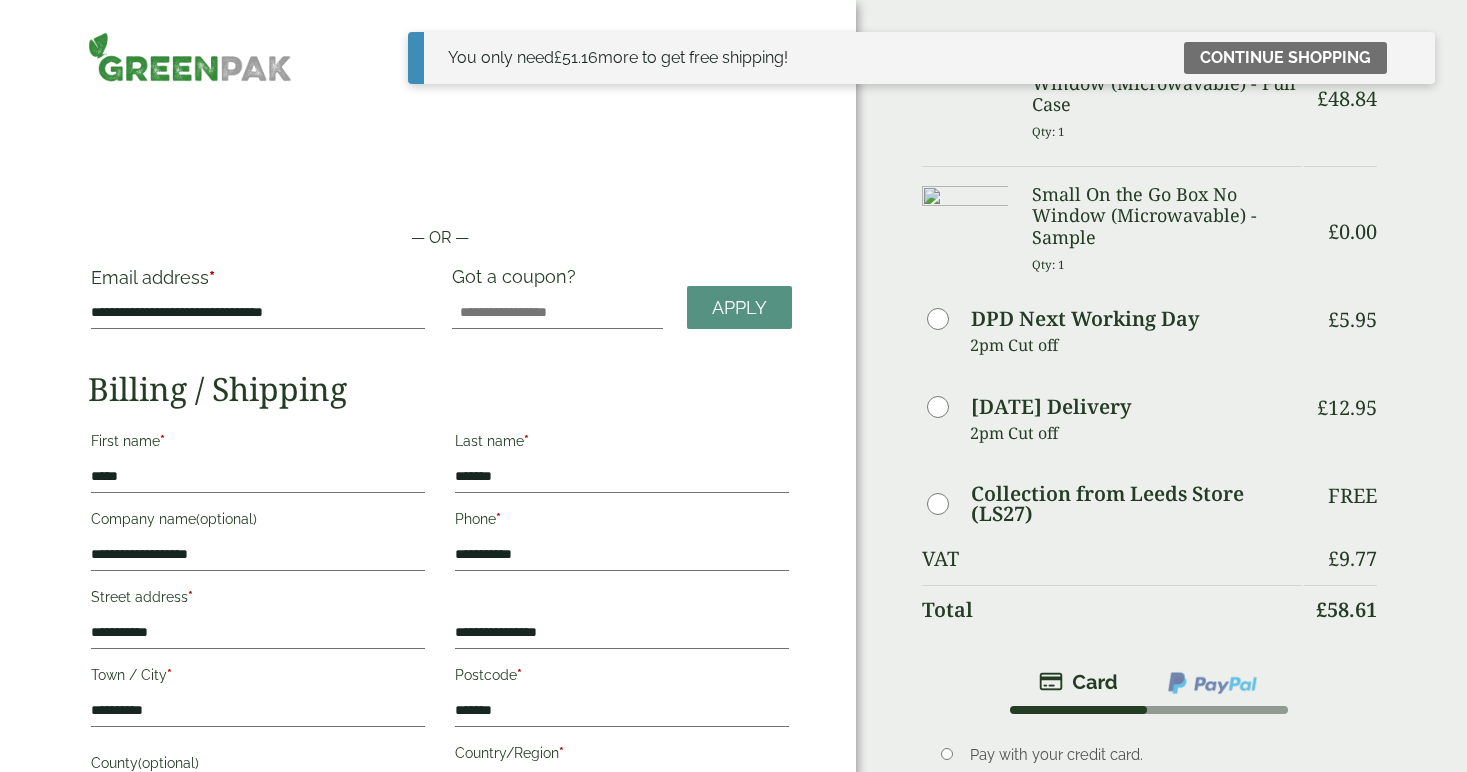 click at bounding box center [190, 57] 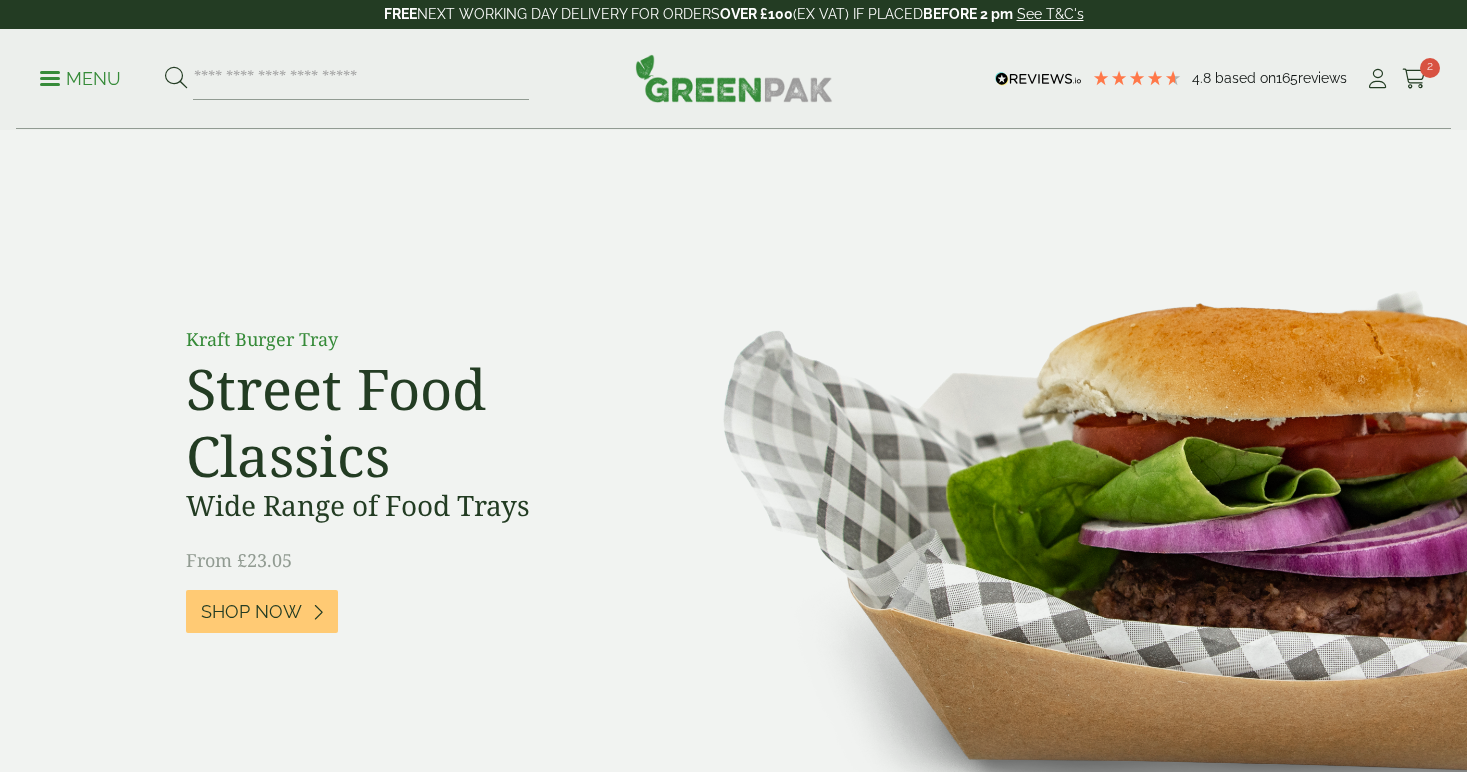 scroll, scrollTop: 0, scrollLeft: 0, axis: both 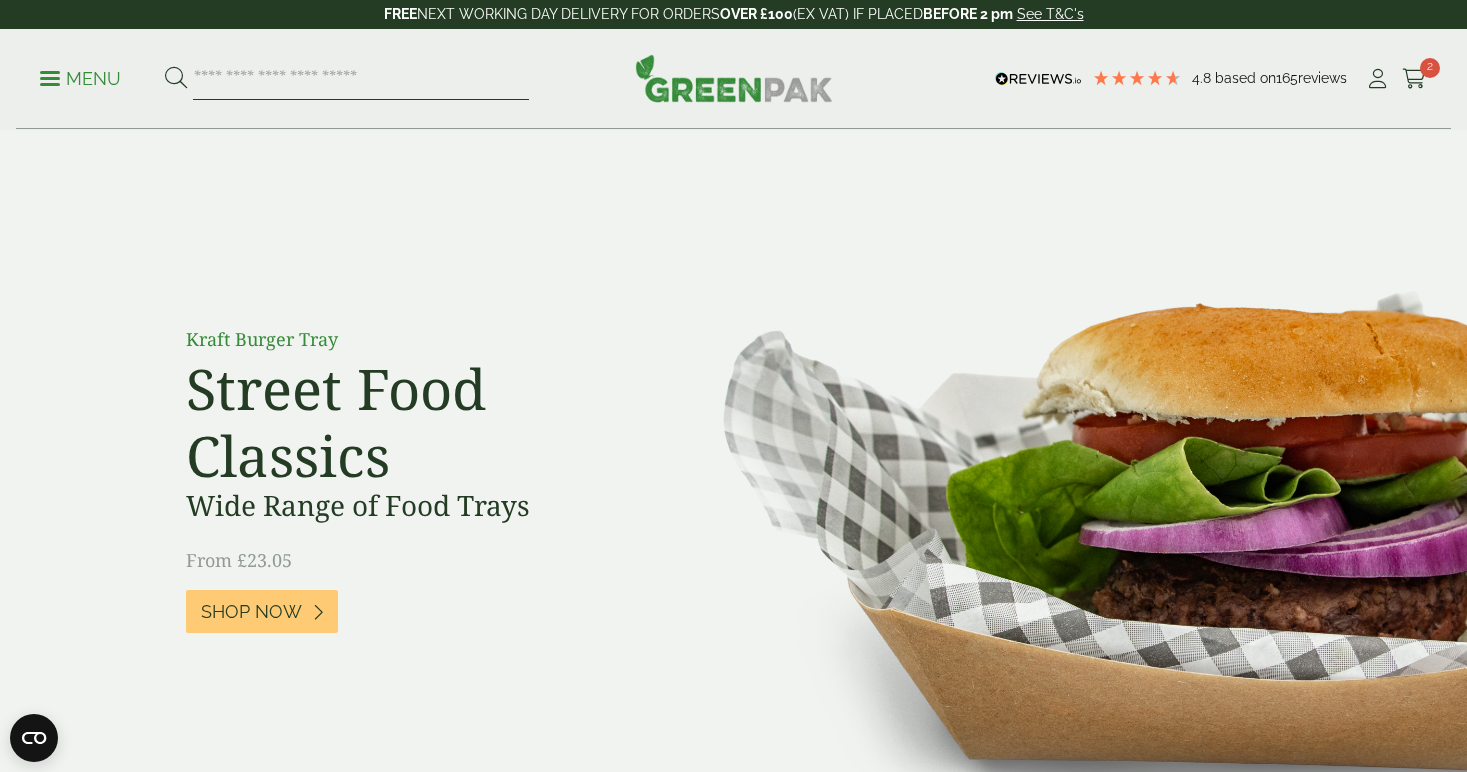 click at bounding box center [361, 79] 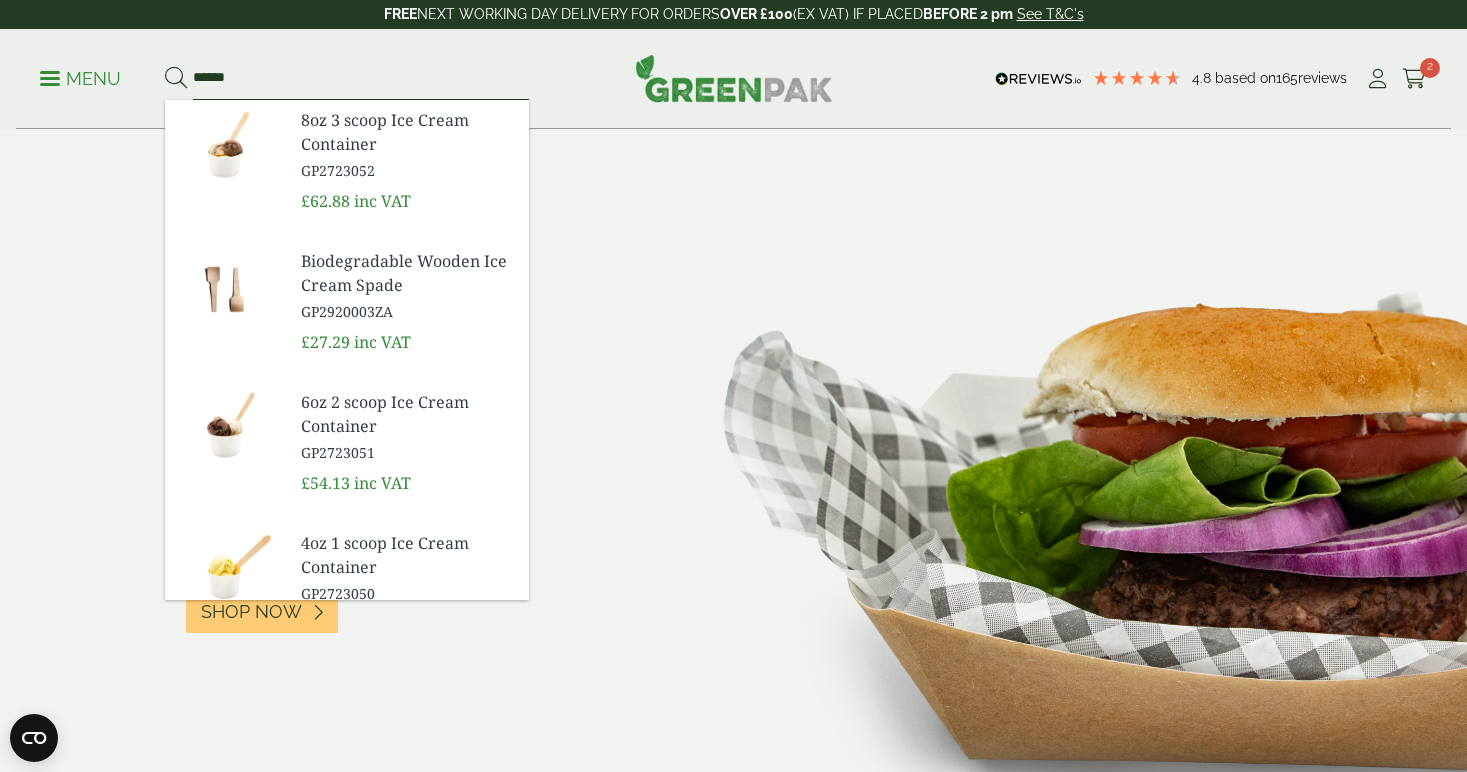 type on "******" 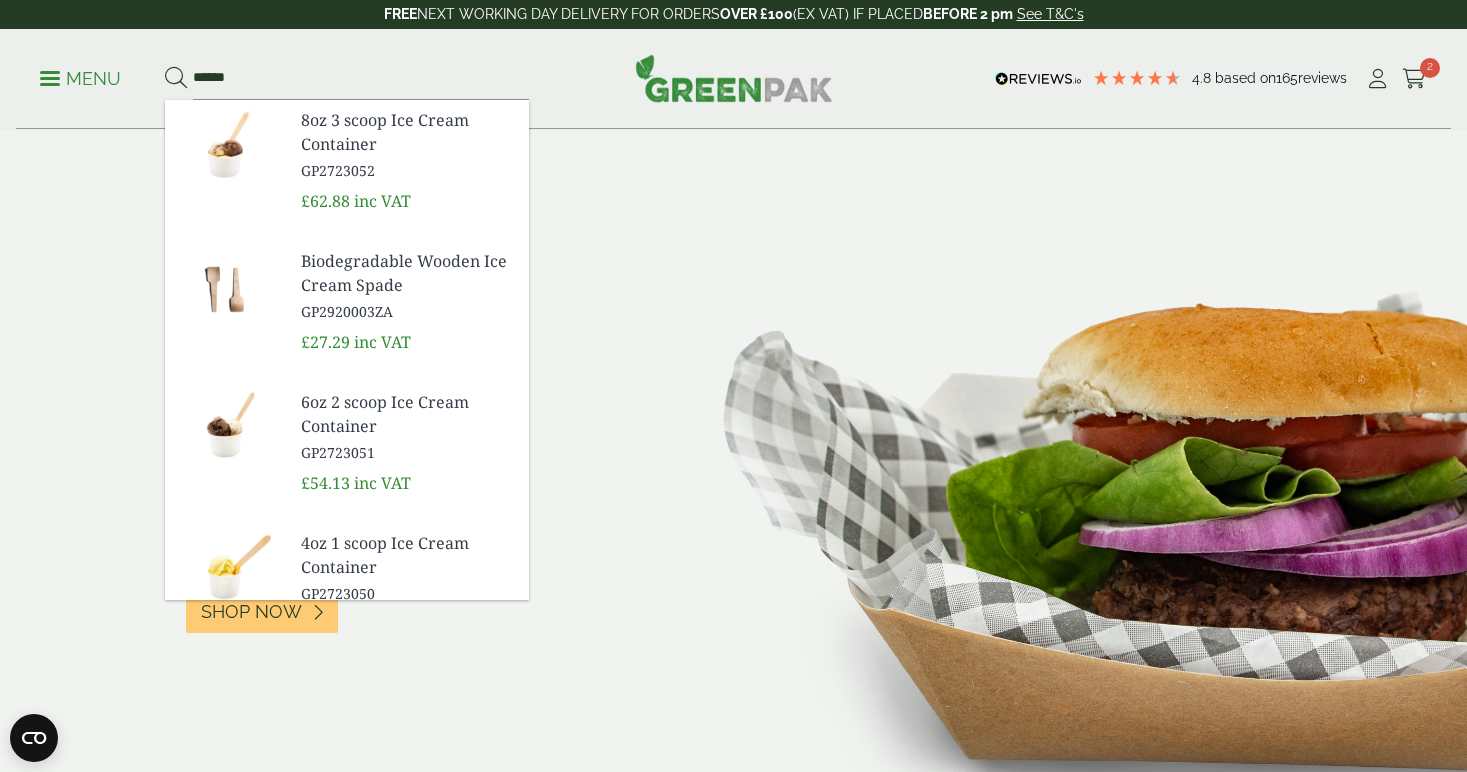 click on "8oz 3 scoop Ice Cream Container" at bounding box center [407, 132] 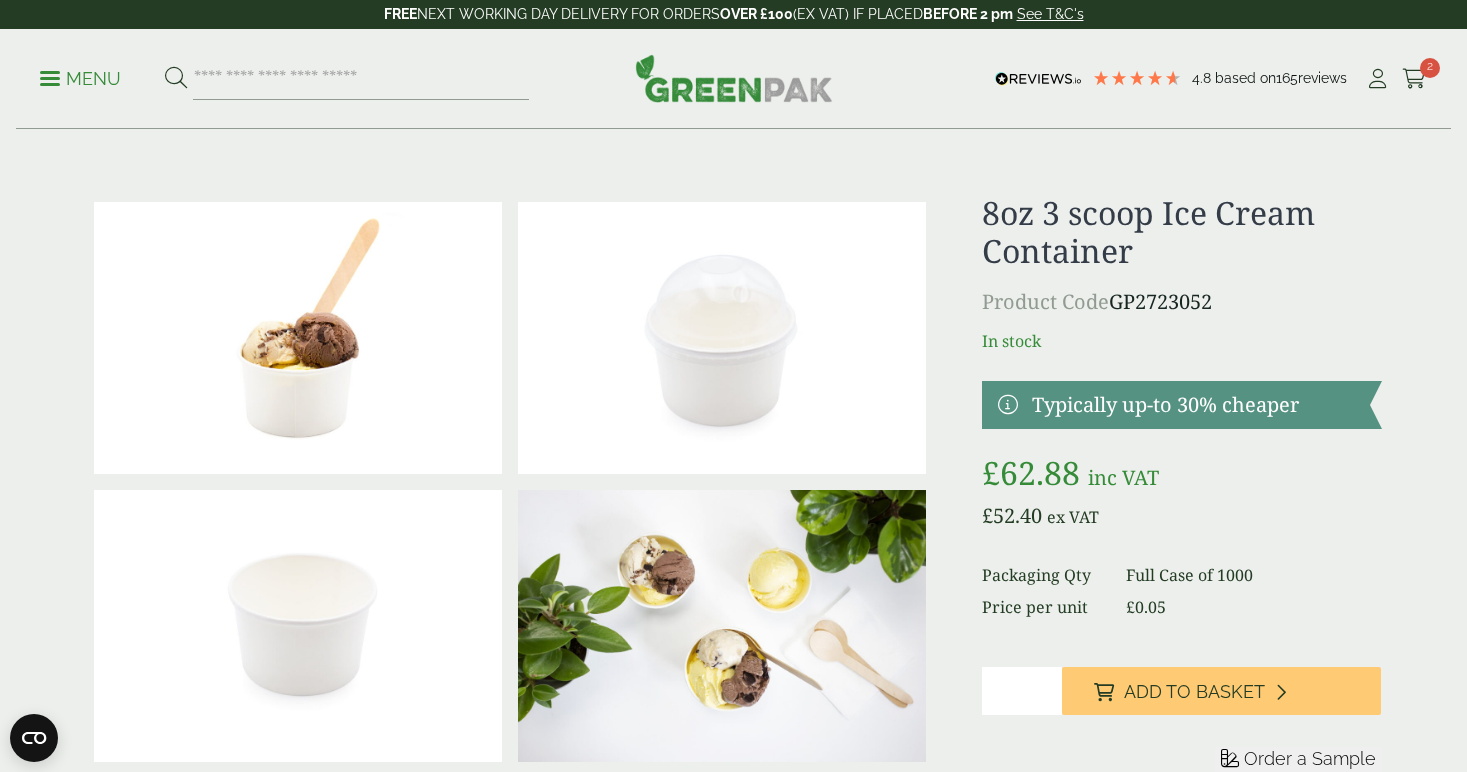 scroll, scrollTop: 0, scrollLeft: 0, axis: both 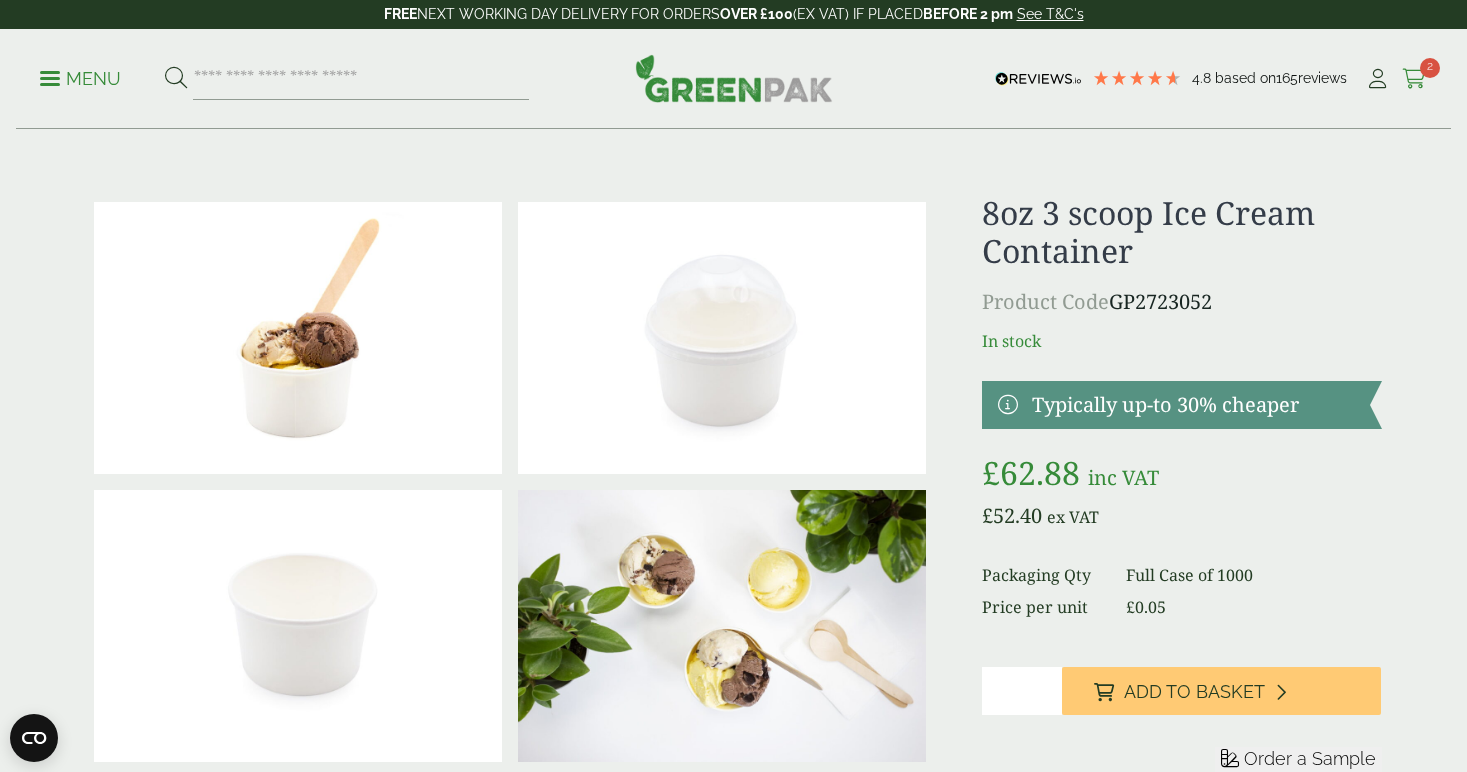 click on "2" at bounding box center [1430, 68] 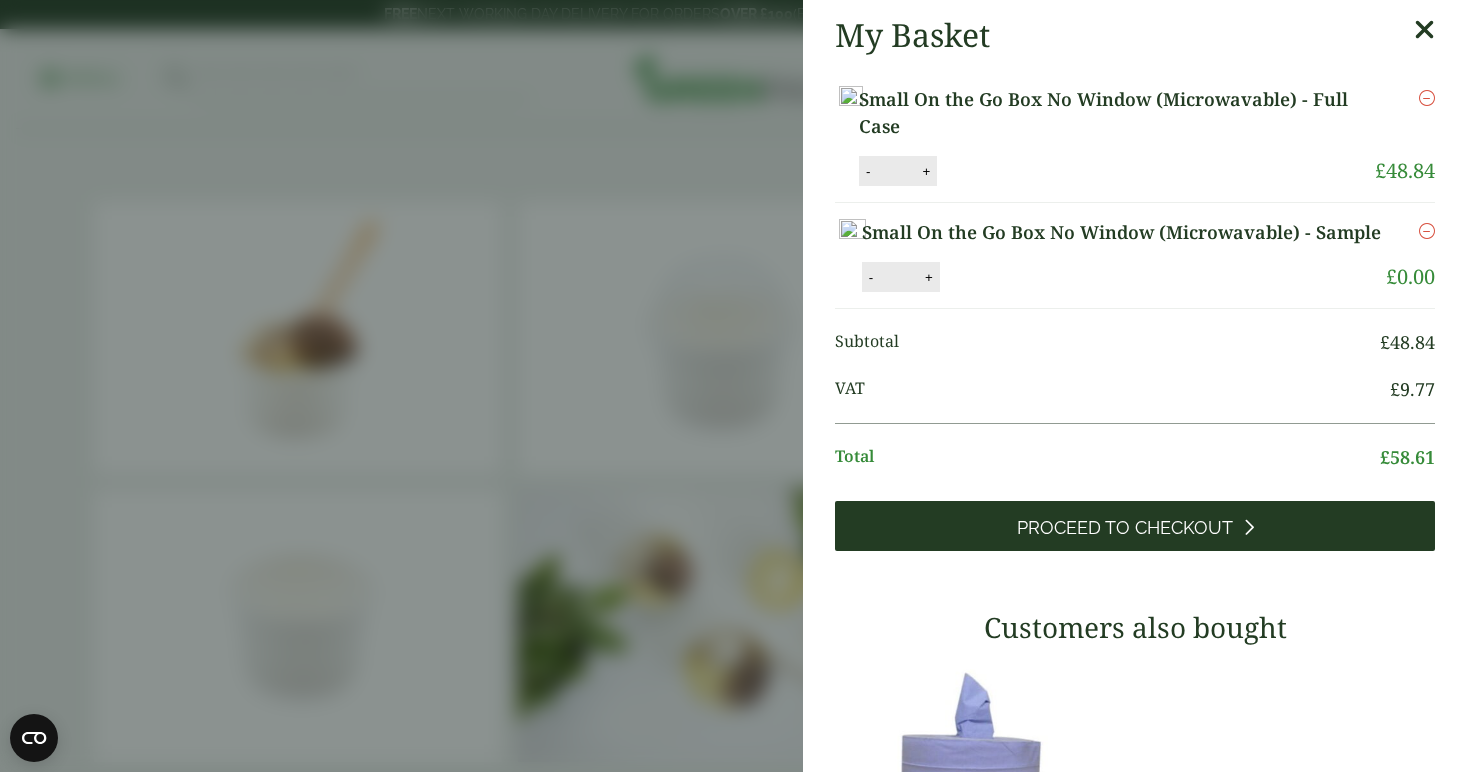 click on "Proceed to Checkout" at bounding box center [1125, 528] 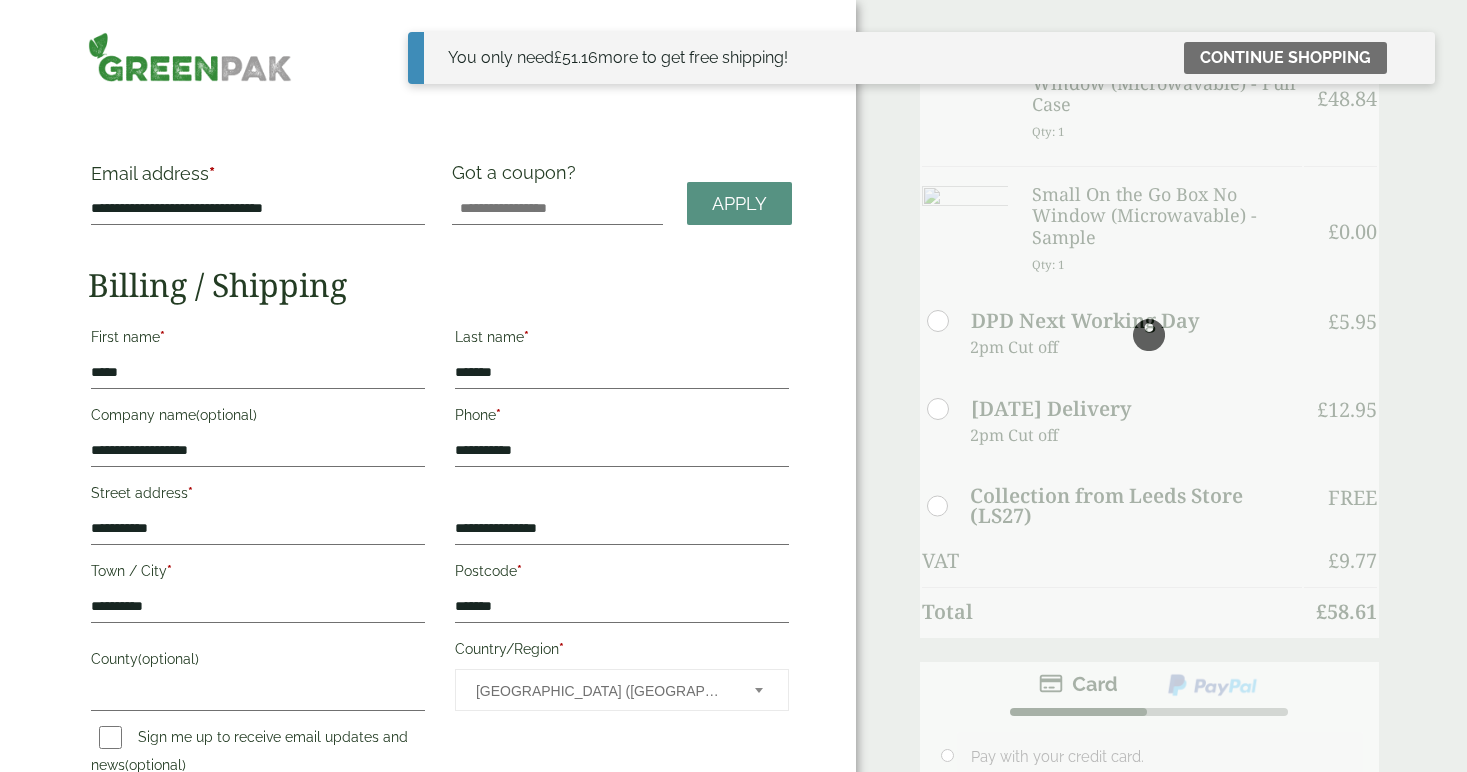 scroll, scrollTop: 0, scrollLeft: 0, axis: both 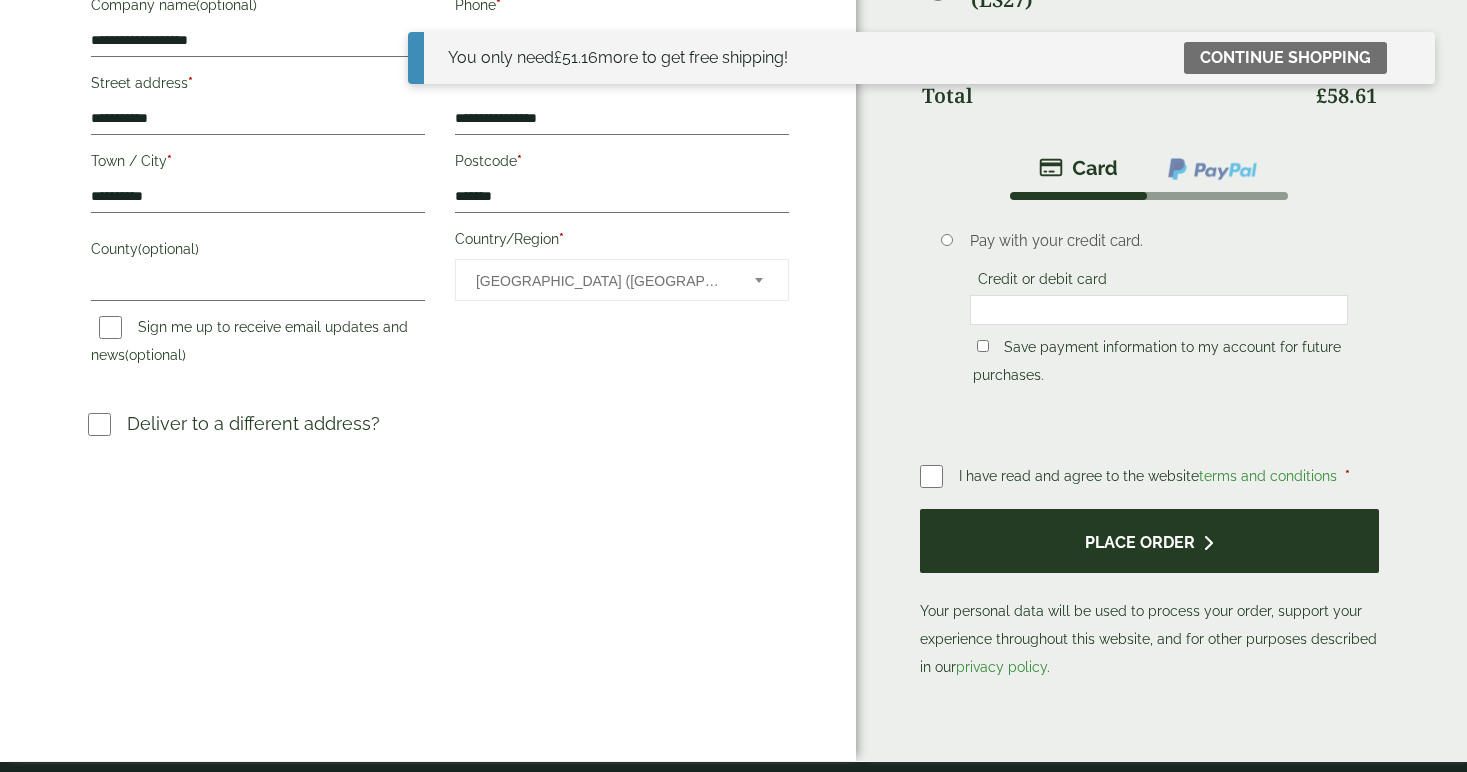 click on "Place order" at bounding box center [1149, 541] 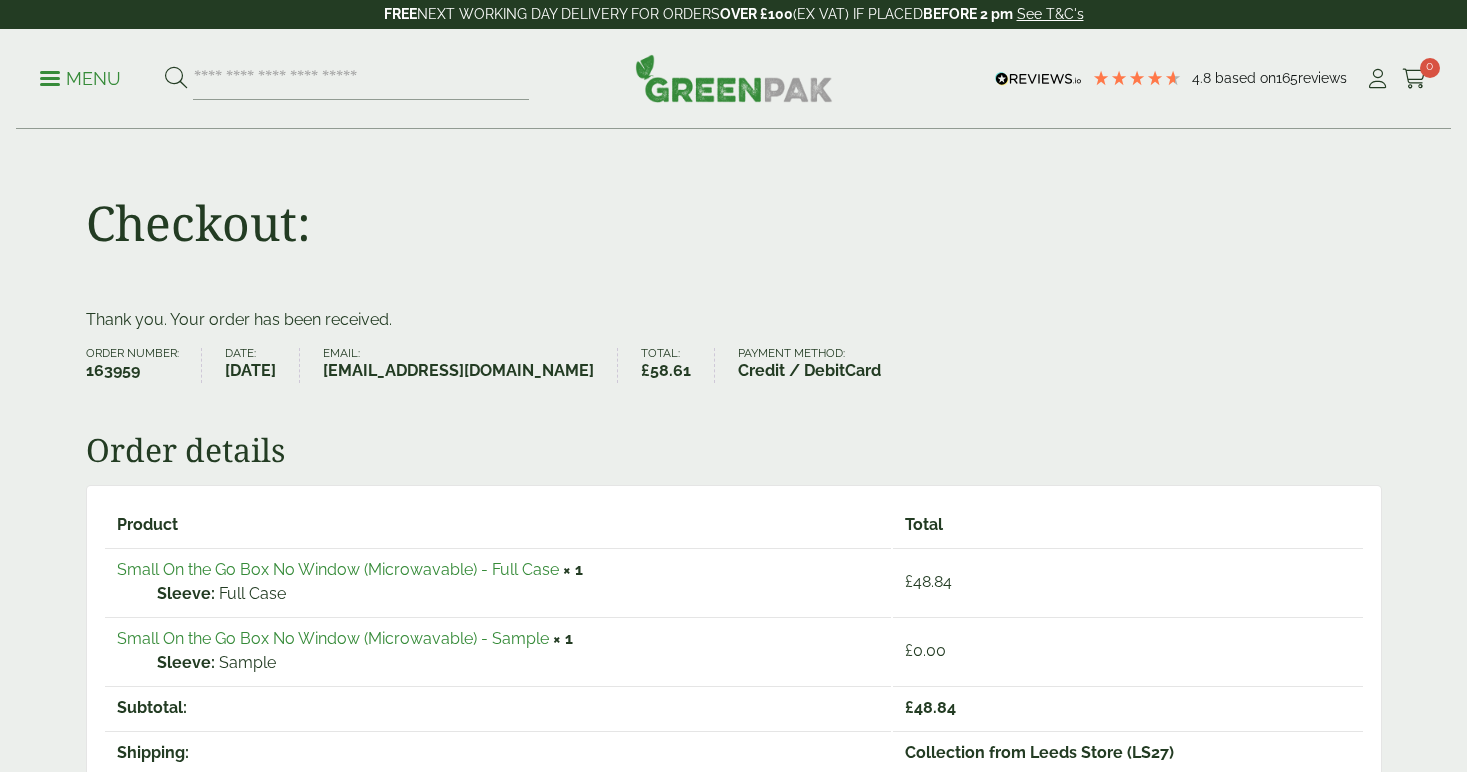 scroll, scrollTop: 0, scrollLeft: 0, axis: both 